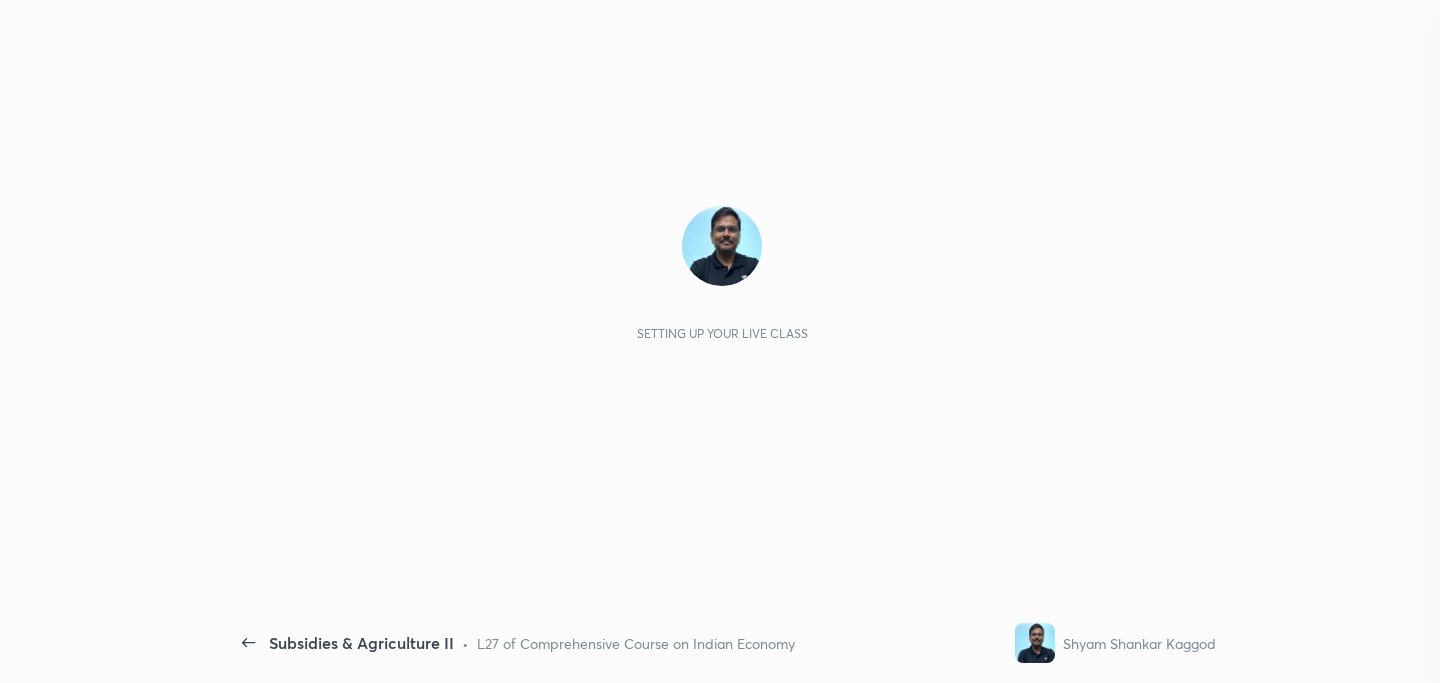 scroll, scrollTop: 0, scrollLeft: 0, axis: both 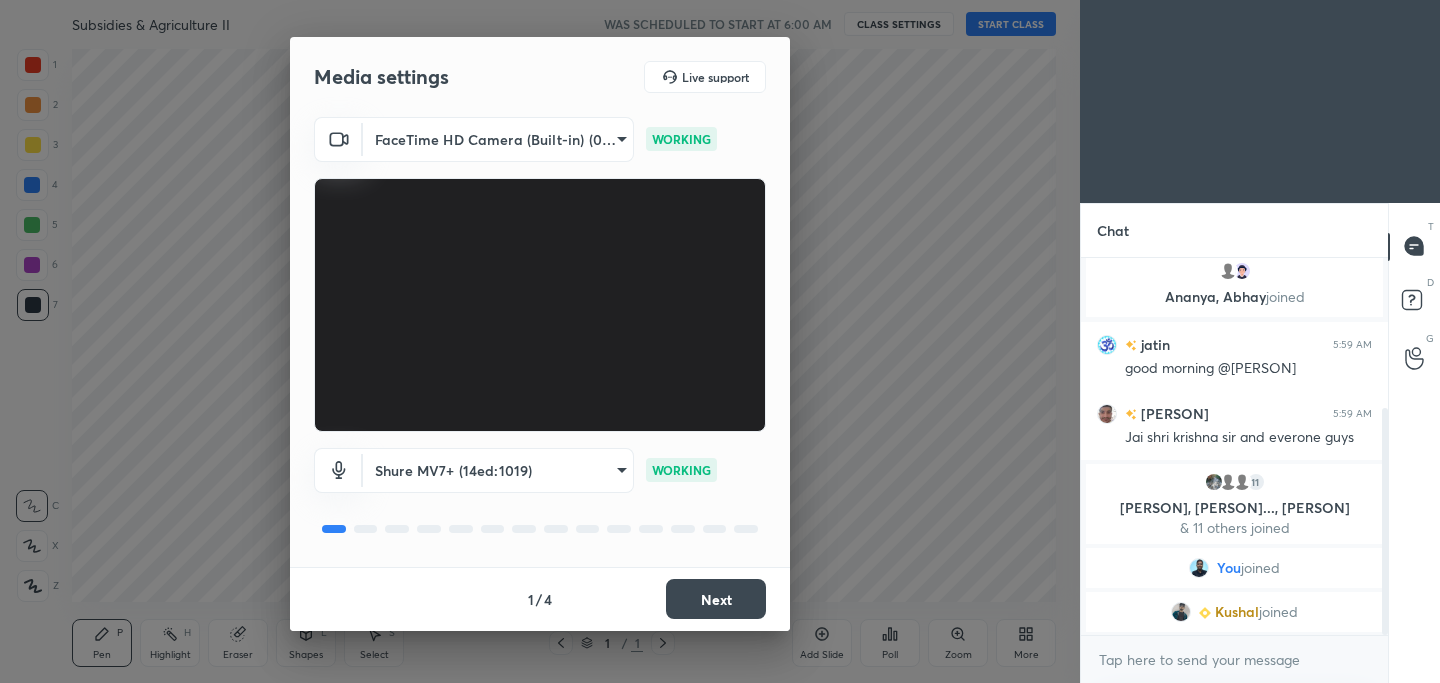 click on "Next" at bounding box center (716, 599) 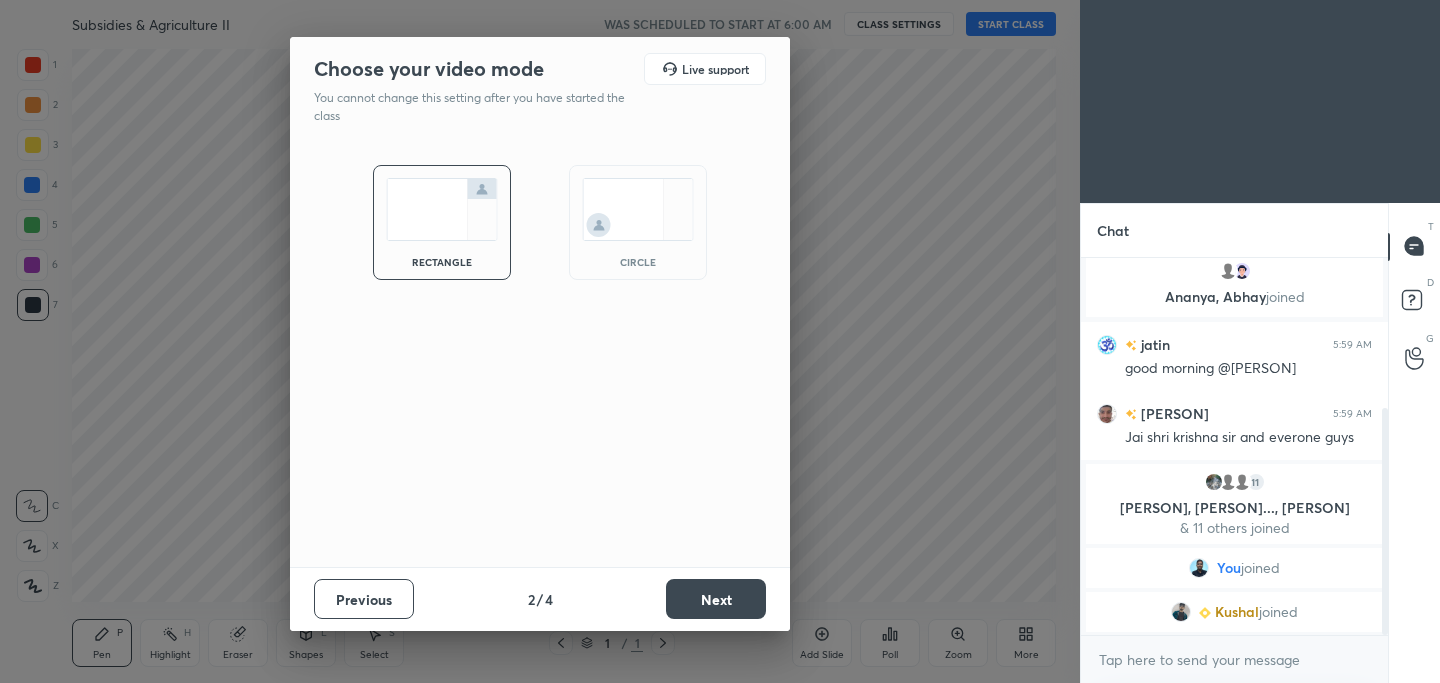 scroll, scrollTop: 275, scrollLeft: 0, axis: vertical 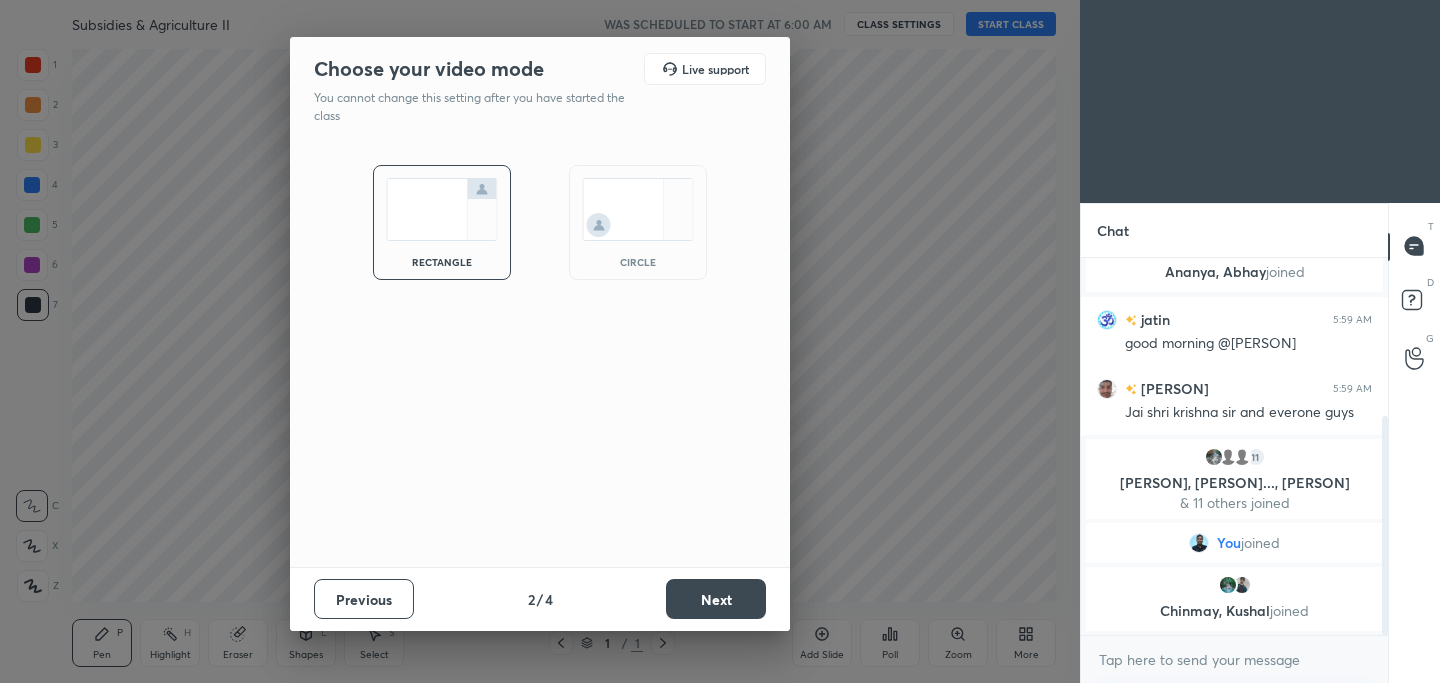 click on "Next" at bounding box center [716, 599] 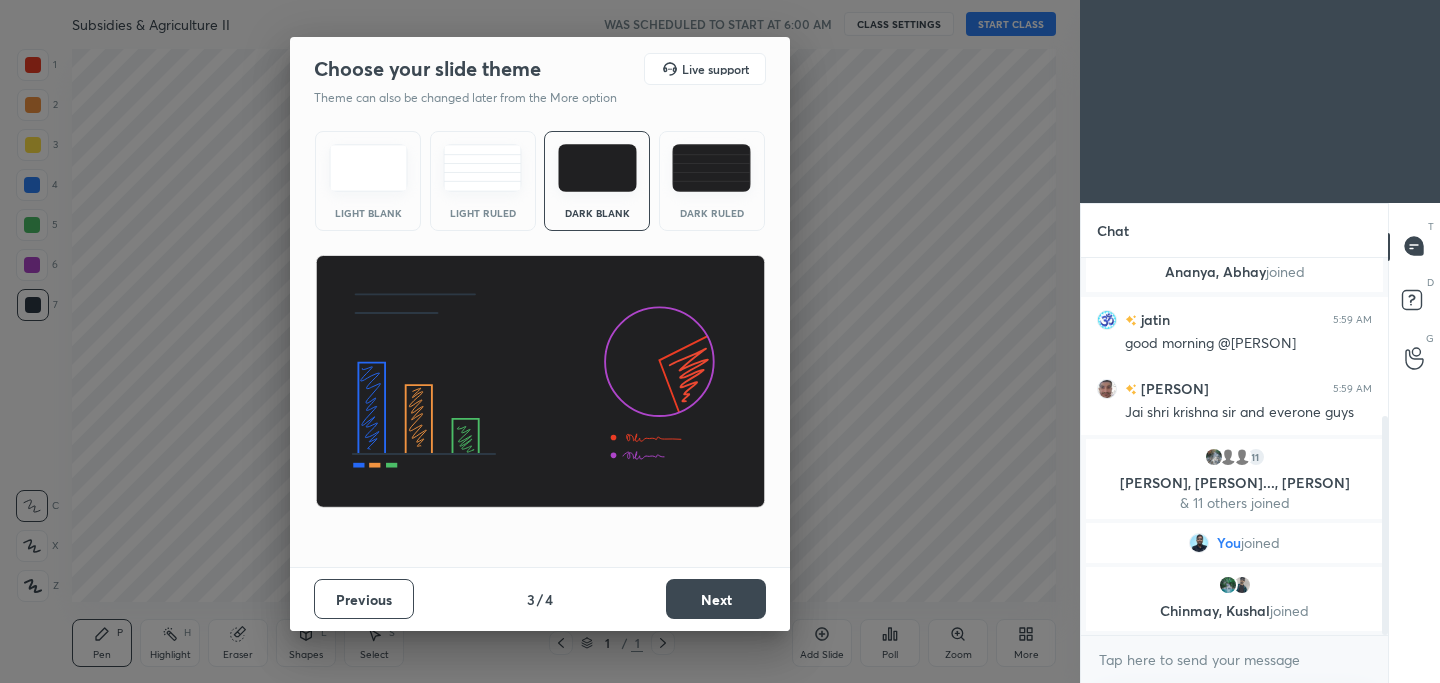 click on "Next" at bounding box center [716, 599] 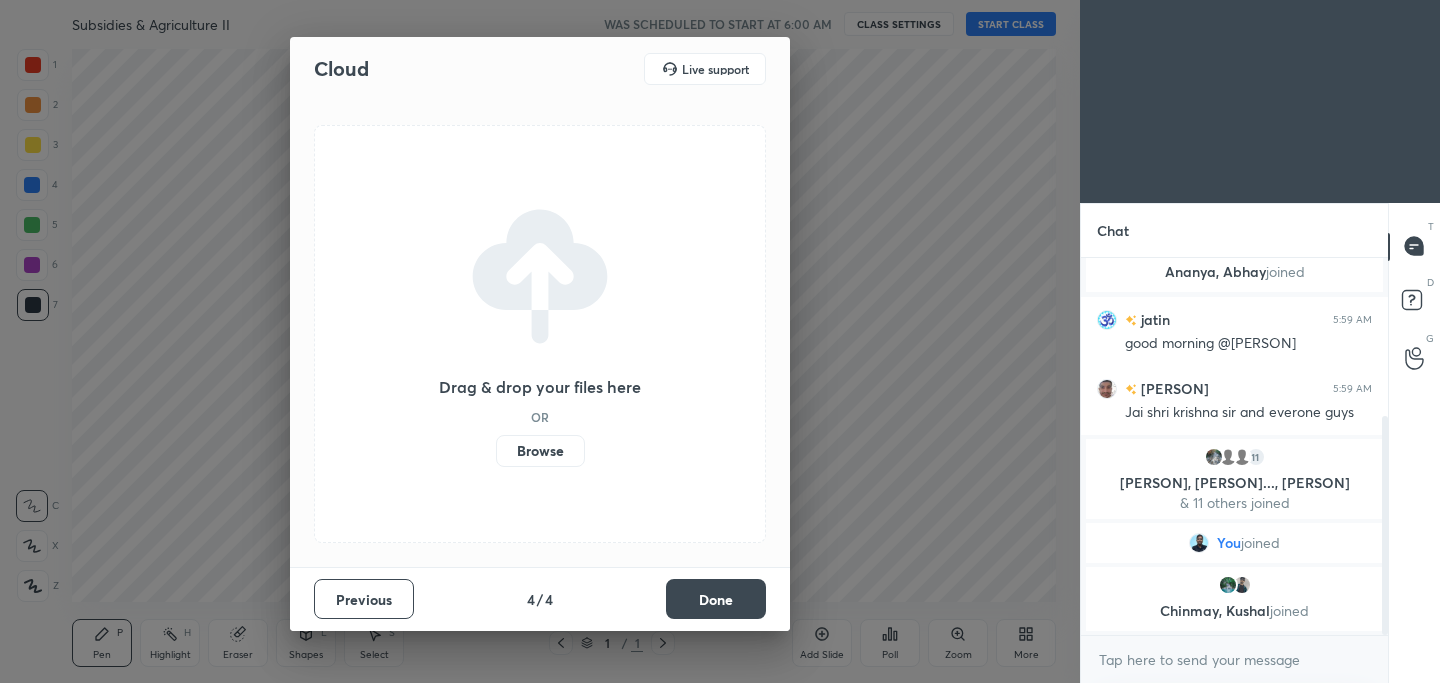 click on "Done" at bounding box center (716, 599) 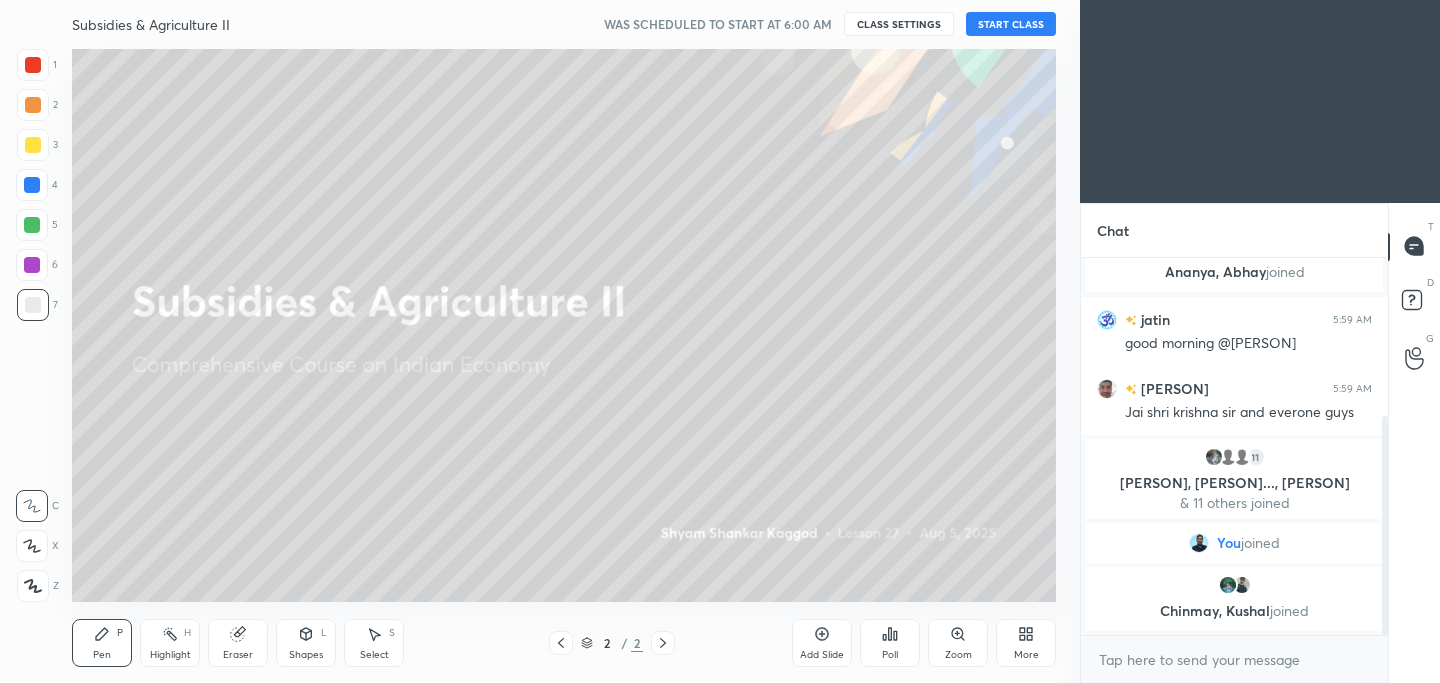 click on "START CLASS" at bounding box center (1011, 24) 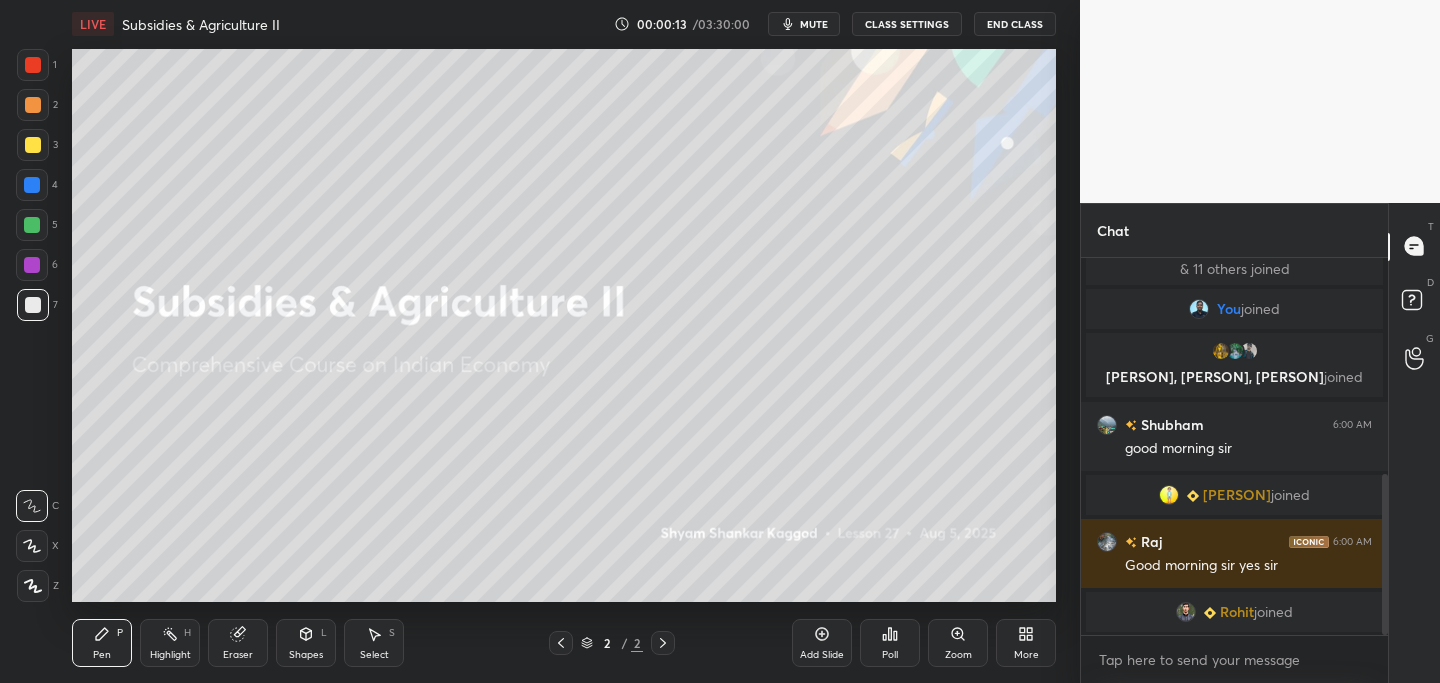scroll, scrollTop: 534, scrollLeft: 0, axis: vertical 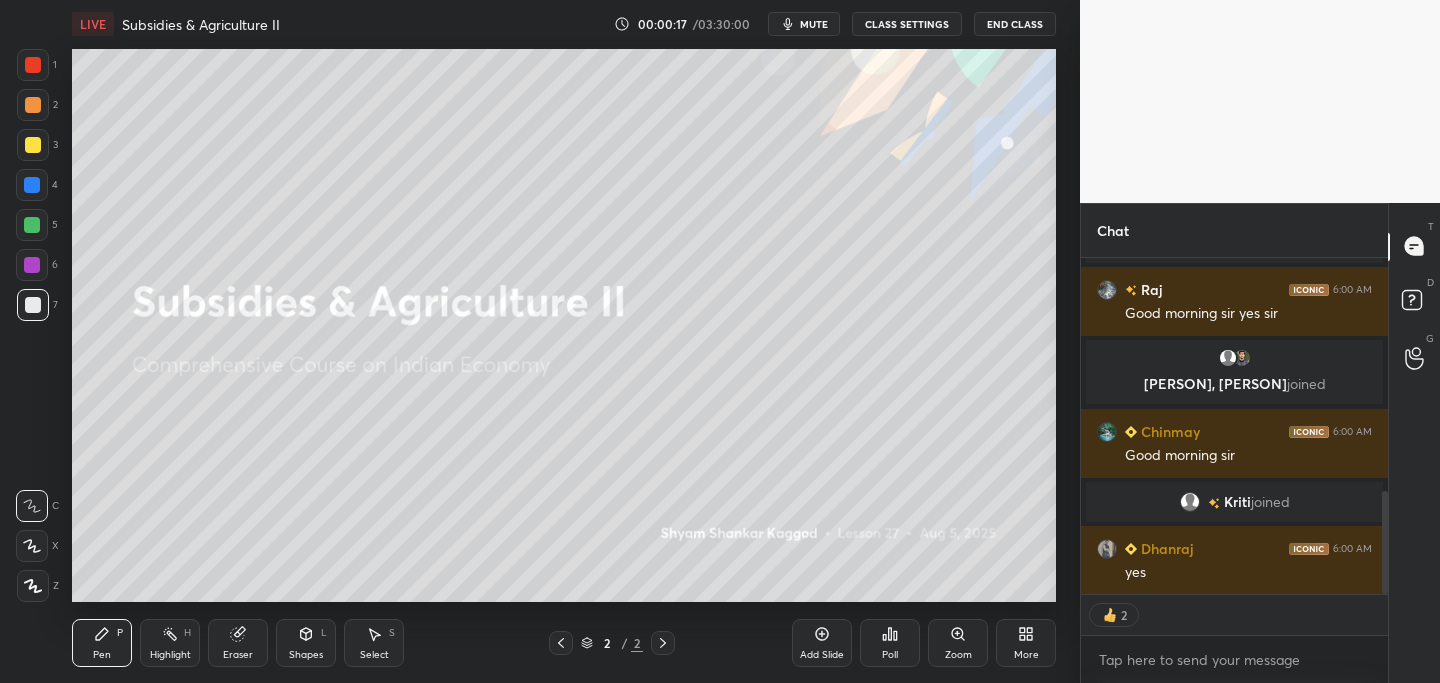 click on "More" at bounding box center [1026, 643] 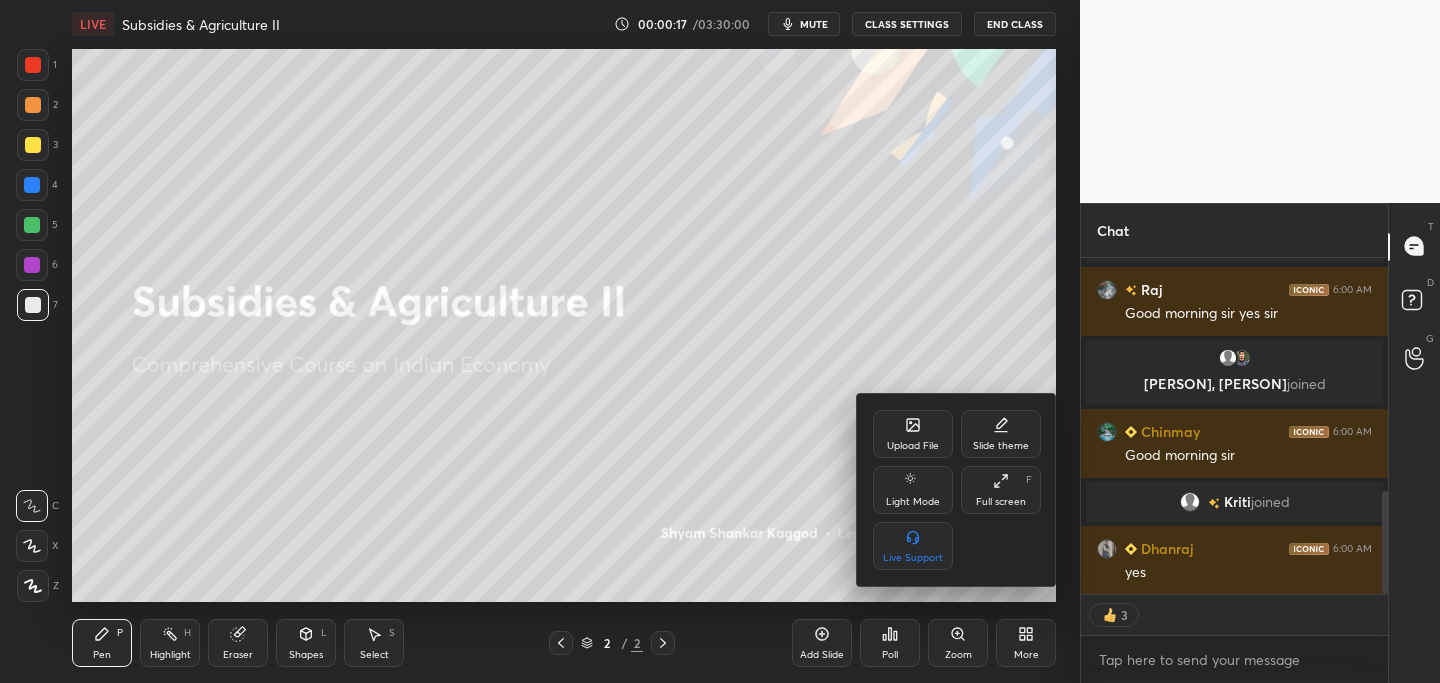 click on "Upload File" at bounding box center (913, 434) 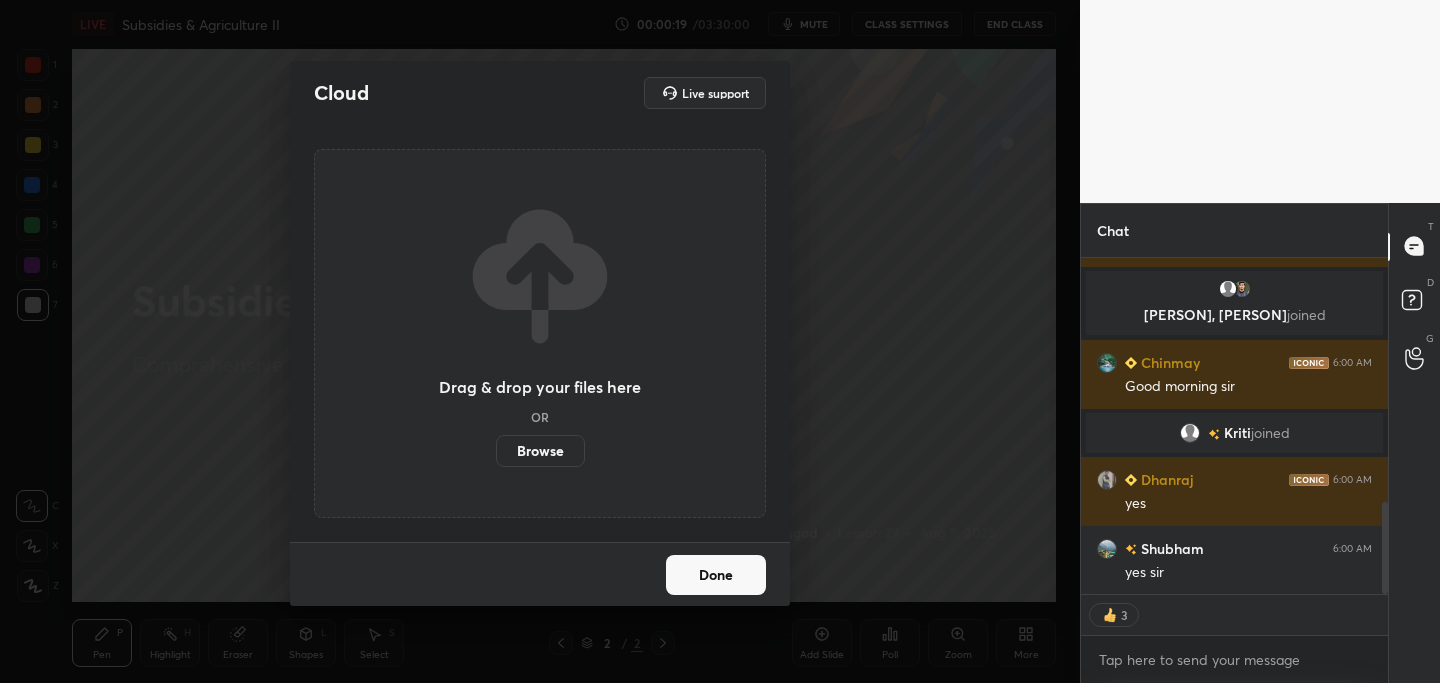click on "Browse" at bounding box center [540, 451] 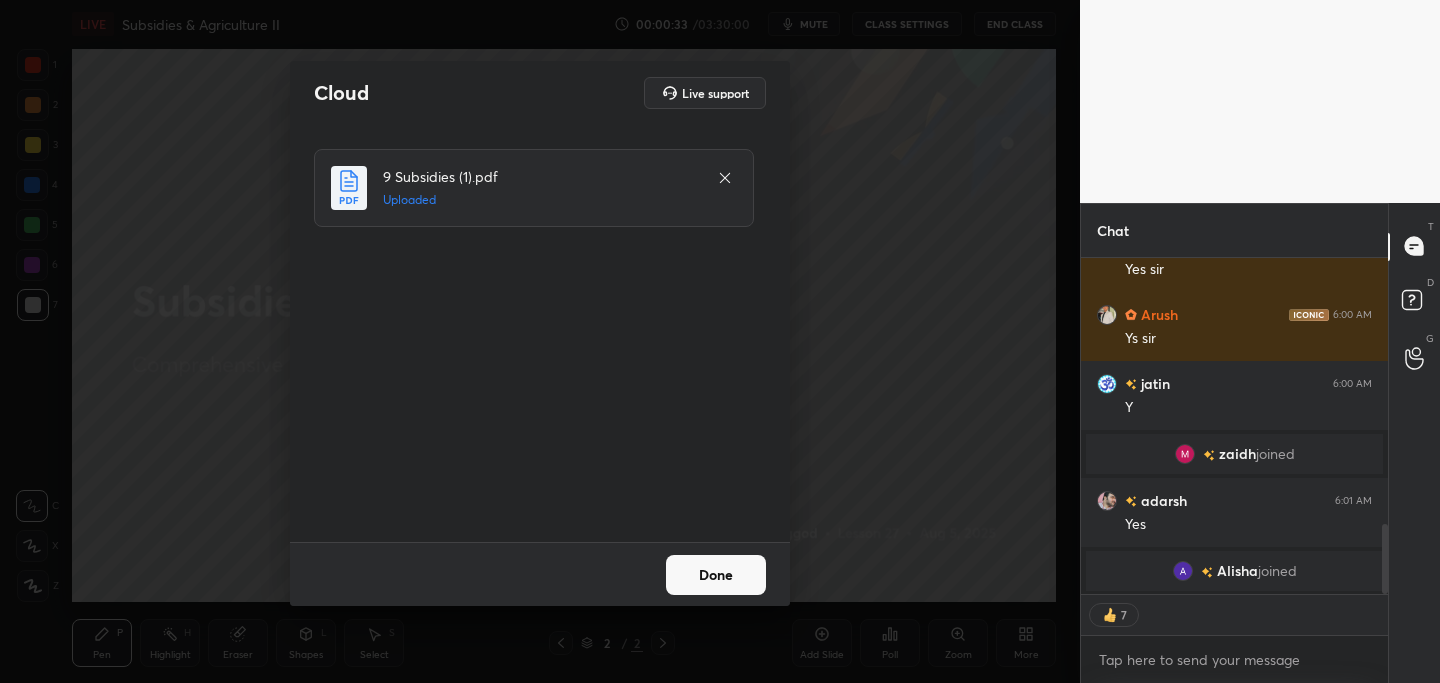 click on "Done" at bounding box center (716, 575) 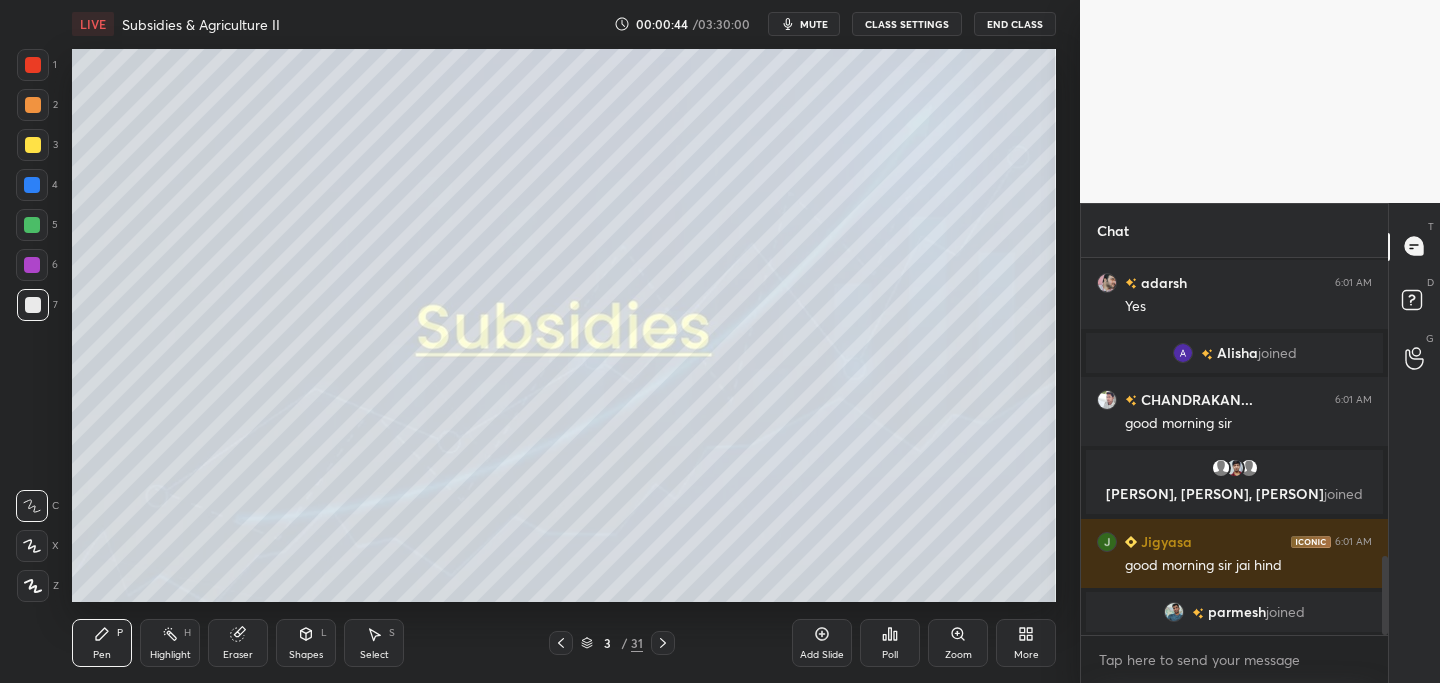 scroll, scrollTop: 1461, scrollLeft: 0, axis: vertical 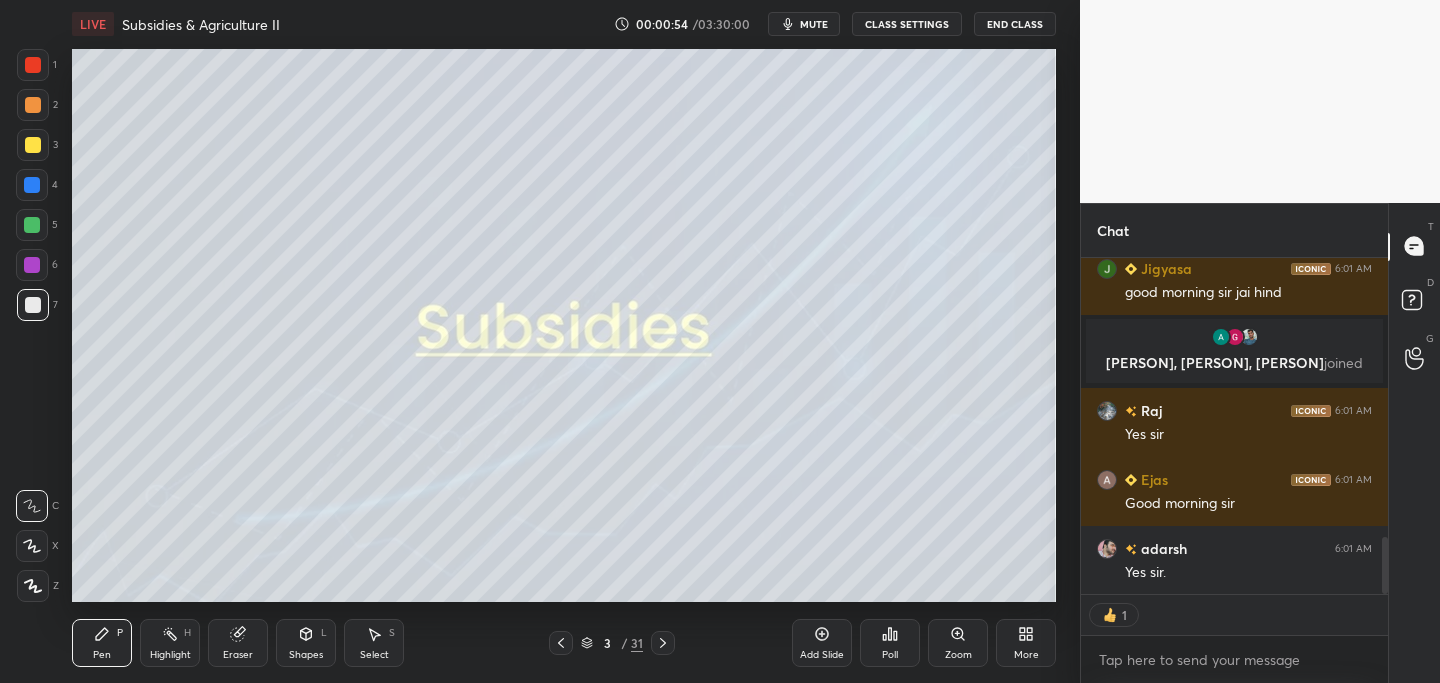 click 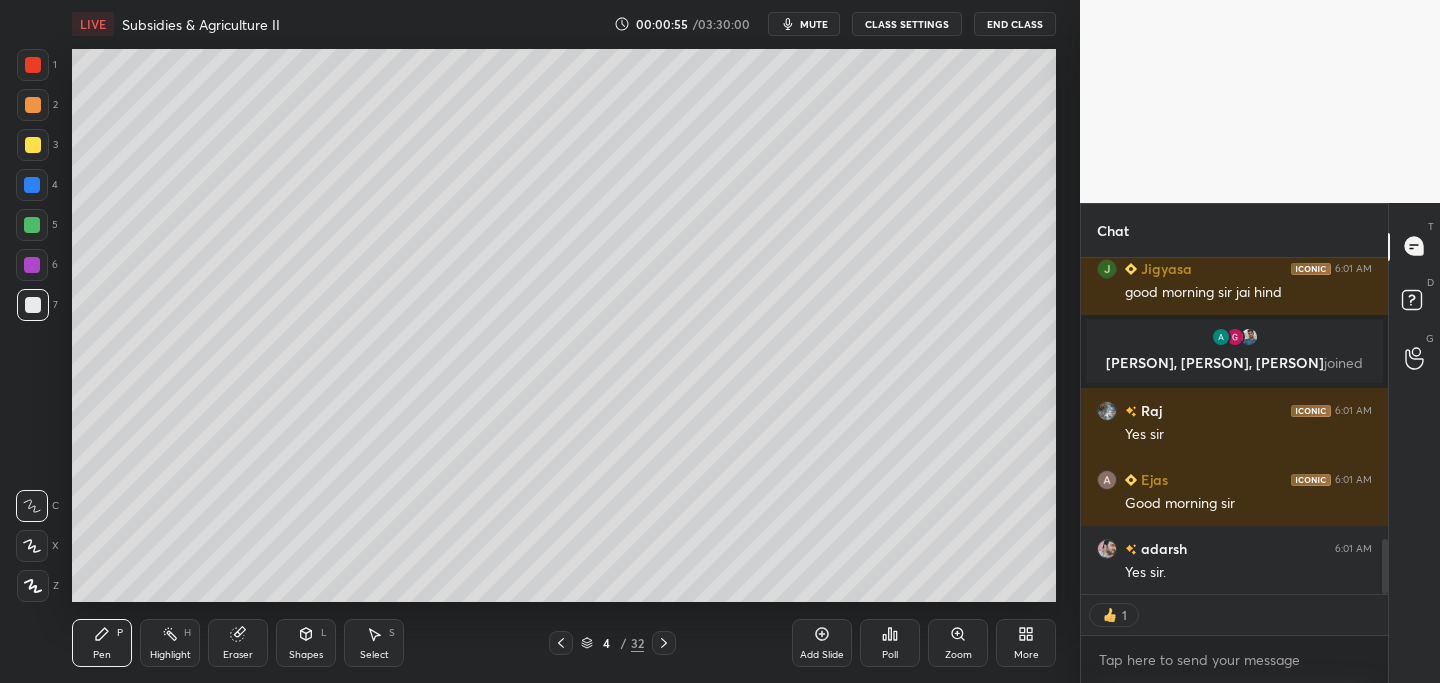 scroll, scrollTop: 1717, scrollLeft: 0, axis: vertical 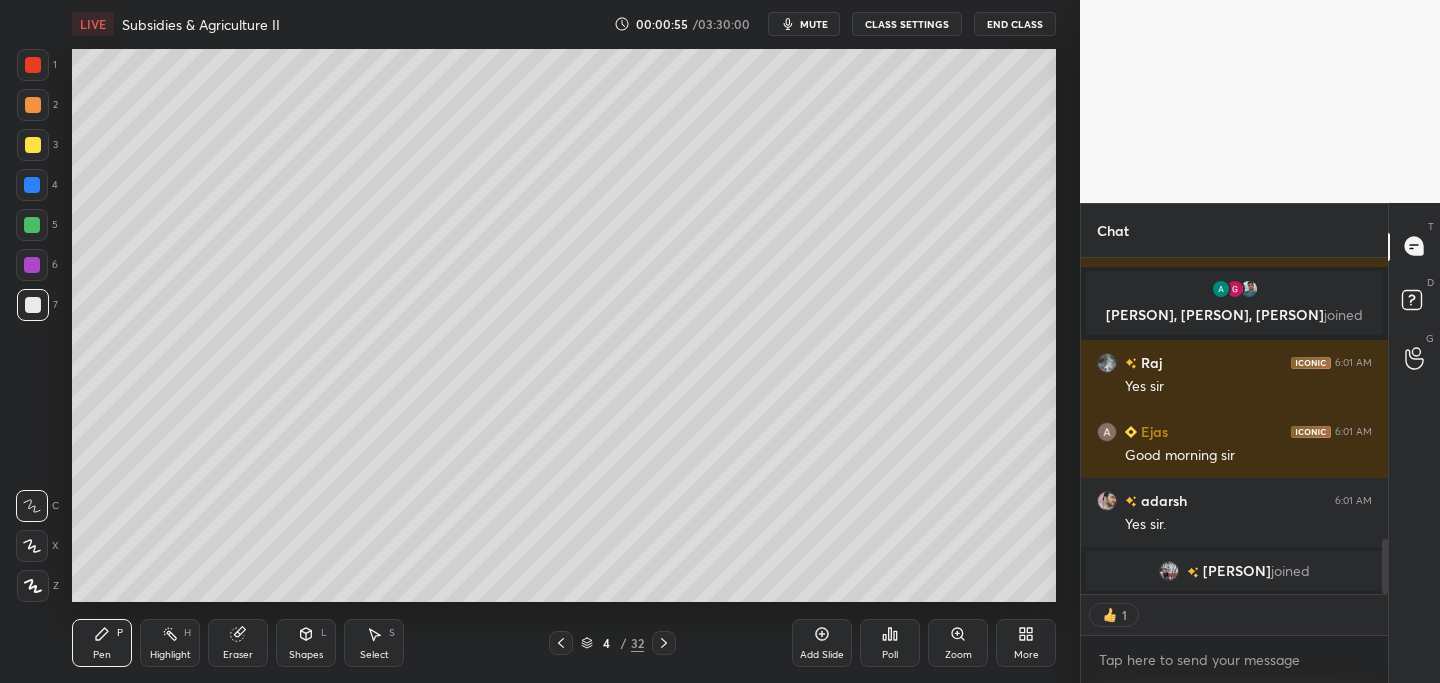 click 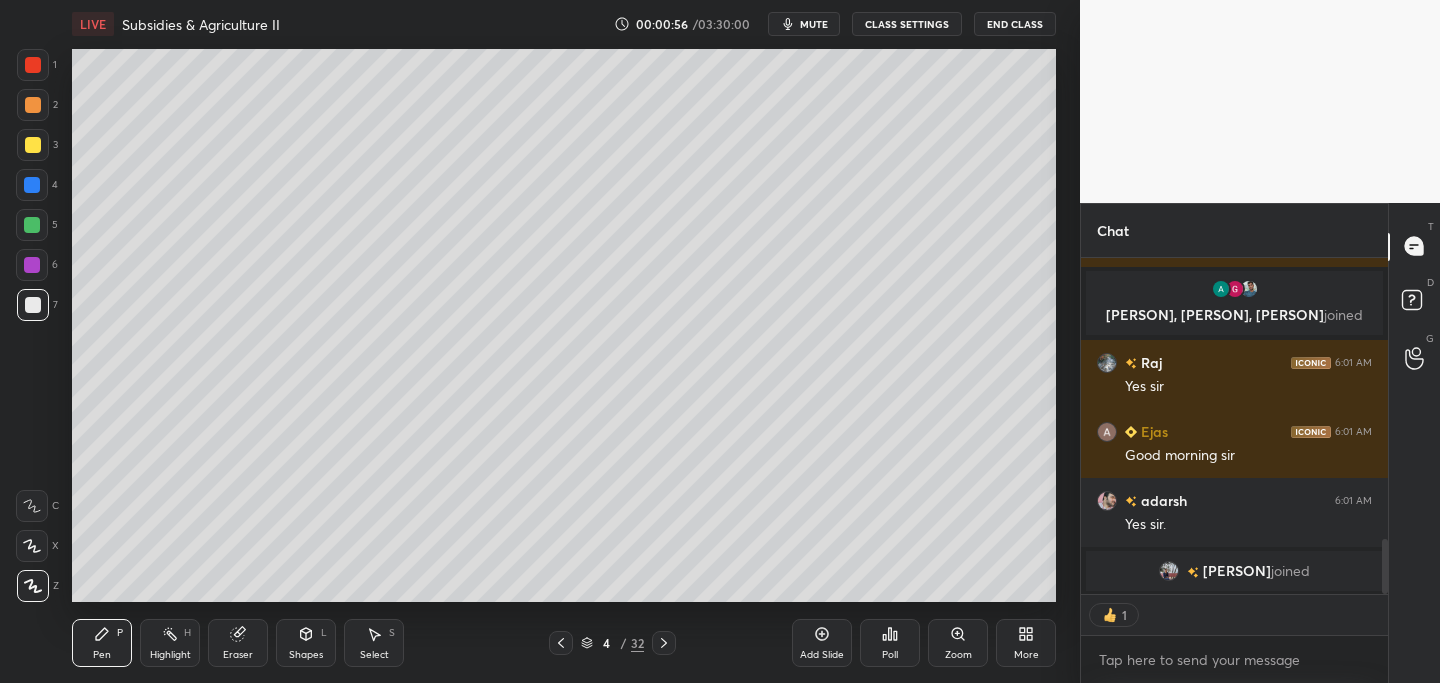 drag, startPoint x: 33, startPoint y: 143, endPoint x: 31, endPoint y: 185, distance: 42.047592 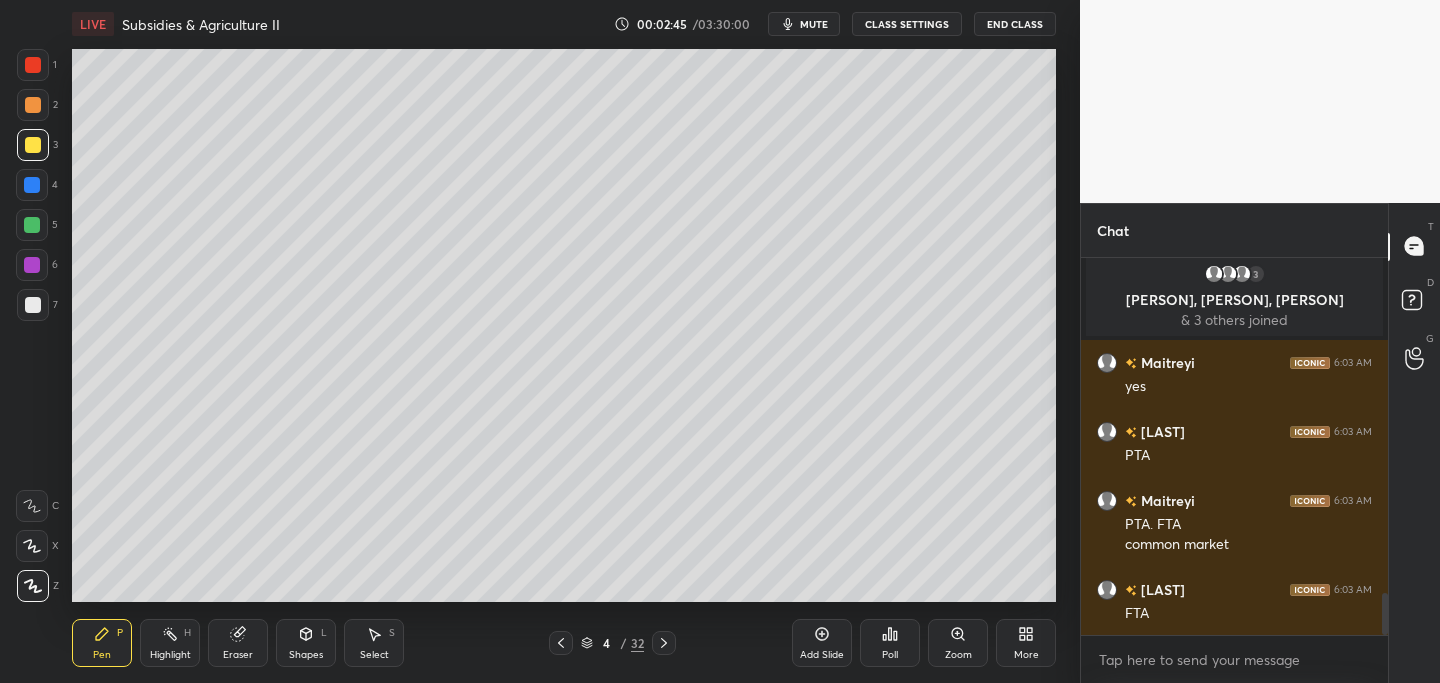 scroll, scrollTop: 3128, scrollLeft: 0, axis: vertical 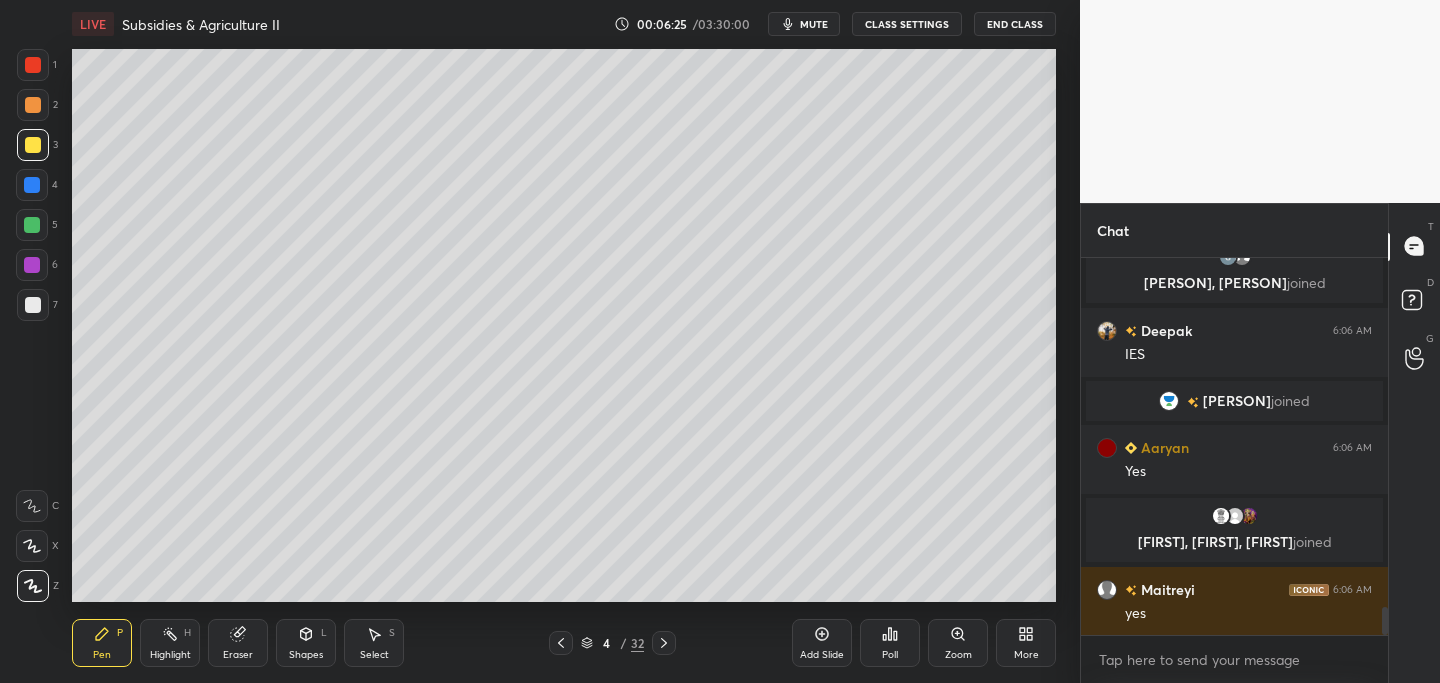 click 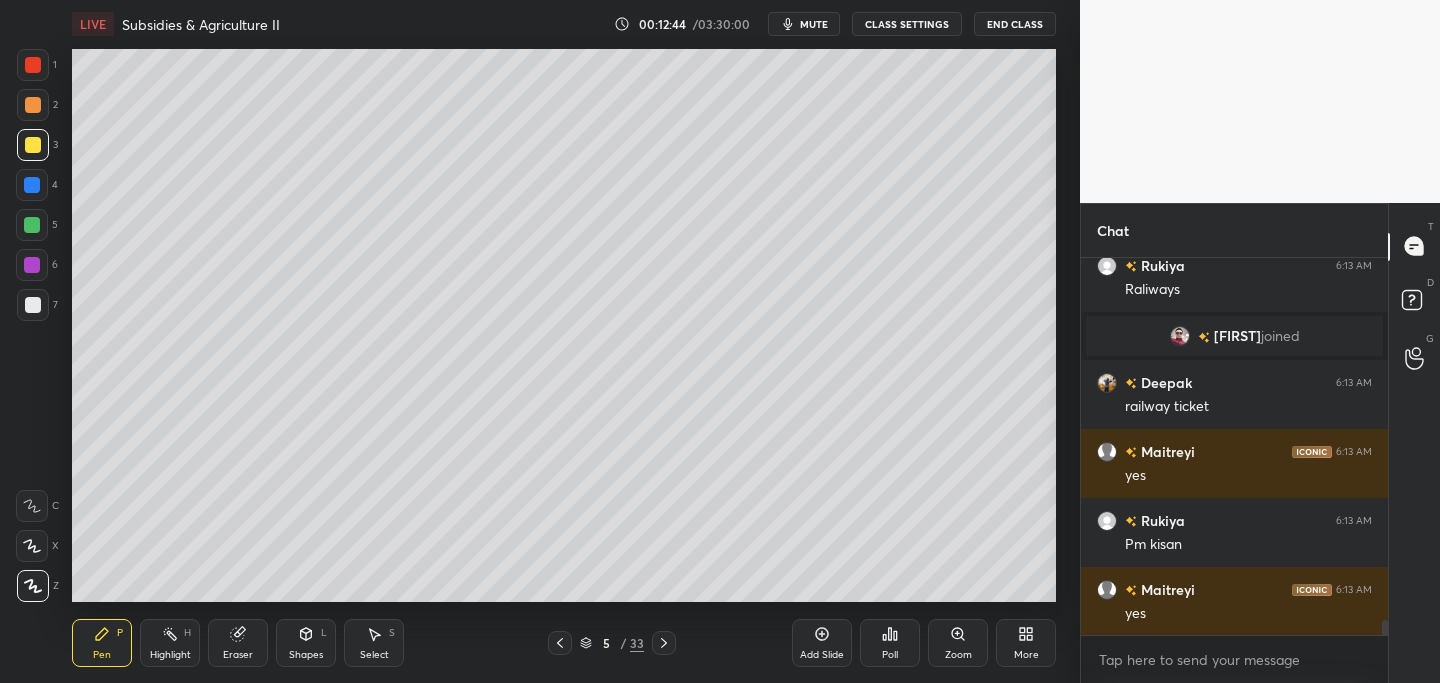 scroll, scrollTop: 9374, scrollLeft: 0, axis: vertical 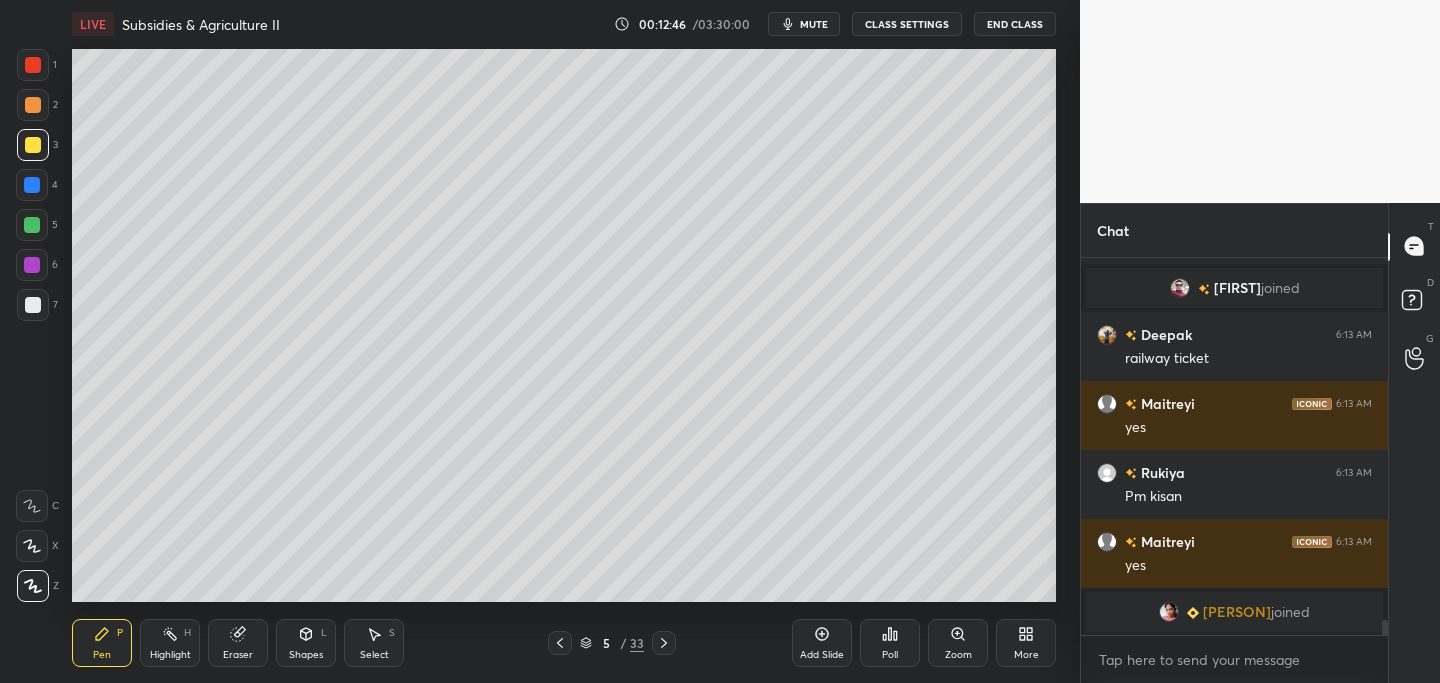 click 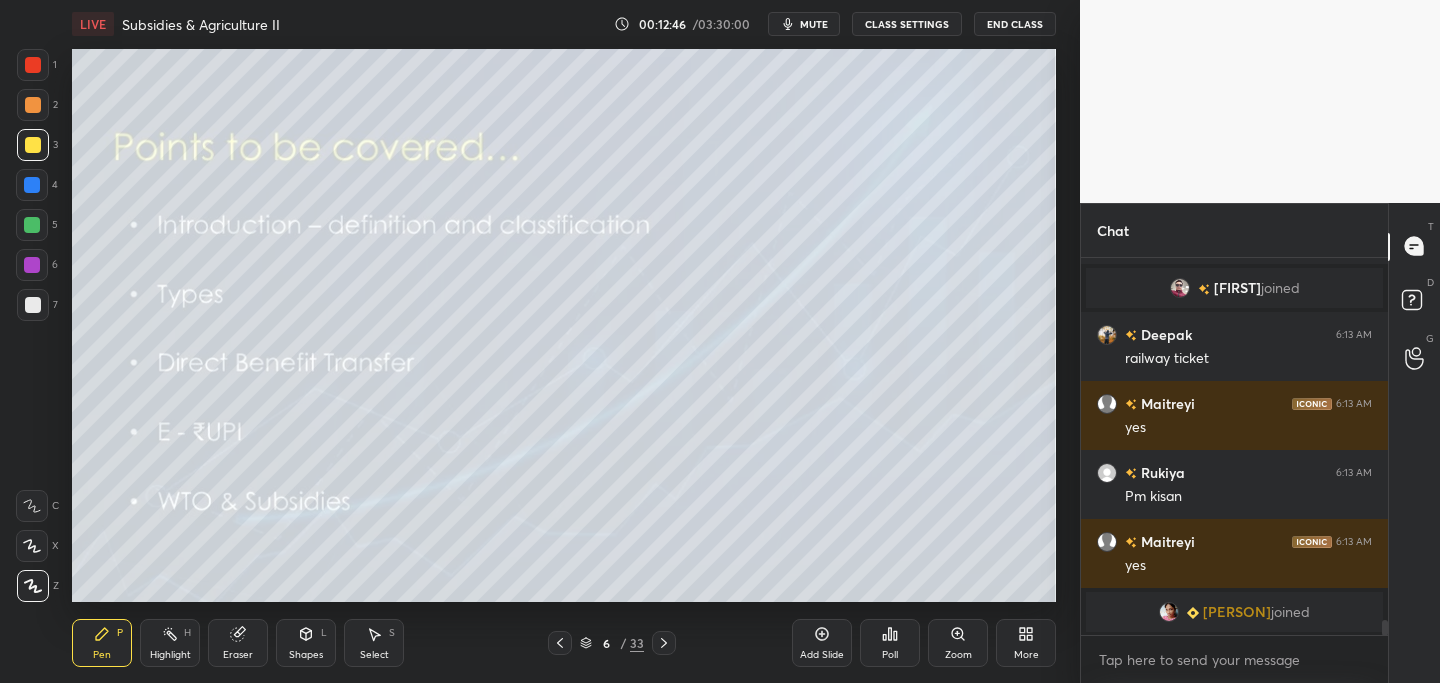 click 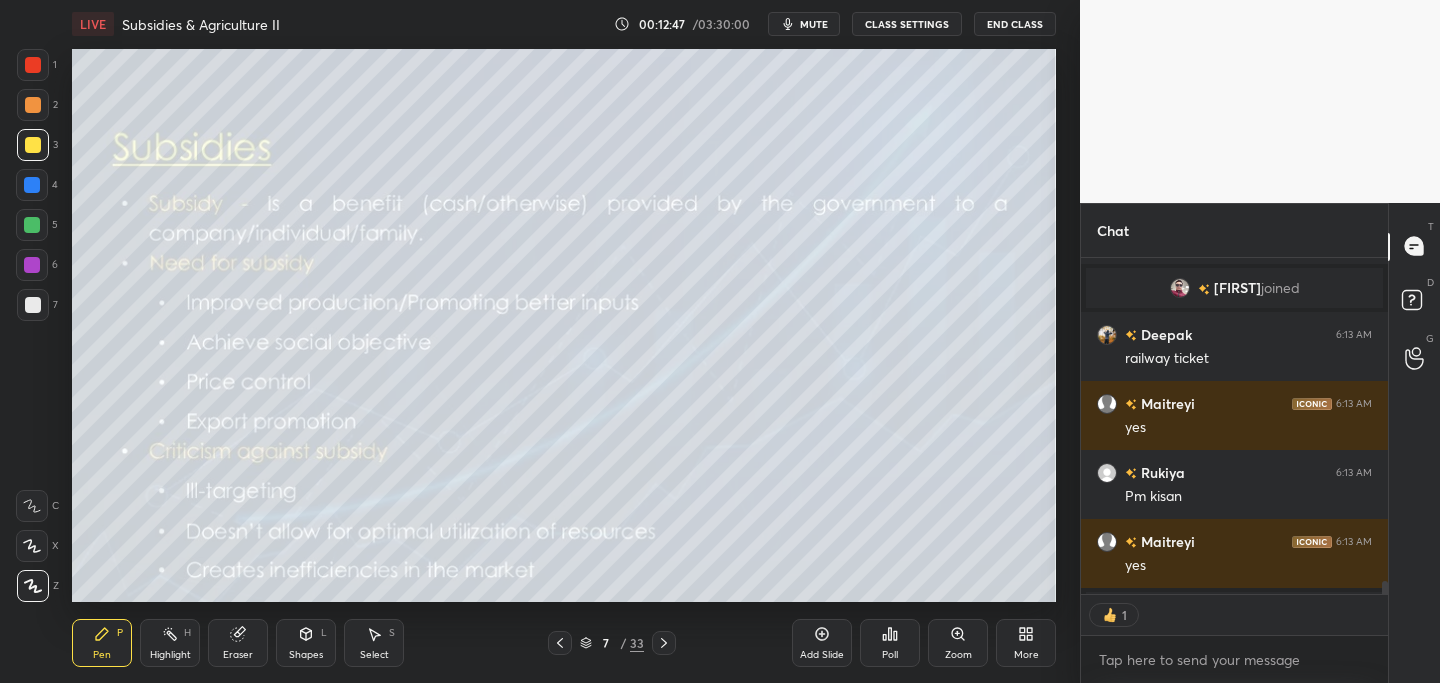 scroll, scrollTop: 7, scrollLeft: 7, axis: both 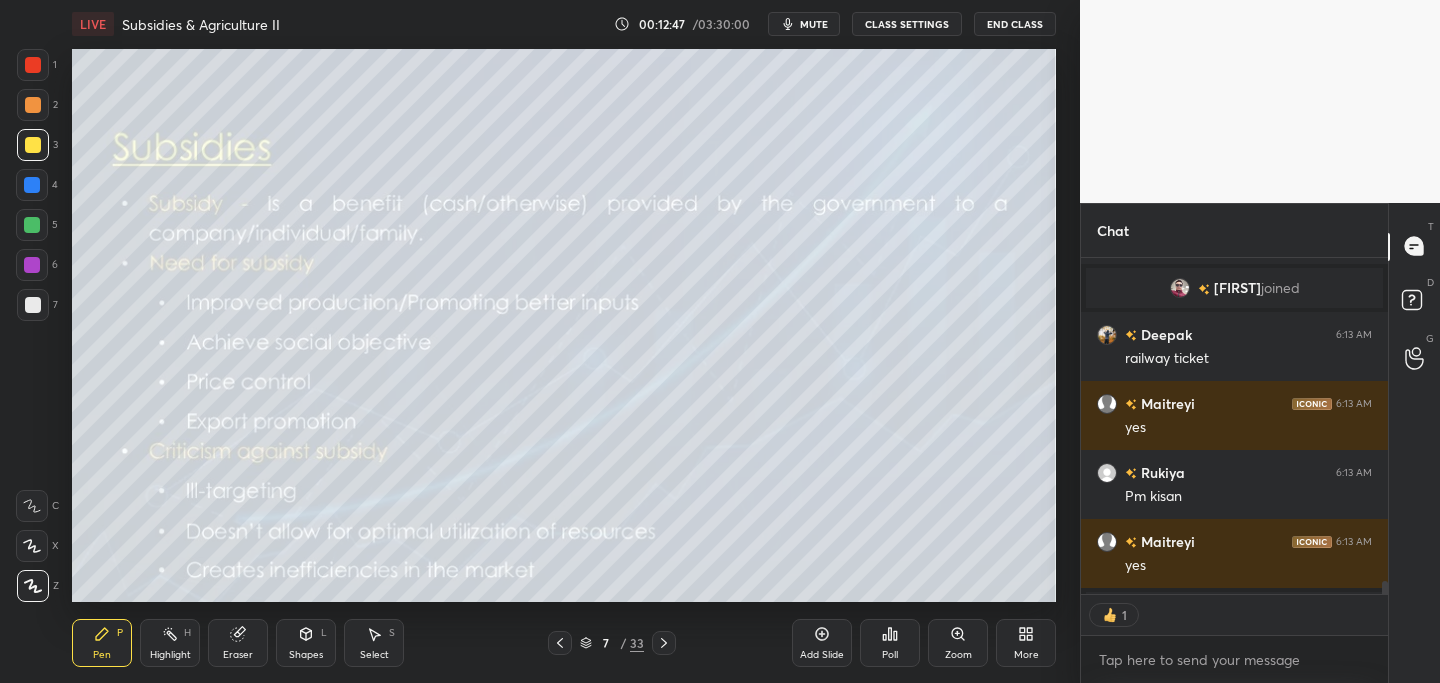 click 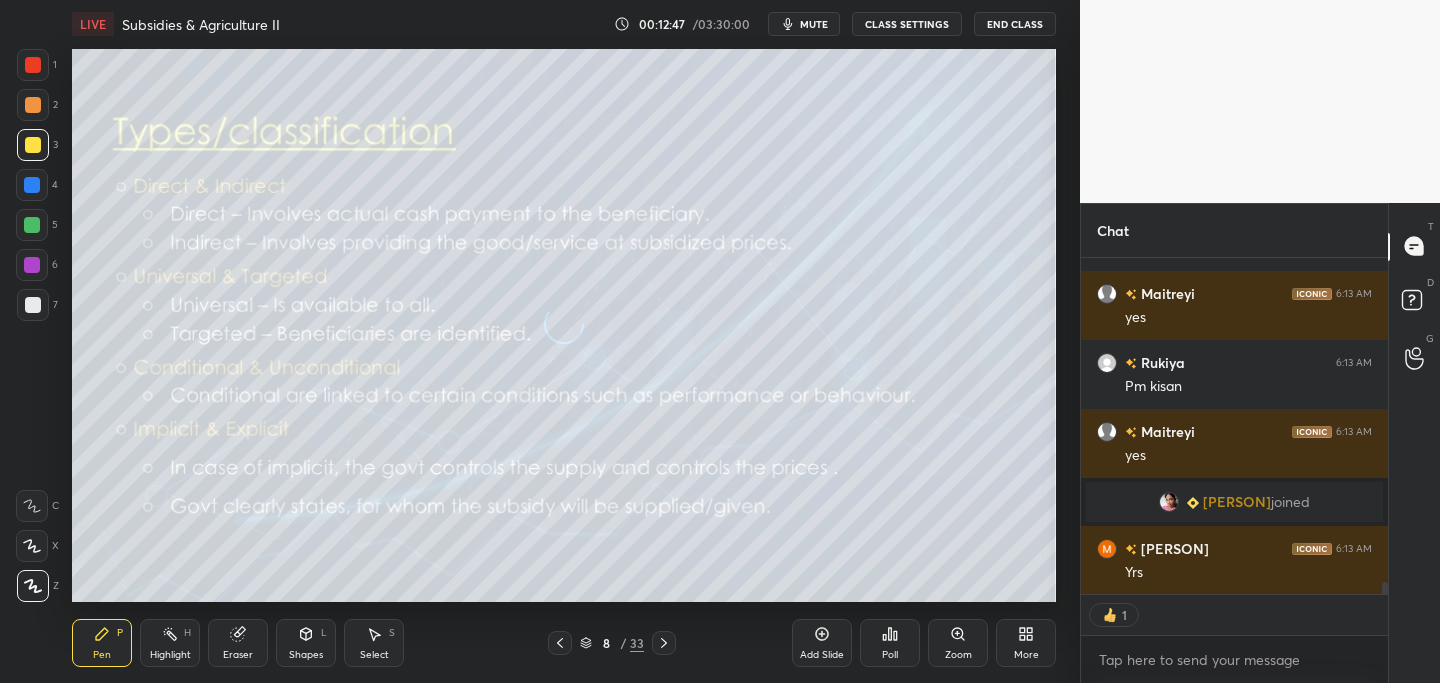 click 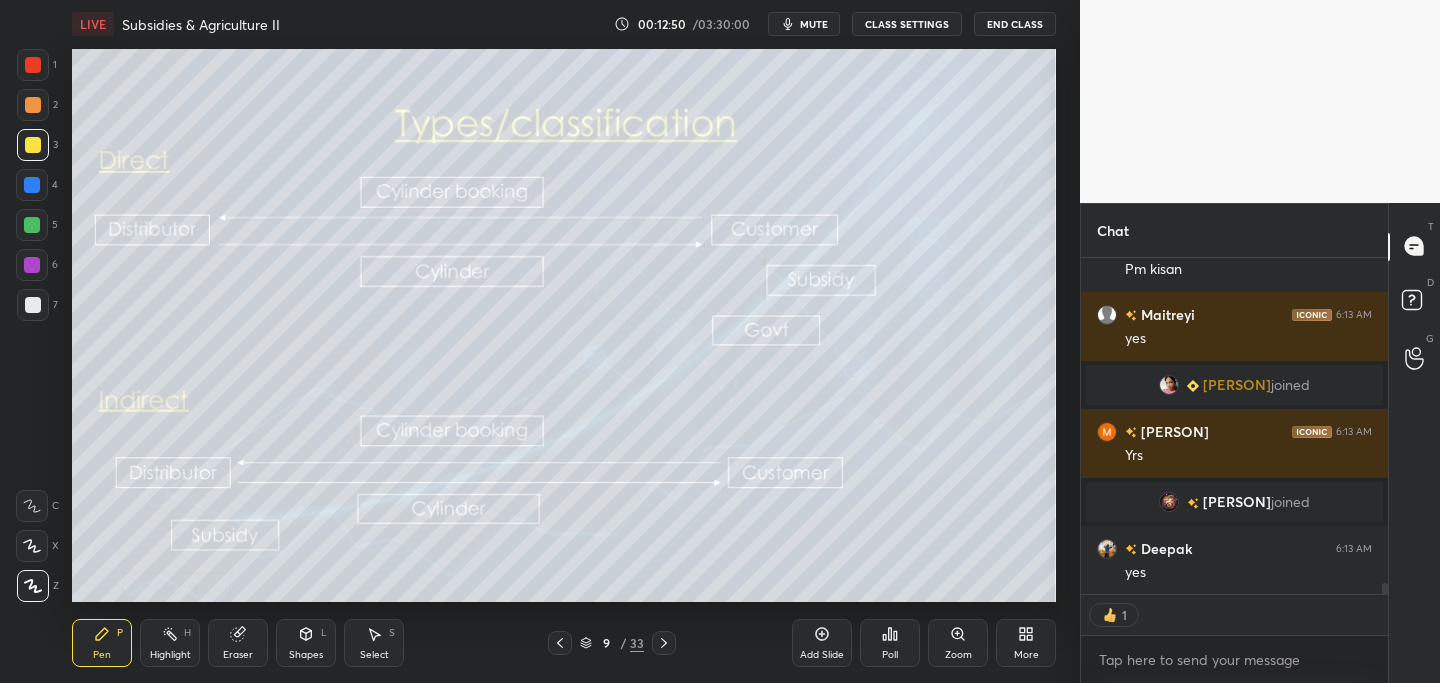 scroll, scrollTop: 9558, scrollLeft: 0, axis: vertical 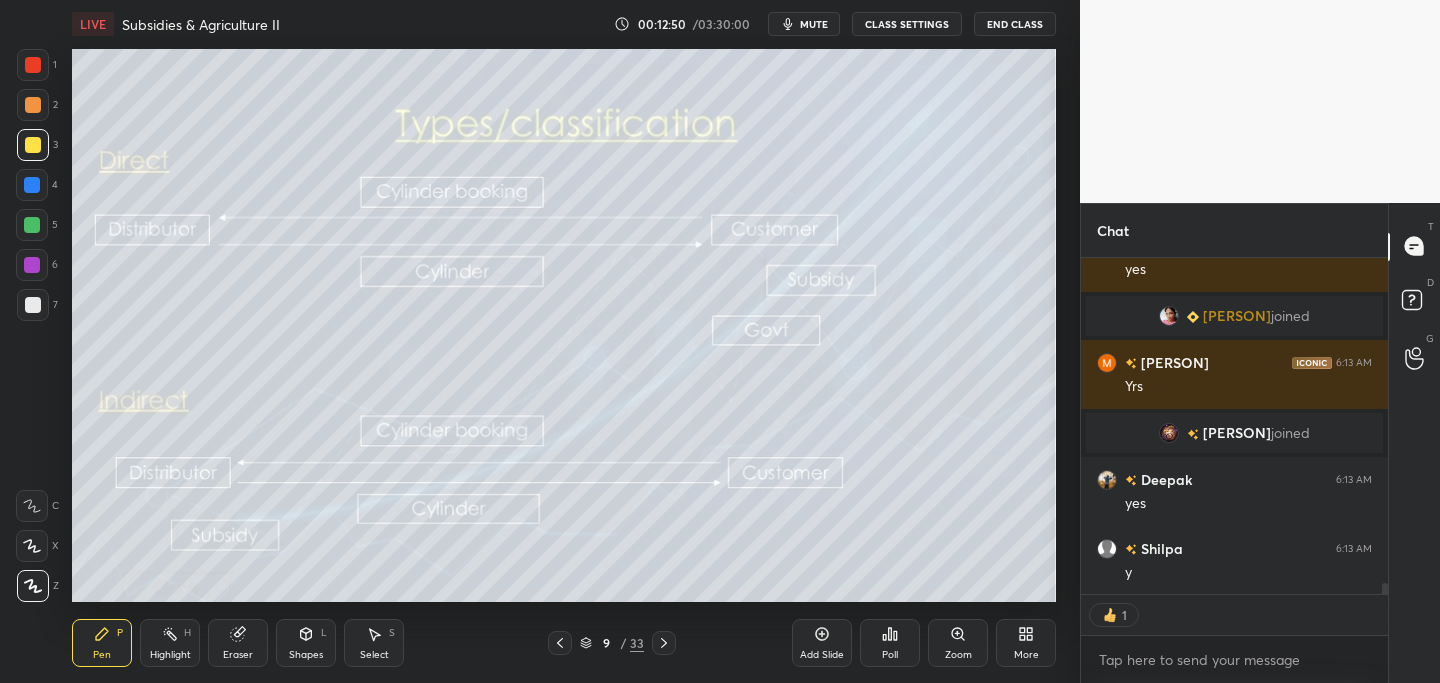click 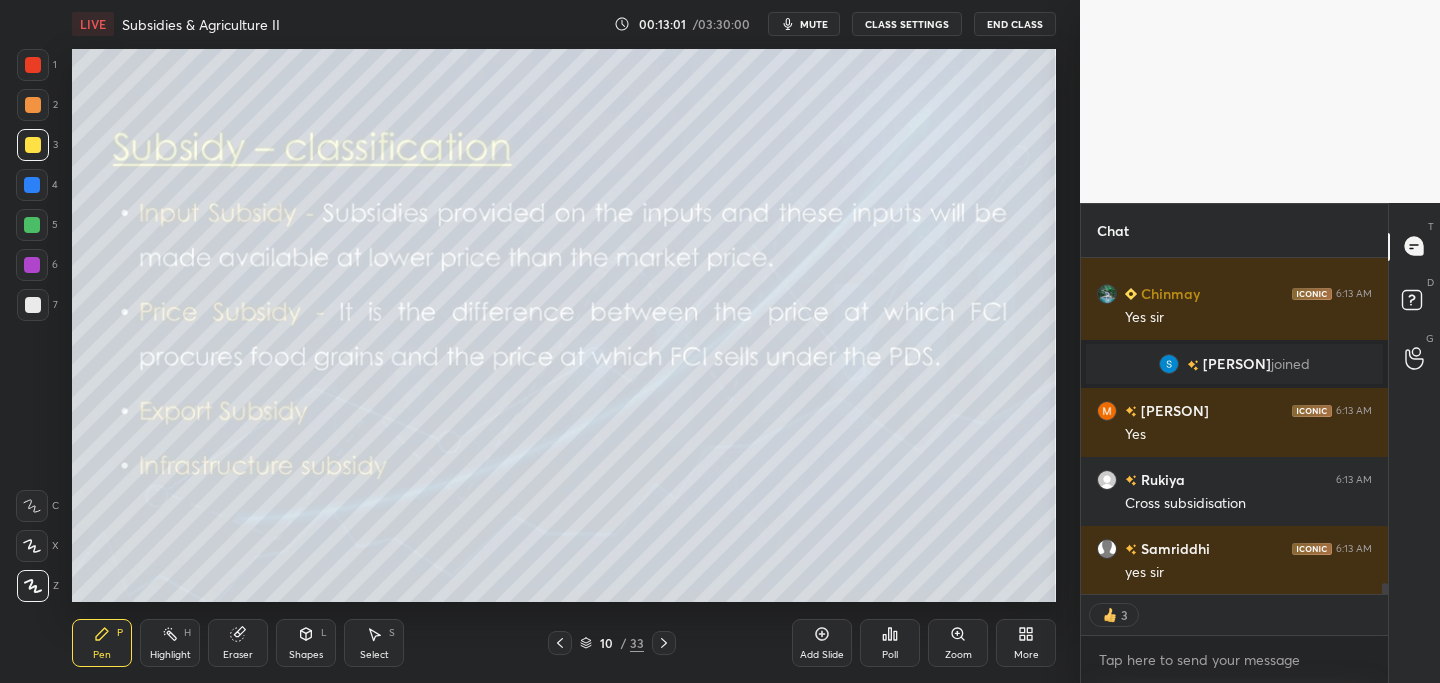 scroll, scrollTop: 9940, scrollLeft: 0, axis: vertical 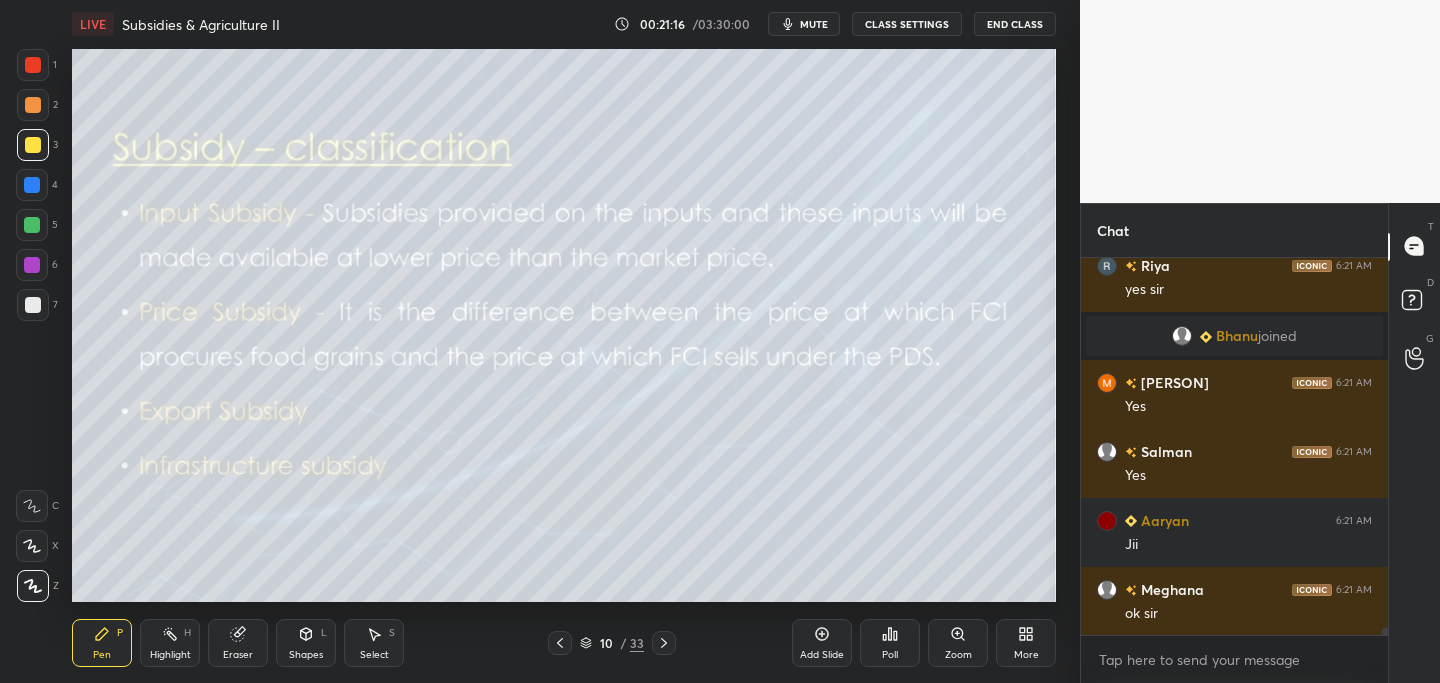click 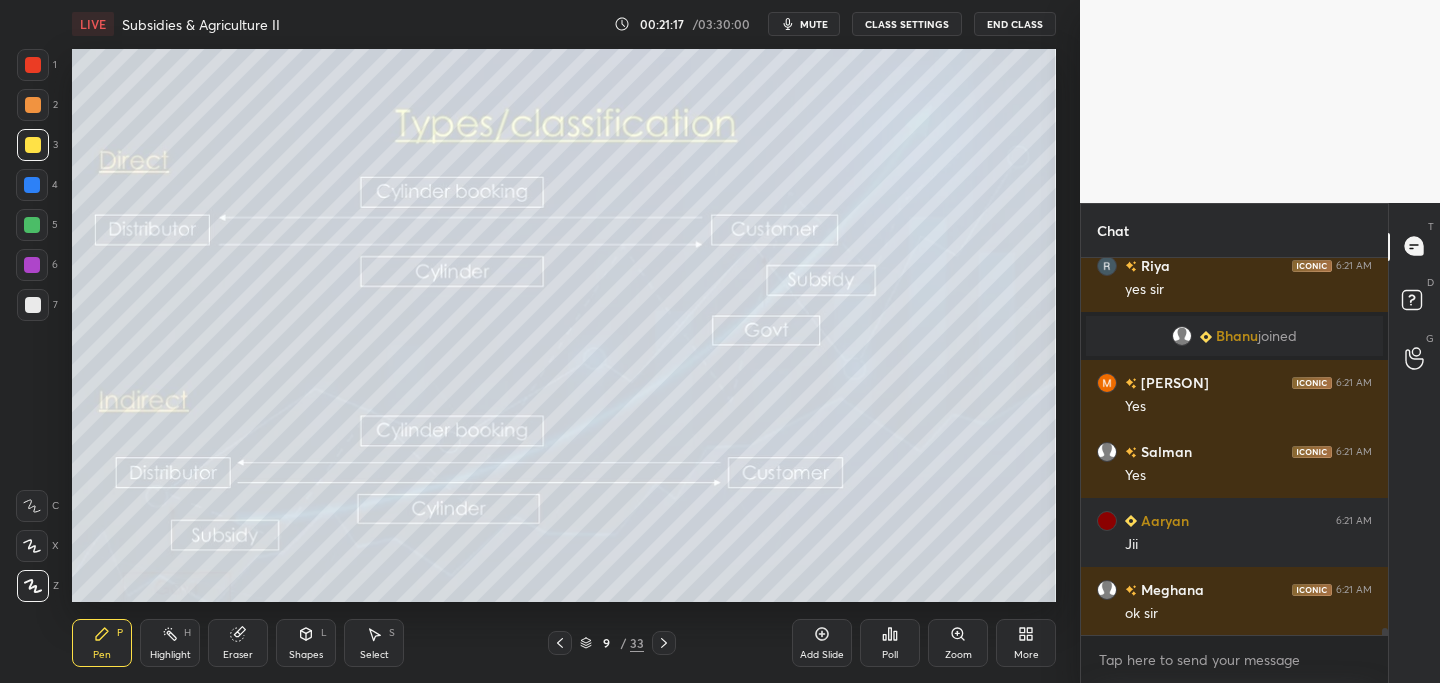 scroll, scrollTop: 19398, scrollLeft: 0, axis: vertical 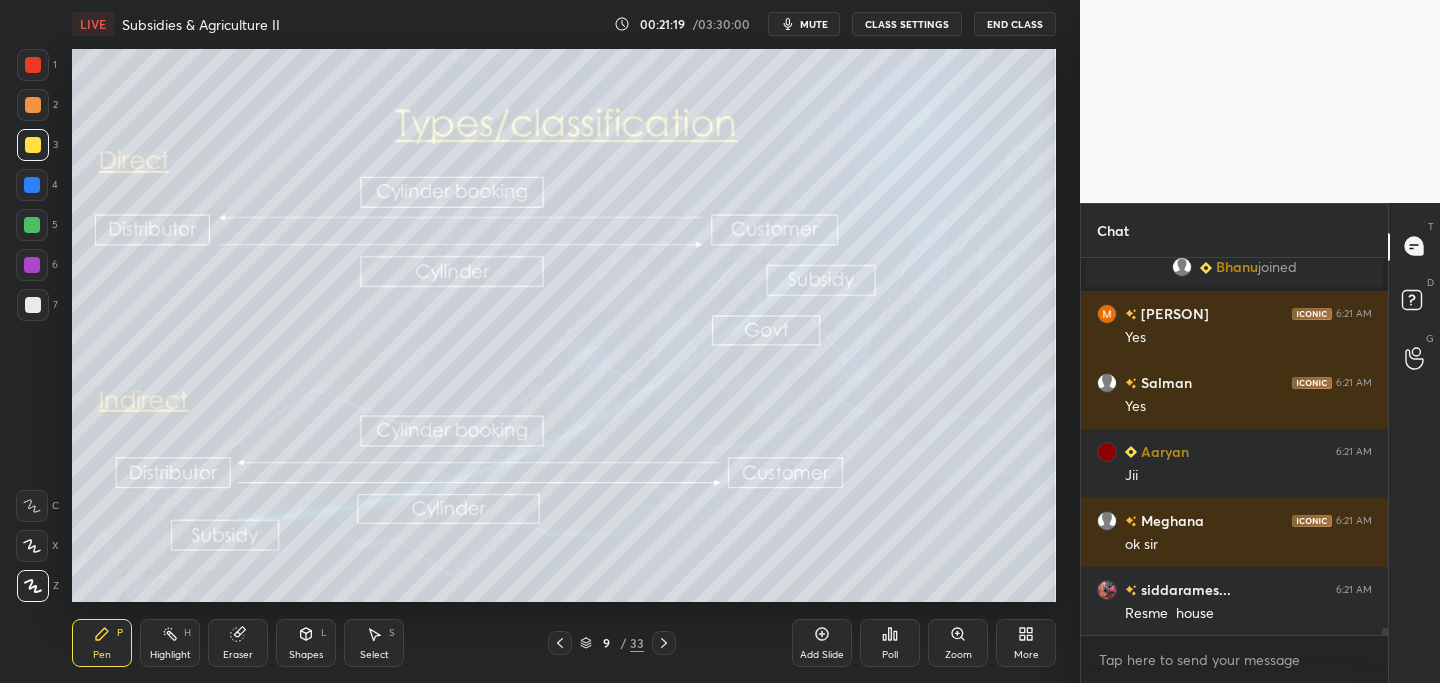 click 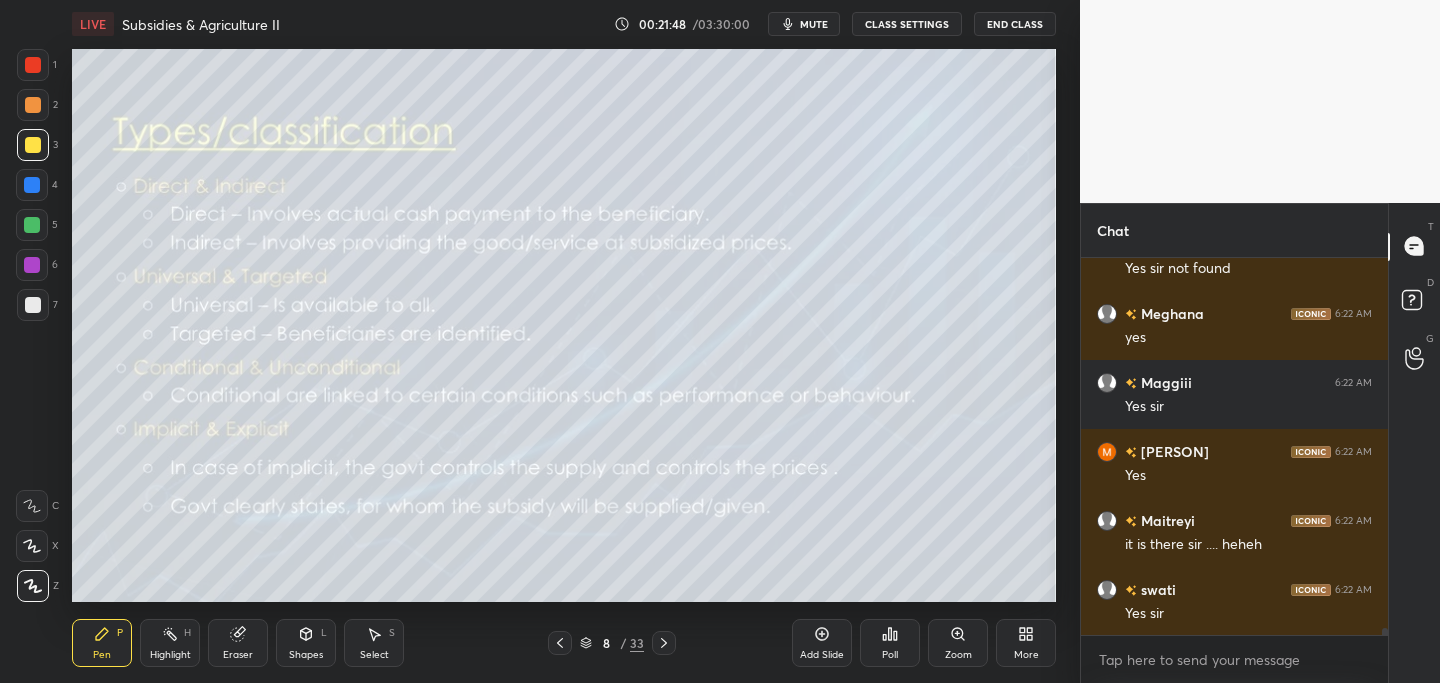 scroll, scrollTop: 20088, scrollLeft: 0, axis: vertical 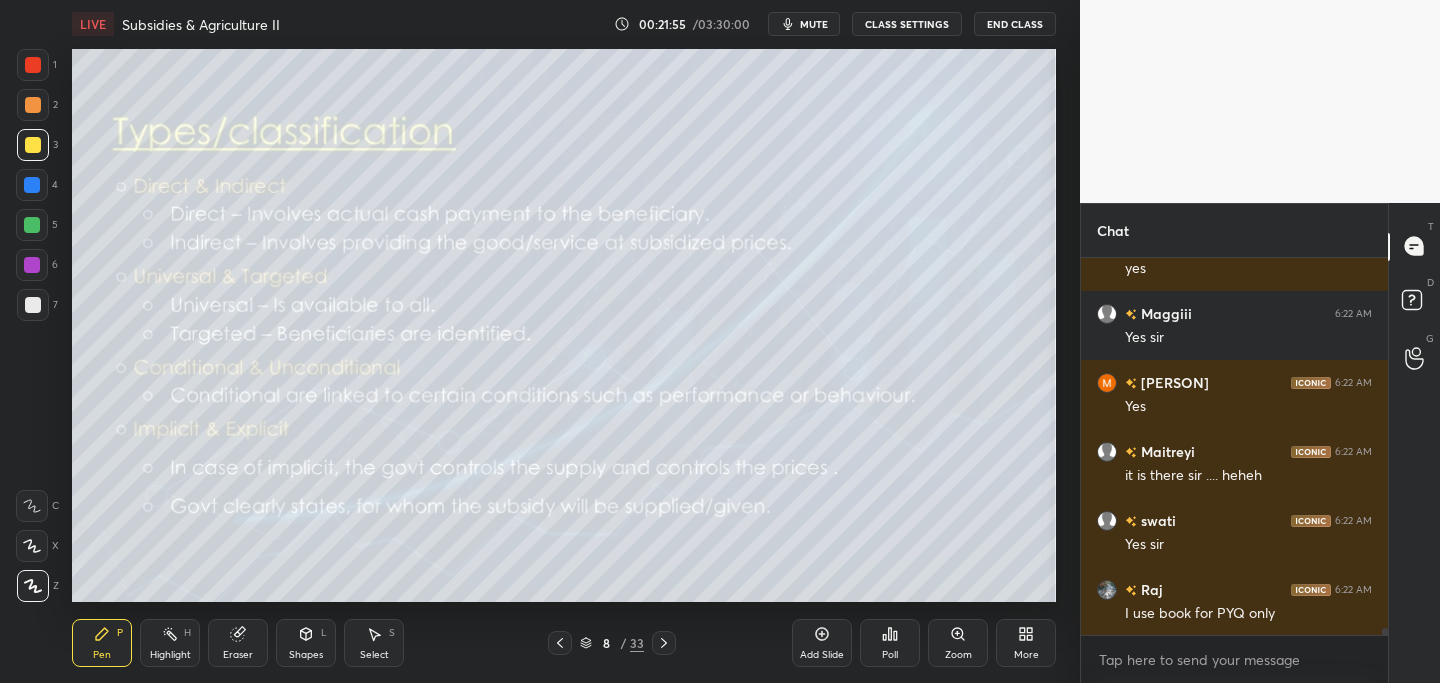 click 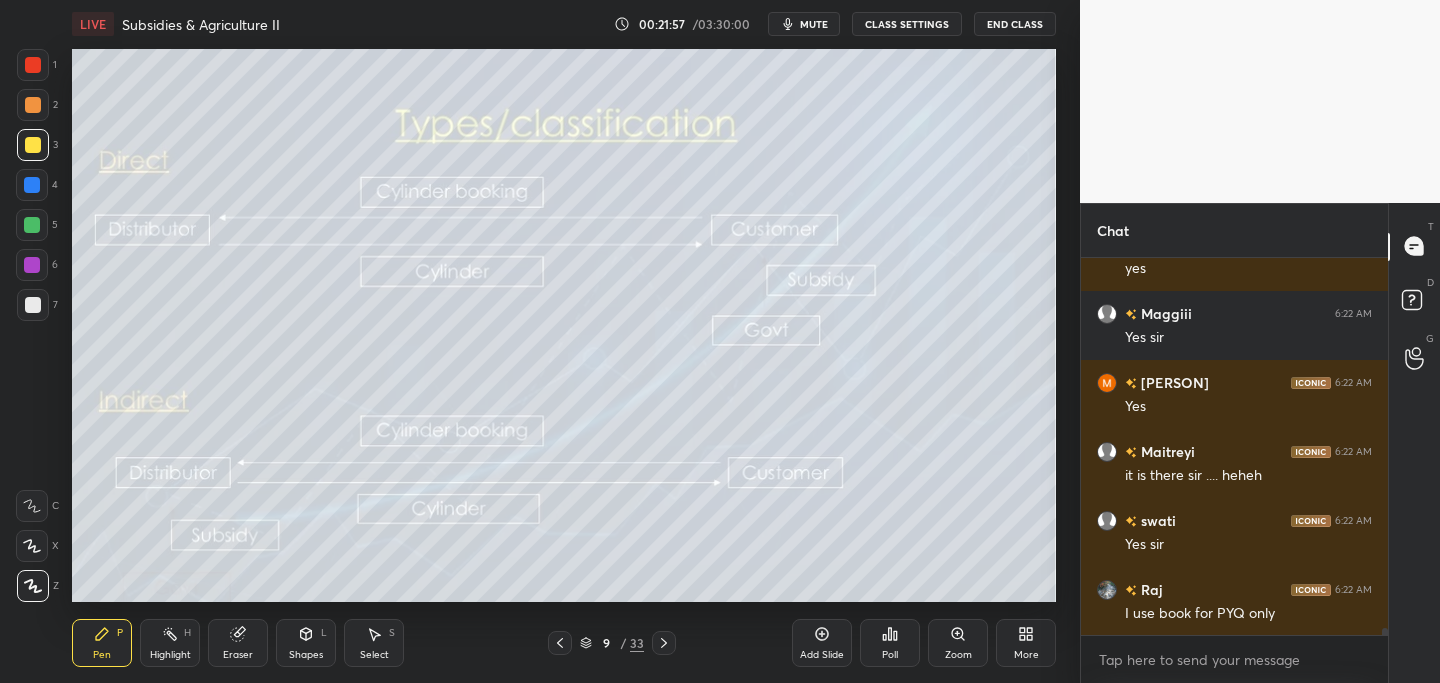 scroll, scrollTop: 20157, scrollLeft: 0, axis: vertical 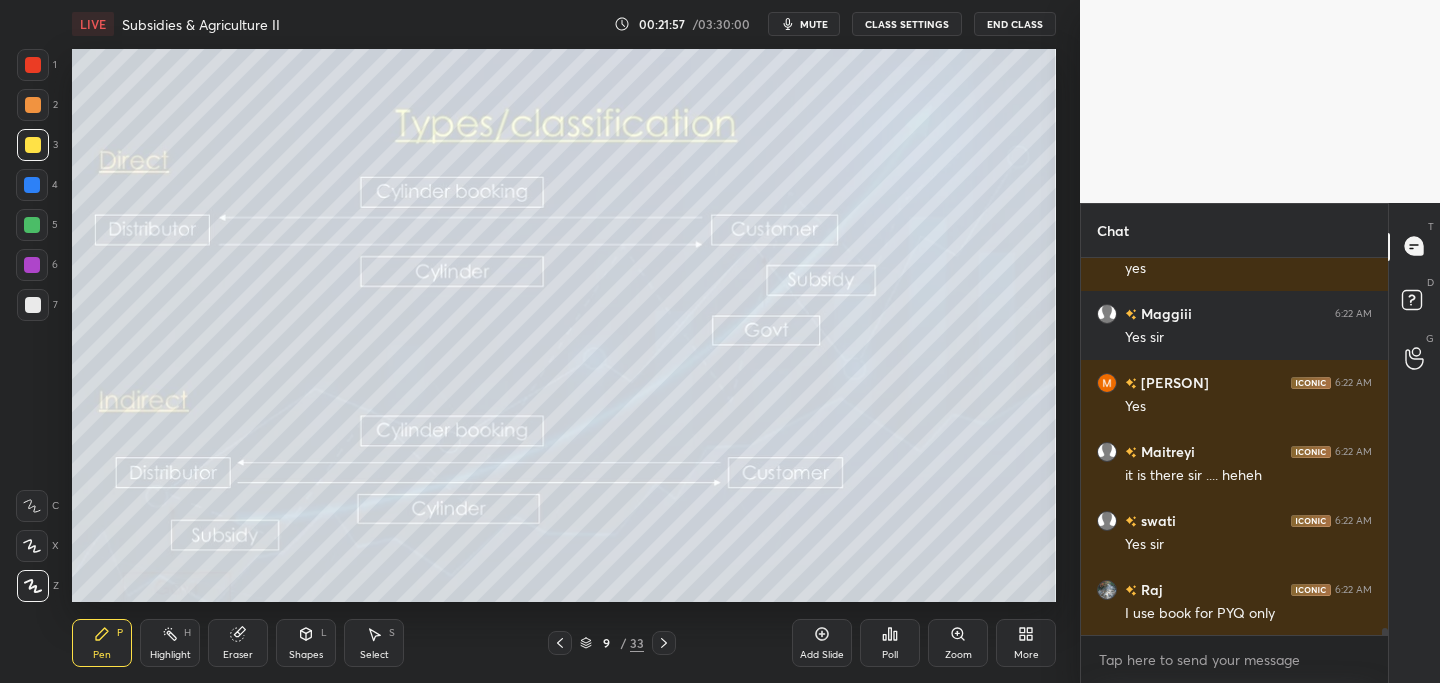 click 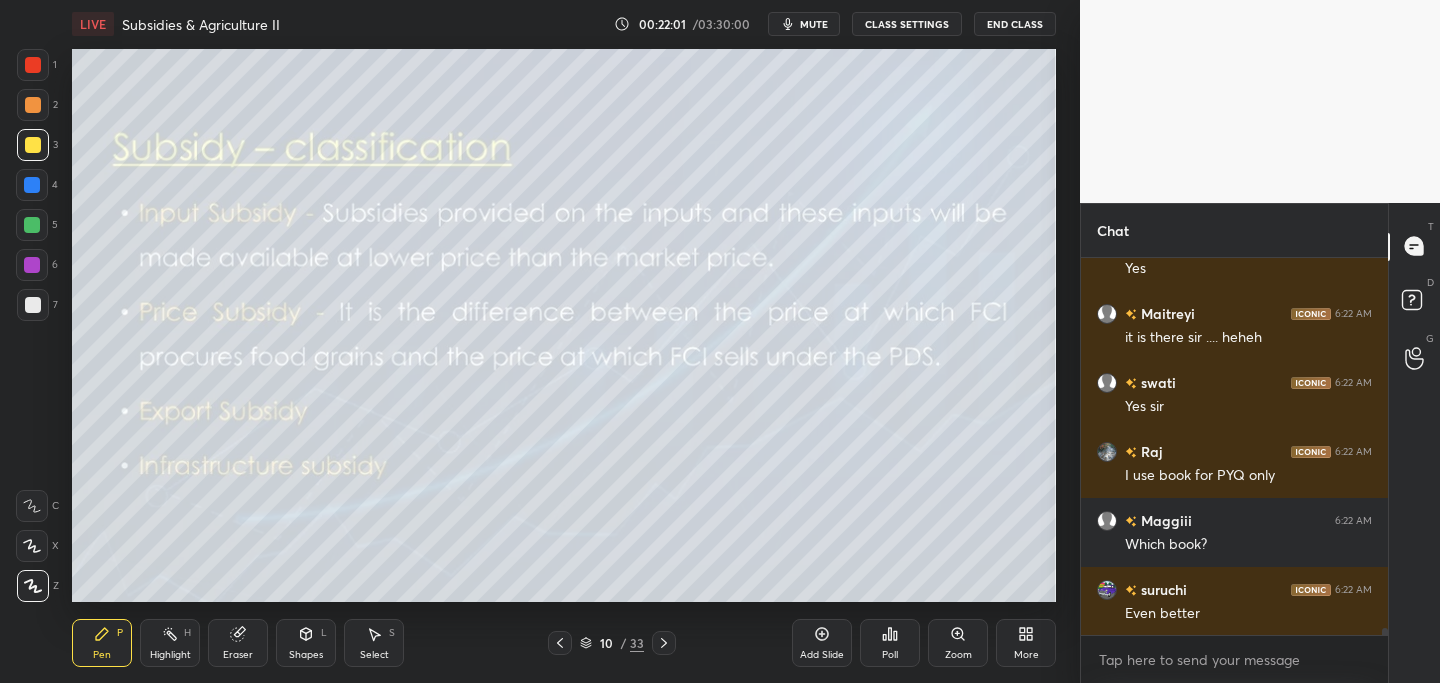 scroll, scrollTop: 20295, scrollLeft: 0, axis: vertical 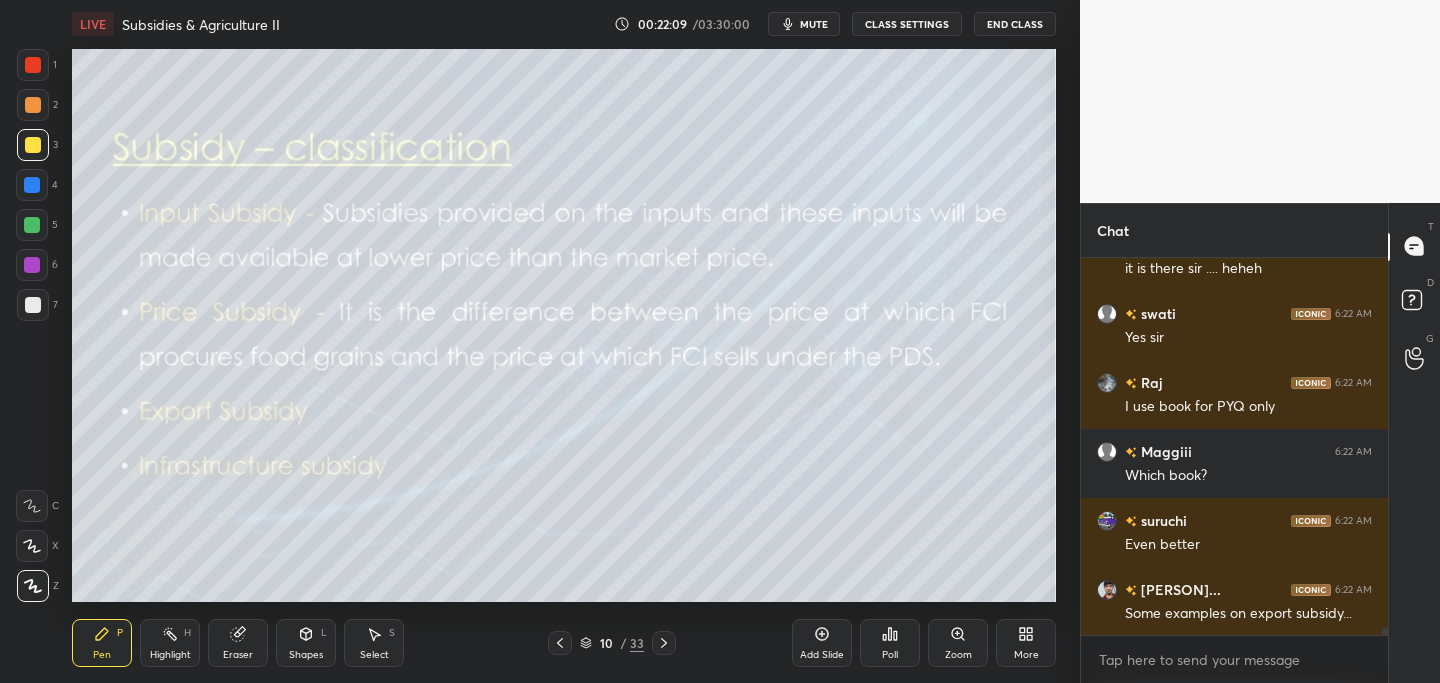 click 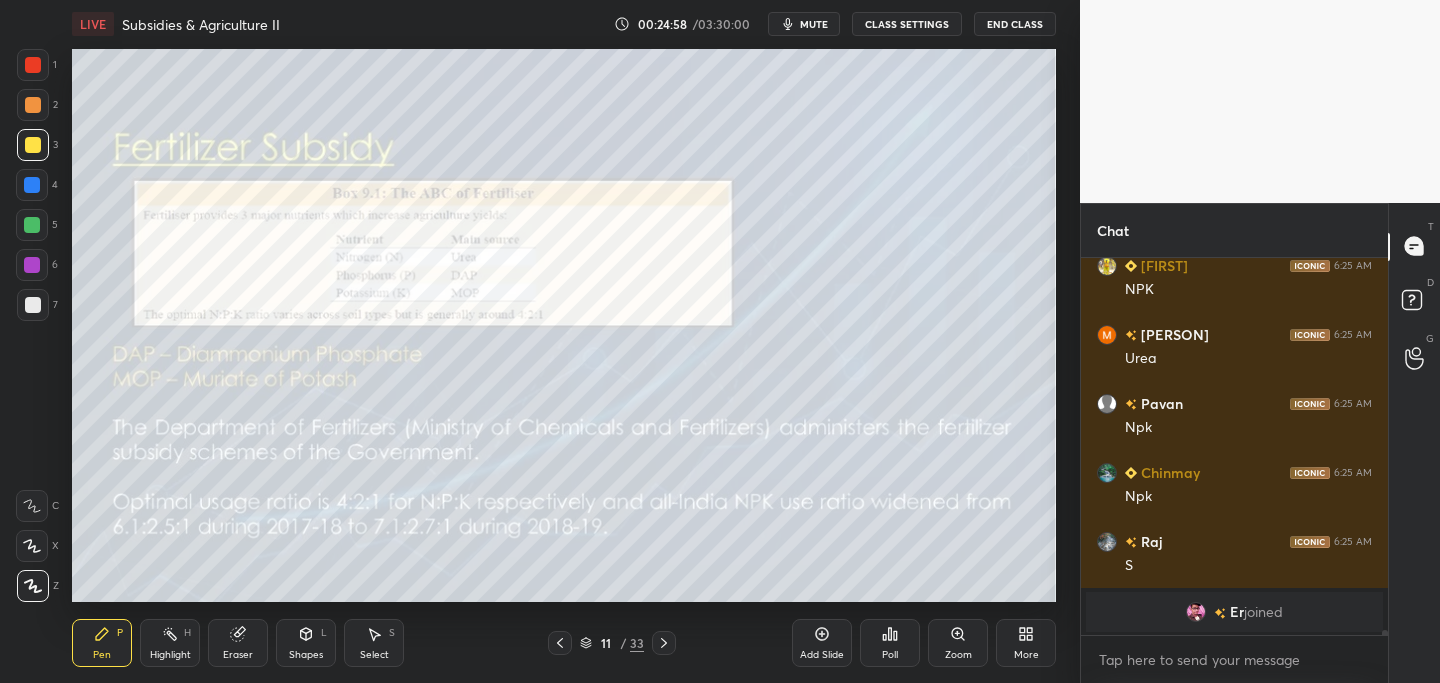 scroll, scrollTop: 24591, scrollLeft: 0, axis: vertical 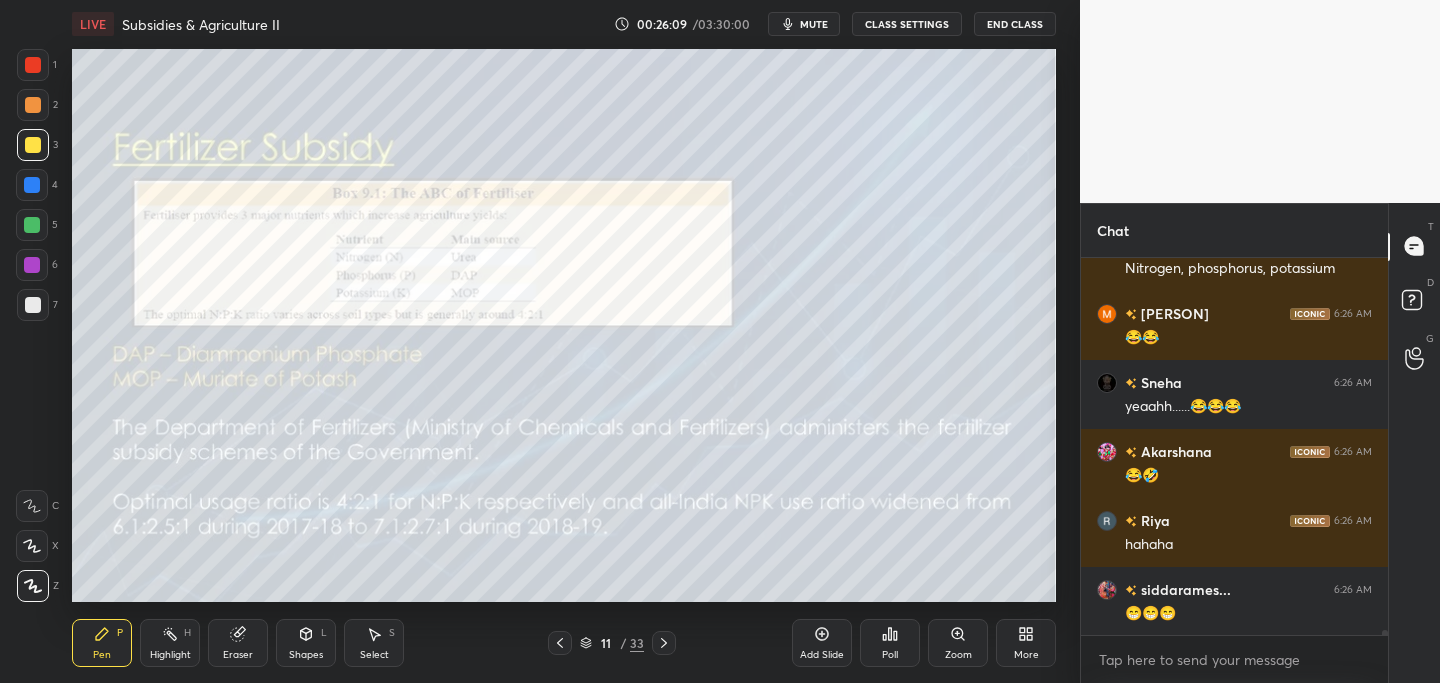 click at bounding box center (33, 65) 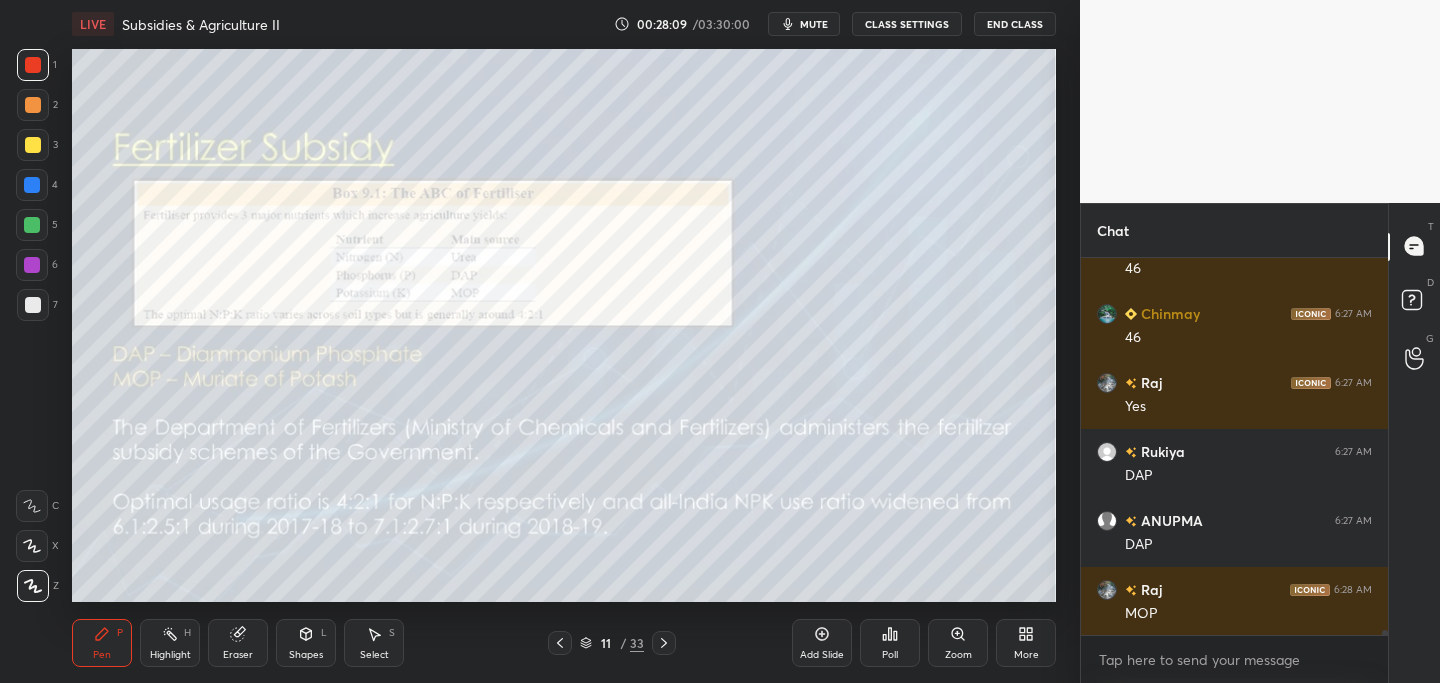 scroll, scrollTop: 27861, scrollLeft: 0, axis: vertical 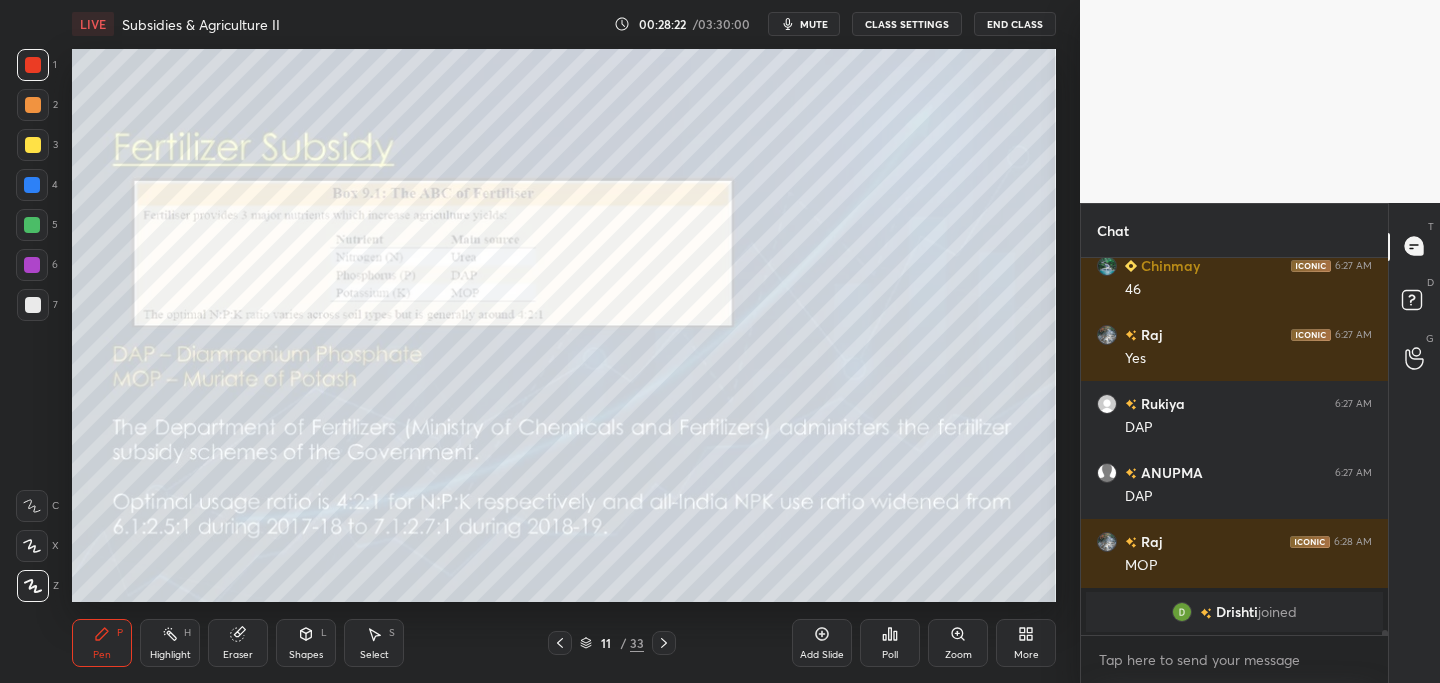 click 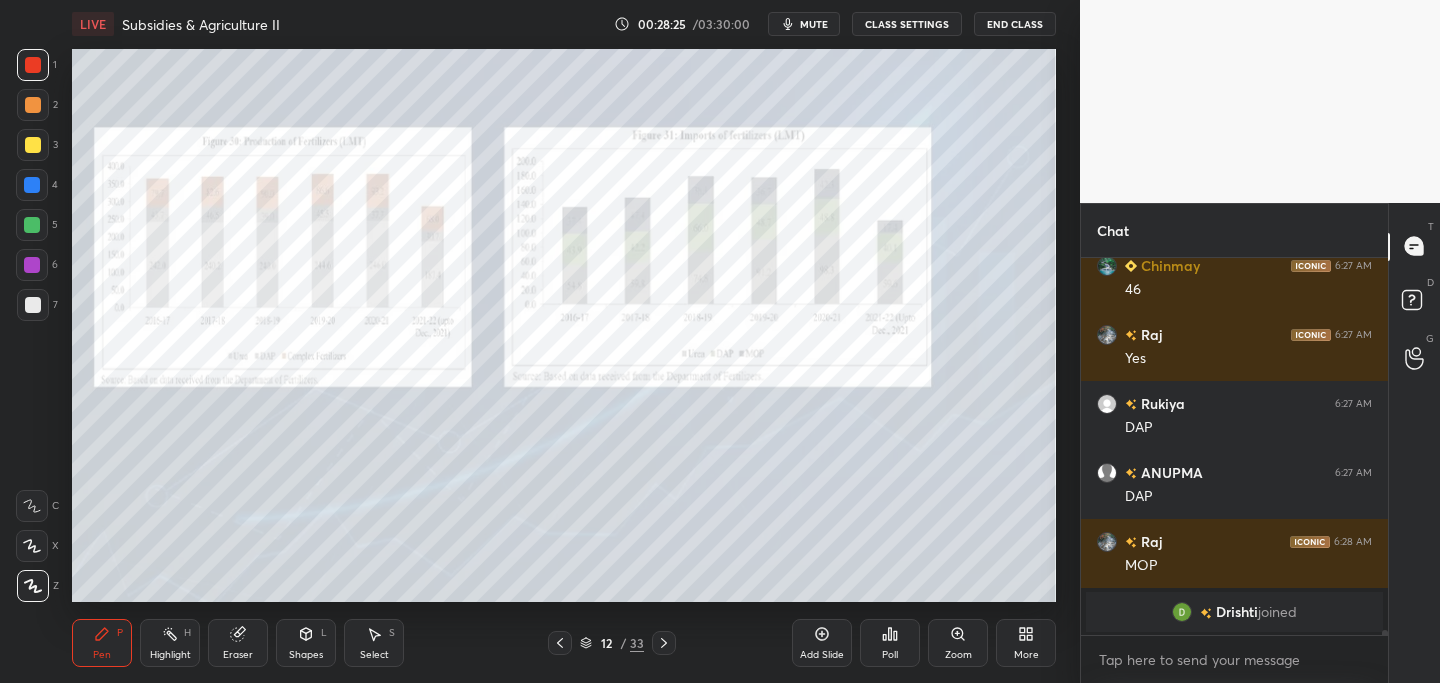 click 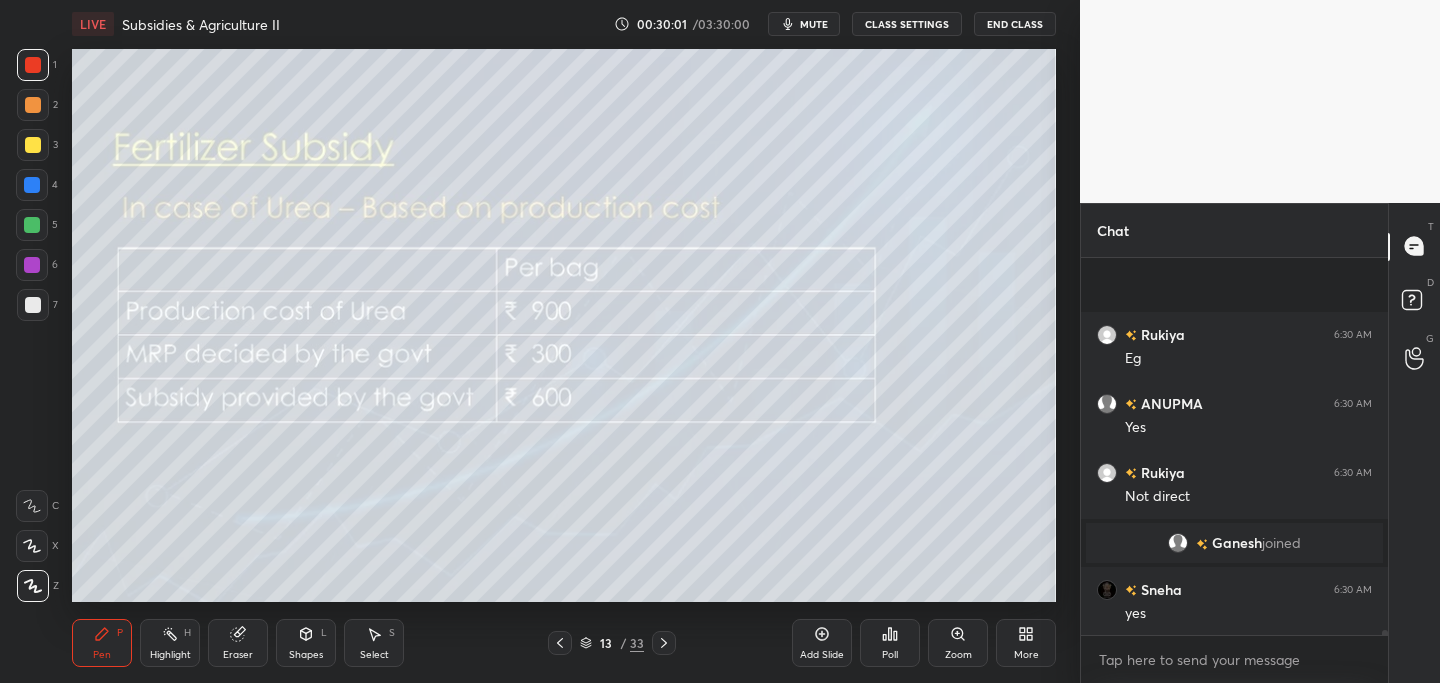 scroll, scrollTop: 27489, scrollLeft: 0, axis: vertical 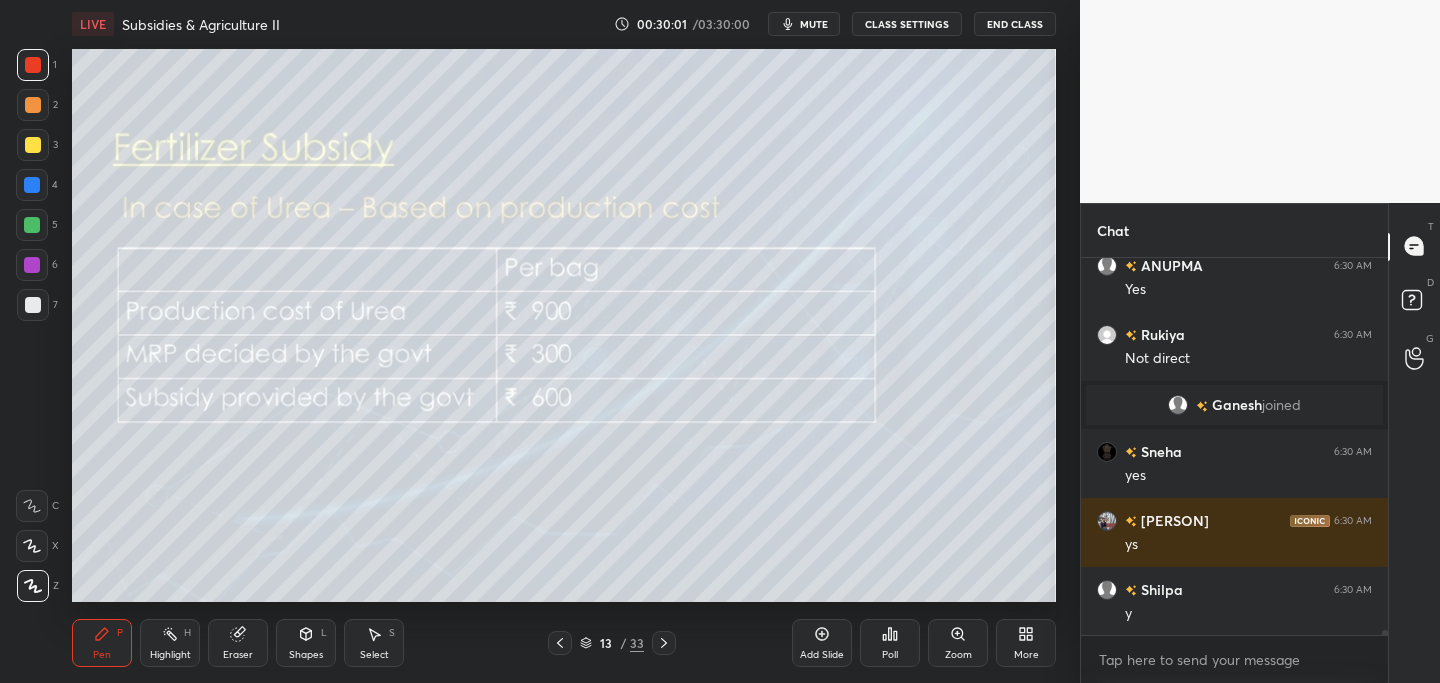 click 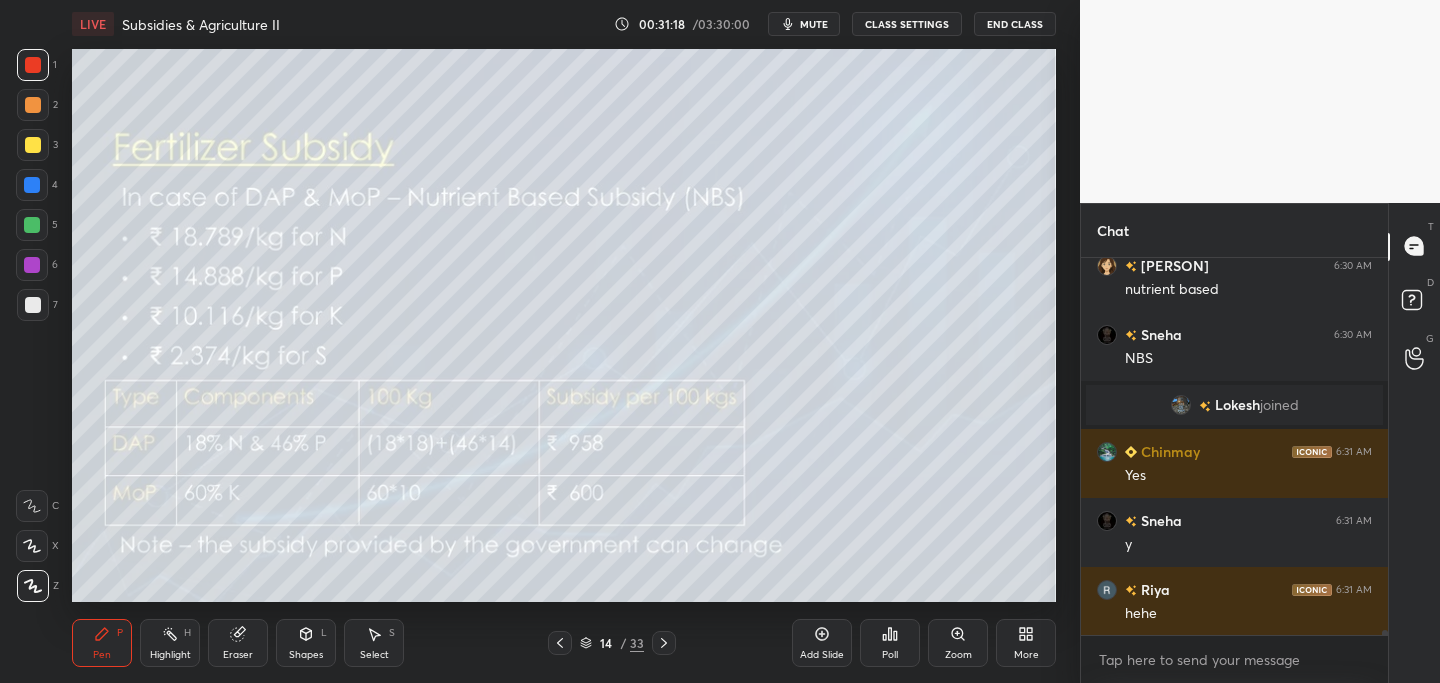 scroll, scrollTop: 28139, scrollLeft: 0, axis: vertical 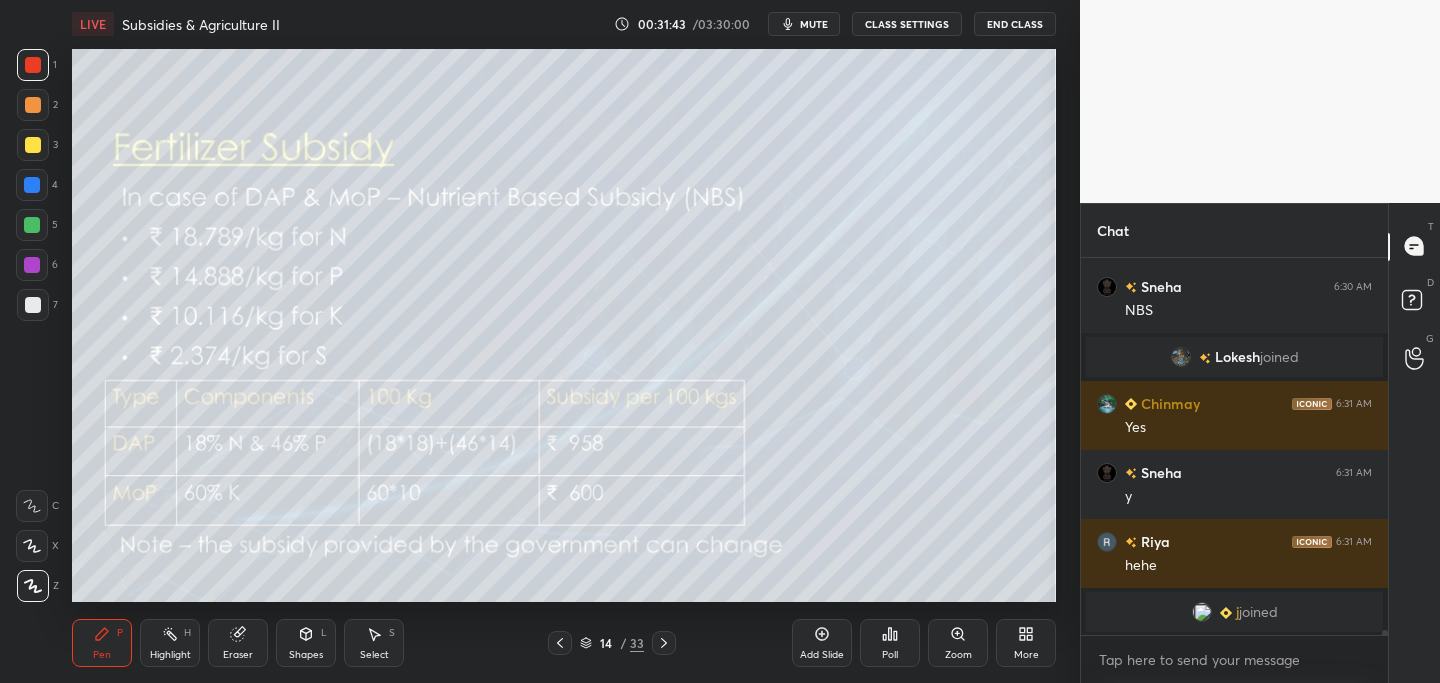 click at bounding box center (33, 145) 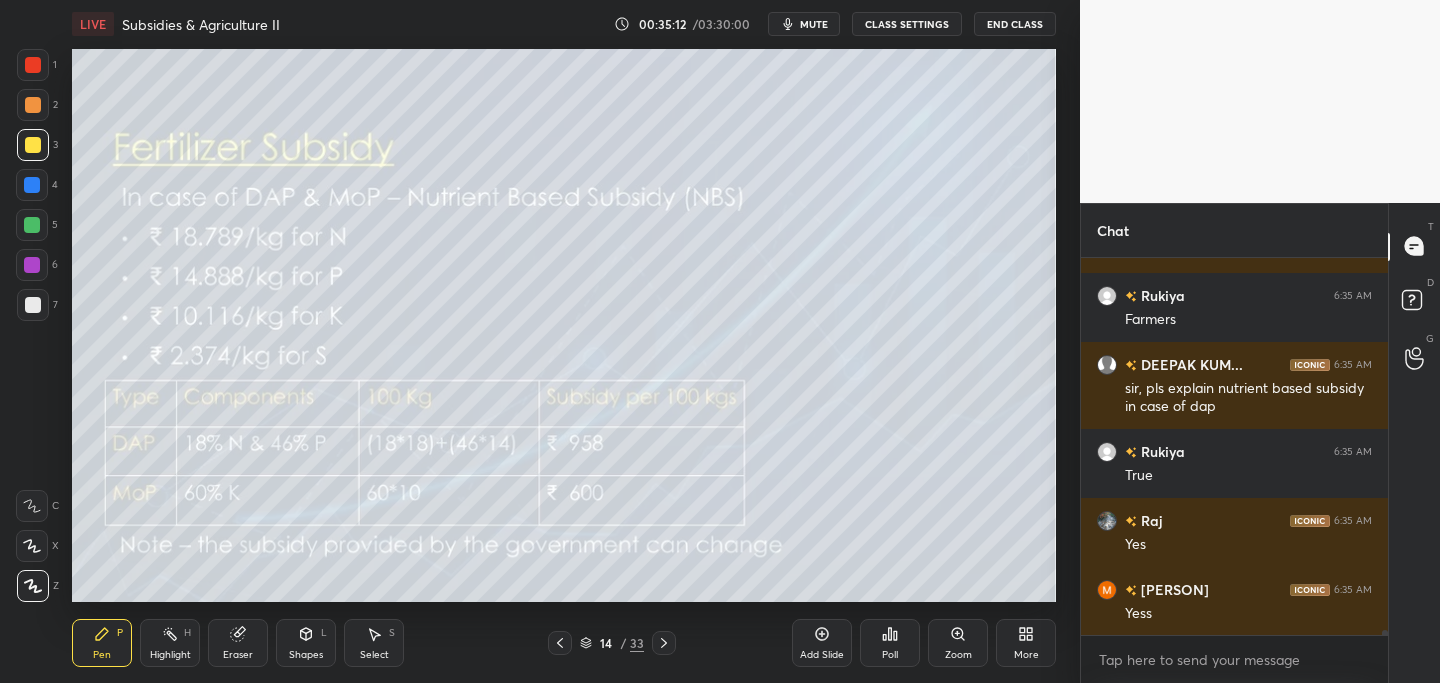 scroll, scrollTop: 31246, scrollLeft: 0, axis: vertical 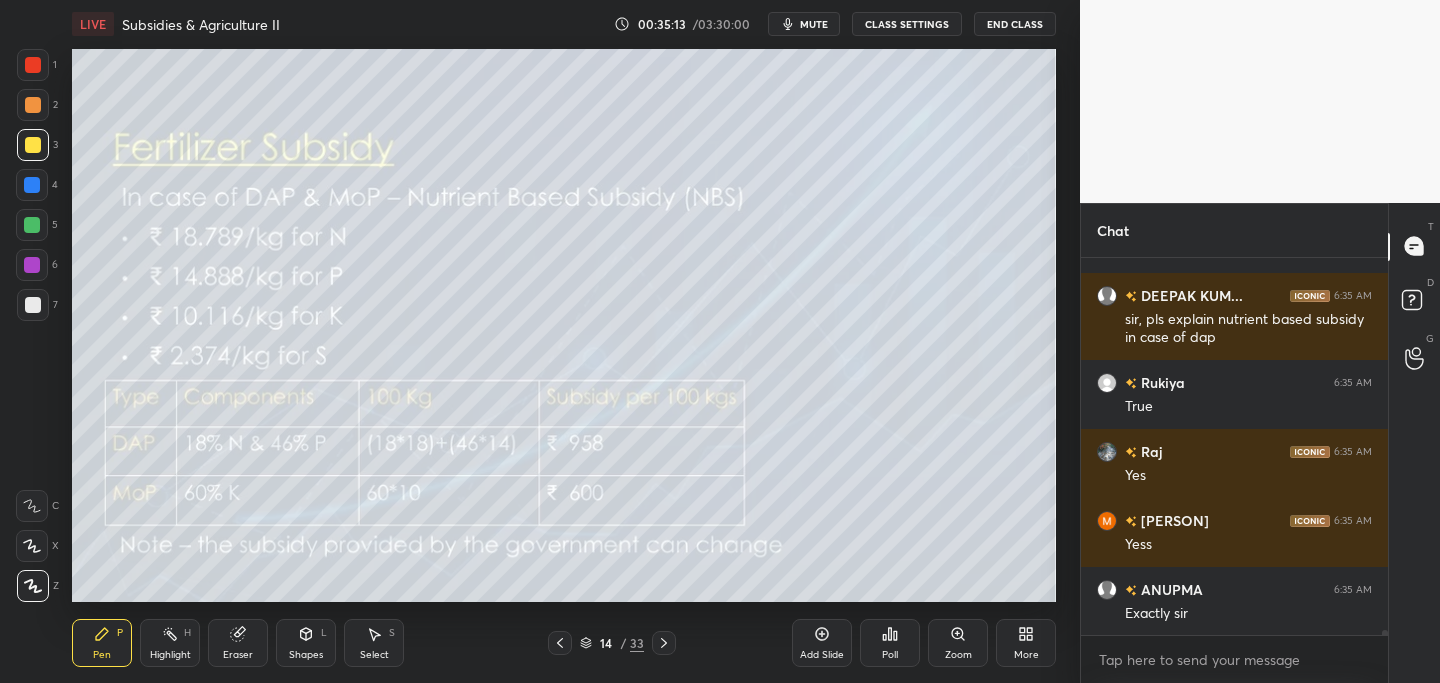 click 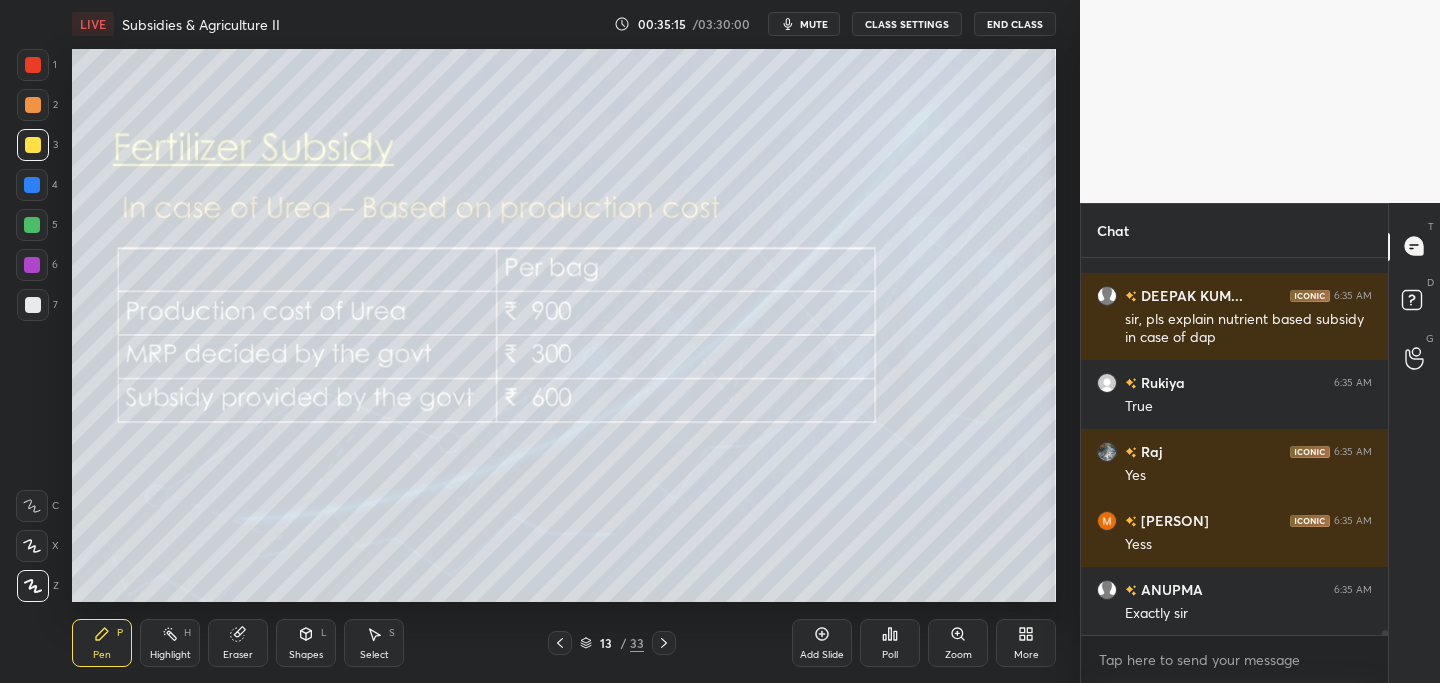 click 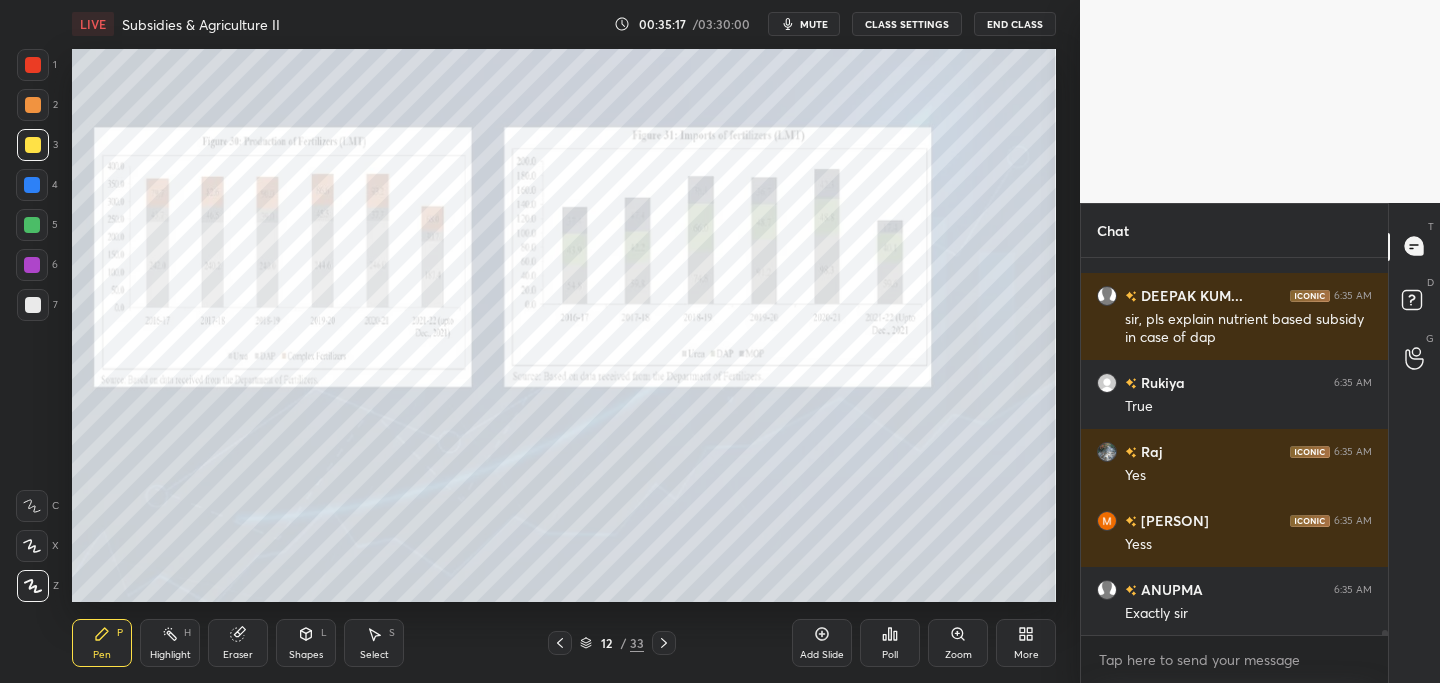 click 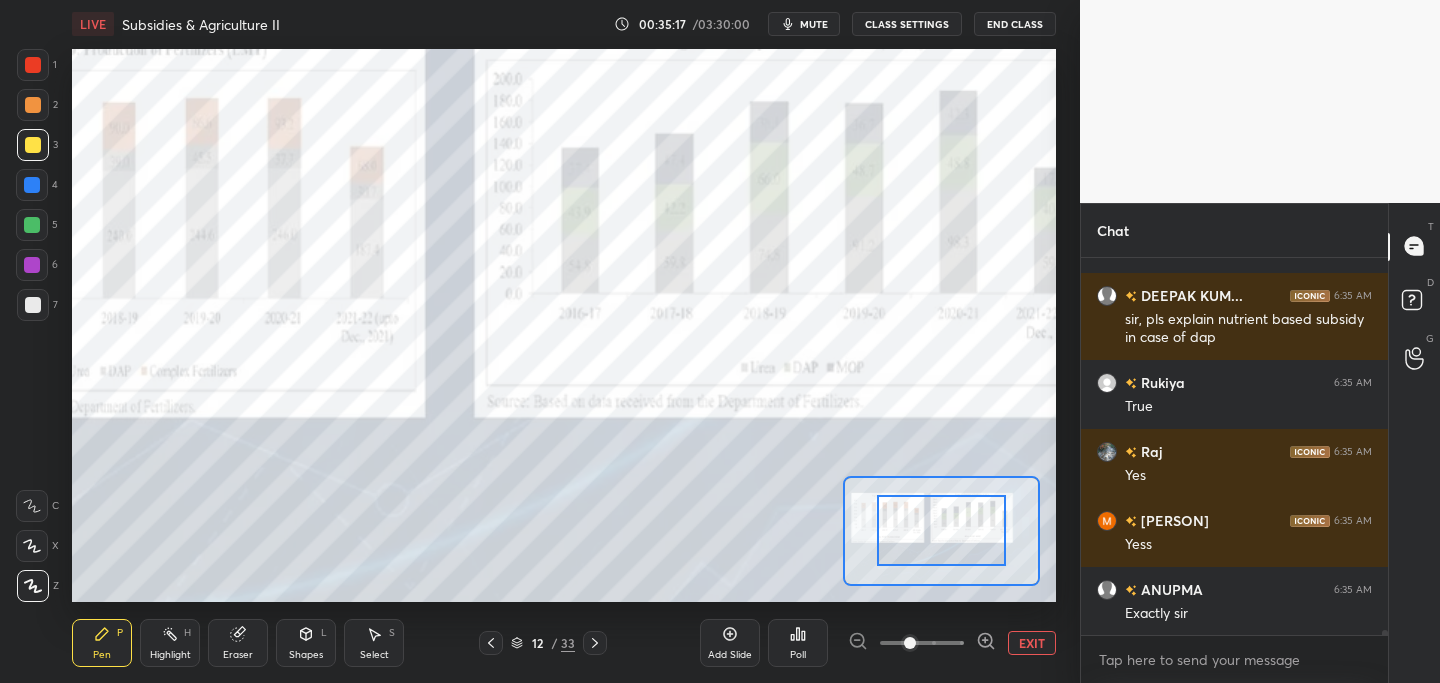 scroll, scrollTop: 31315, scrollLeft: 0, axis: vertical 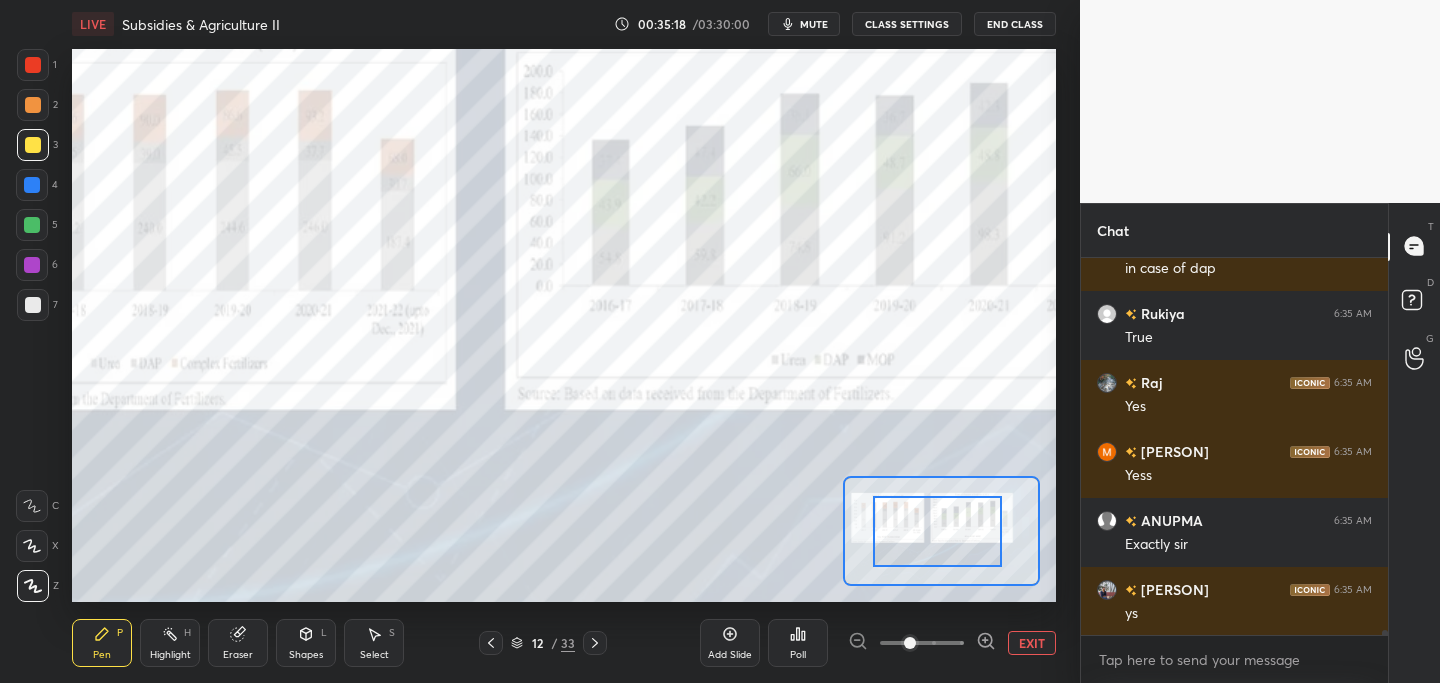drag, startPoint x: 935, startPoint y: 516, endPoint x: 900, endPoint y: 512, distance: 35.22783 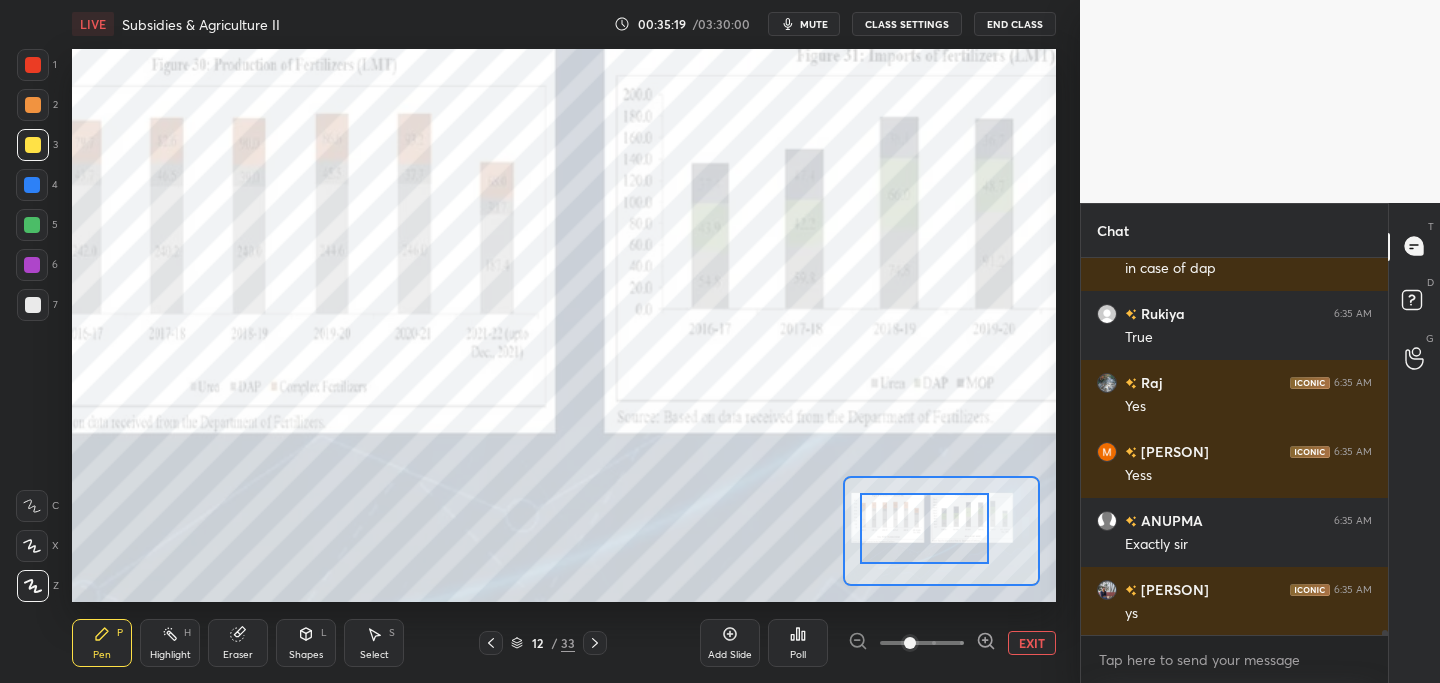 scroll, scrollTop: 31384, scrollLeft: 0, axis: vertical 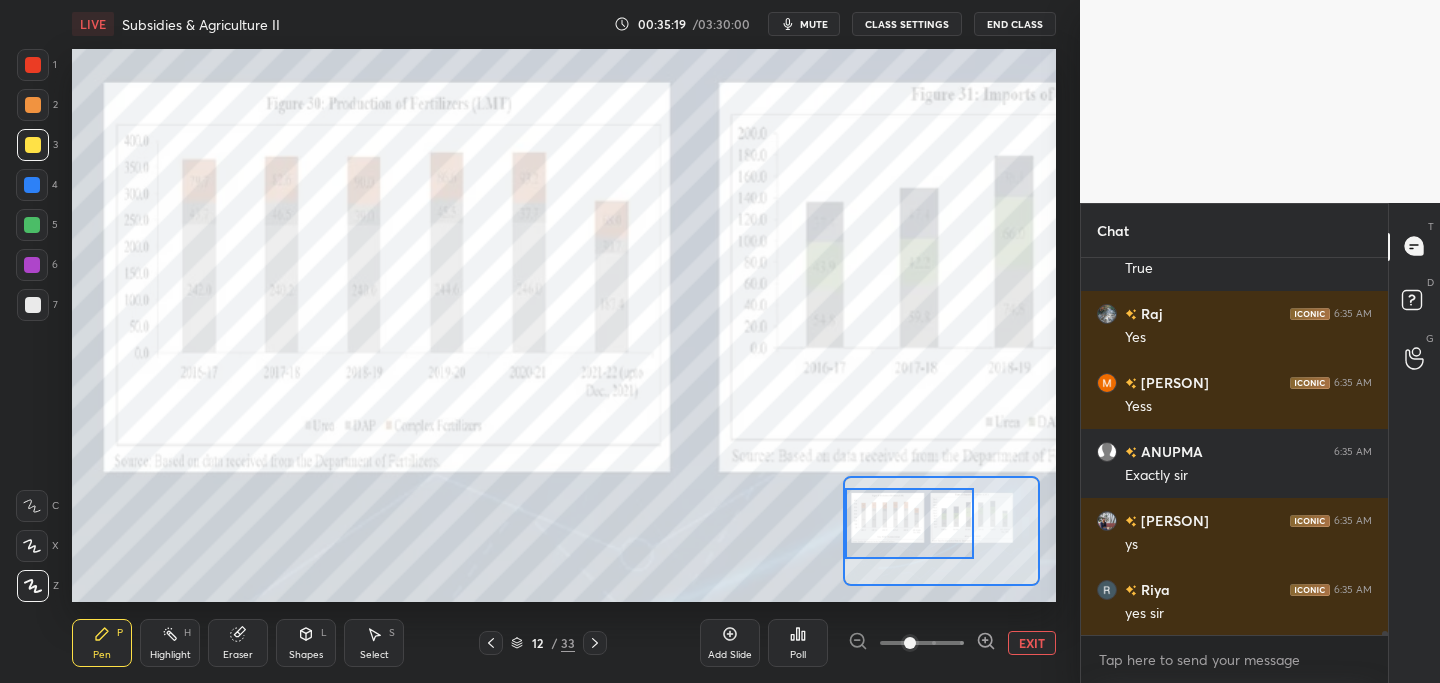 drag, startPoint x: 909, startPoint y: 518, endPoint x: 891, endPoint y: 519, distance: 18.027756 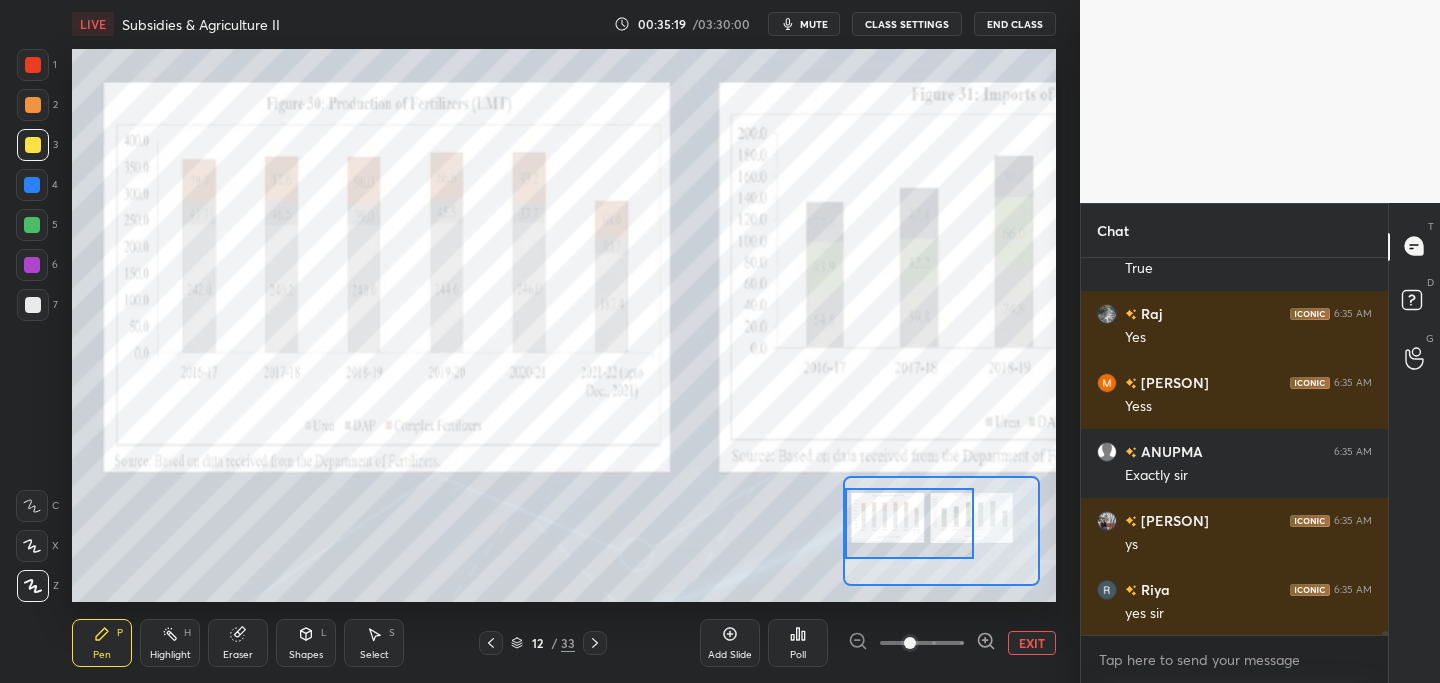 click at bounding box center [909, 523] 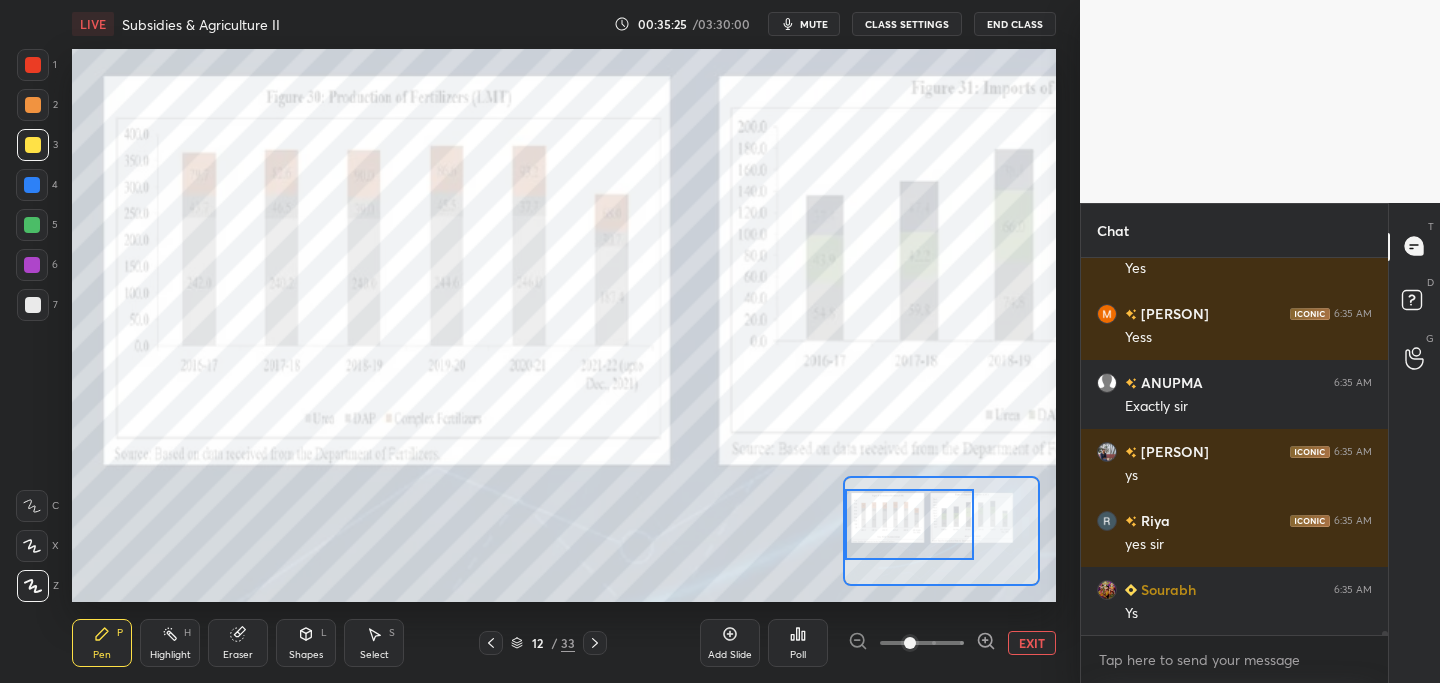 scroll, scrollTop: 31522, scrollLeft: 0, axis: vertical 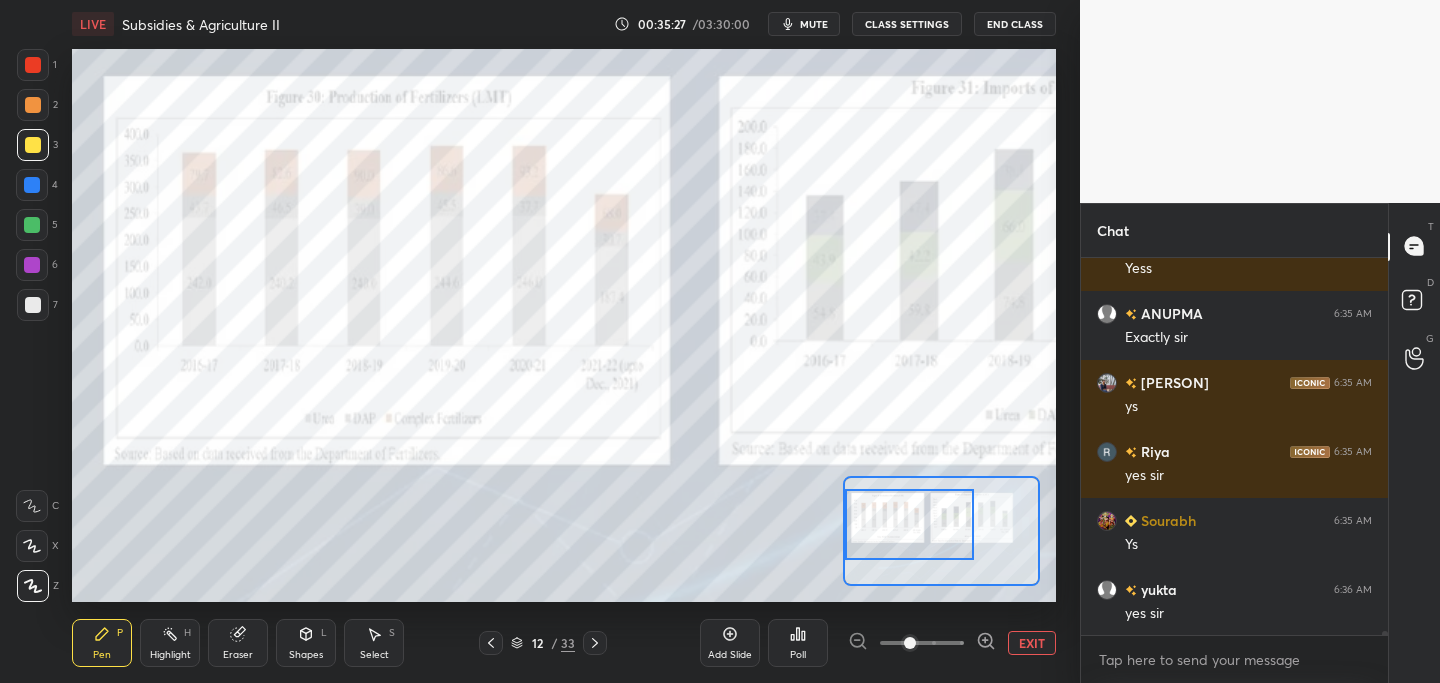click at bounding box center (33, 65) 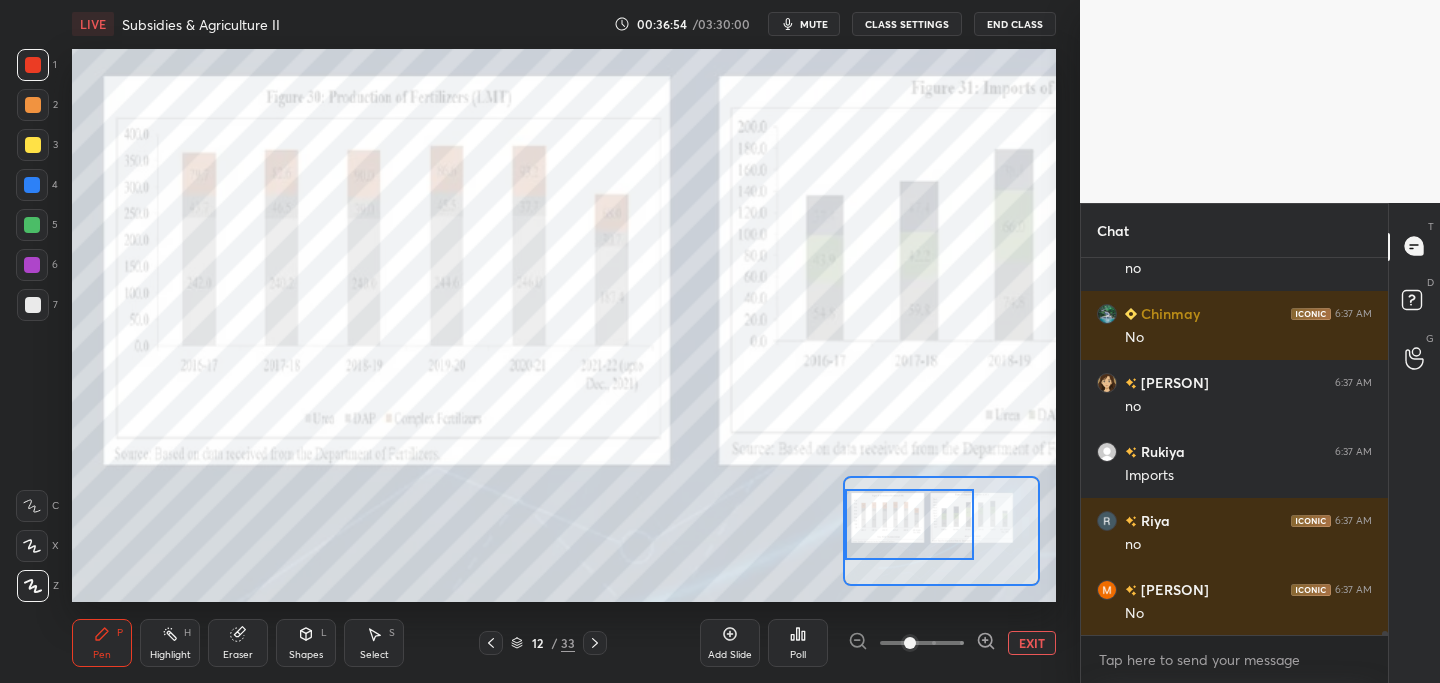 scroll, scrollTop: 33904, scrollLeft: 0, axis: vertical 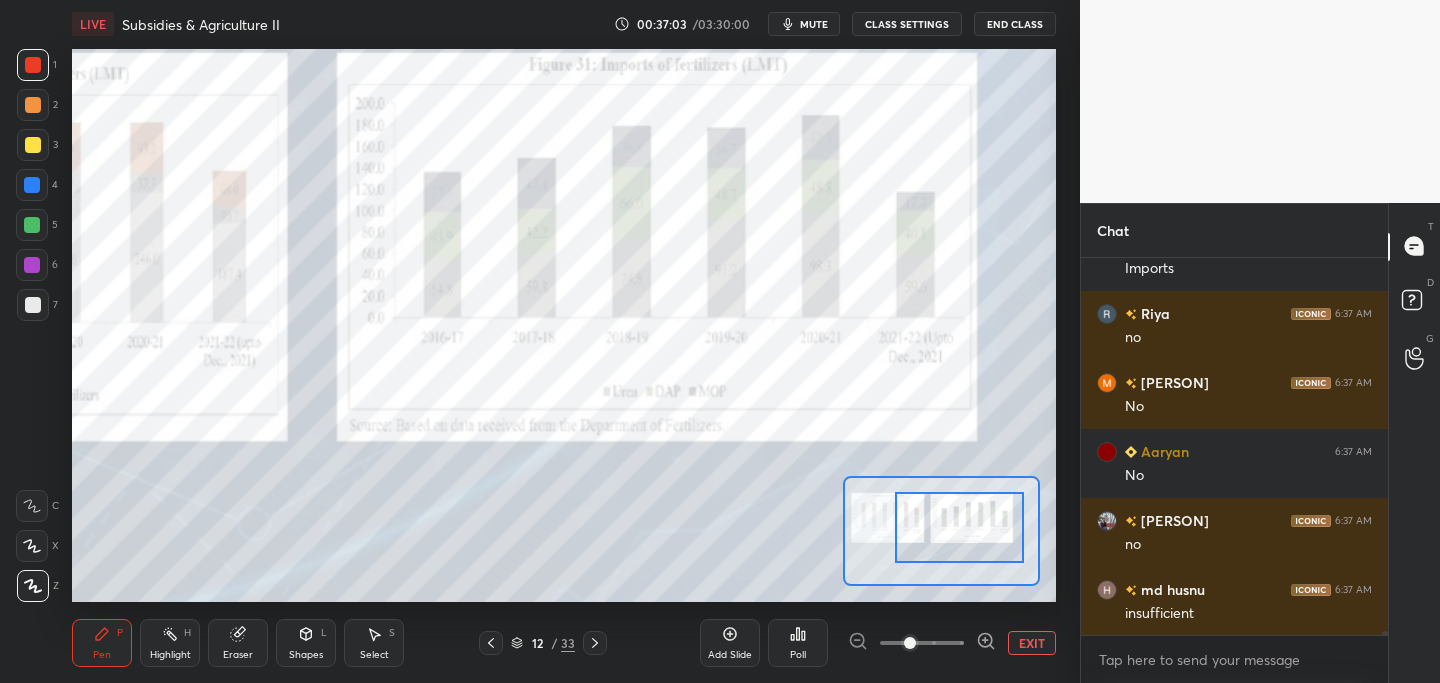 drag, startPoint x: 907, startPoint y: 516, endPoint x: 932, endPoint y: 523, distance: 25.96151 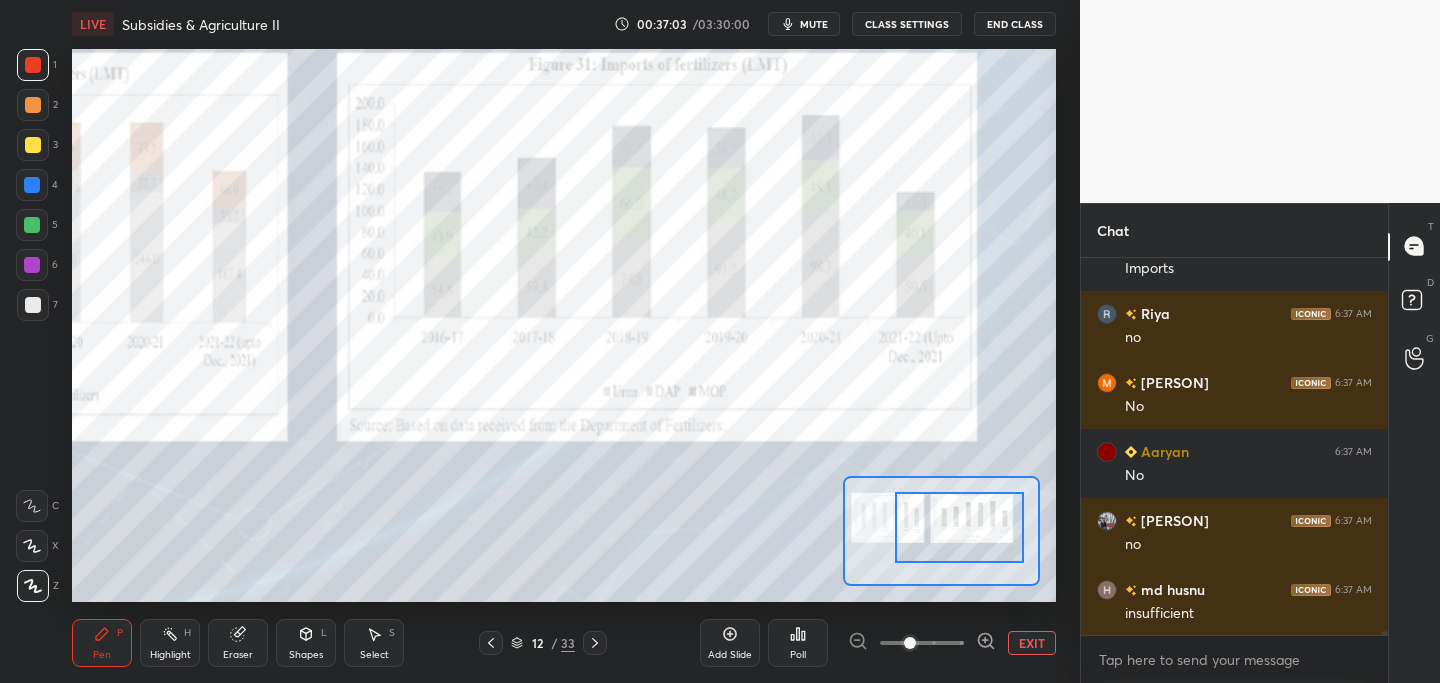 click at bounding box center [959, 527] 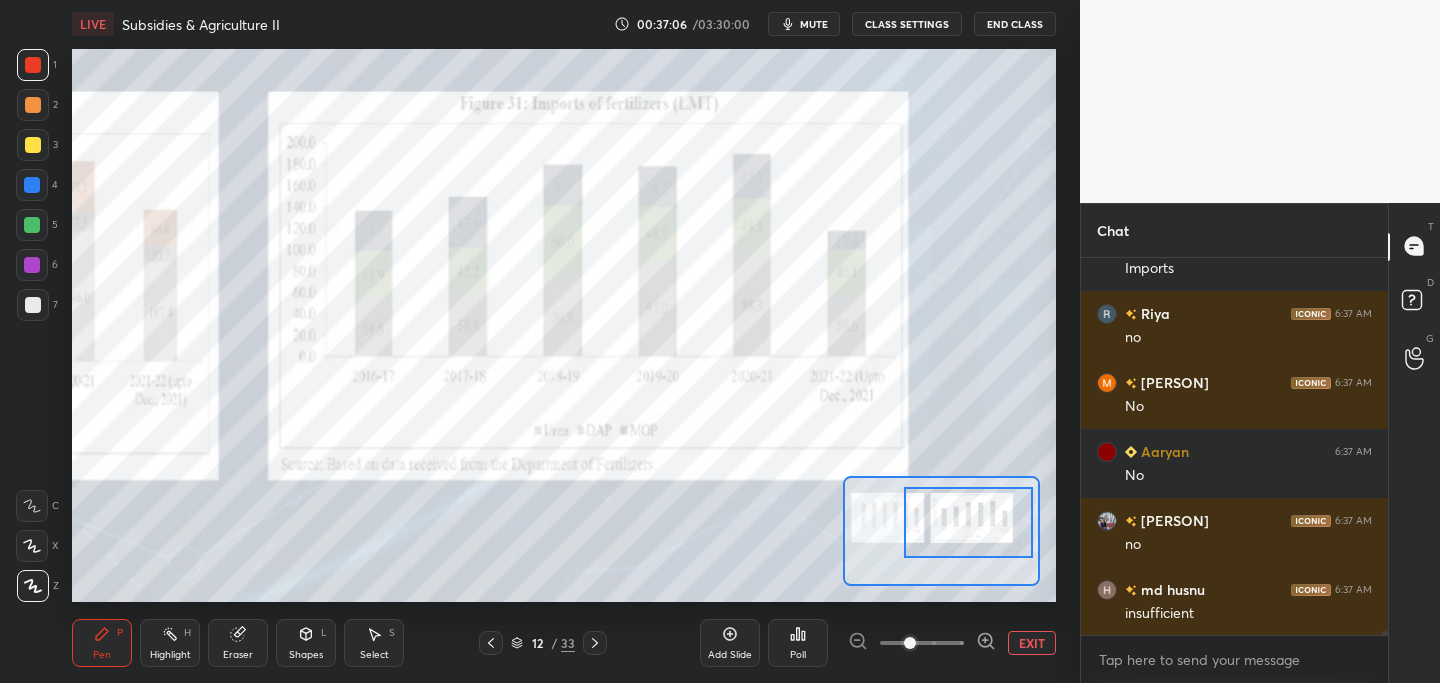 click at bounding box center (968, 522) 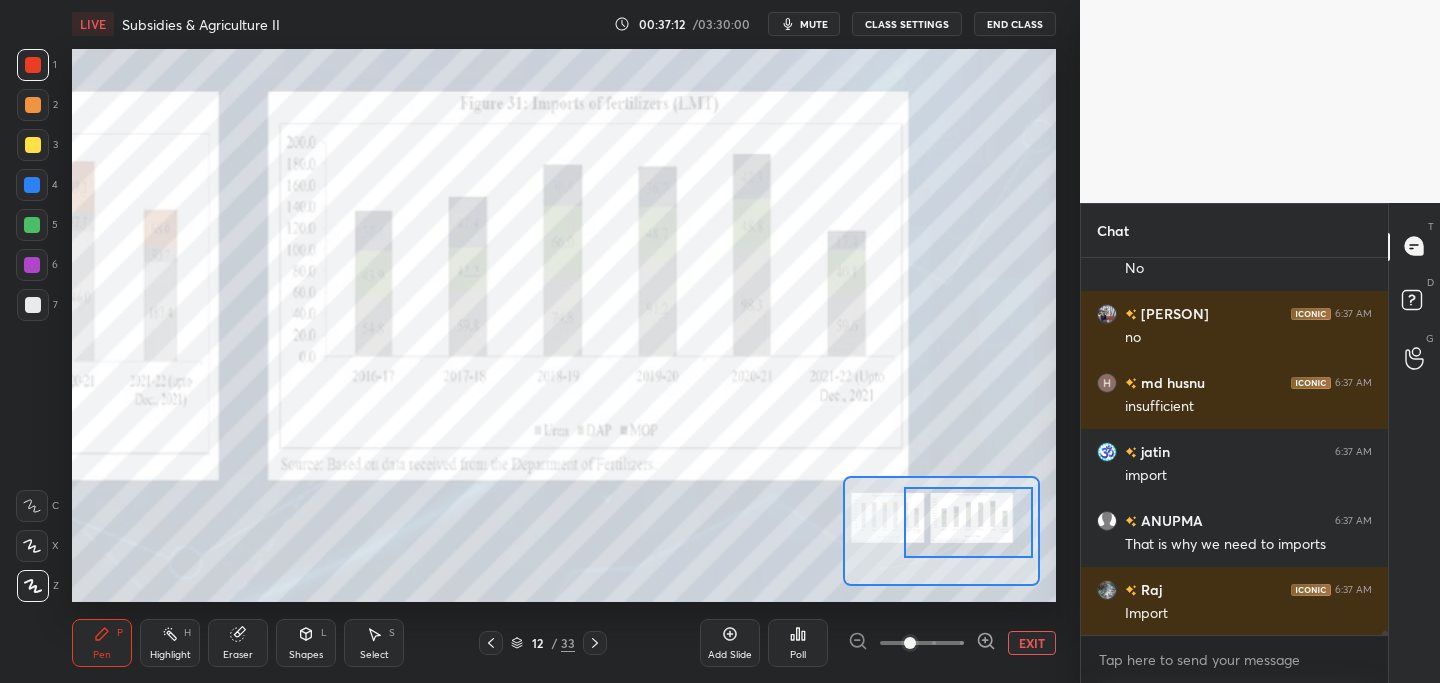 scroll, scrollTop: 34249, scrollLeft: 0, axis: vertical 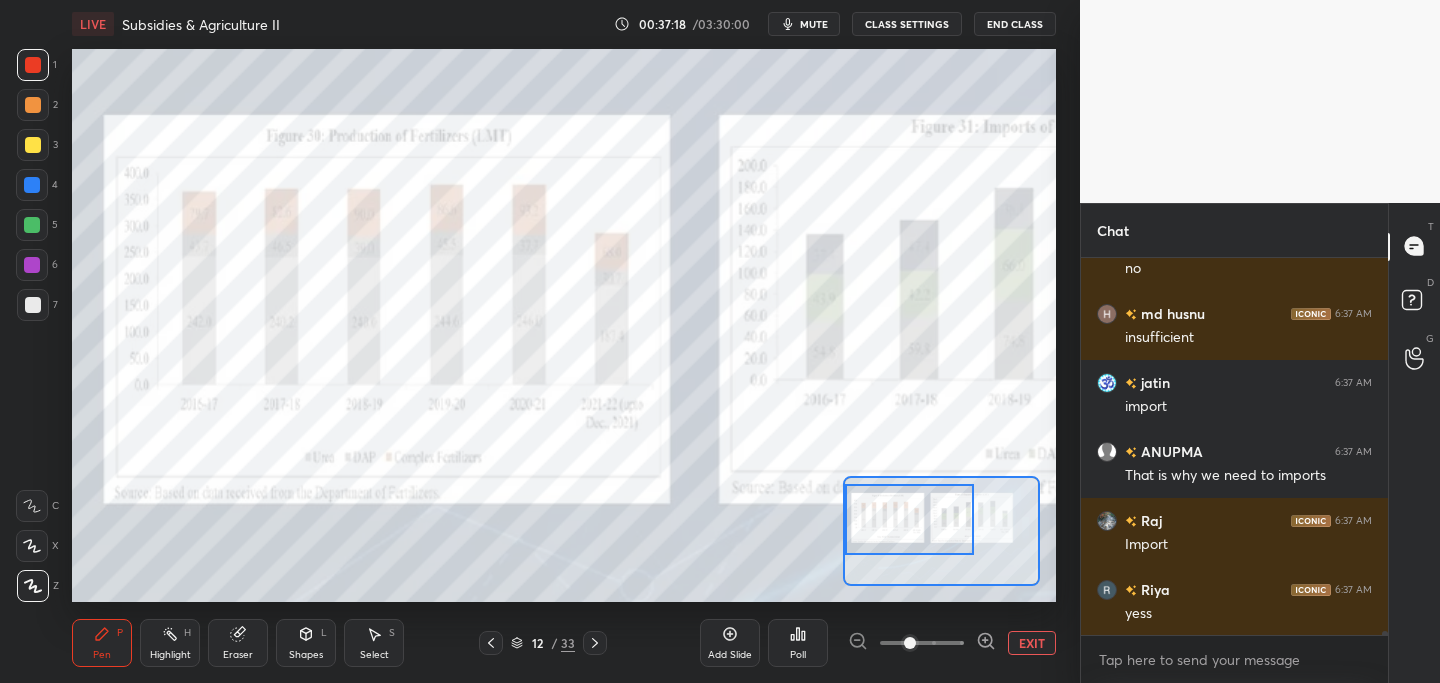 drag, startPoint x: 949, startPoint y: 519, endPoint x: 889, endPoint y: 516, distance: 60.074955 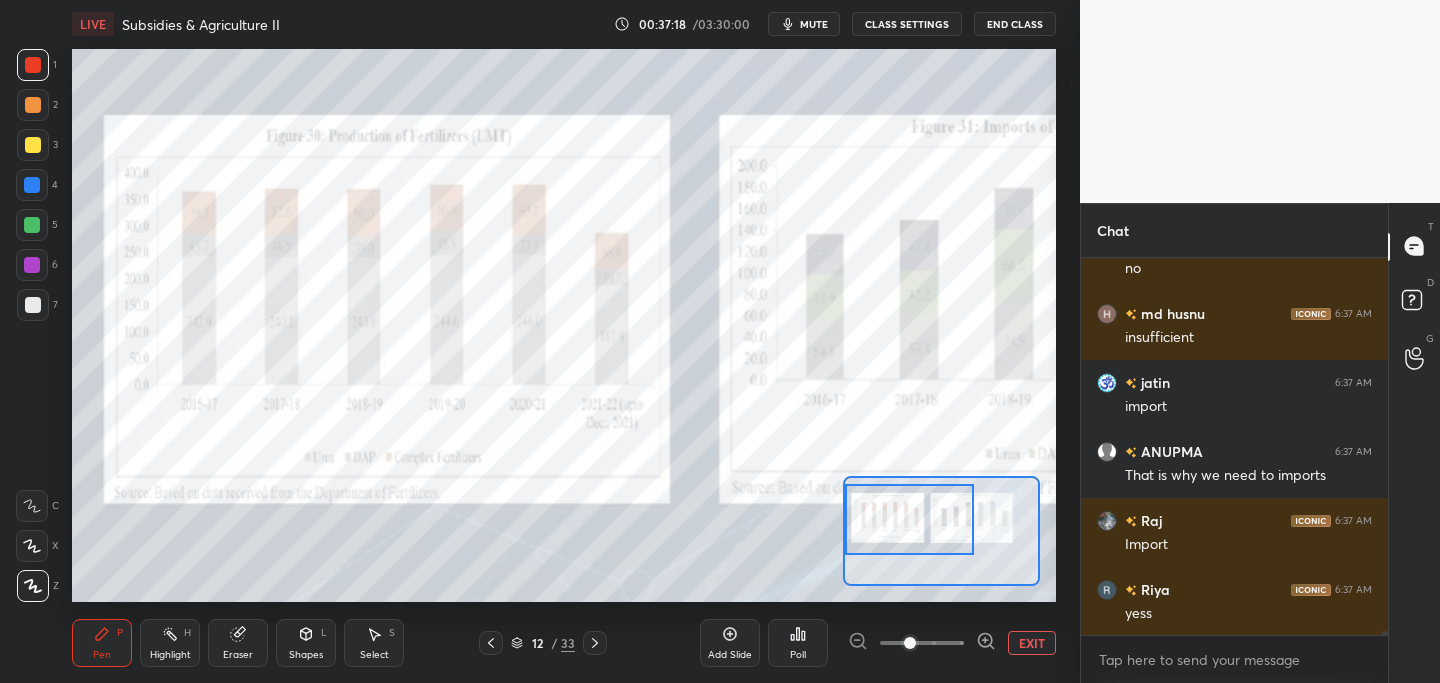 click at bounding box center (909, 519) 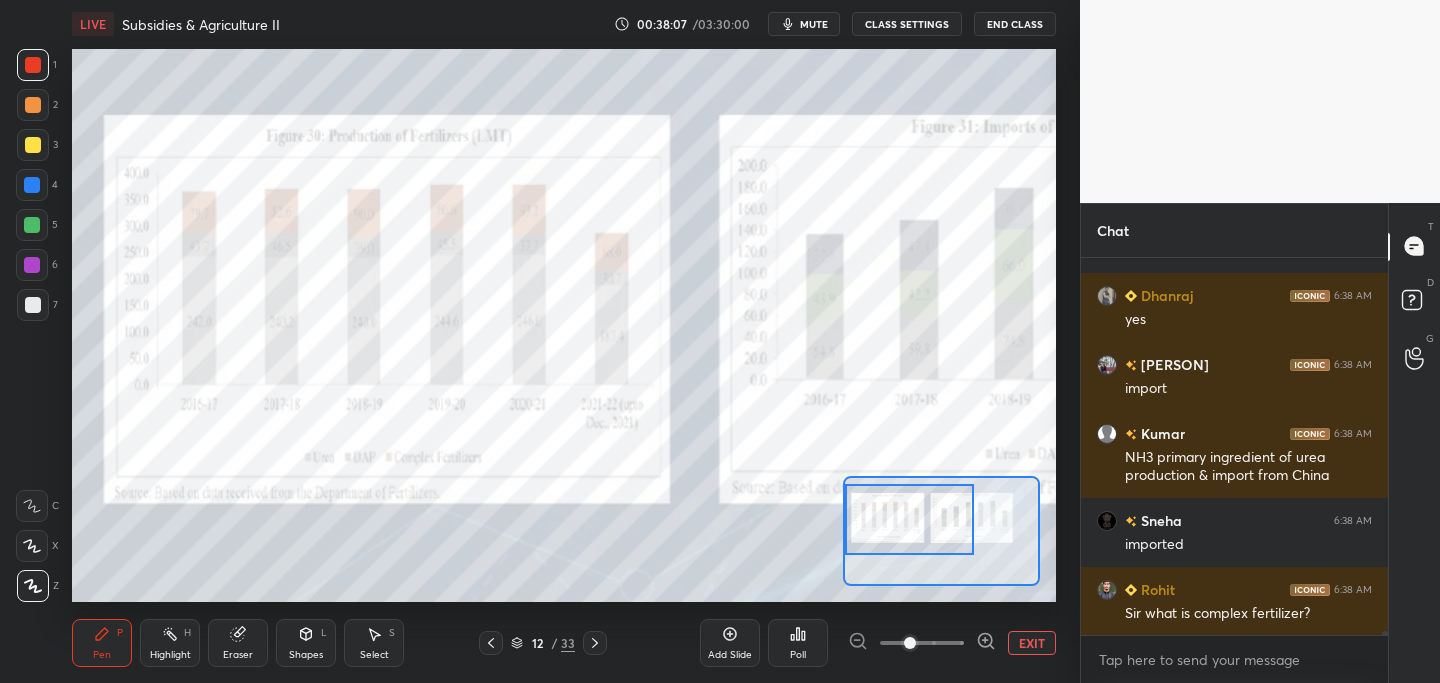 scroll, scrollTop: 36562, scrollLeft: 0, axis: vertical 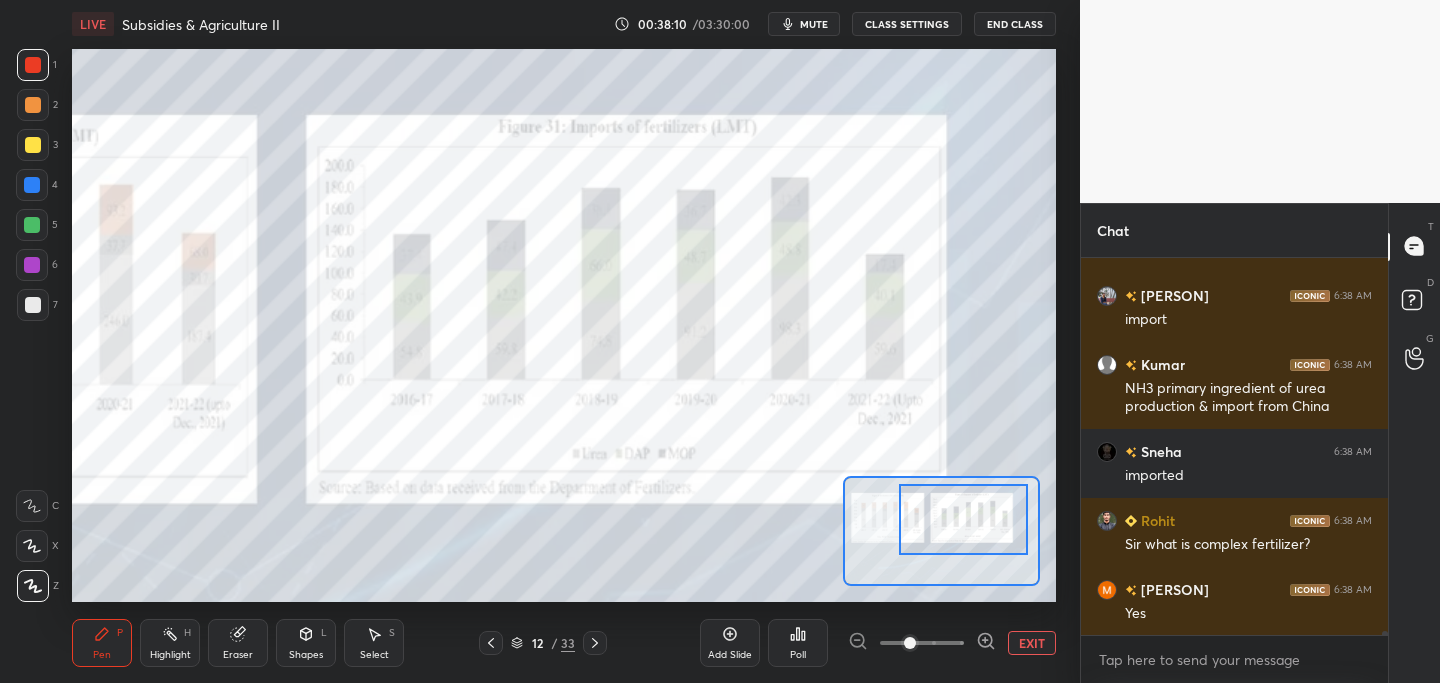 drag, startPoint x: 899, startPoint y: 516, endPoint x: 918, endPoint y: 514, distance: 19.104973 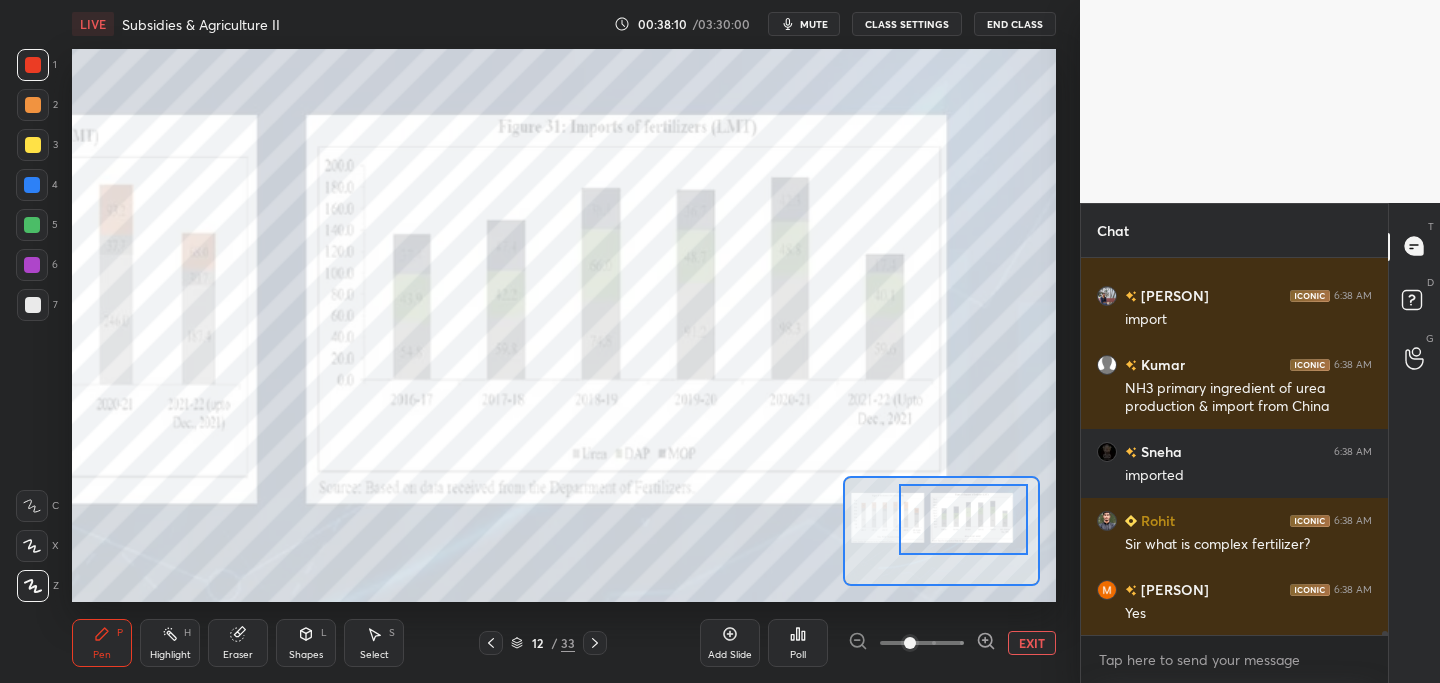 click at bounding box center (963, 519) 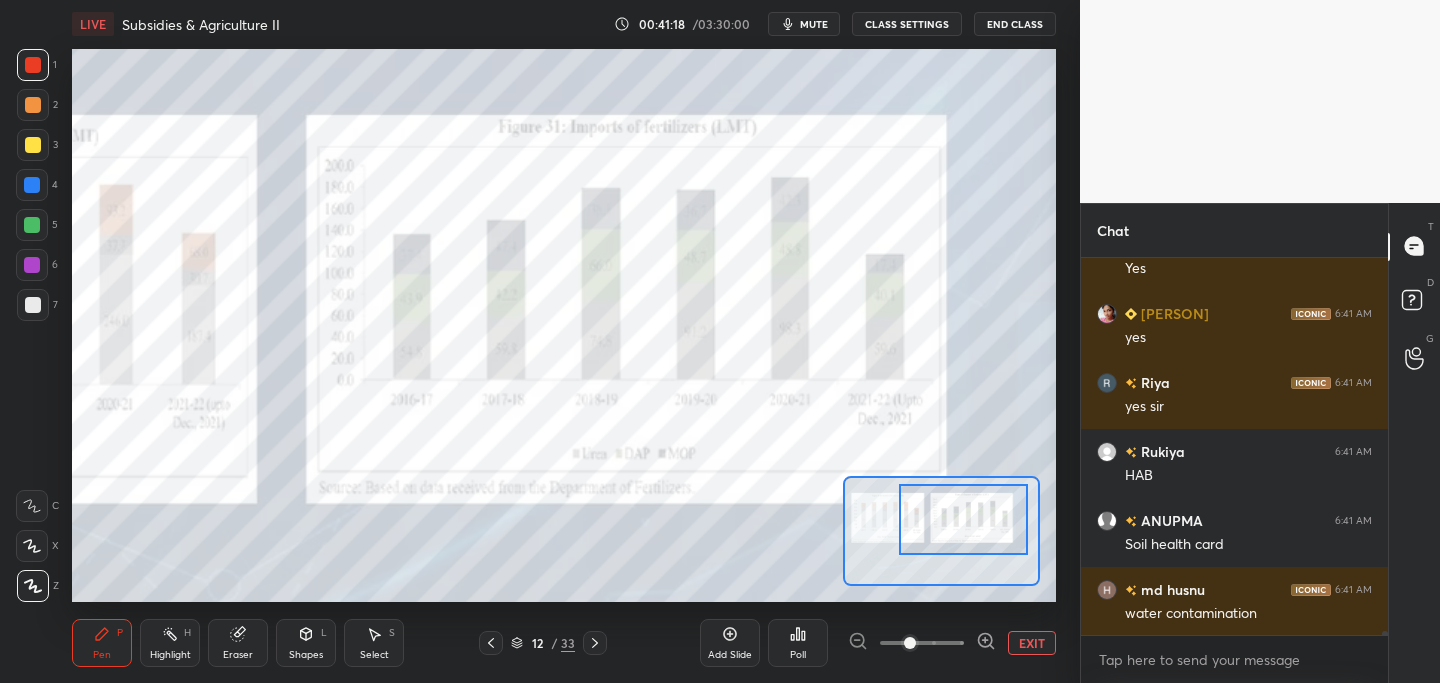 scroll, scrollTop: 39383, scrollLeft: 0, axis: vertical 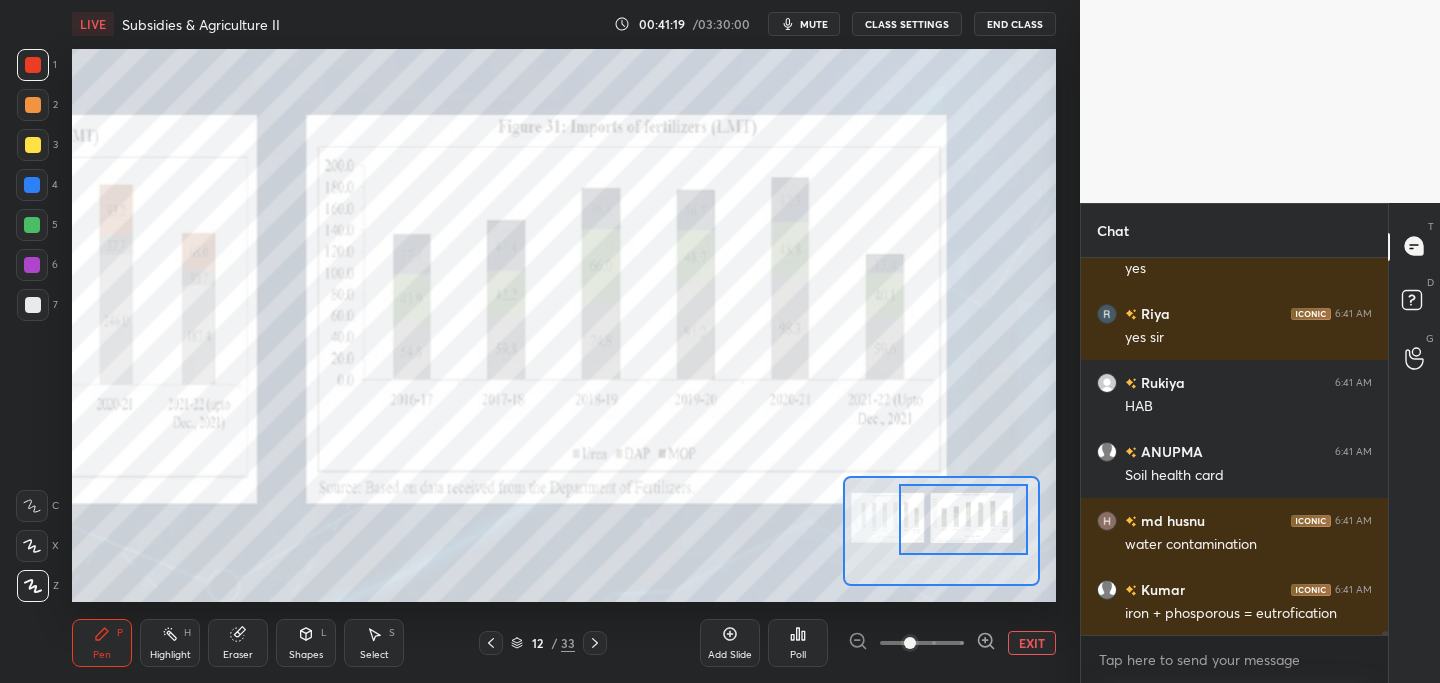 click at bounding box center (33, 145) 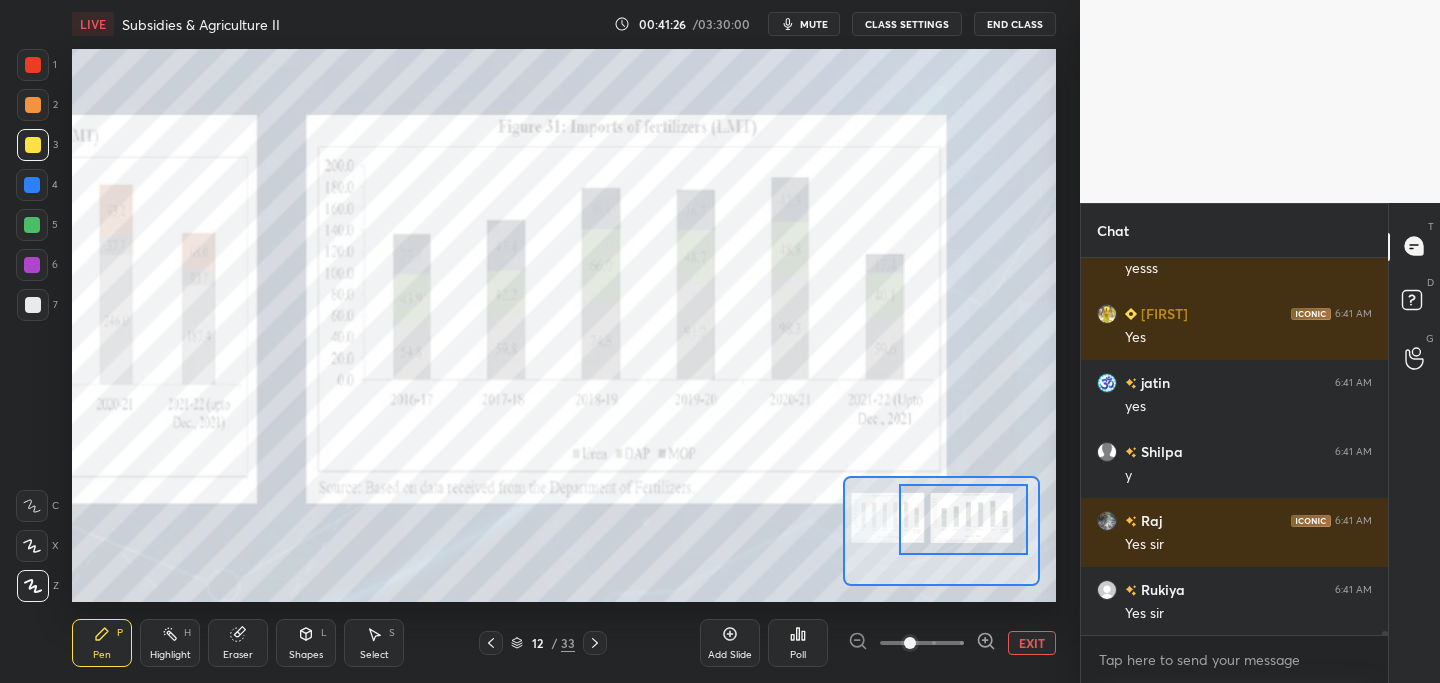 scroll, scrollTop: 40004, scrollLeft: 0, axis: vertical 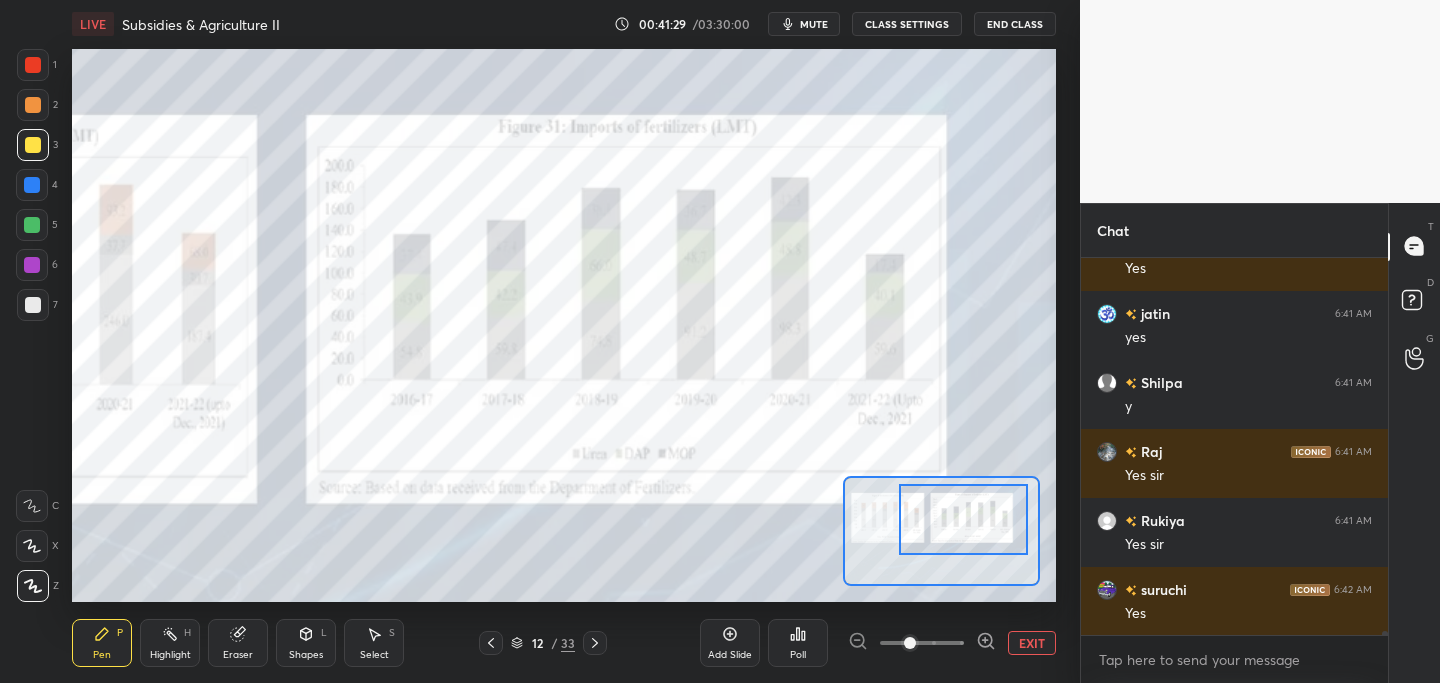 click on "EXIT" at bounding box center [1032, 643] 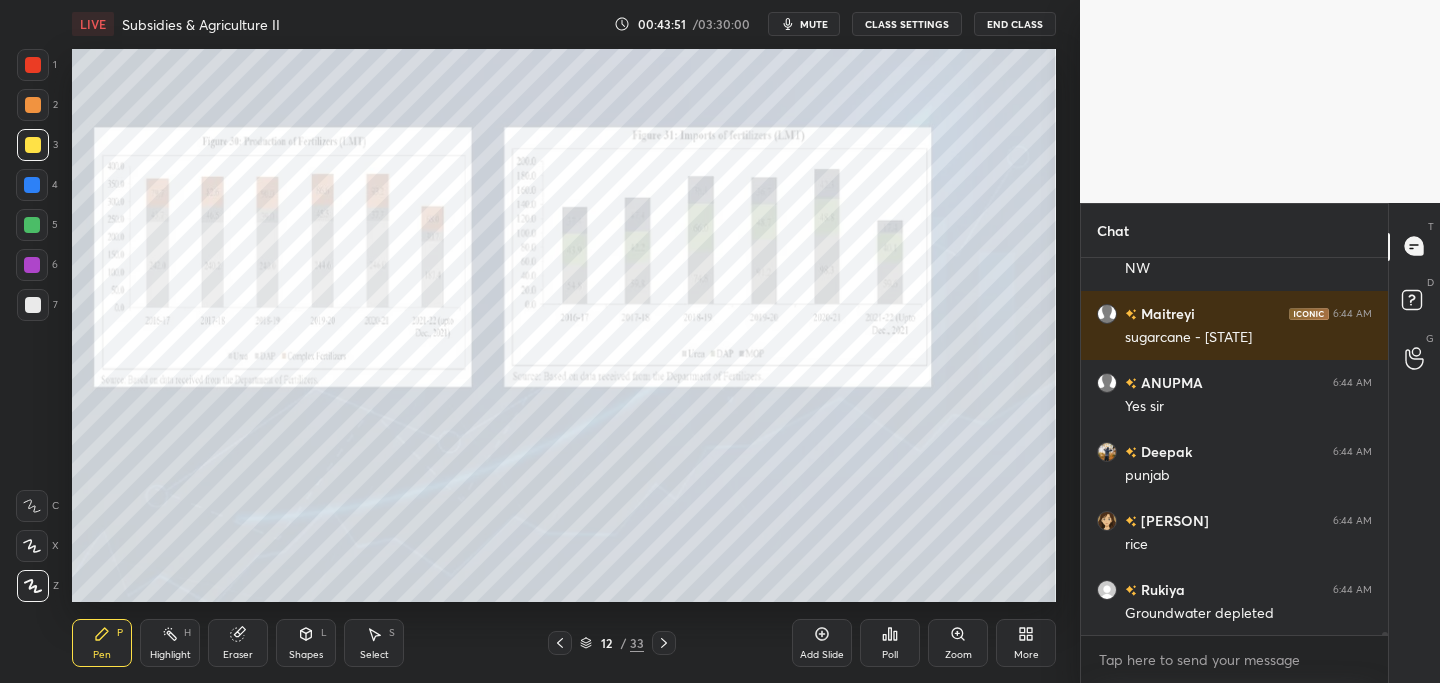 scroll, scrollTop: 42981, scrollLeft: 0, axis: vertical 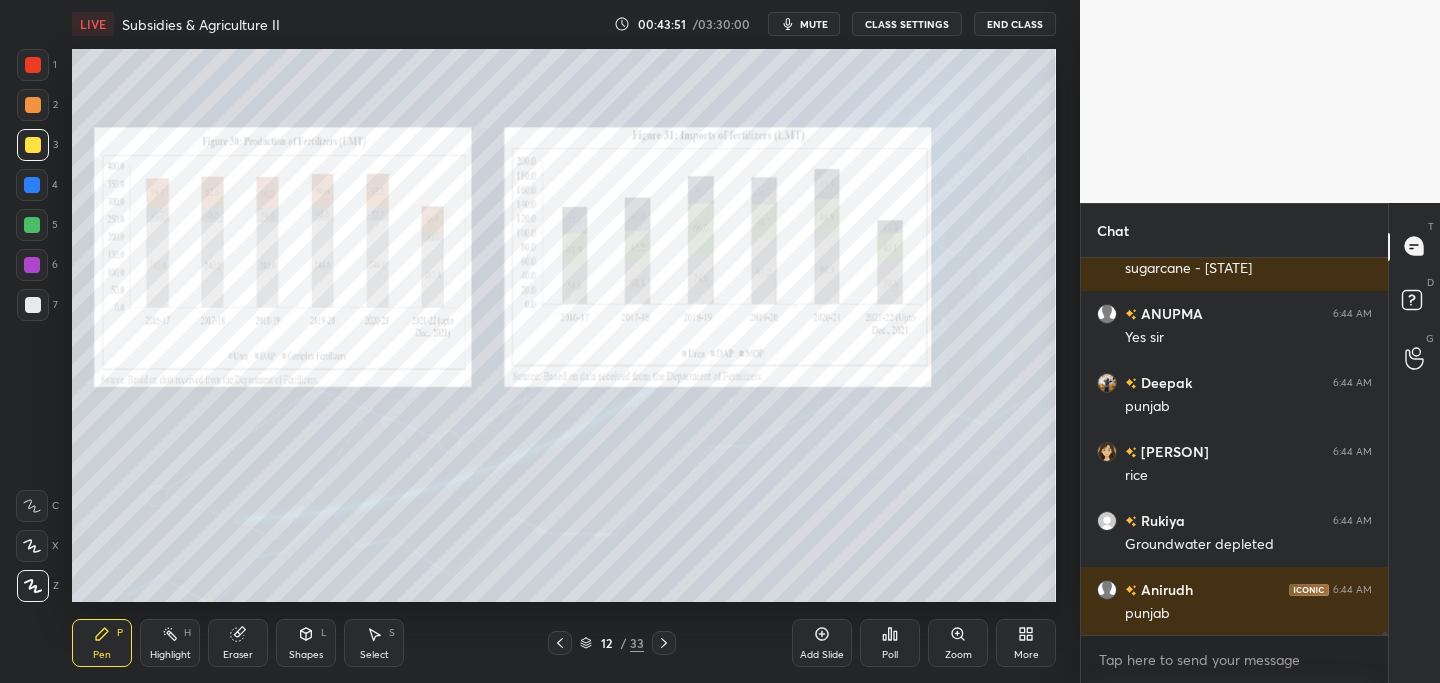 click 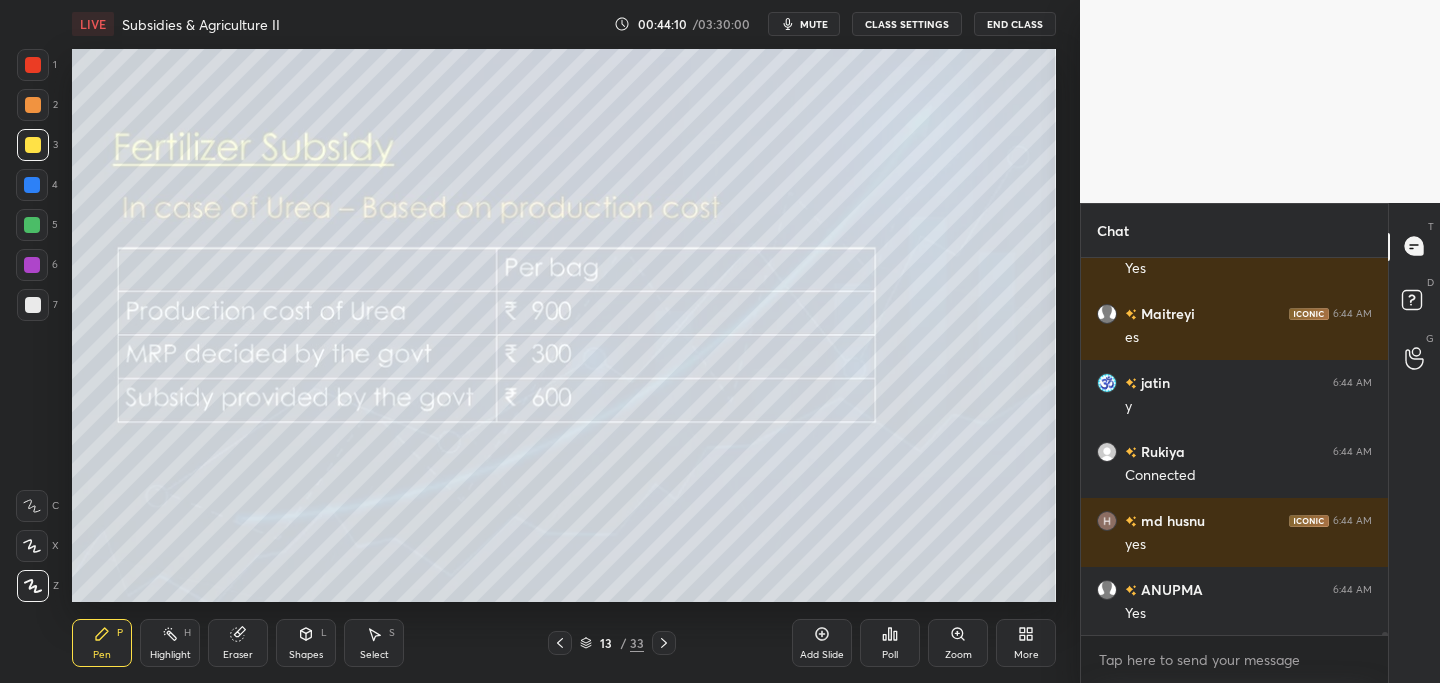 scroll, scrollTop: 43497, scrollLeft: 0, axis: vertical 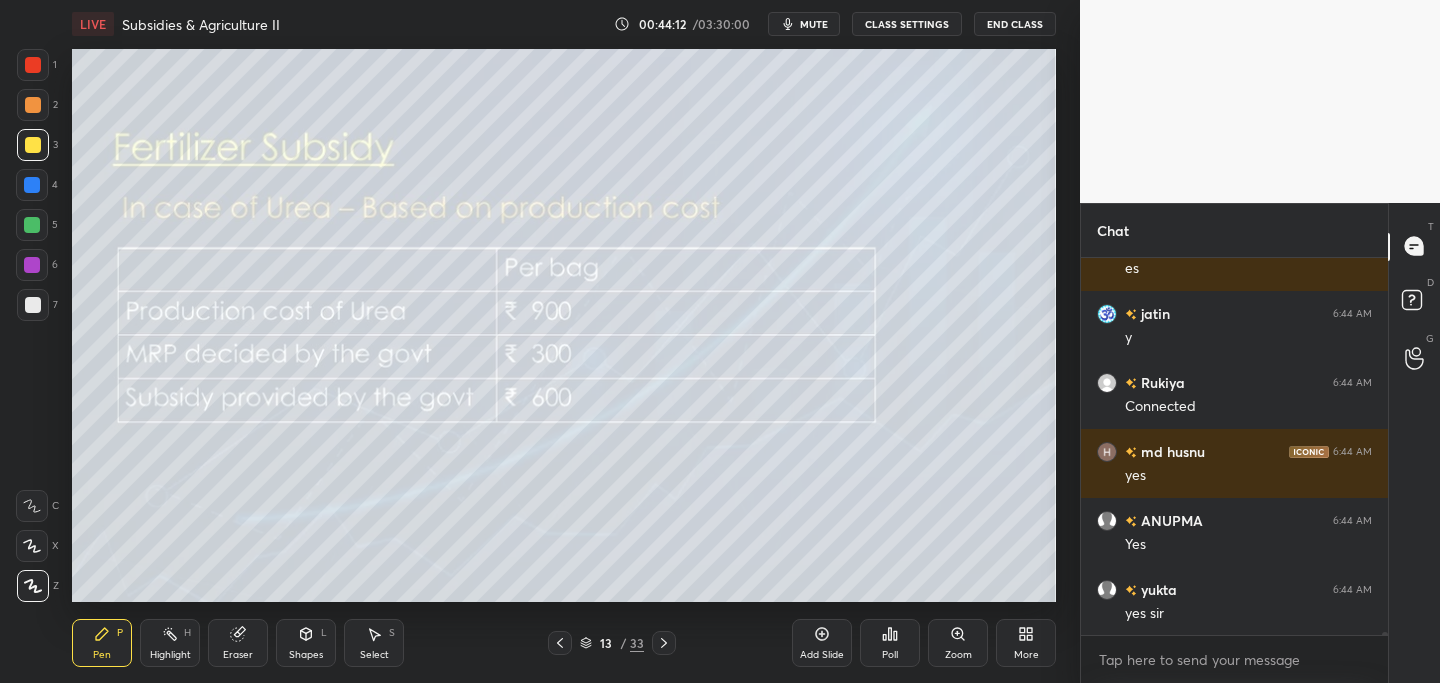 click 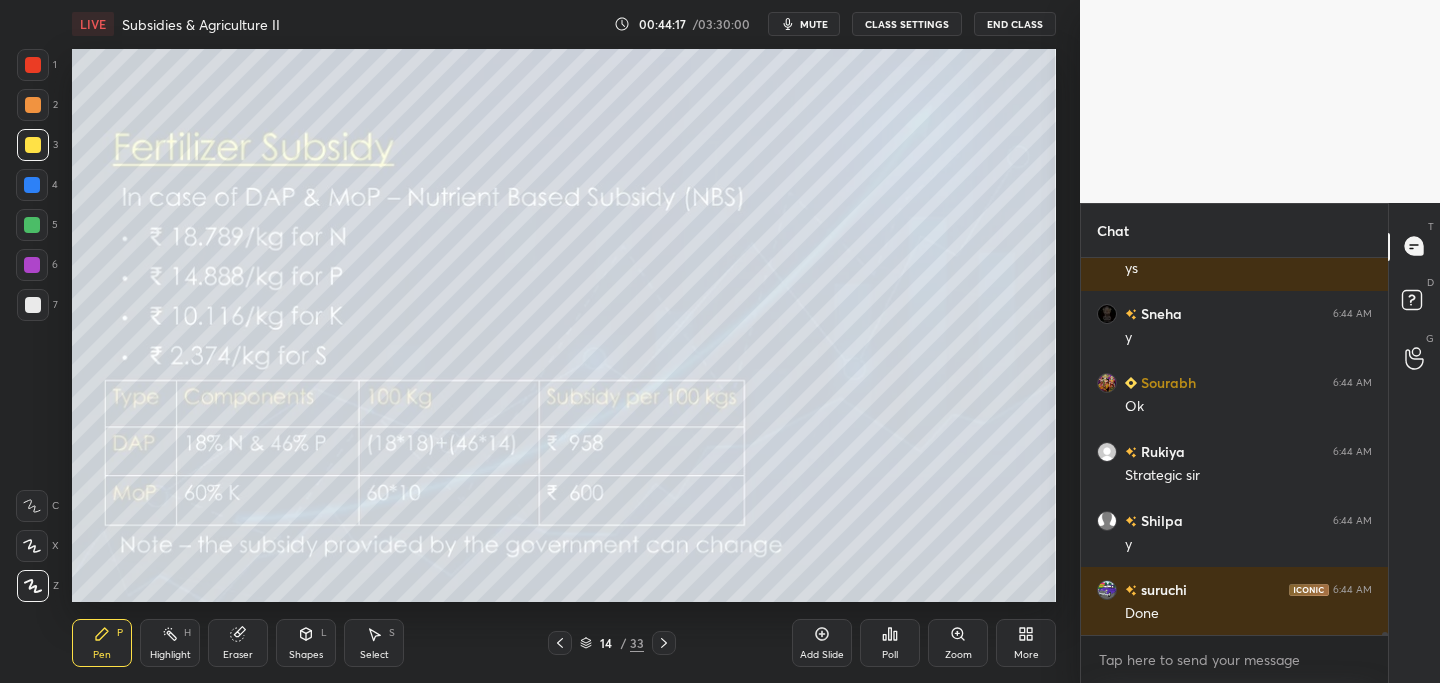 scroll, scrollTop: 43980, scrollLeft: 0, axis: vertical 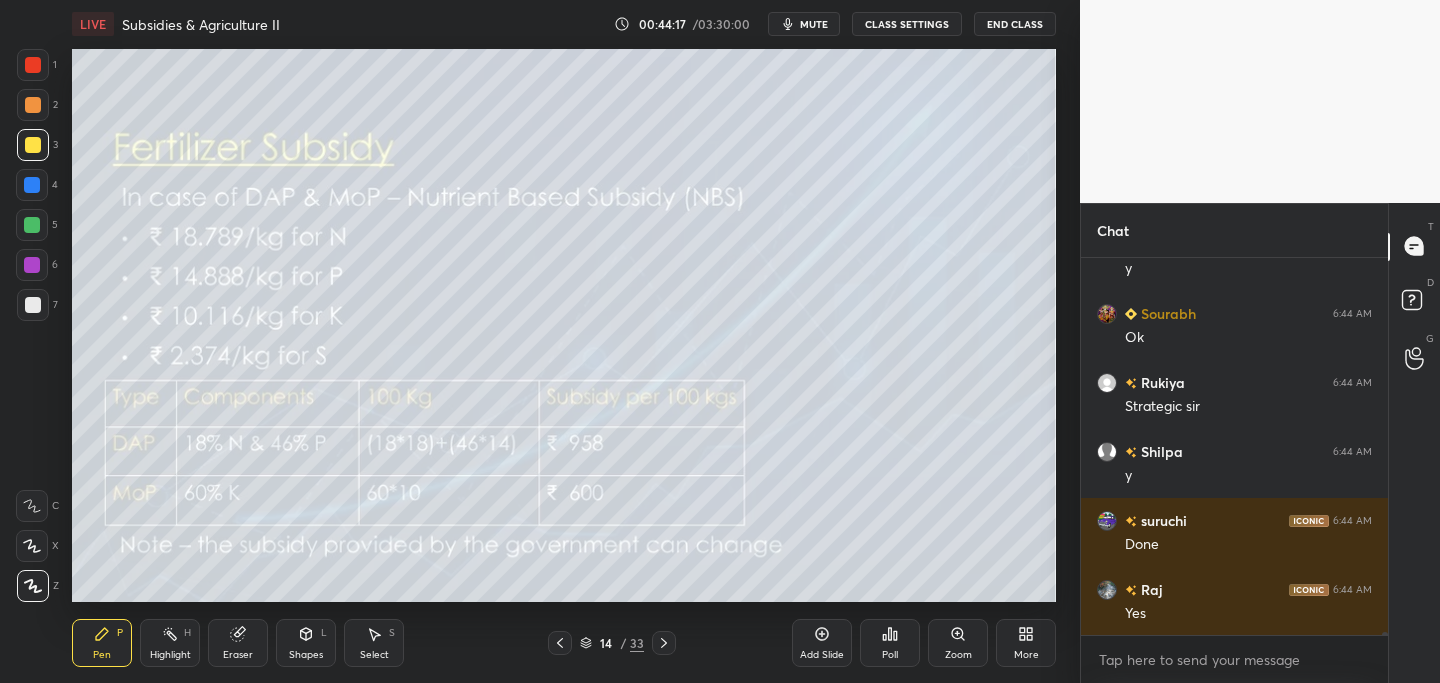 click 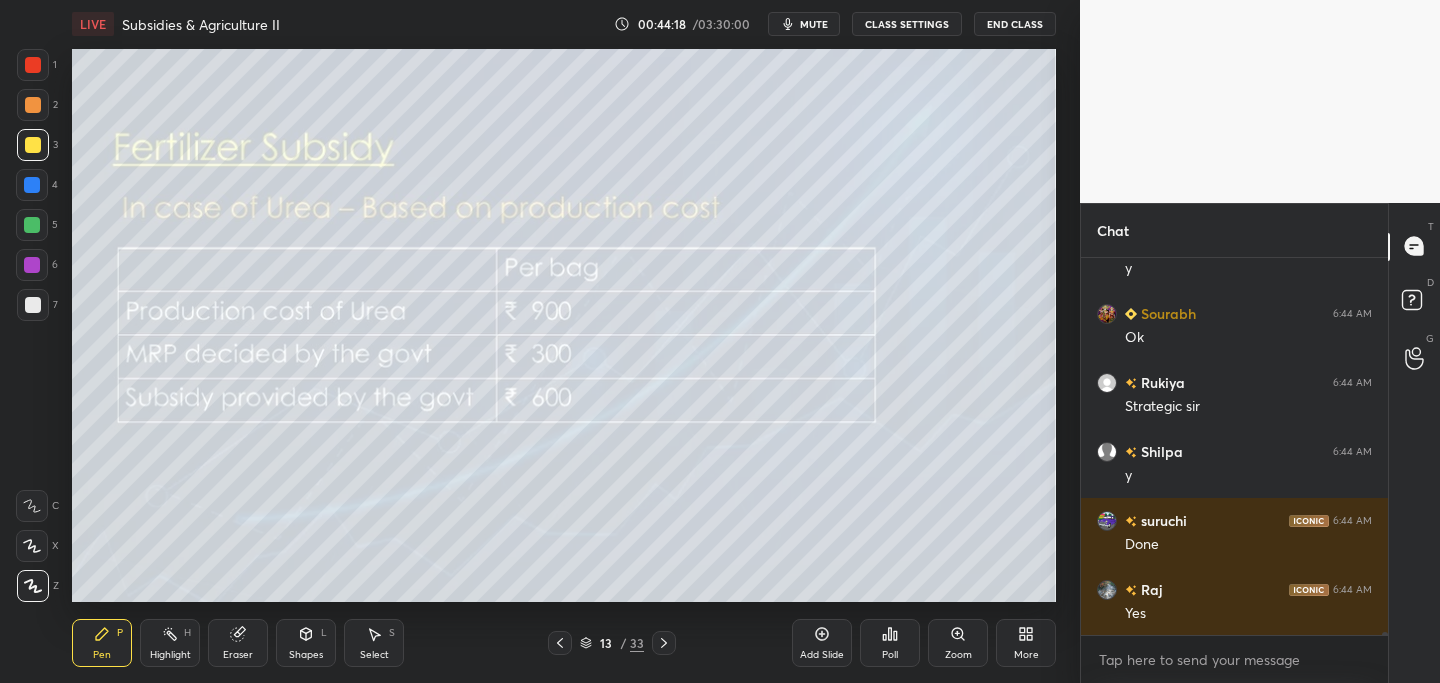 scroll, scrollTop: 44187, scrollLeft: 0, axis: vertical 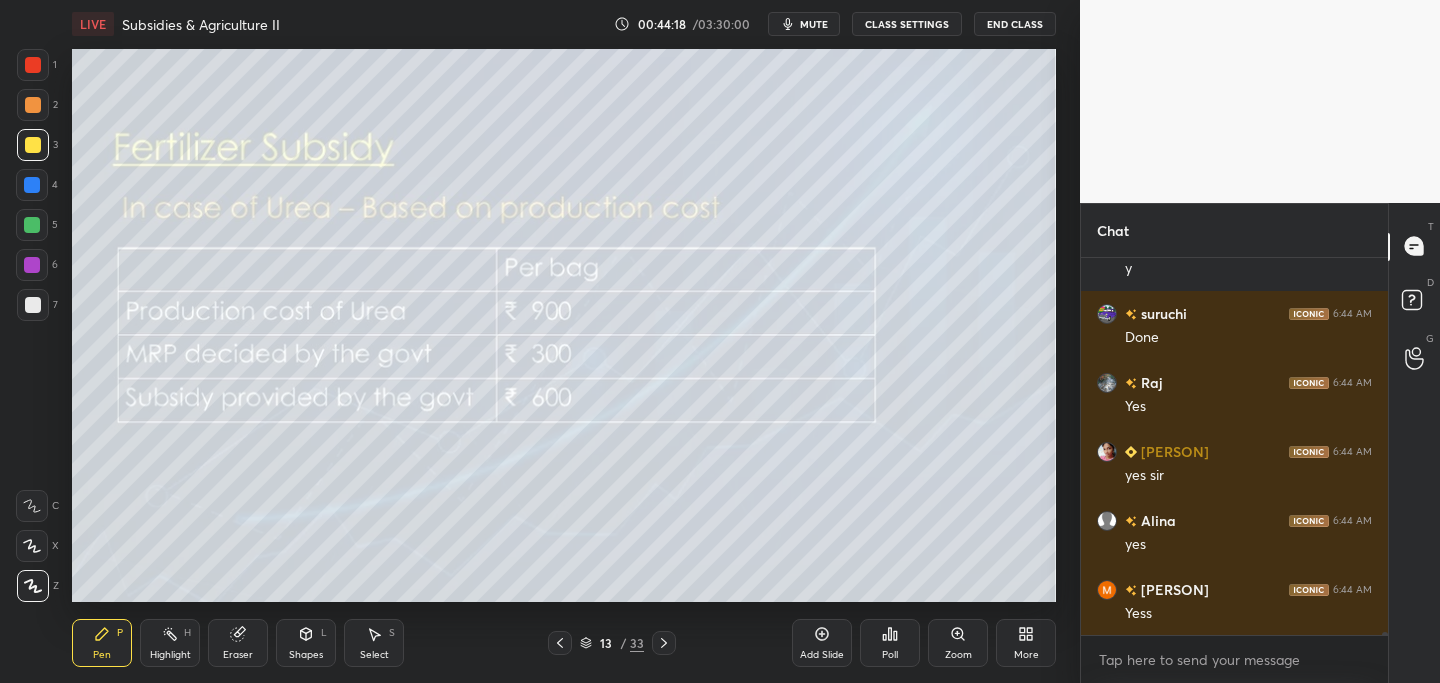 click 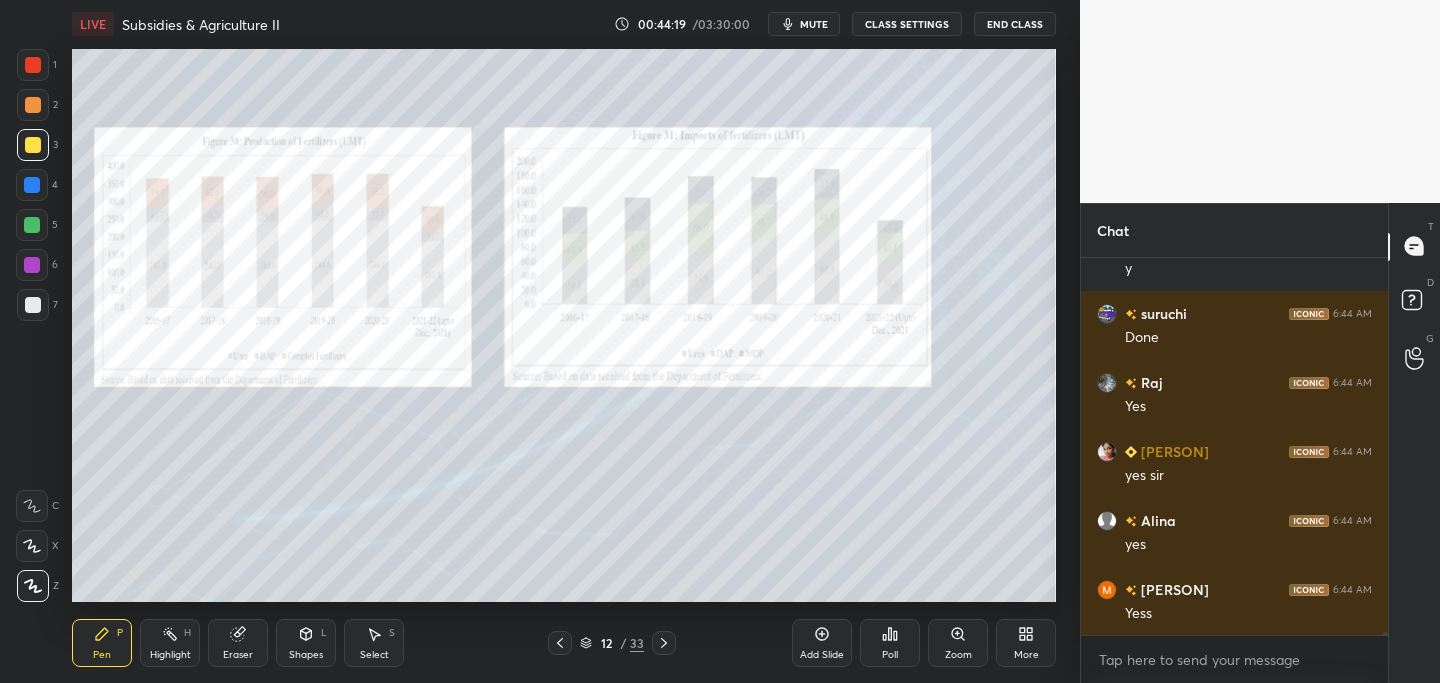 drag, startPoint x: 558, startPoint y: 645, endPoint x: 541, endPoint y: 654, distance: 19.235384 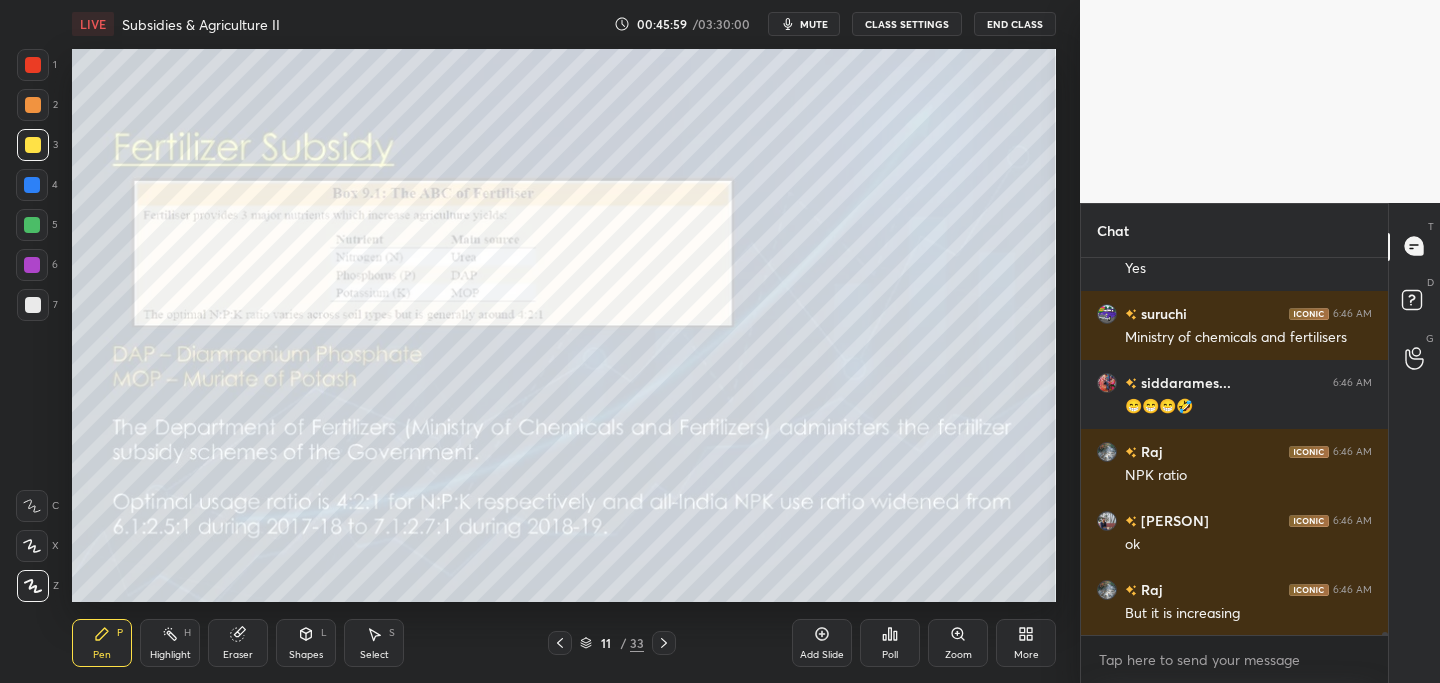 scroll, scrollTop: 45405, scrollLeft: 0, axis: vertical 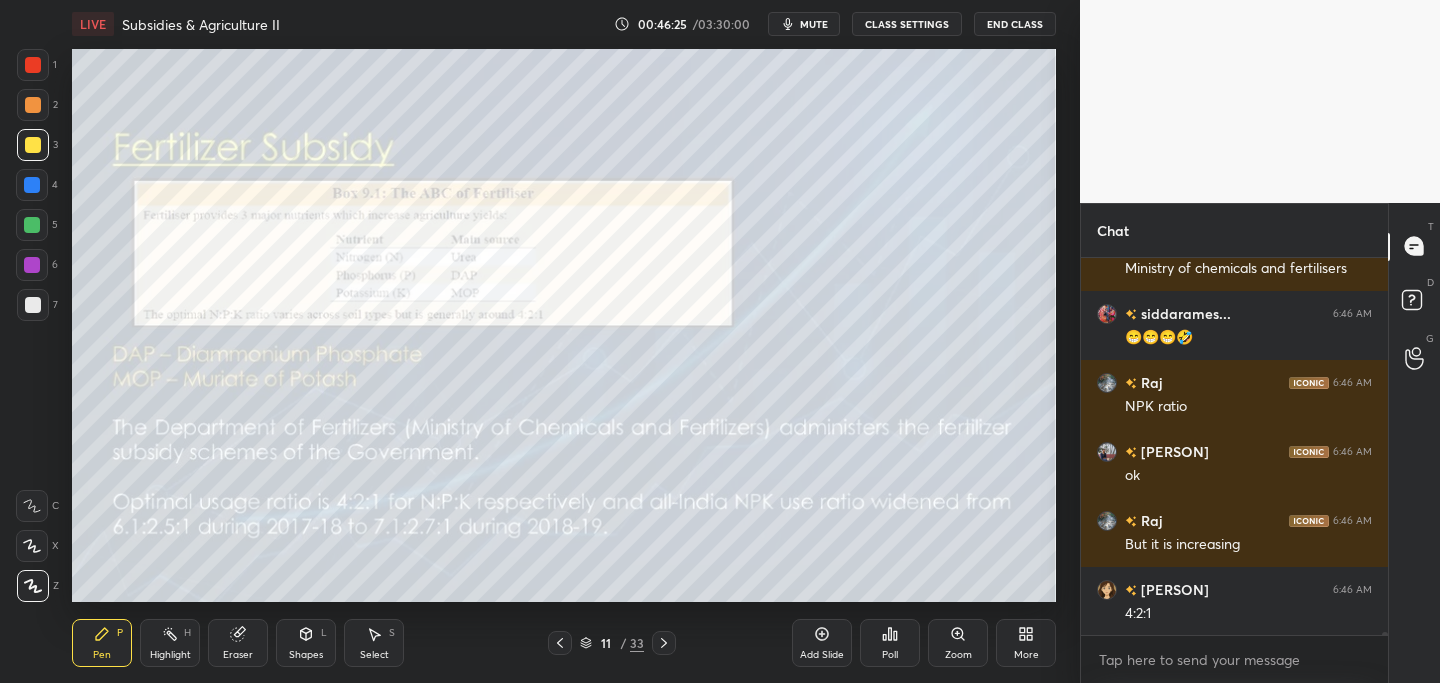 click 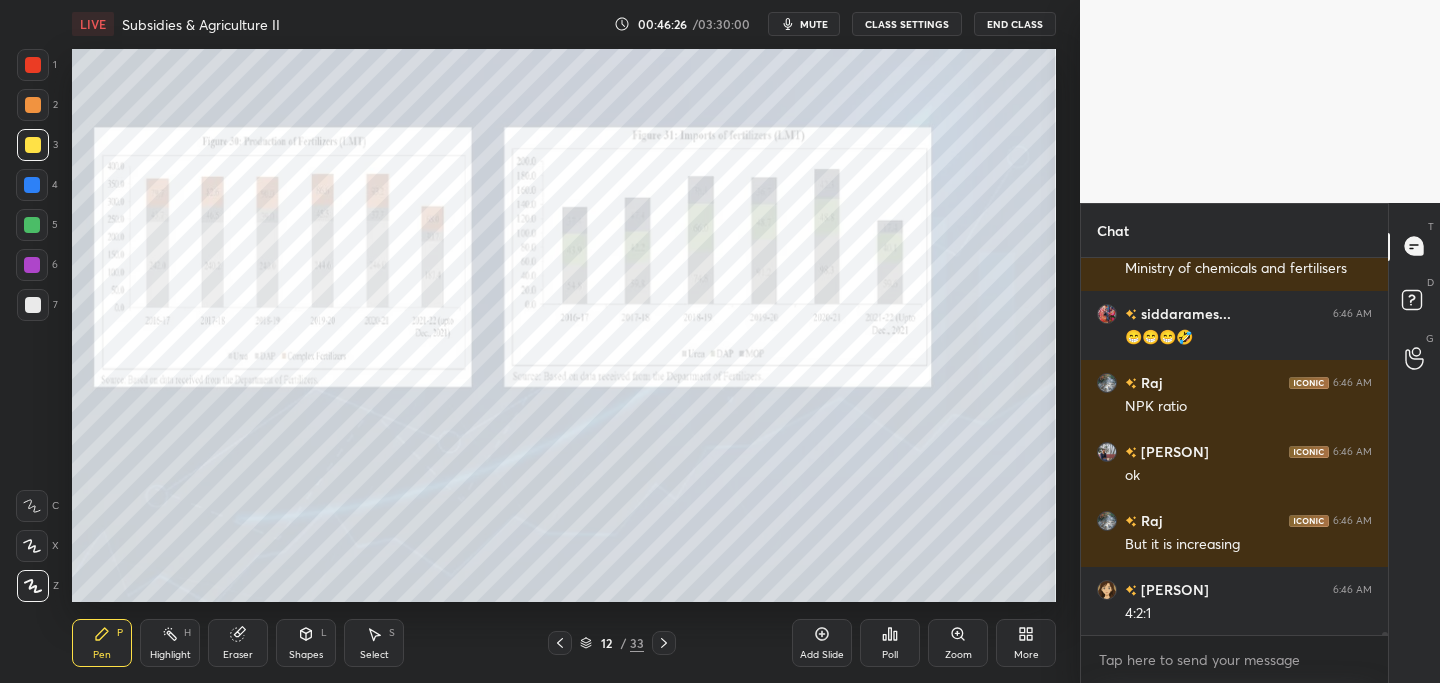 click 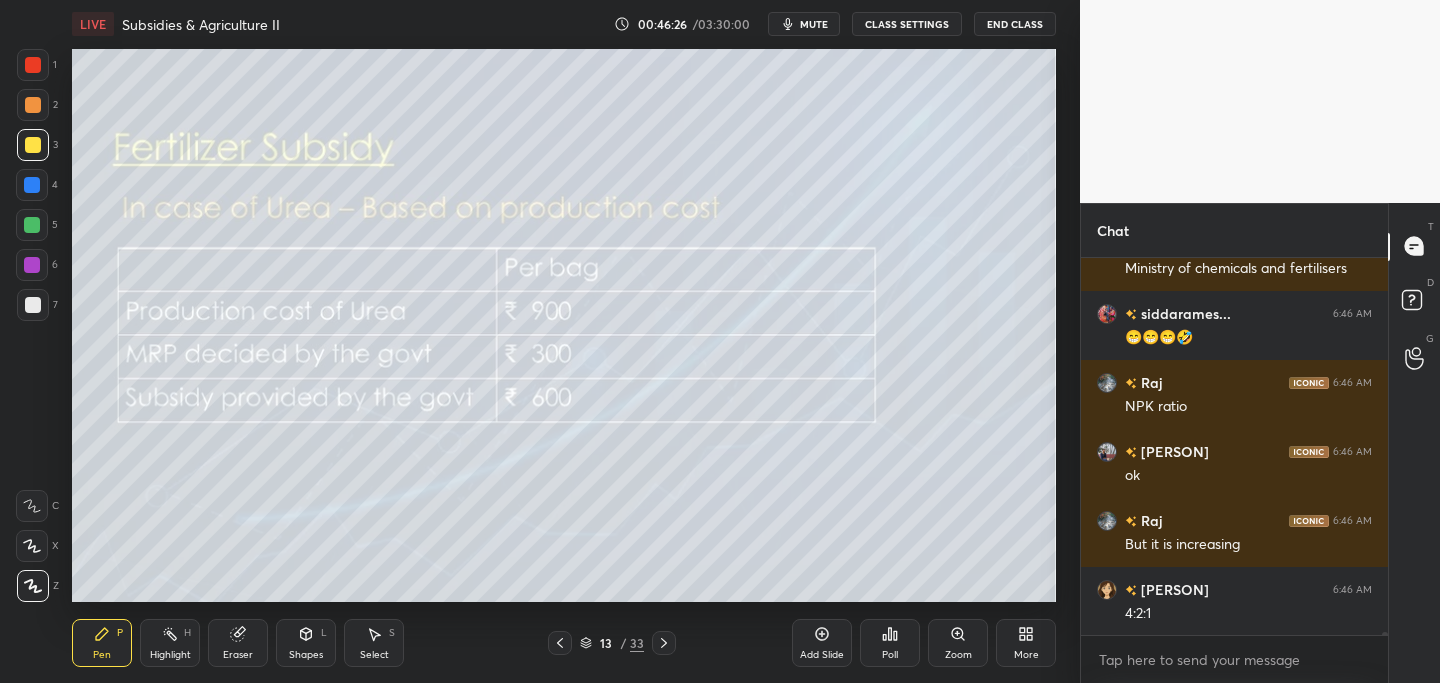click 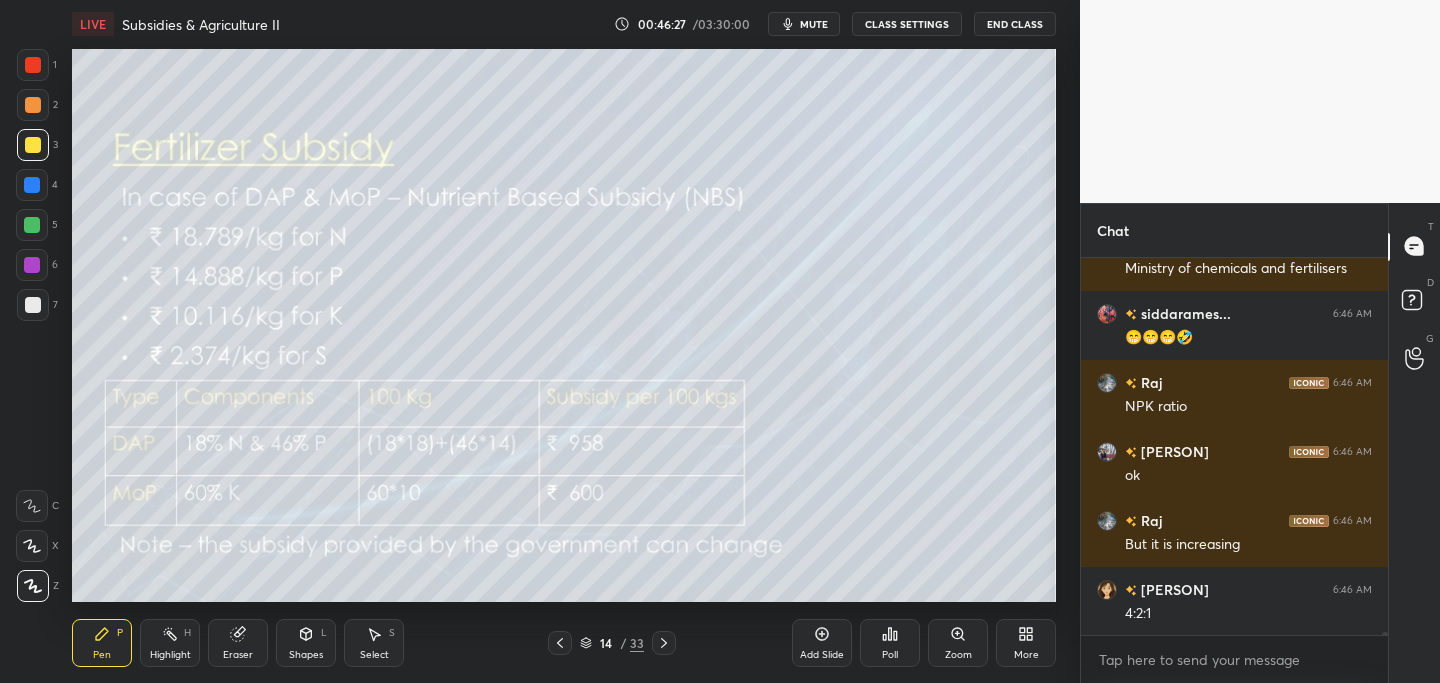 click 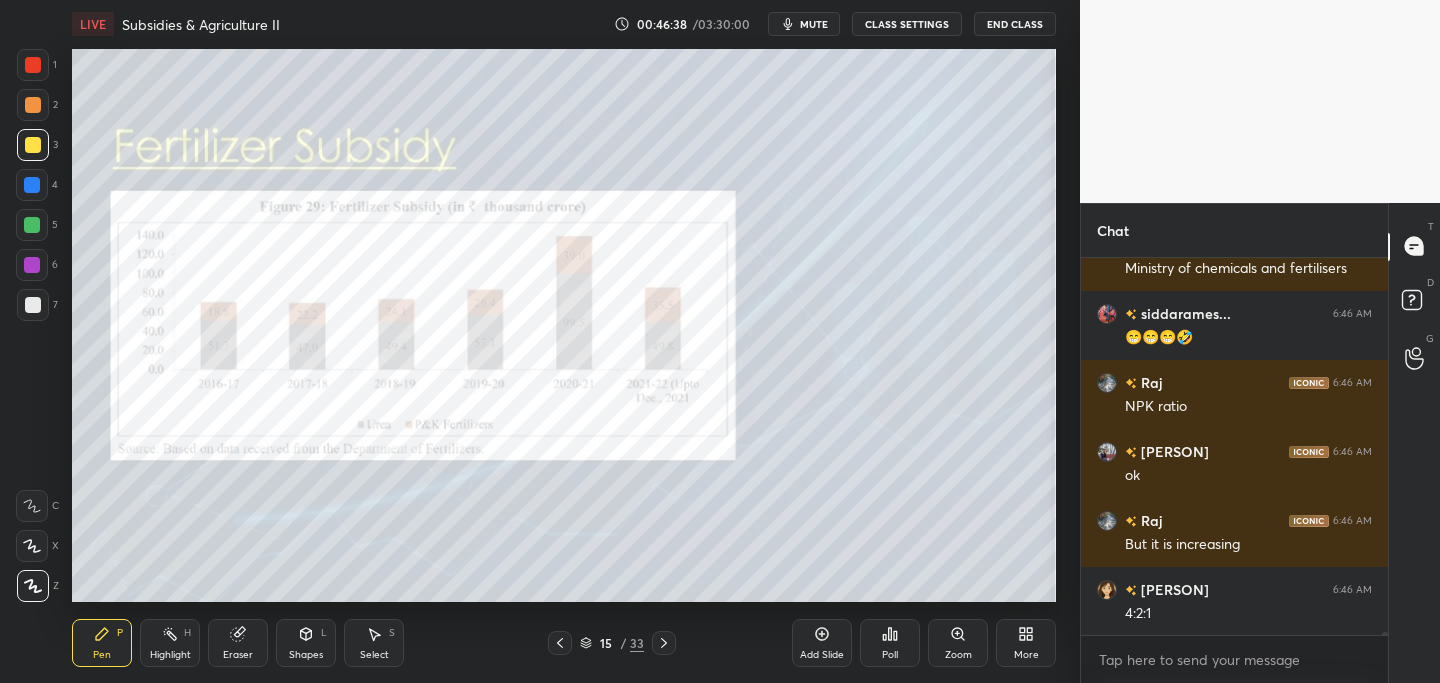 click at bounding box center [33, 65] 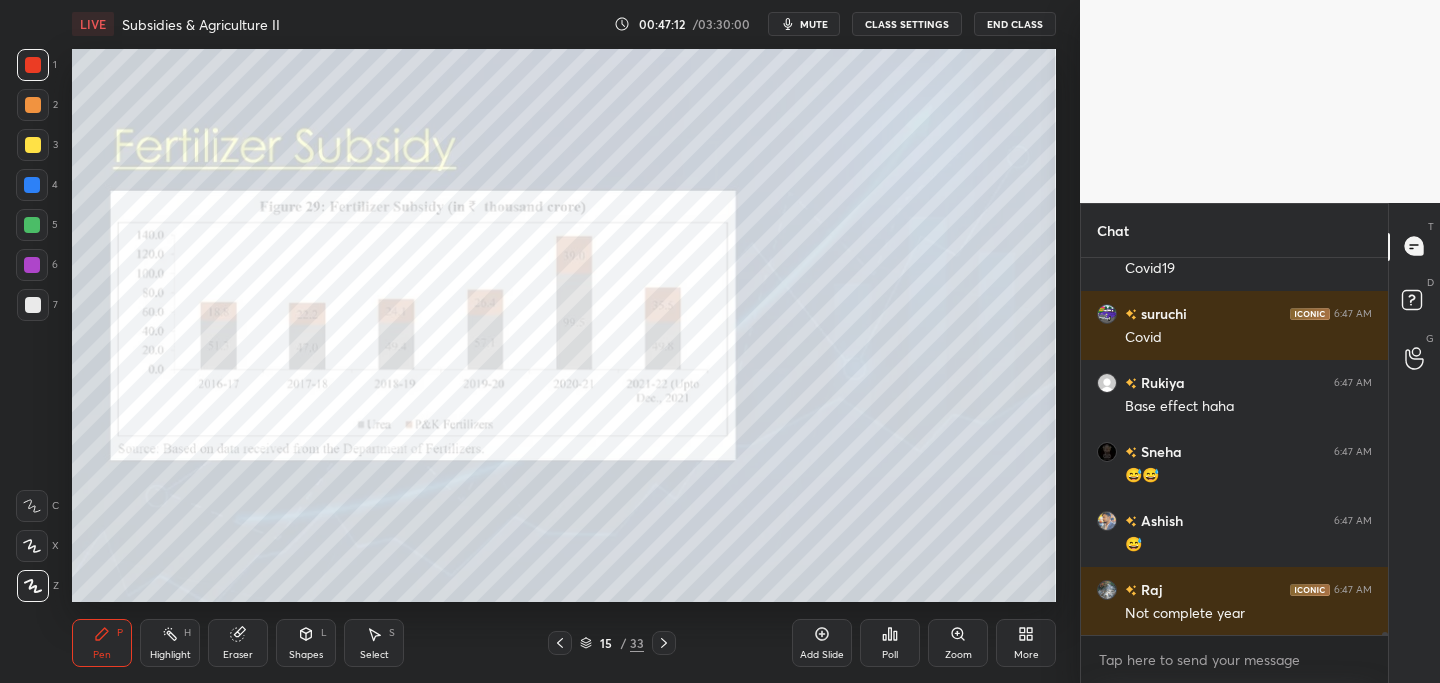 scroll, scrollTop: 46182, scrollLeft: 0, axis: vertical 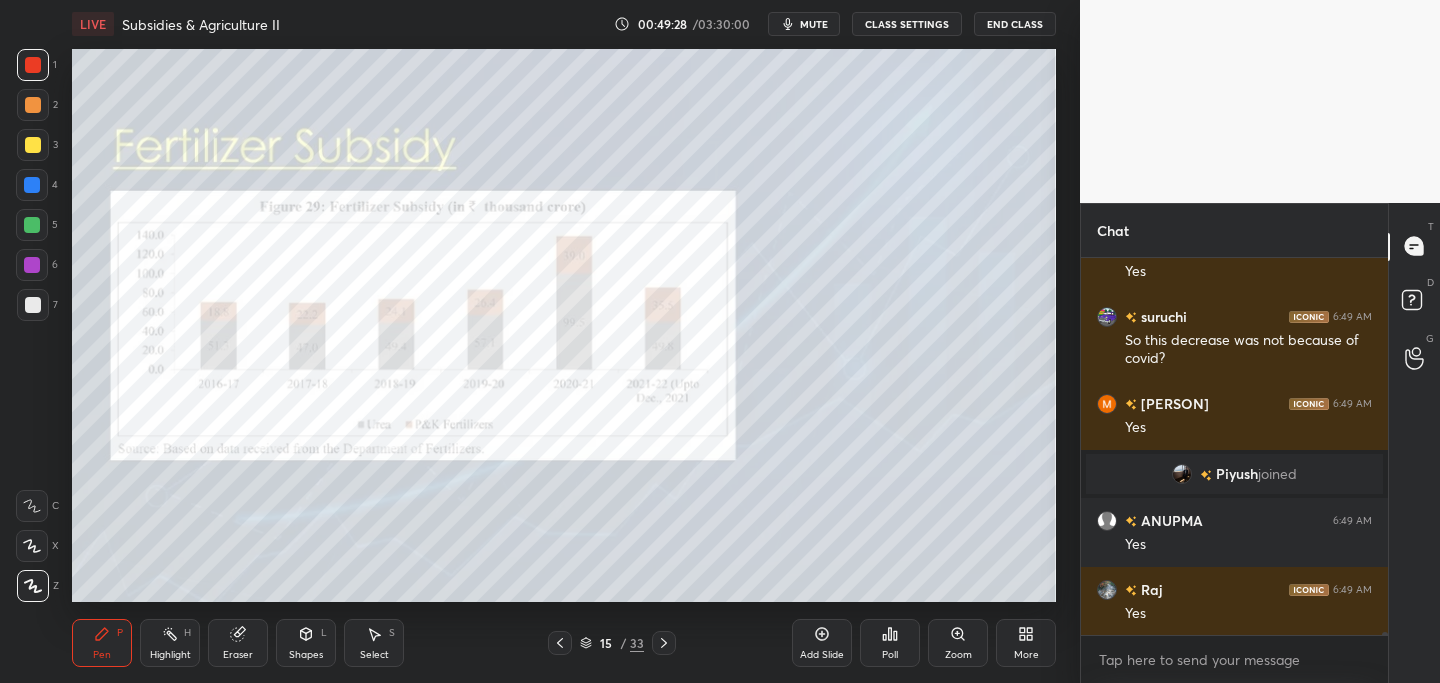 click 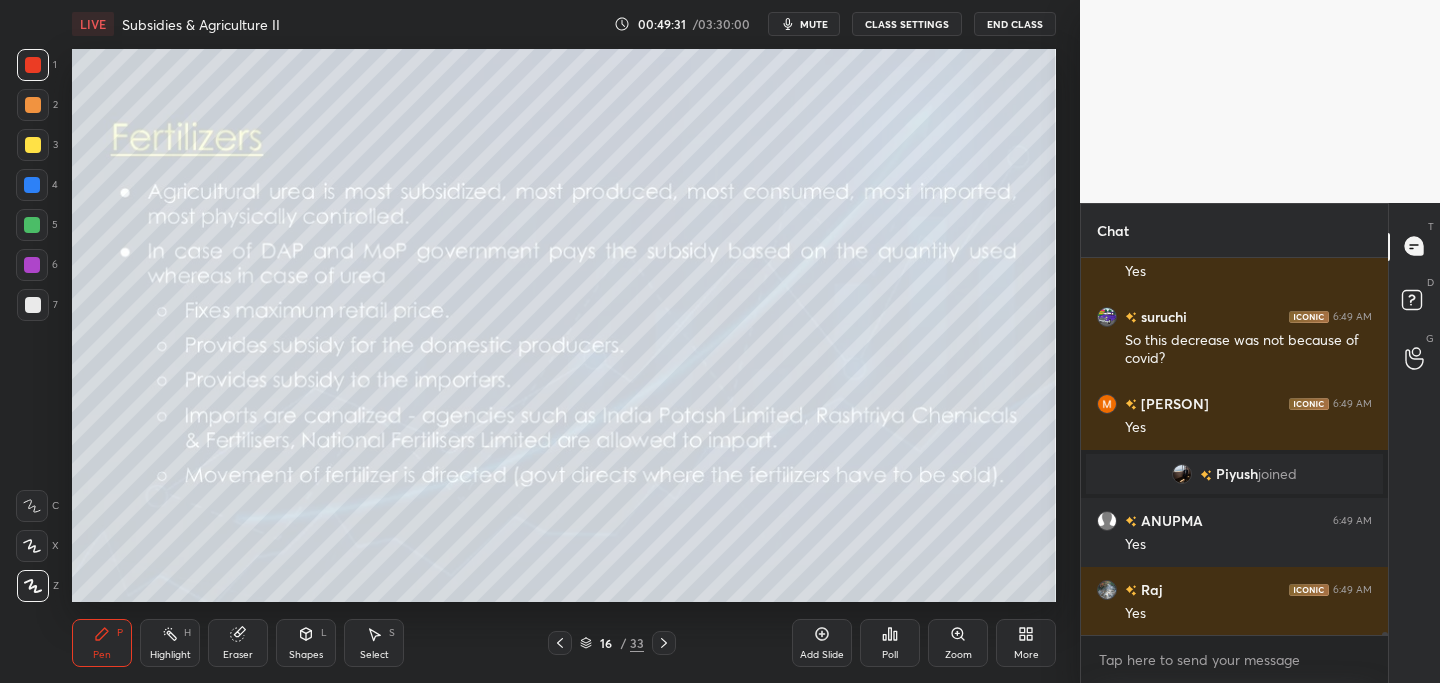 click at bounding box center [33, 145] 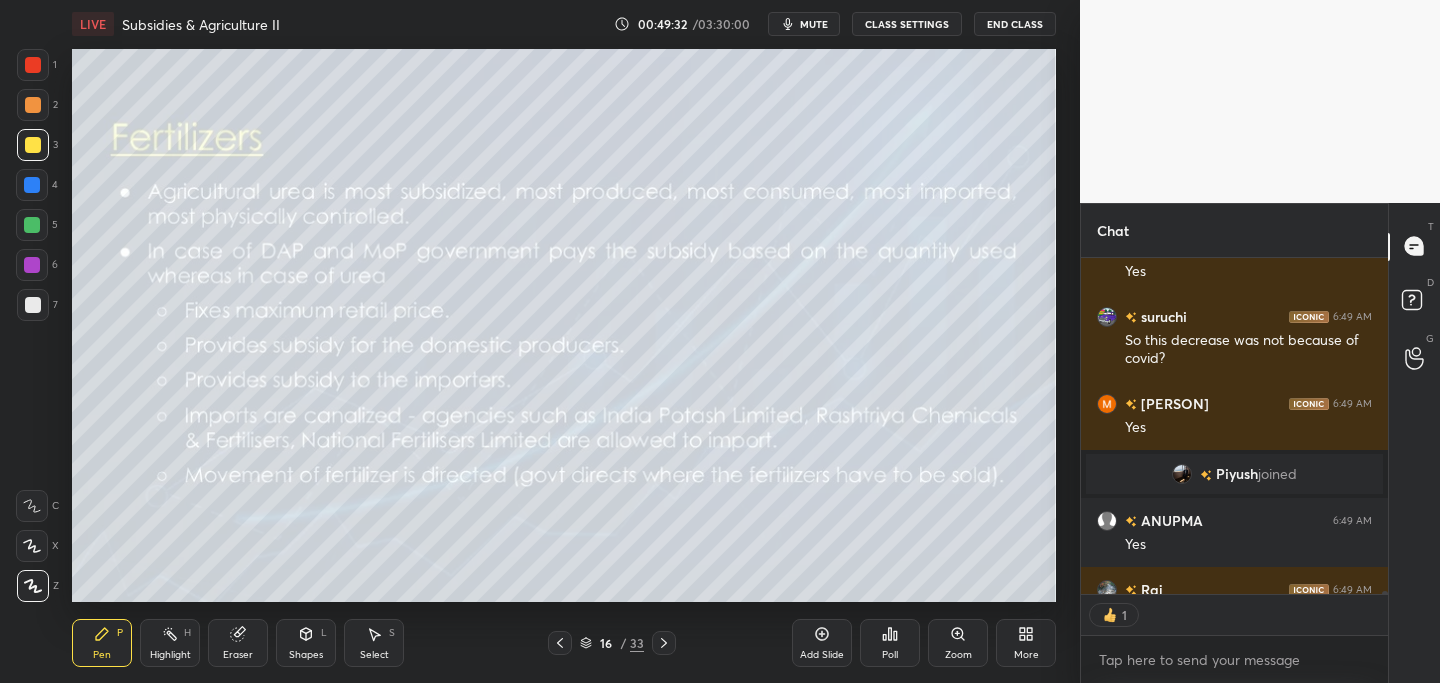 scroll, scrollTop: 7, scrollLeft: 7, axis: both 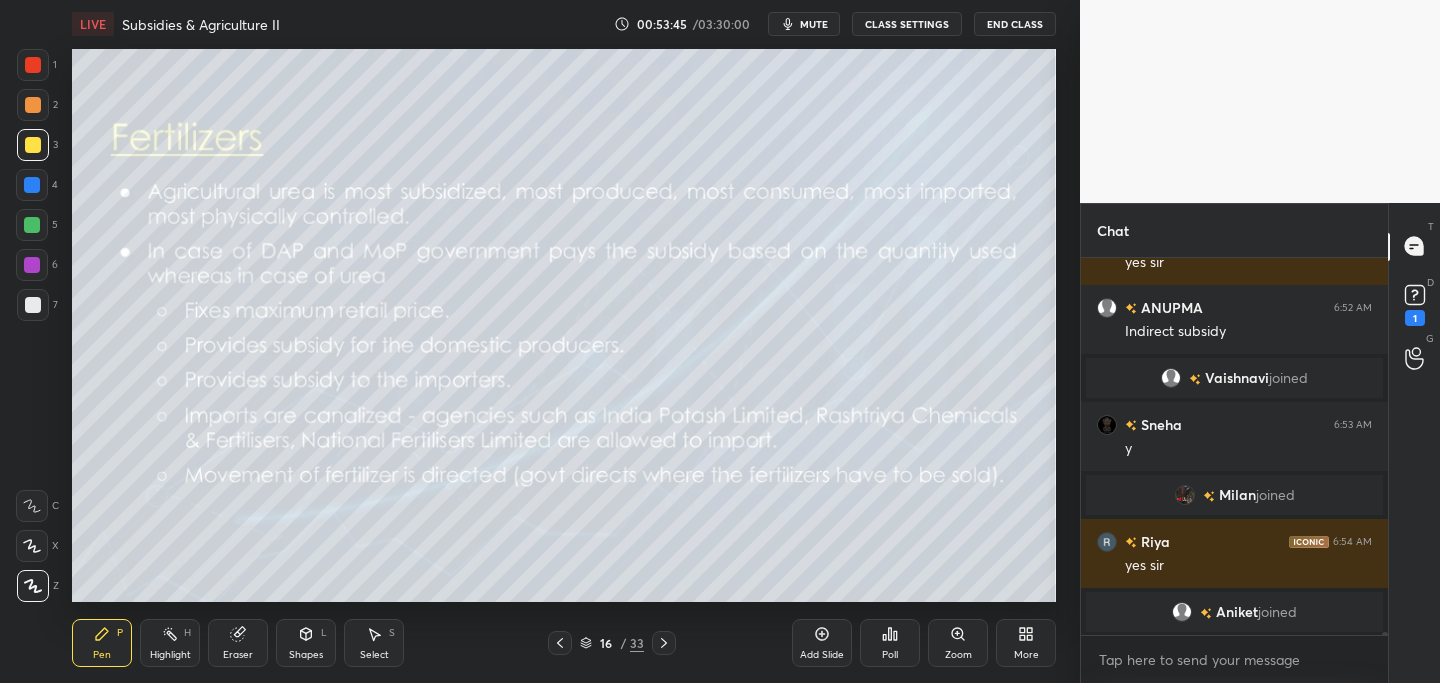 click 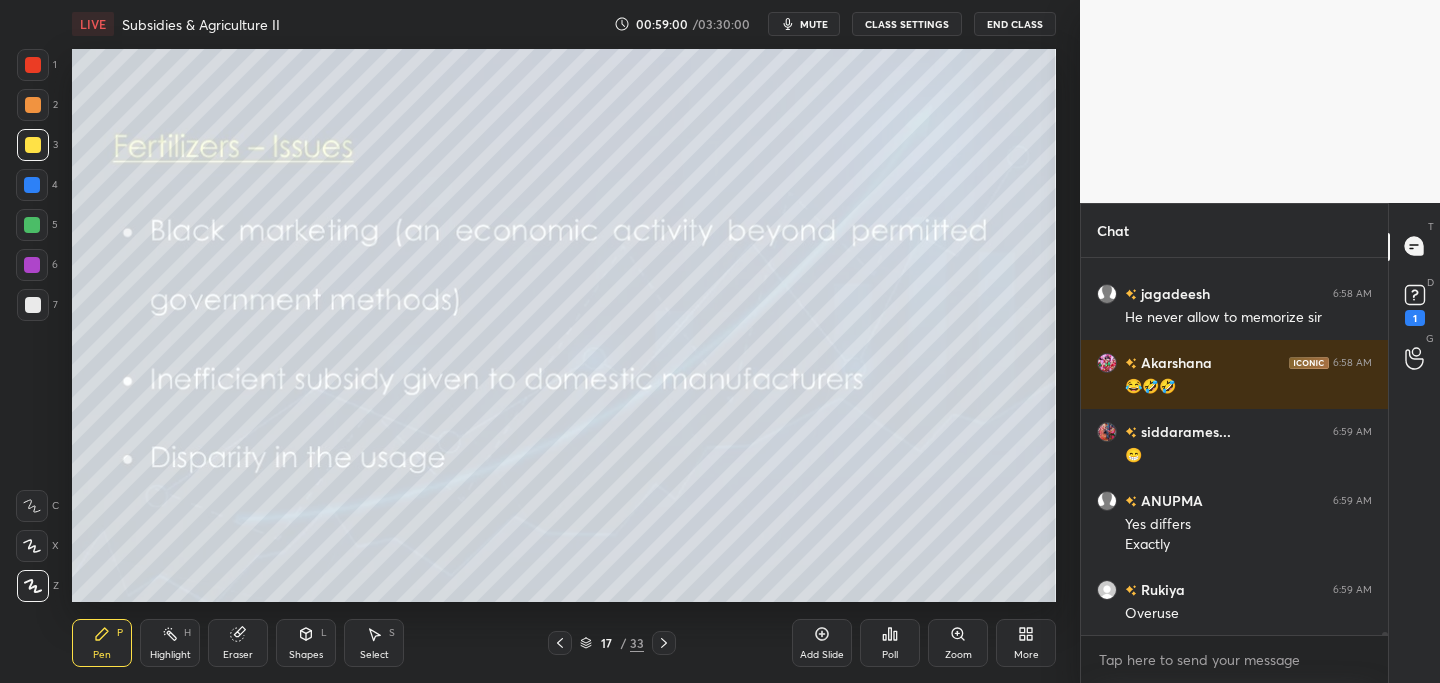 scroll, scrollTop: 56102, scrollLeft: 0, axis: vertical 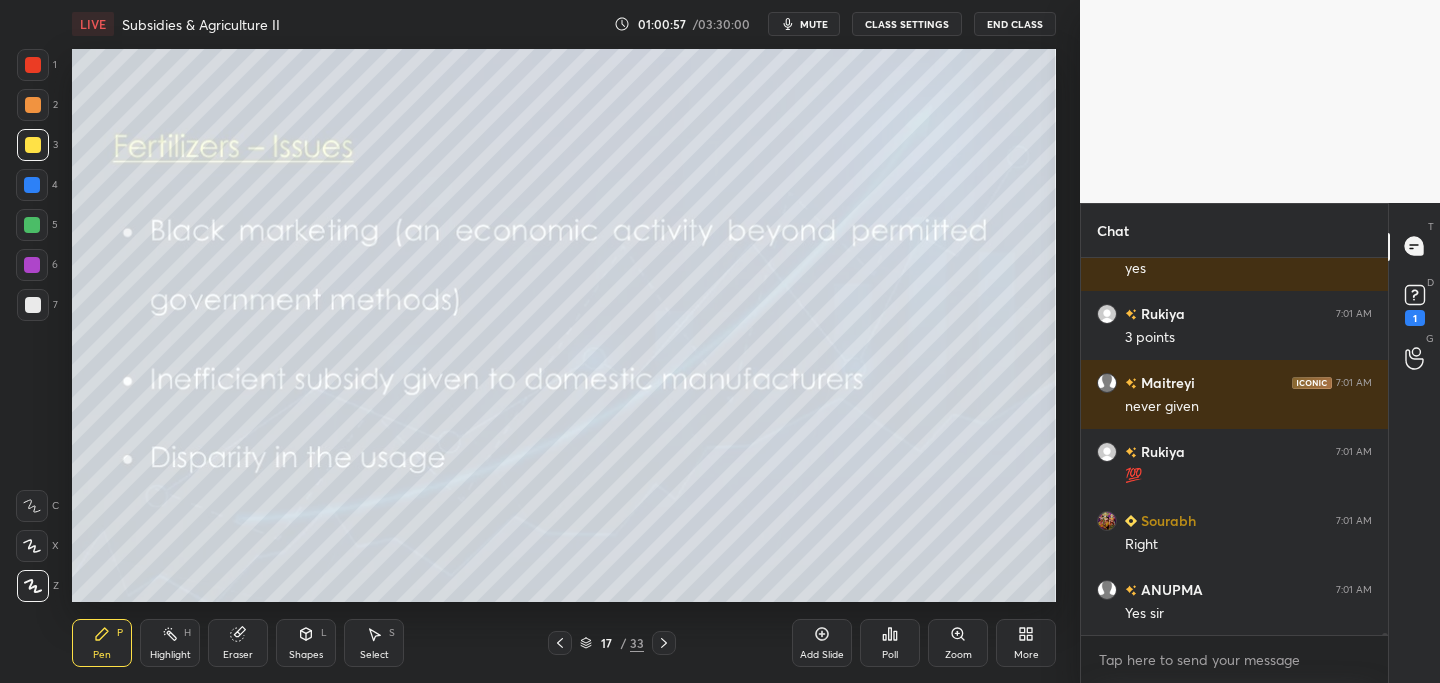 click 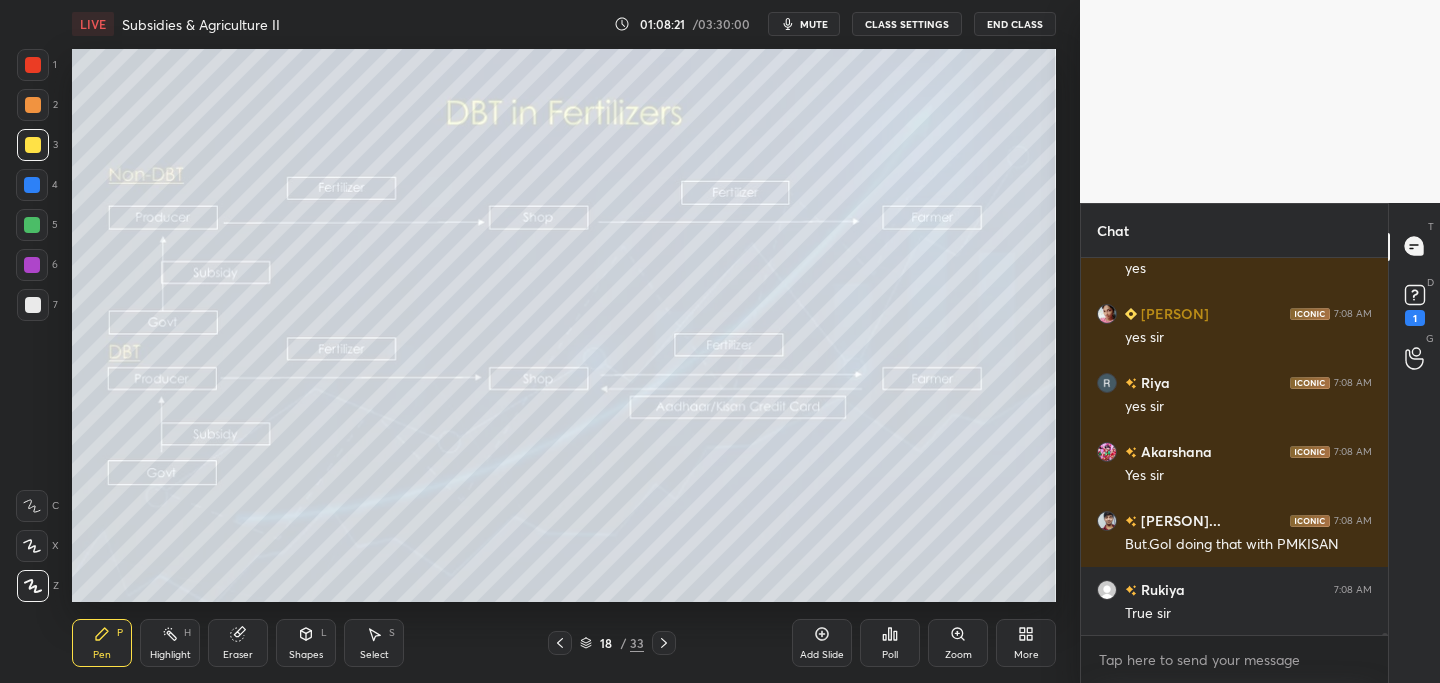 scroll, scrollTop: 67854, scrollLeft: 0, axis: vertical 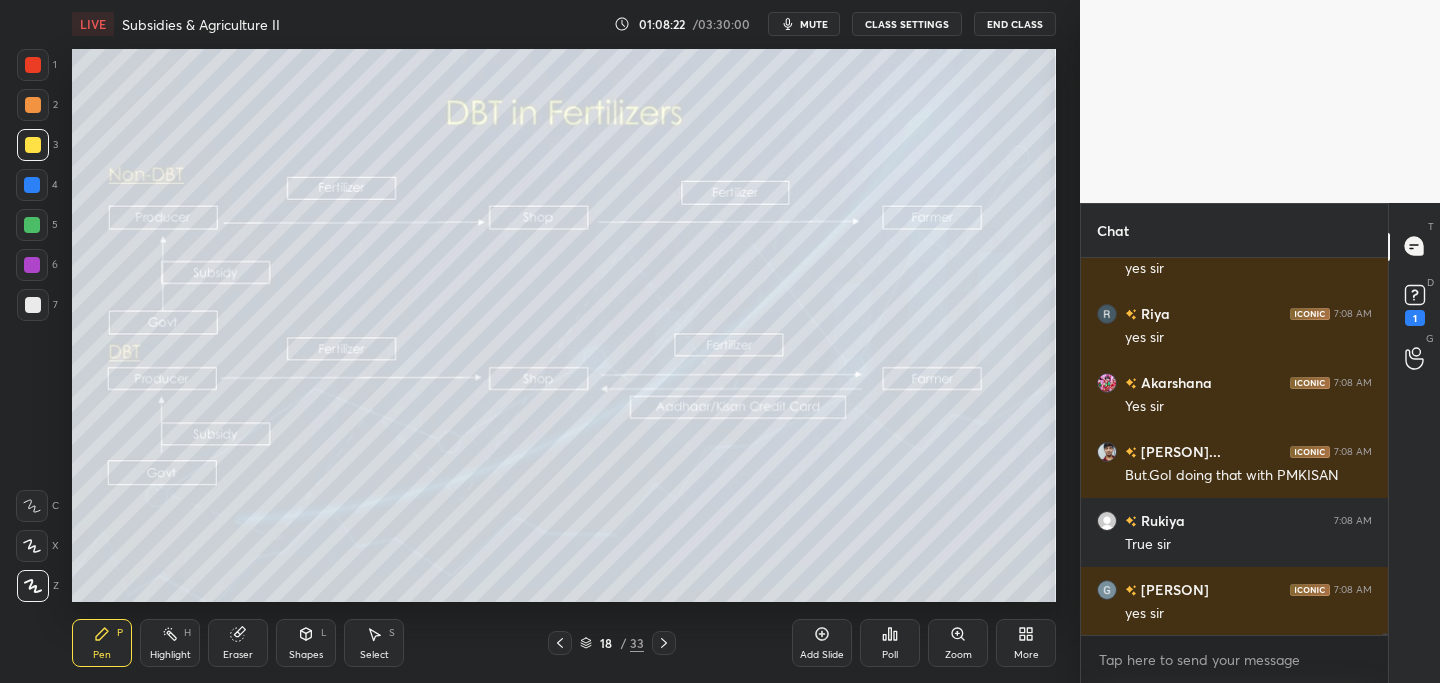 drag, startPoint x: 665, startPoint y: 647, endPoint x: 637, endPoint y: 657, distance: 29.732138 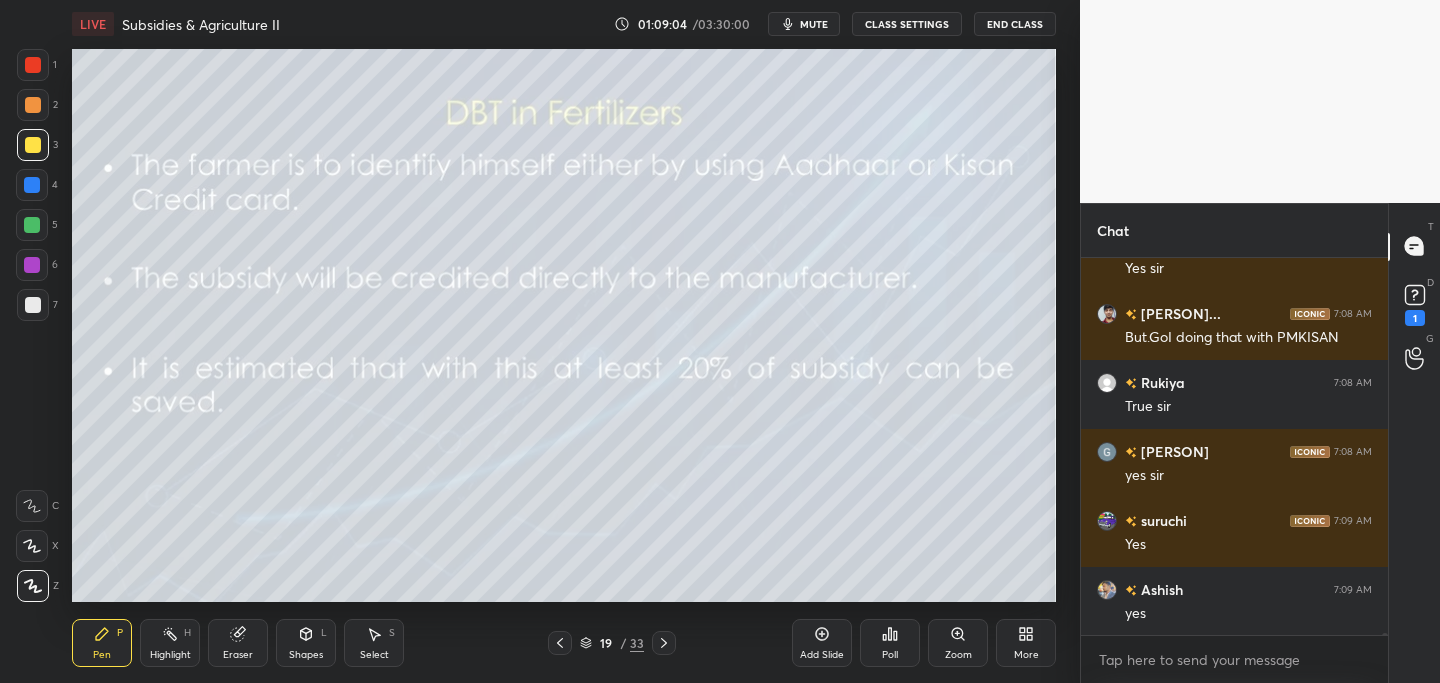 scroll, scrollTop: 68061, scrollLeft: 0, axis: vertical 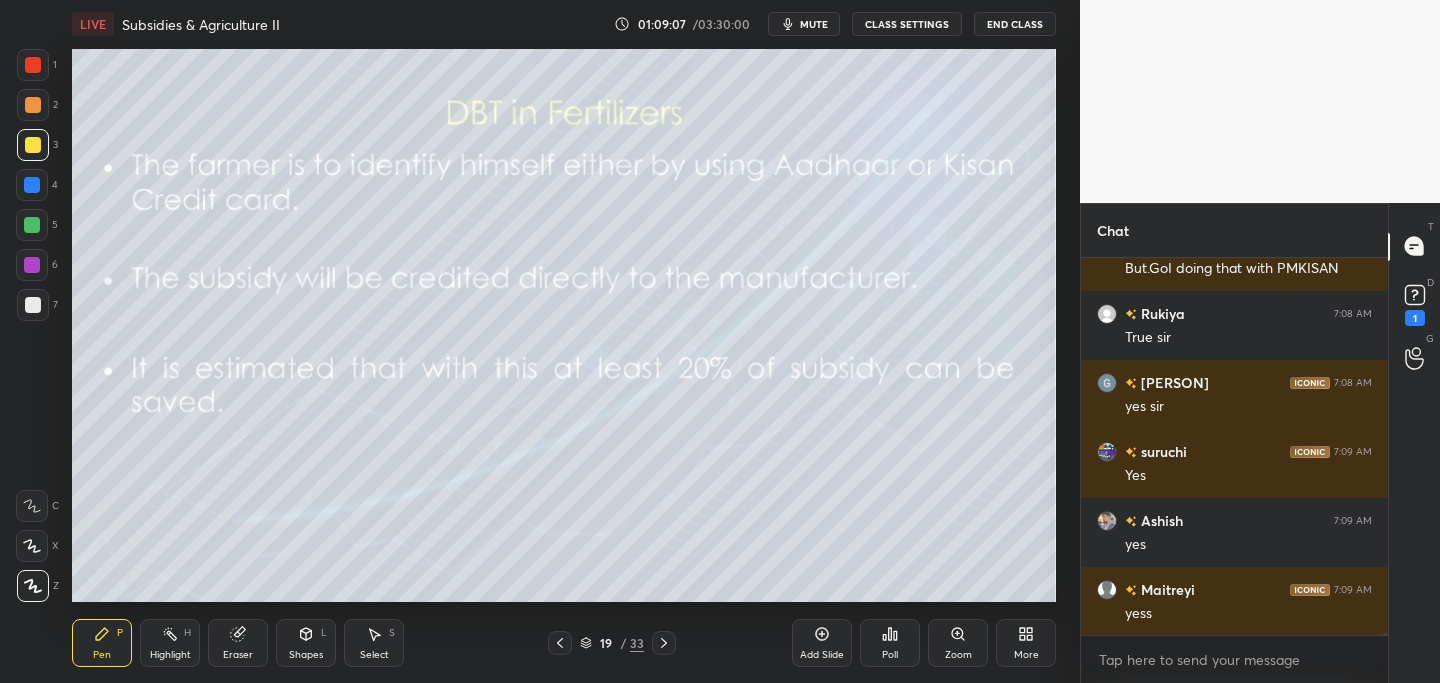 click 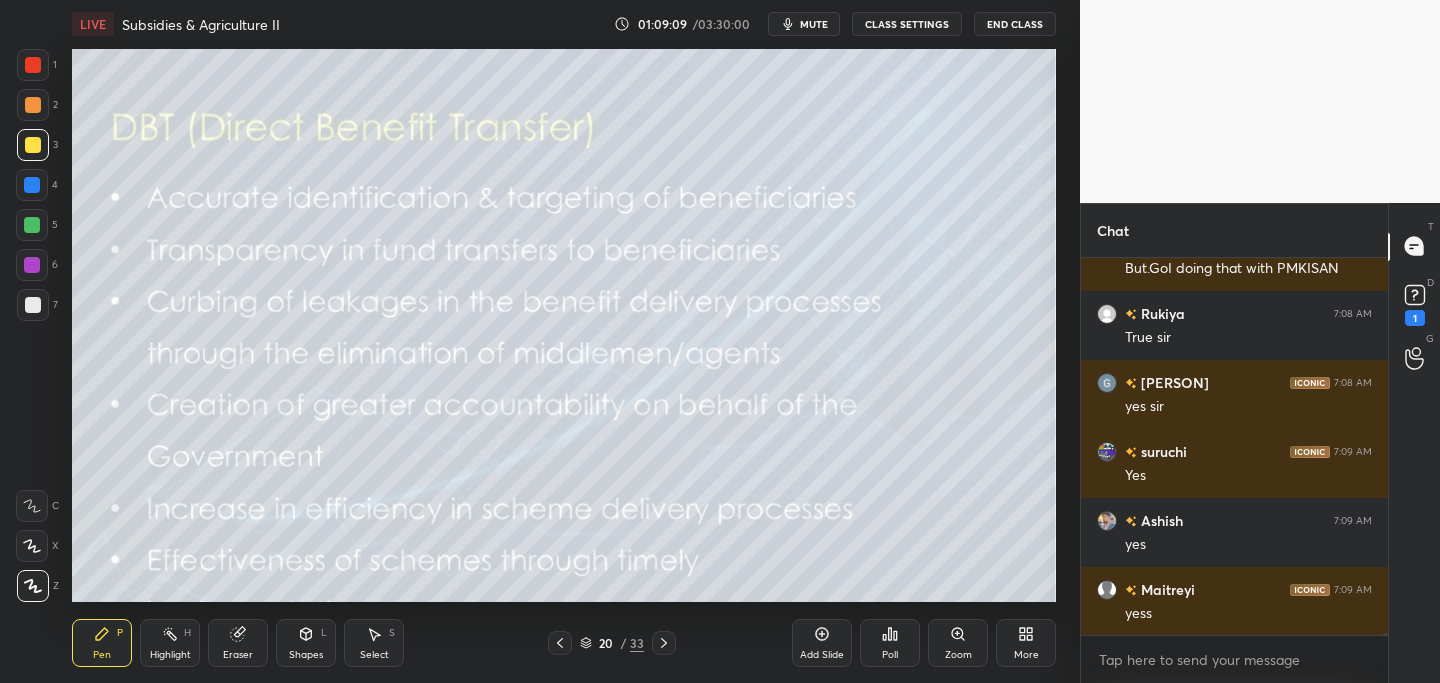 click 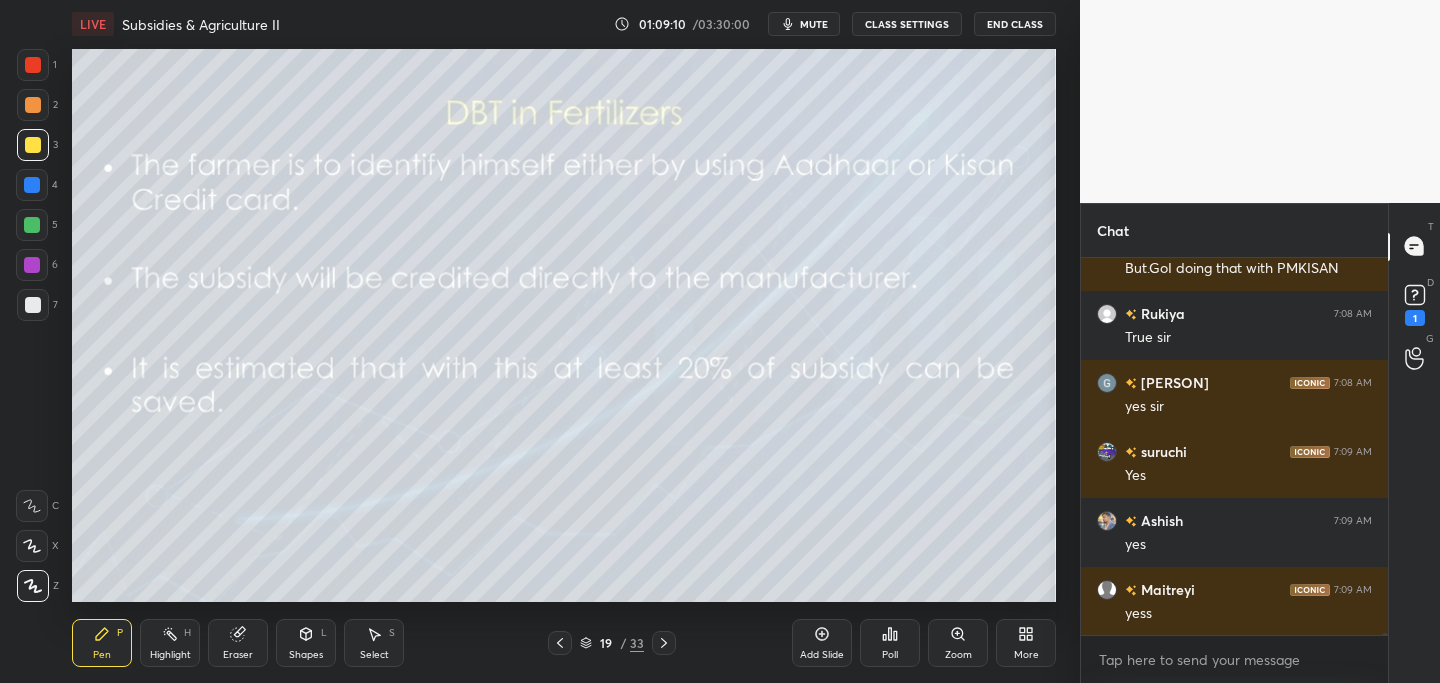 scroll, scrollTop: 68130, scrollLeft: 0, axis: vertical 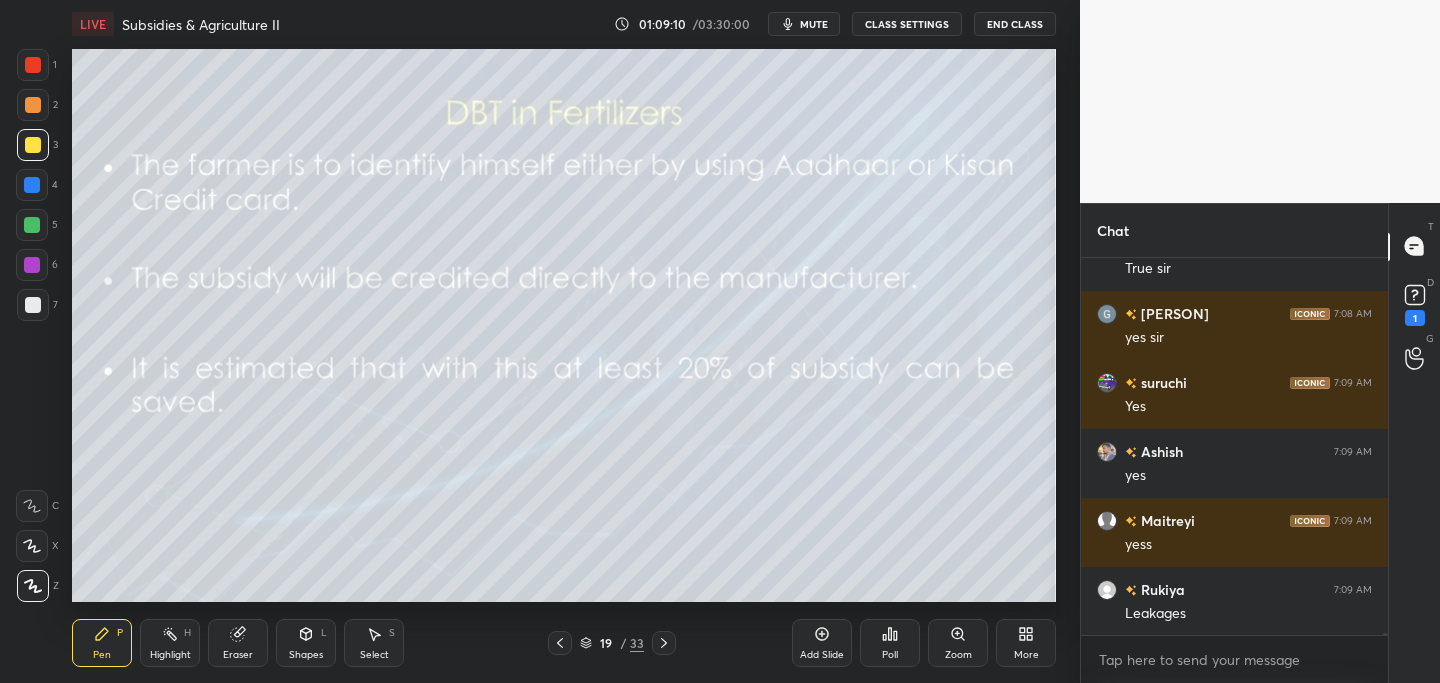 click 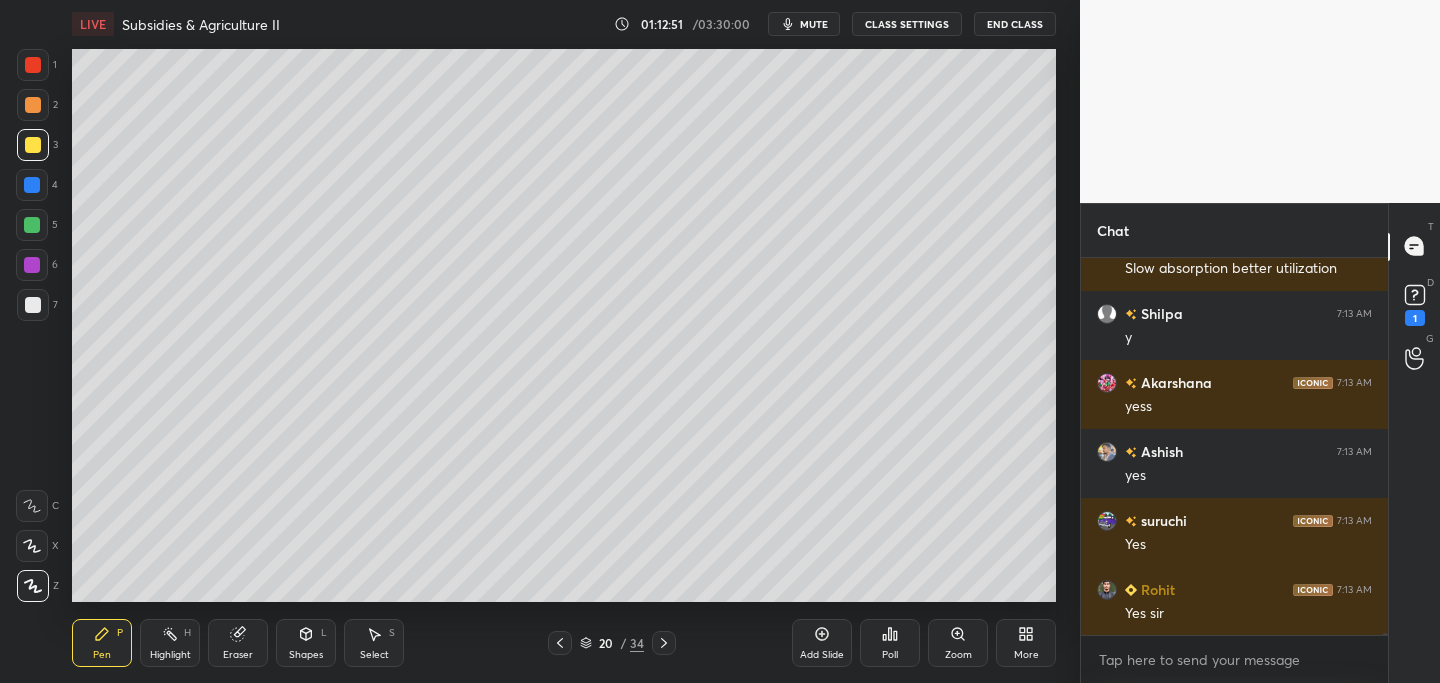 scroll, scrollTop: 70405, scrollLeft: 0, axis: vertical 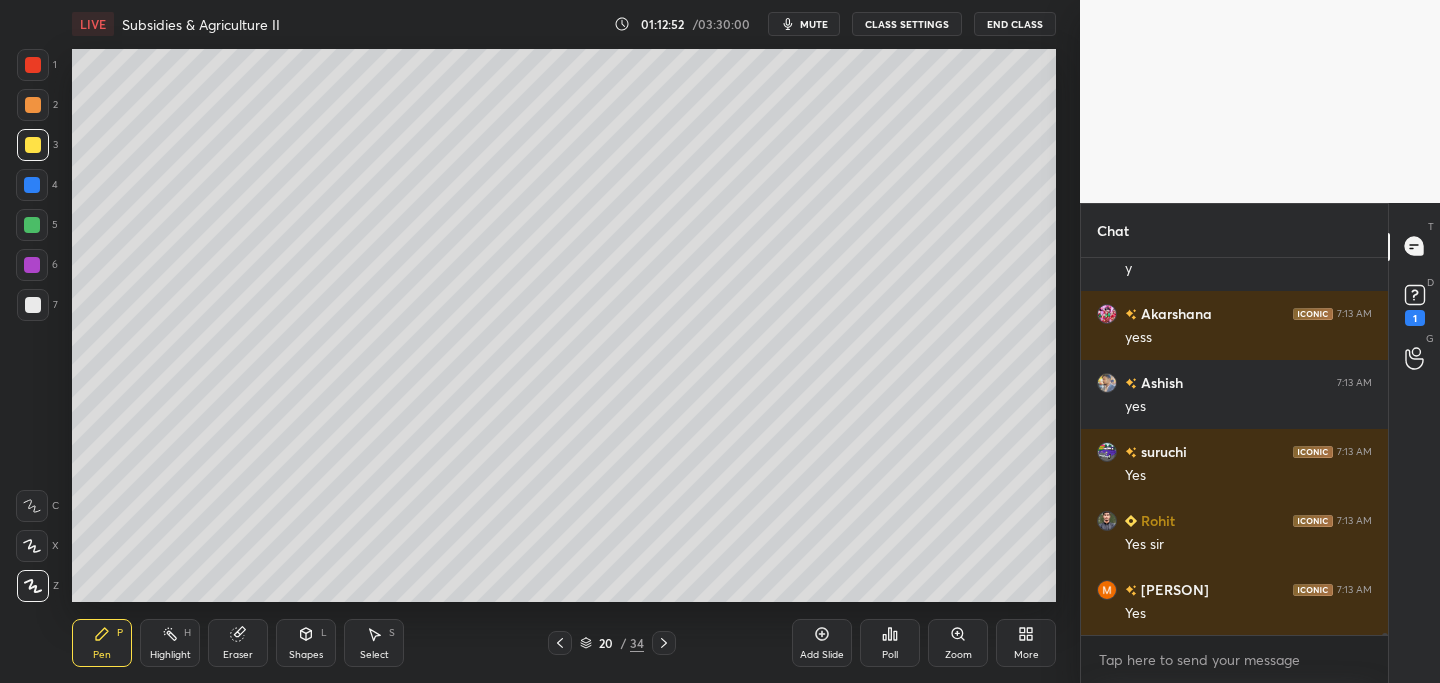 drag, startPoint x: 820, startPoint y: 631, endPoint x: 770, endPoint y: 608, distance: 55.03635 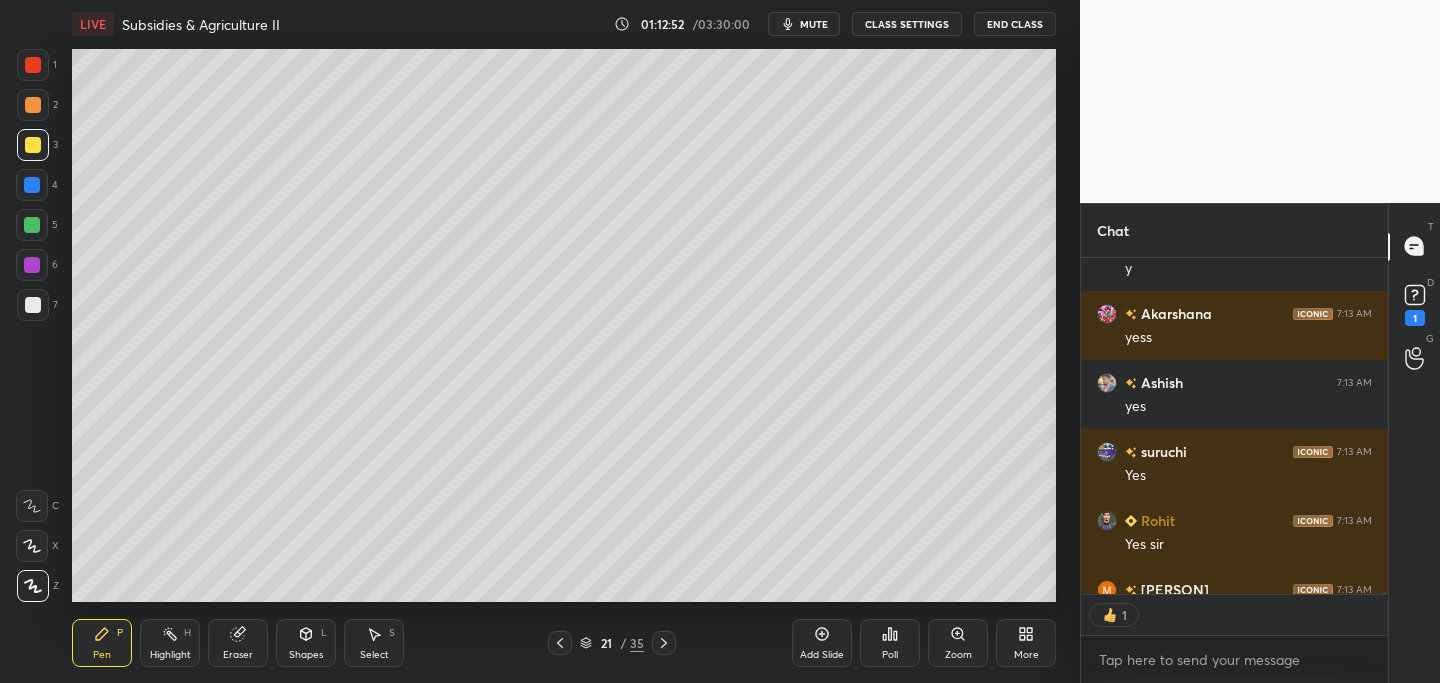 scroll, scrollTop: 330, scrollLeft: 301, axis: both 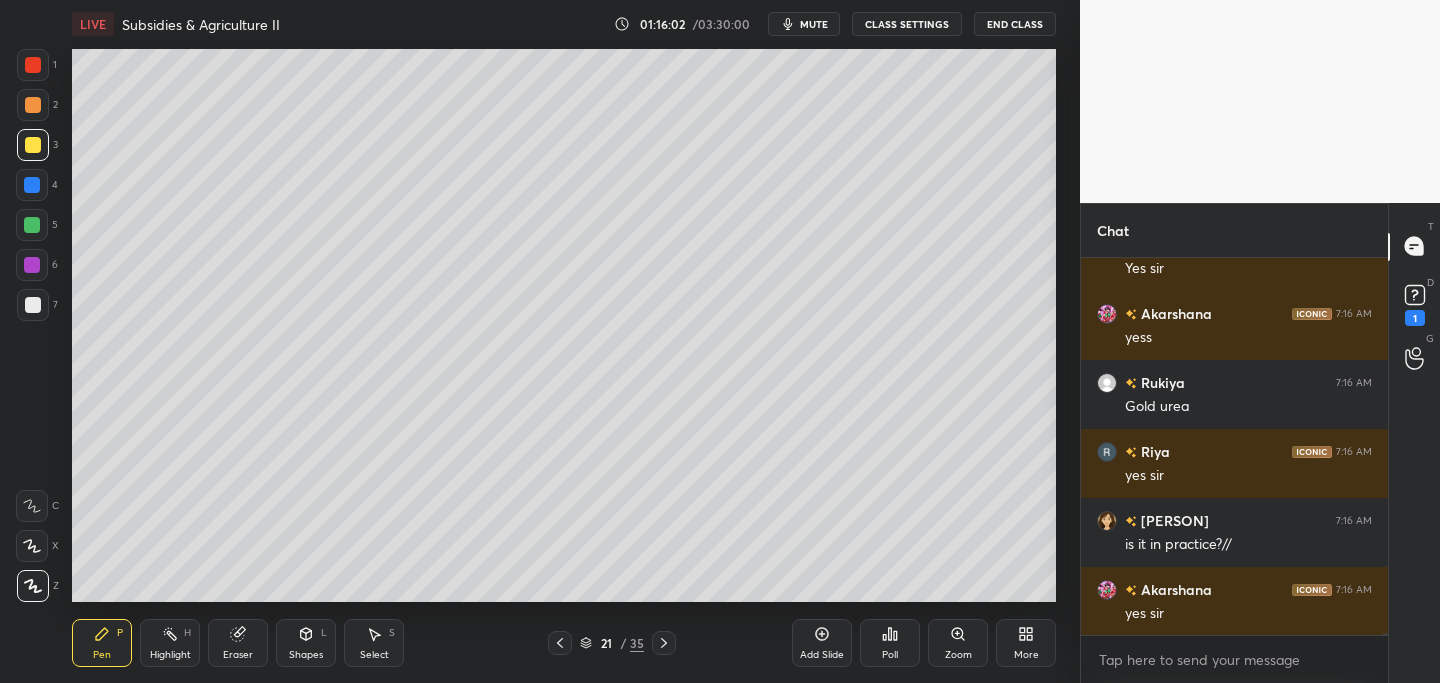 click 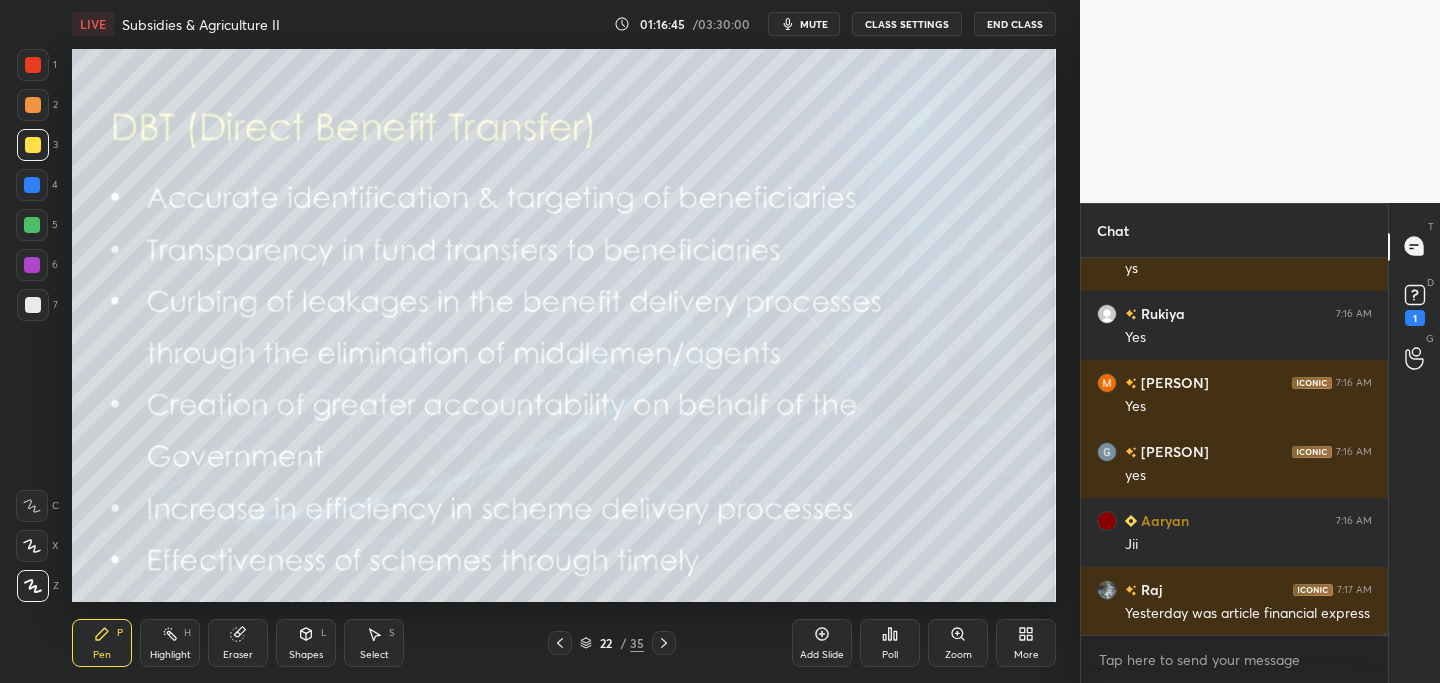 scroll, scrollTop: 73804, scrollLeft: 0, axis: vertical 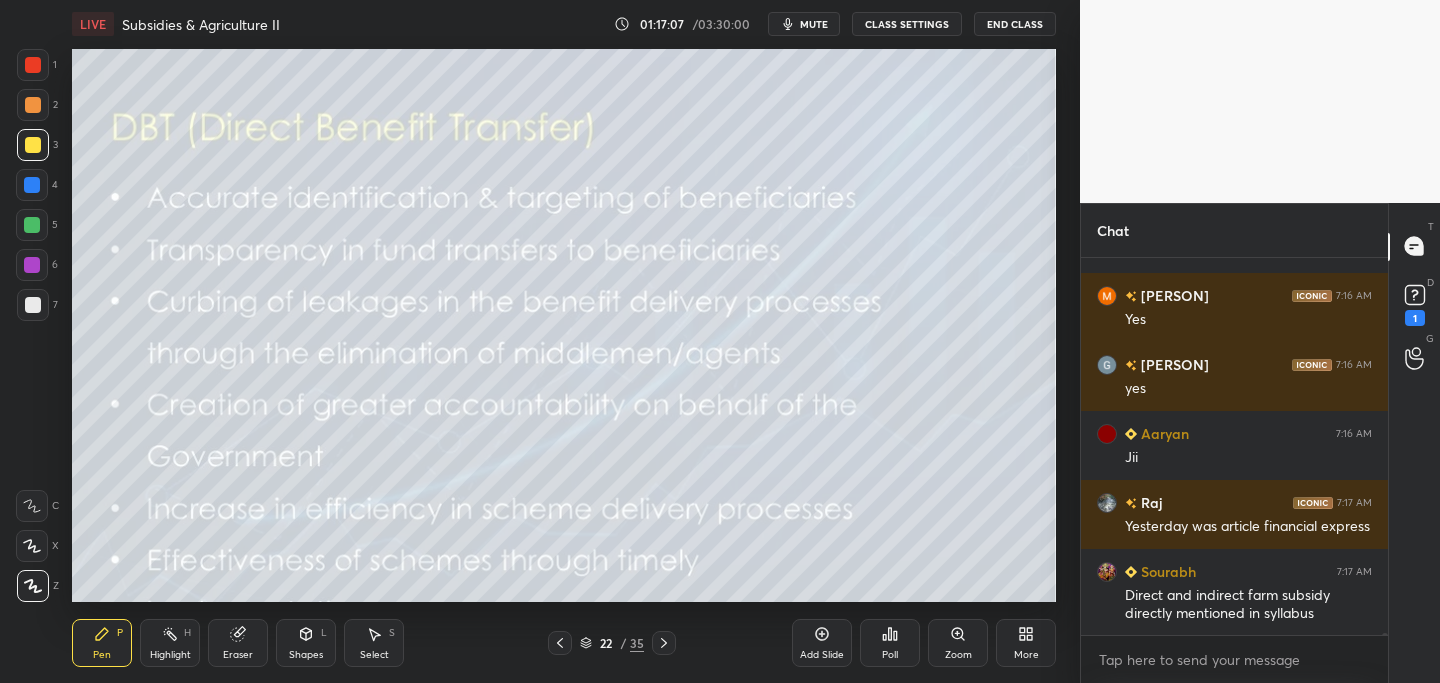 click 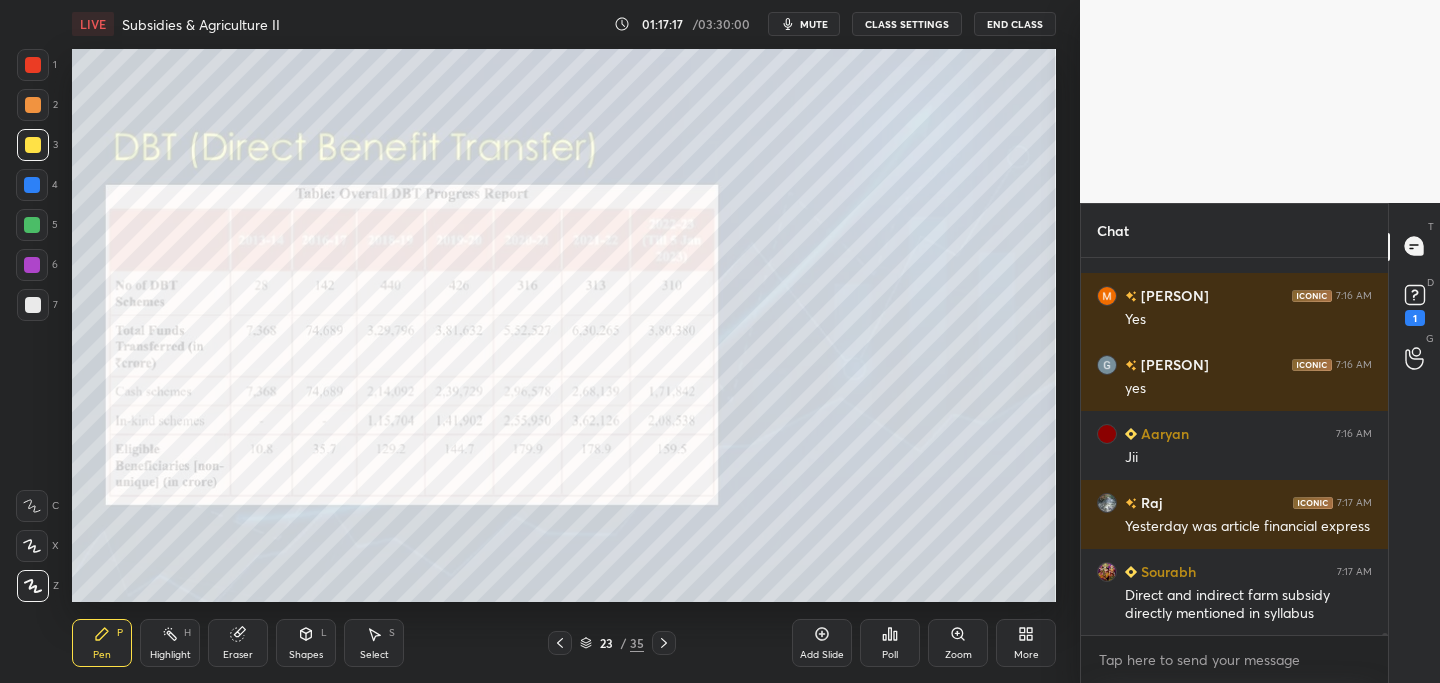 click at bounding box center [33, 65] 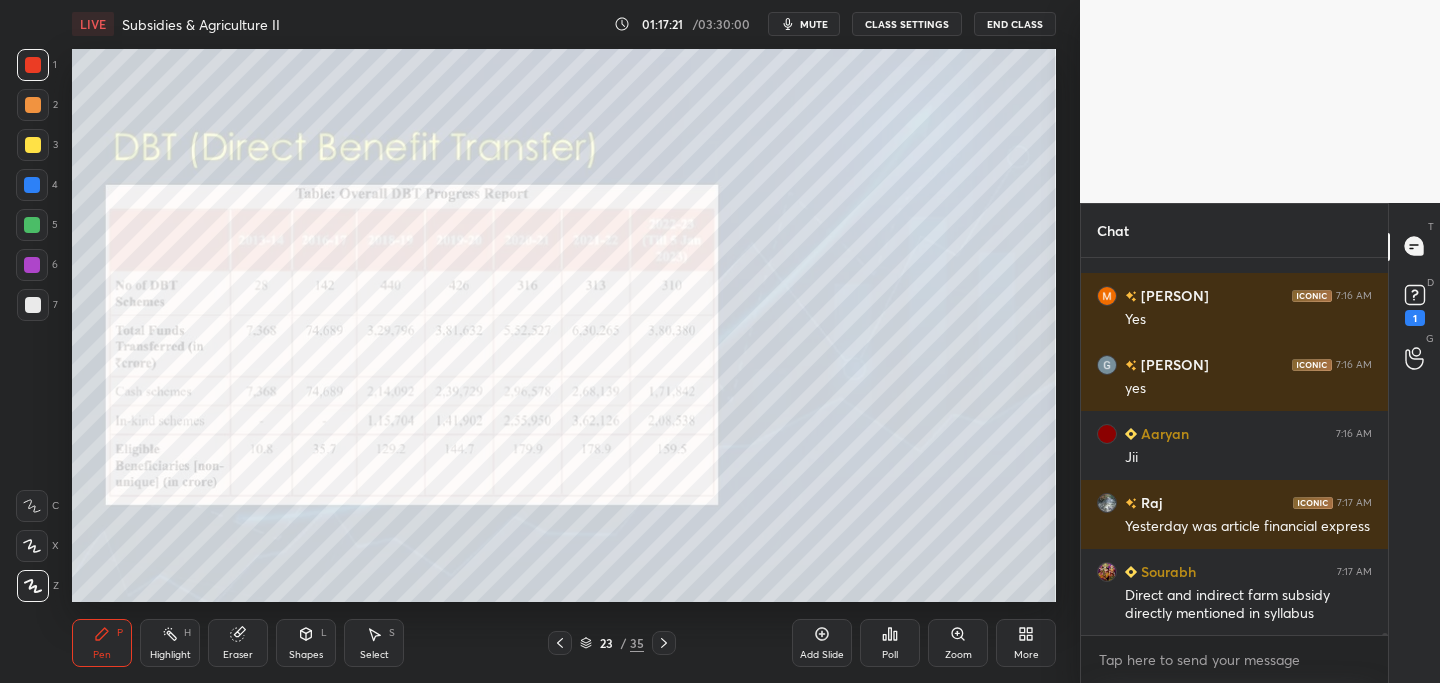 click 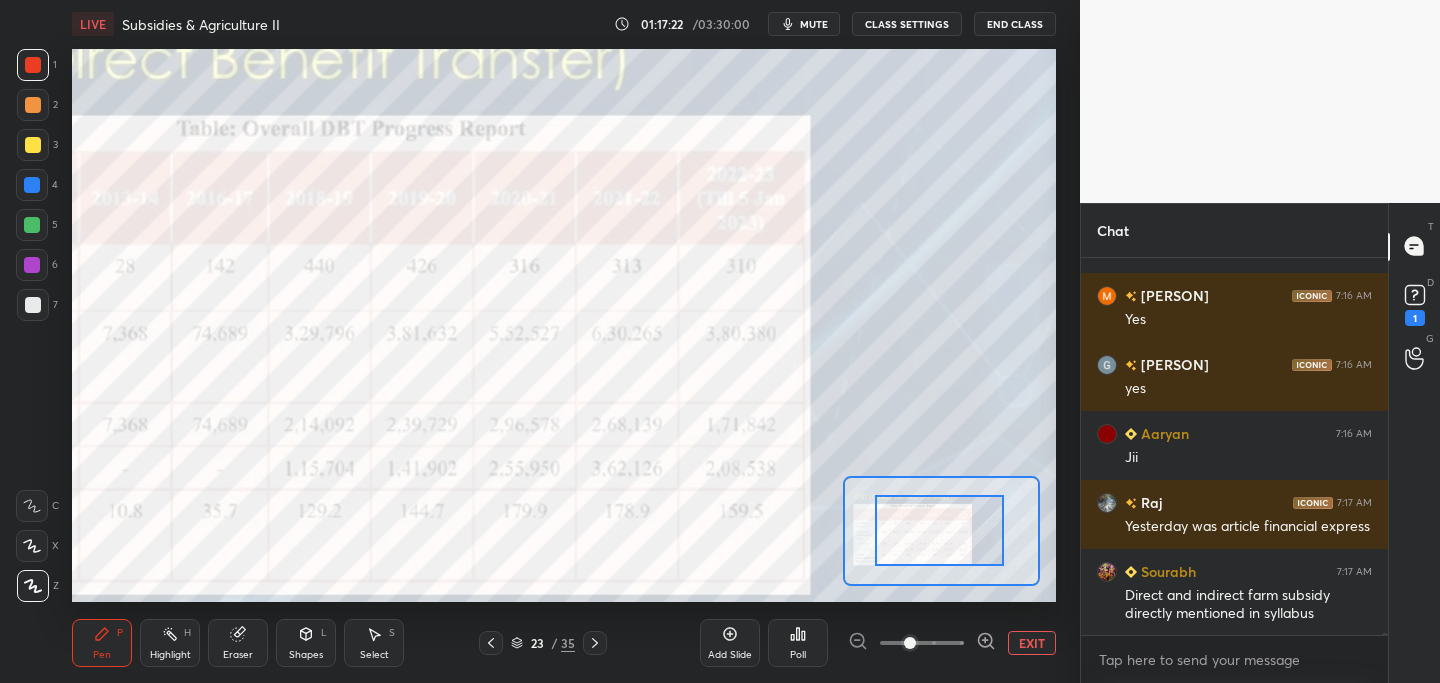 drag, startPoint x: 916, startPoint y: 514, endPoint x: 901, endPoint y: 518, distance: 15.524175 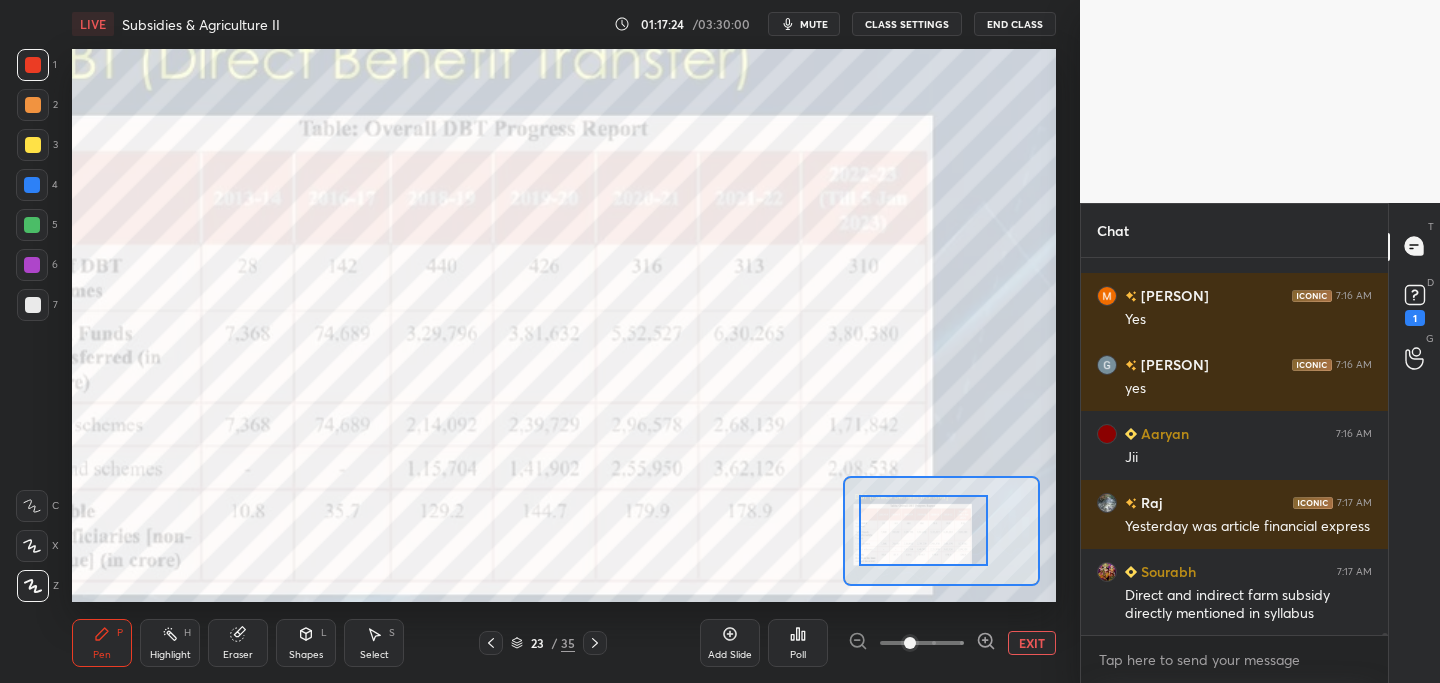drag, startPoint x: 921, startPoint y: 524, endPoint x: 904, endPoint y: 524, distance: 17 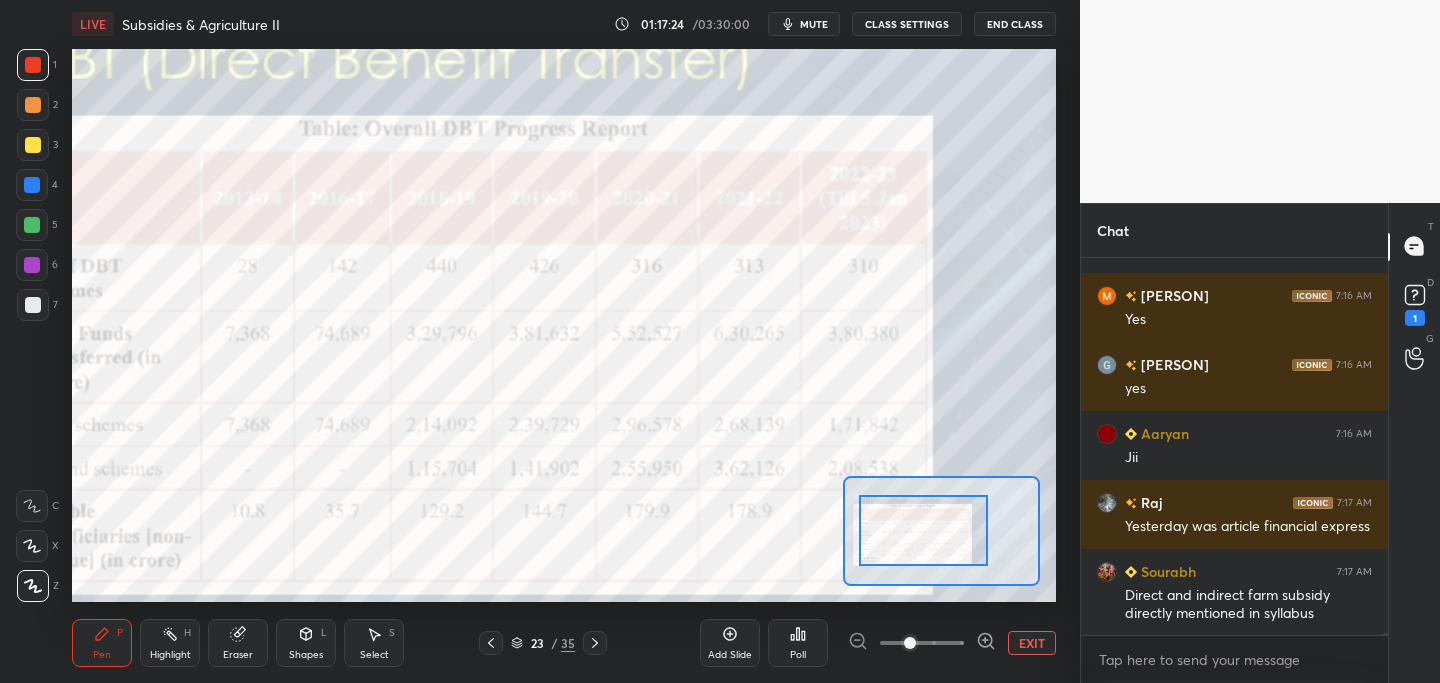 click at bounding box center [923, 530] 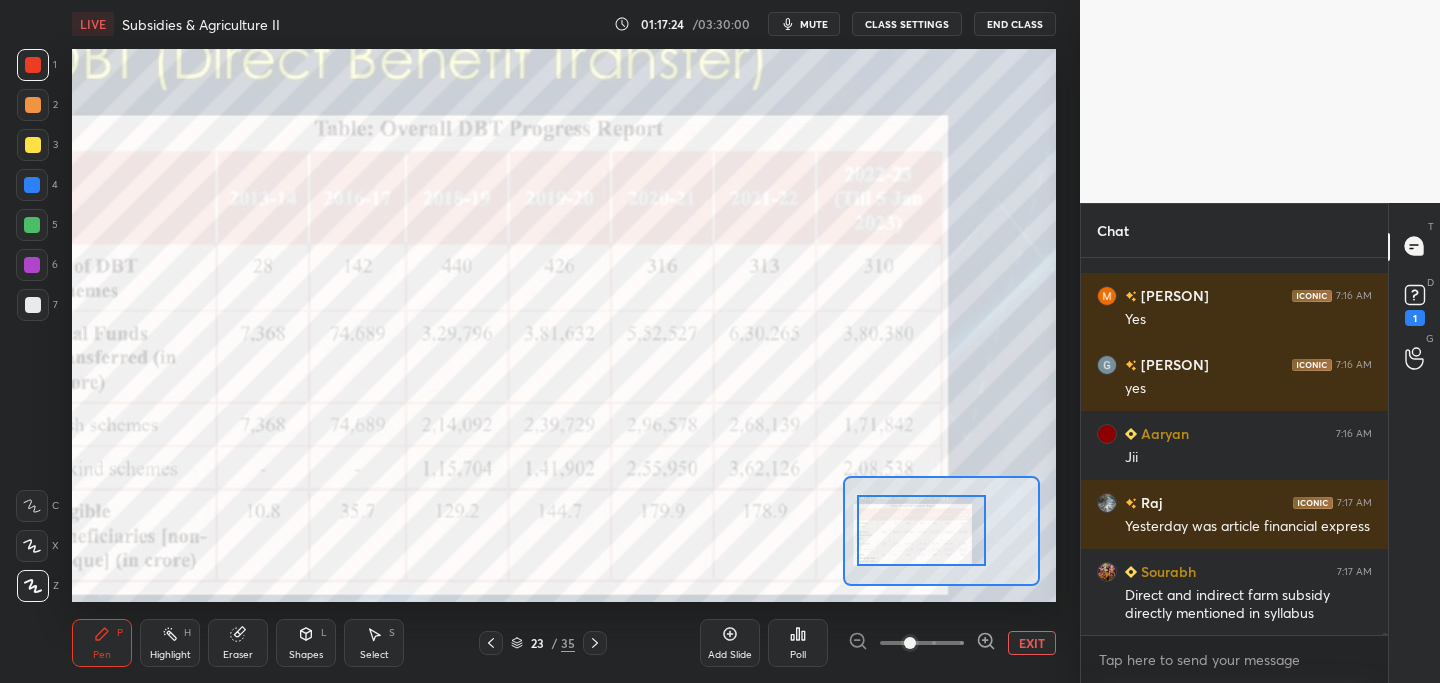 scroll, scrollTop: 73873, scrollLeft: 0, axis: vertical 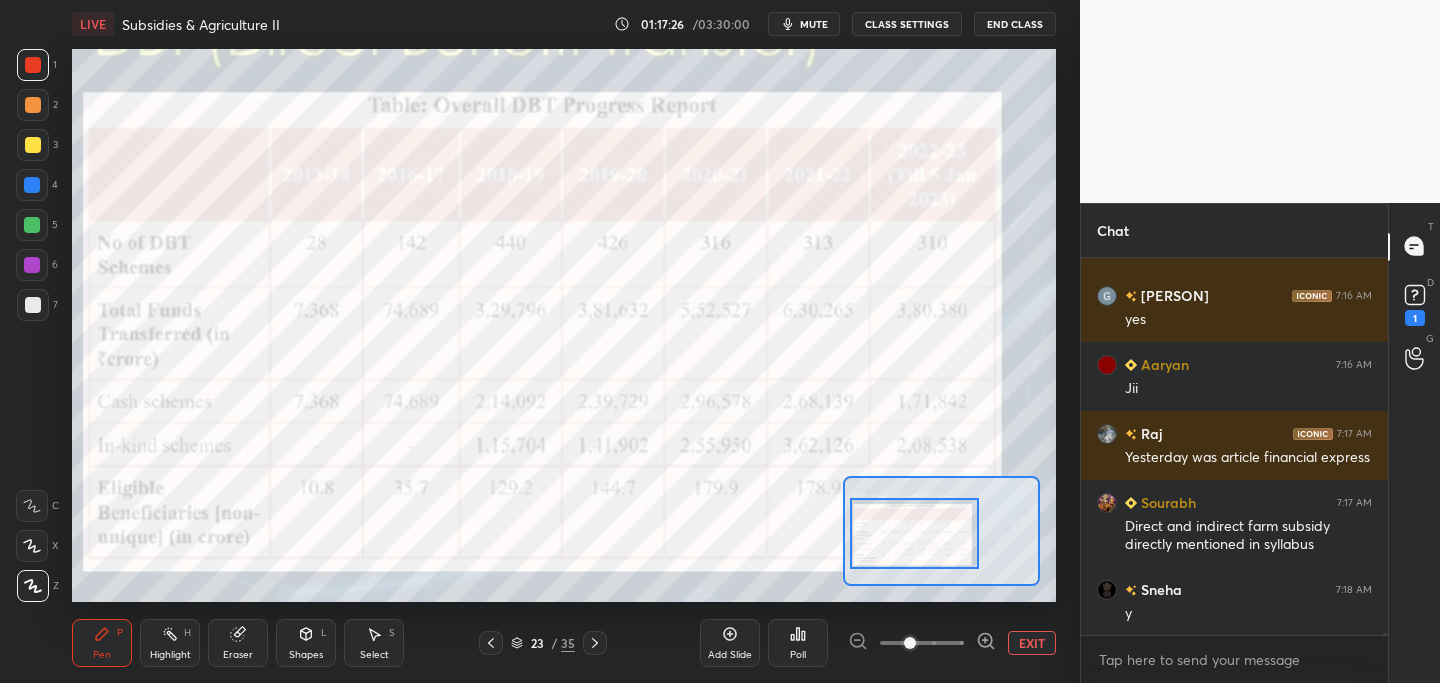 click at bounding box center (914, 533) 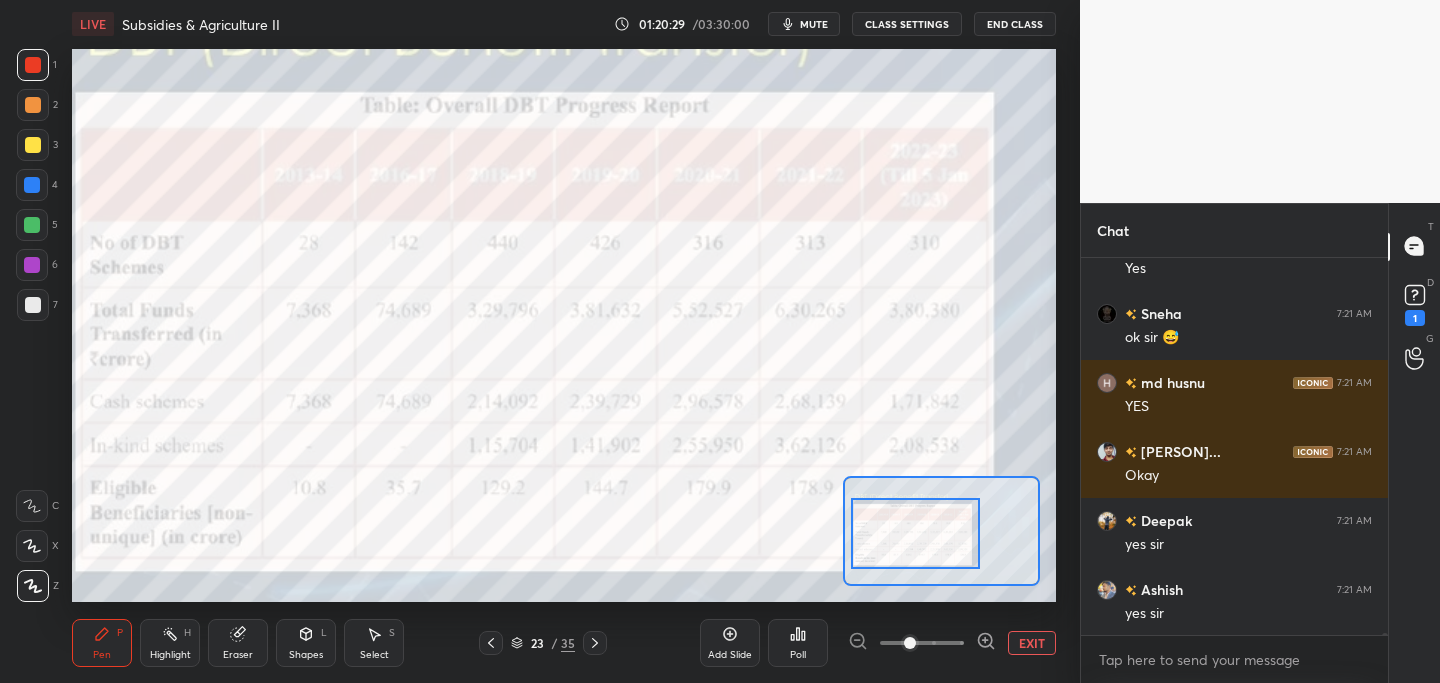 scroll, scrollTop: 77314, scrollLeft: 0, axis: vertical 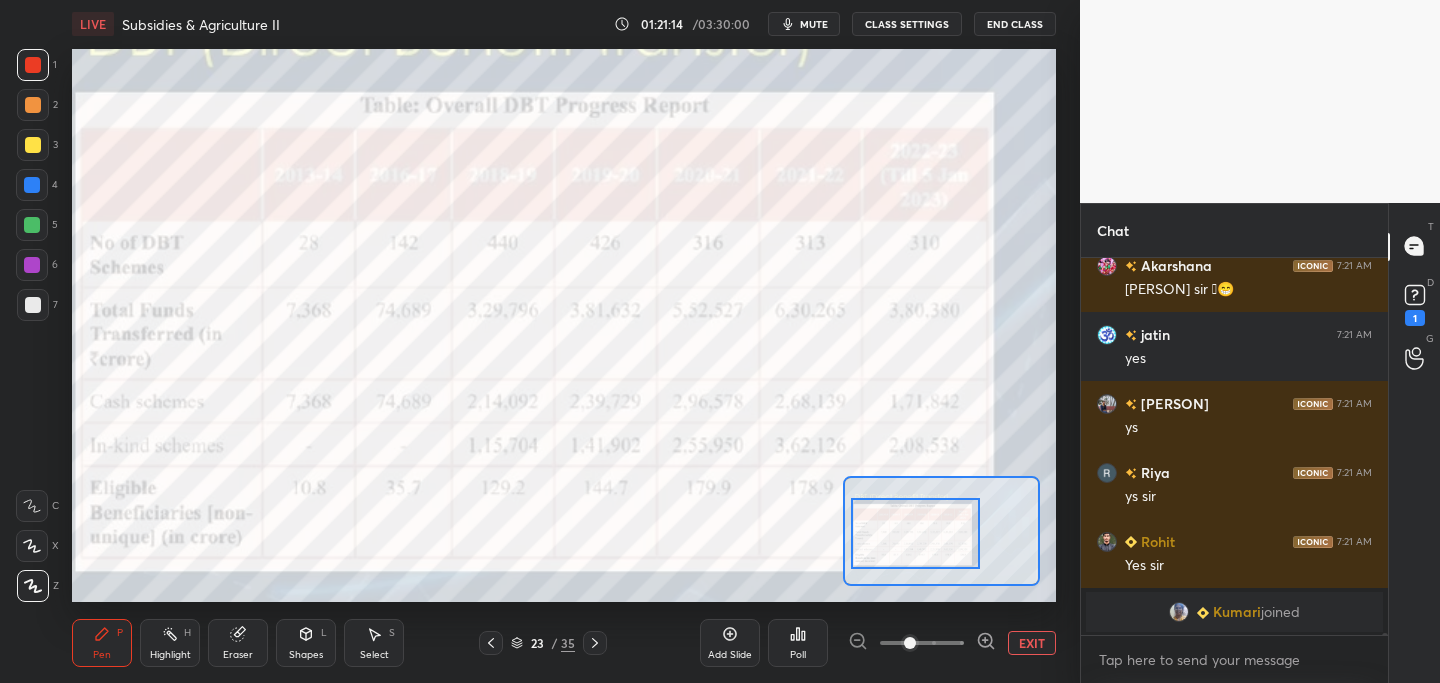 click on "EXIT" at bounding box center (1032, 643) 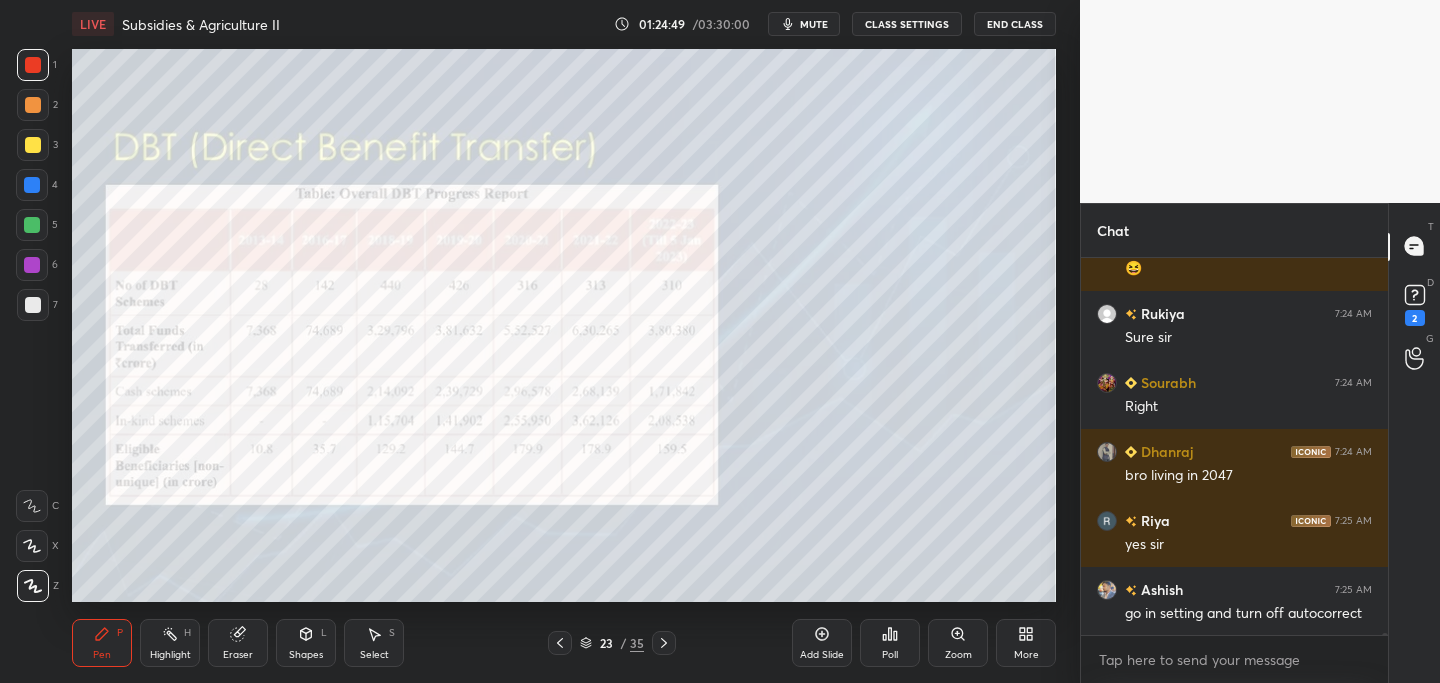 scroll, scrollTop: 78916, scrollLeft: 0, axis: vertical 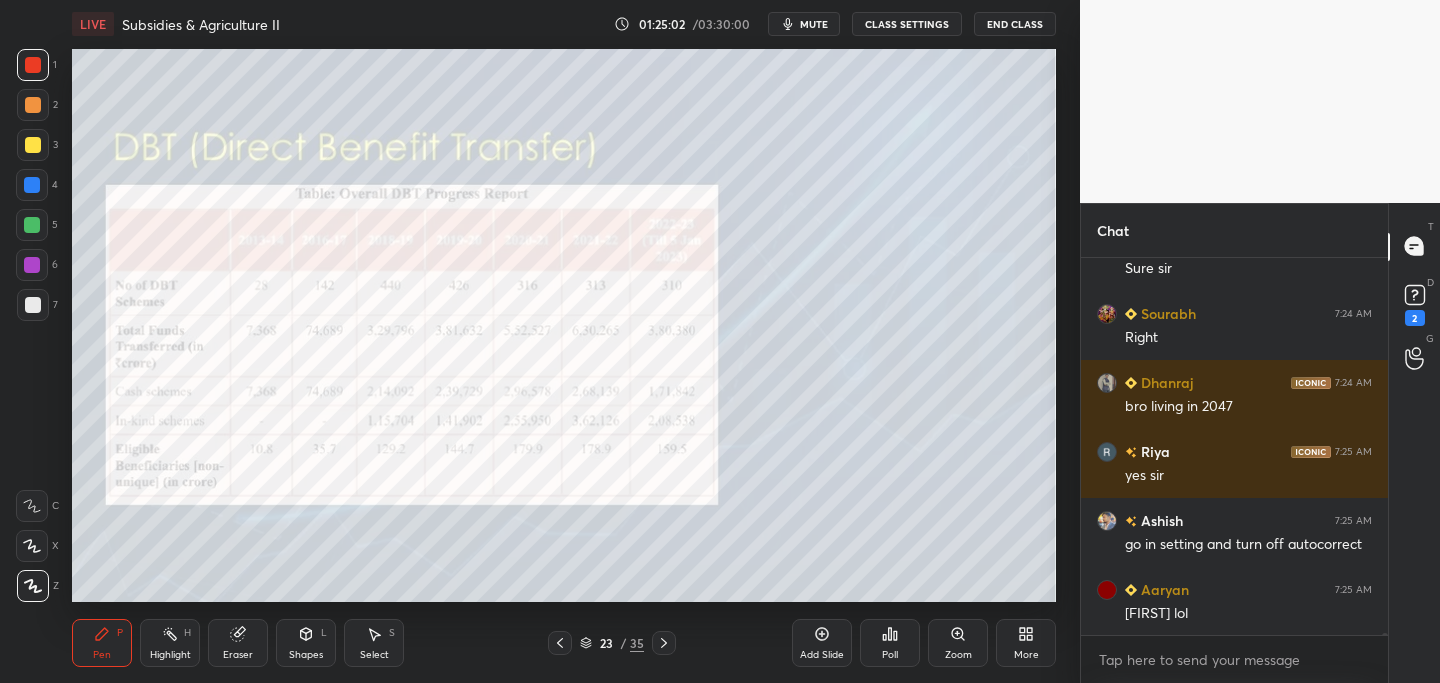 click 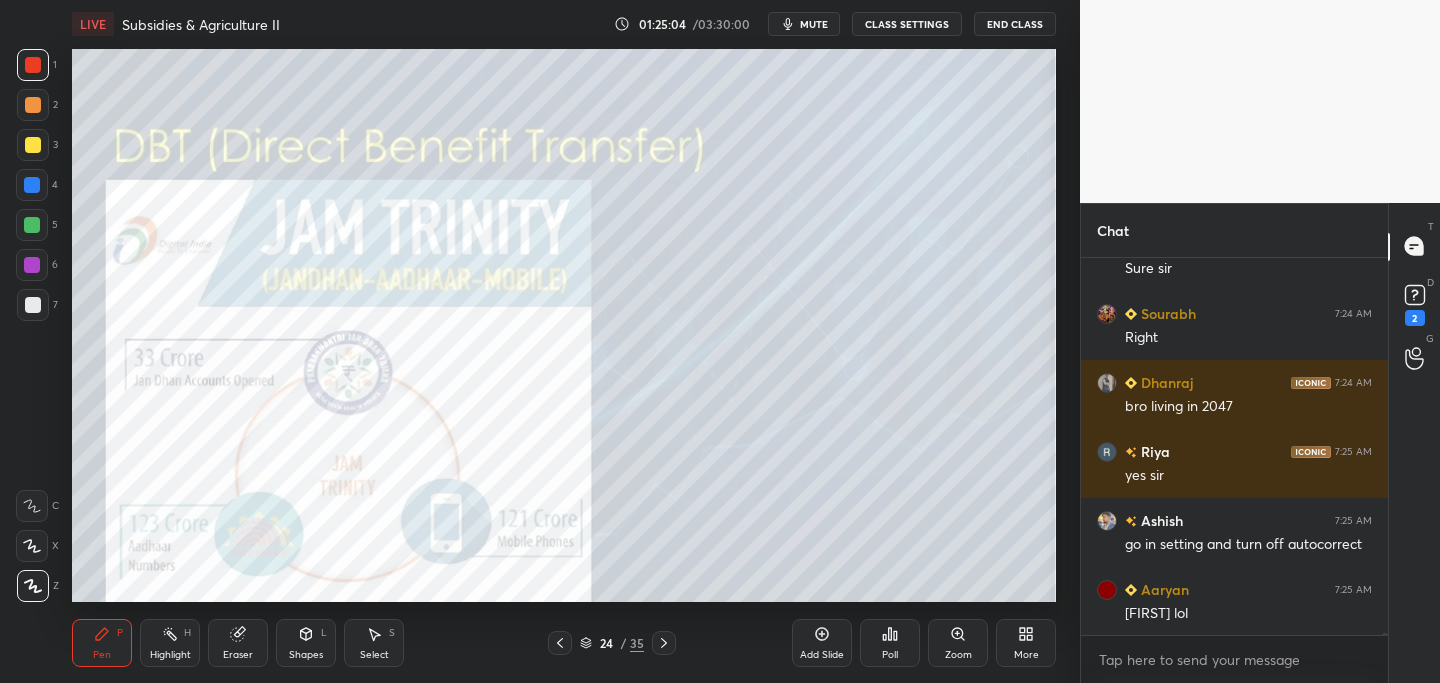 scroll, scrollTop: 78985, scrollLeft: 0, axis: vertical 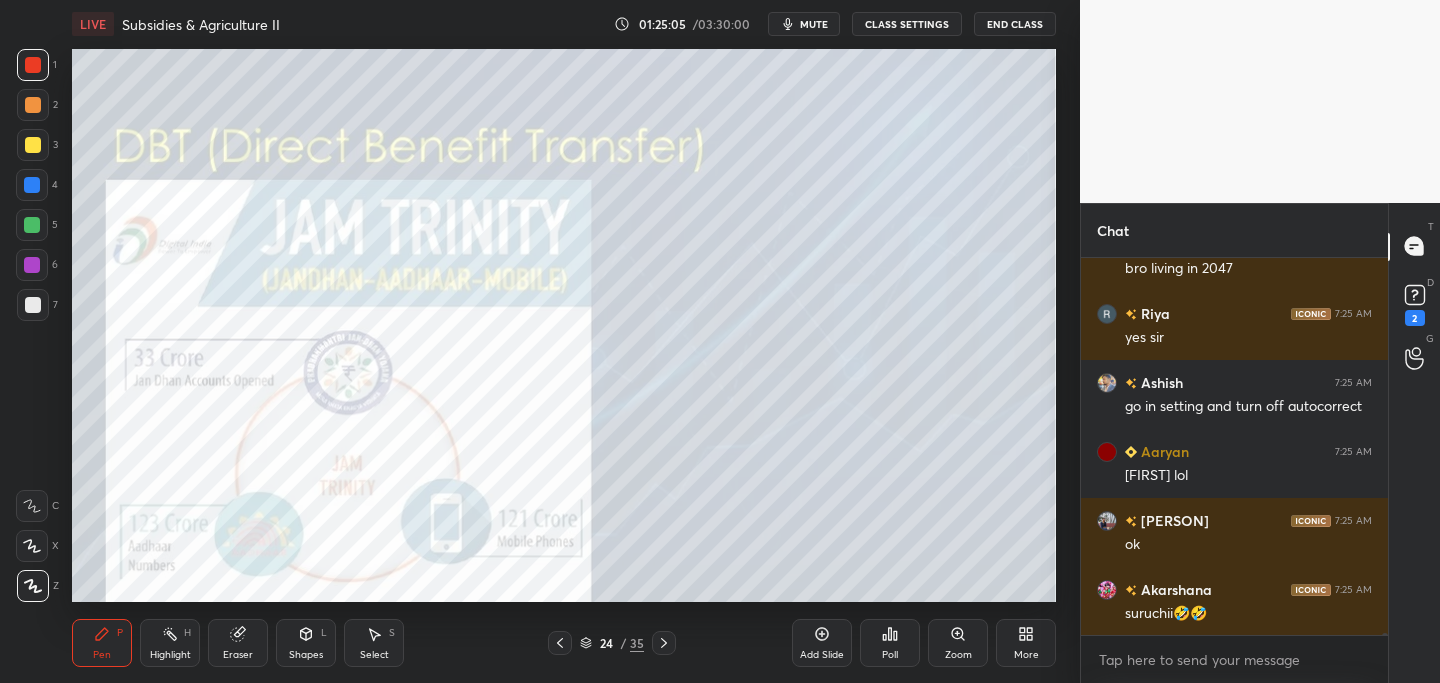 click 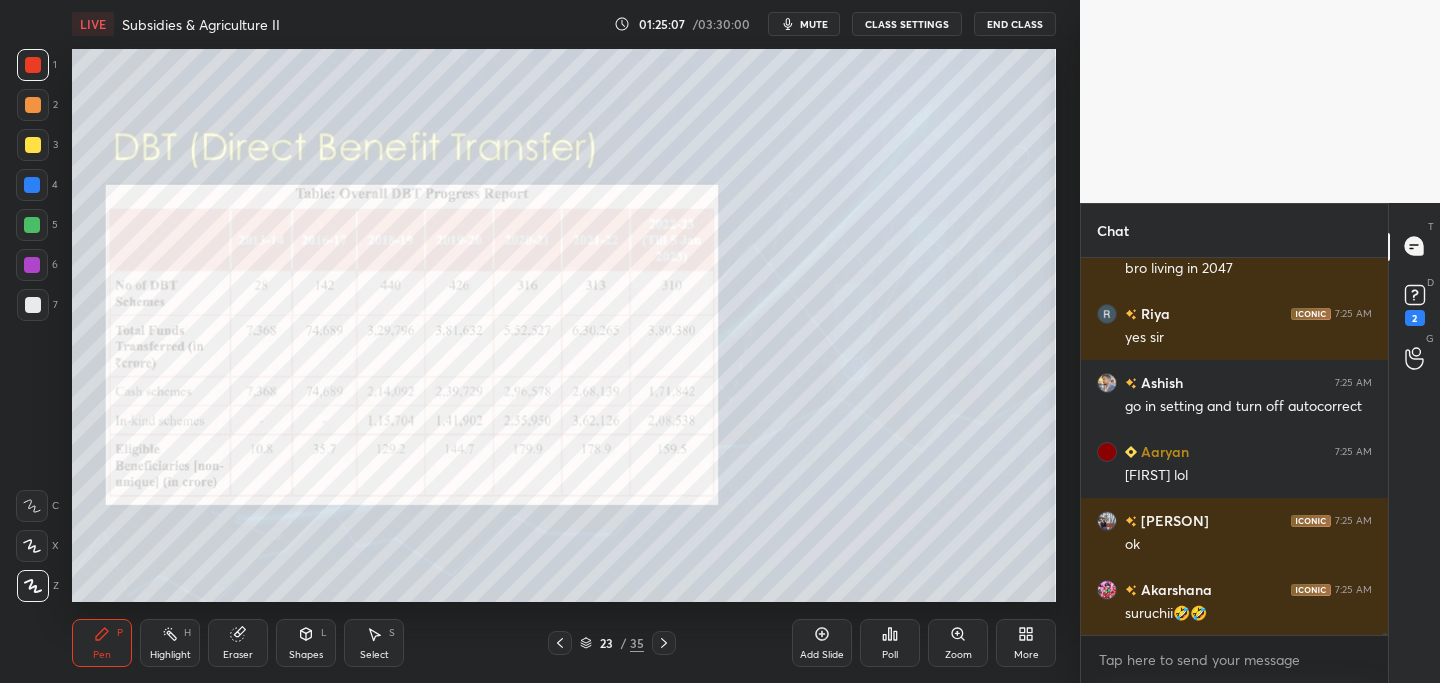 click 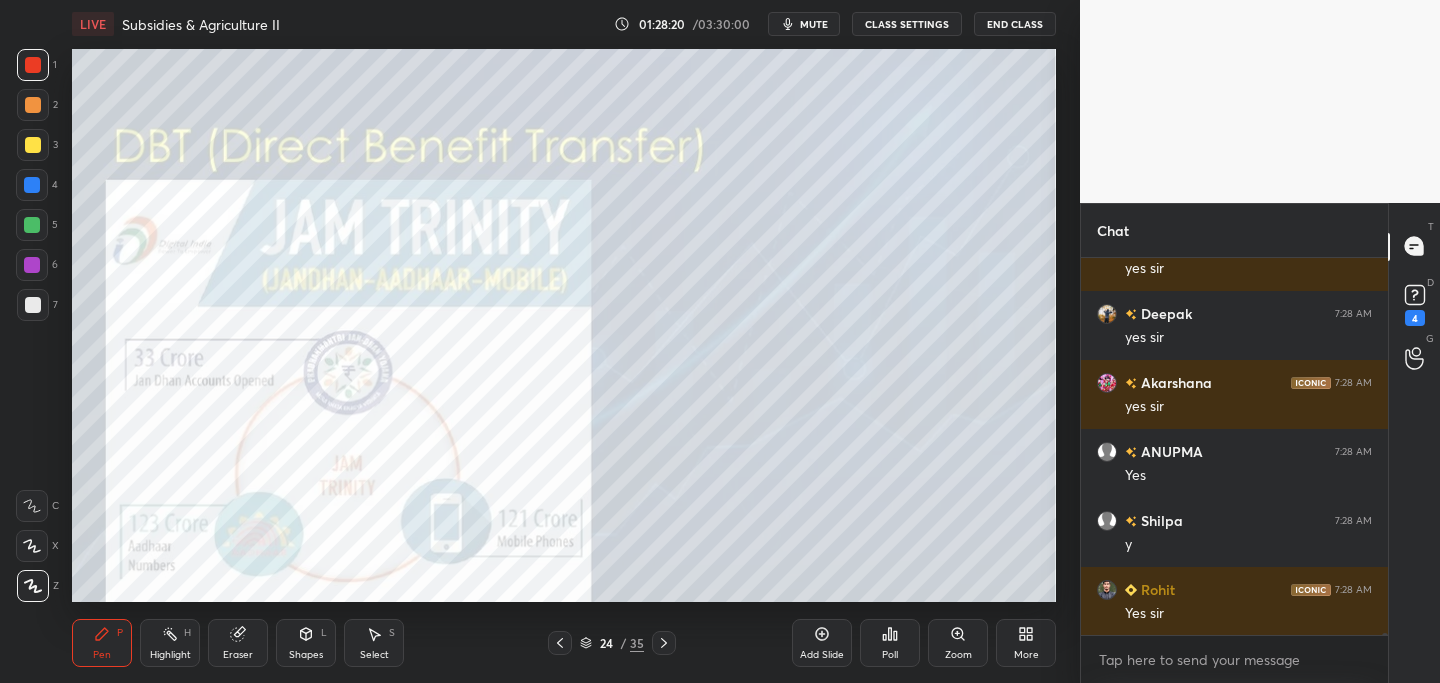 scroll, scrollTop: 82034, scrollLeft: 0, axis: vertical 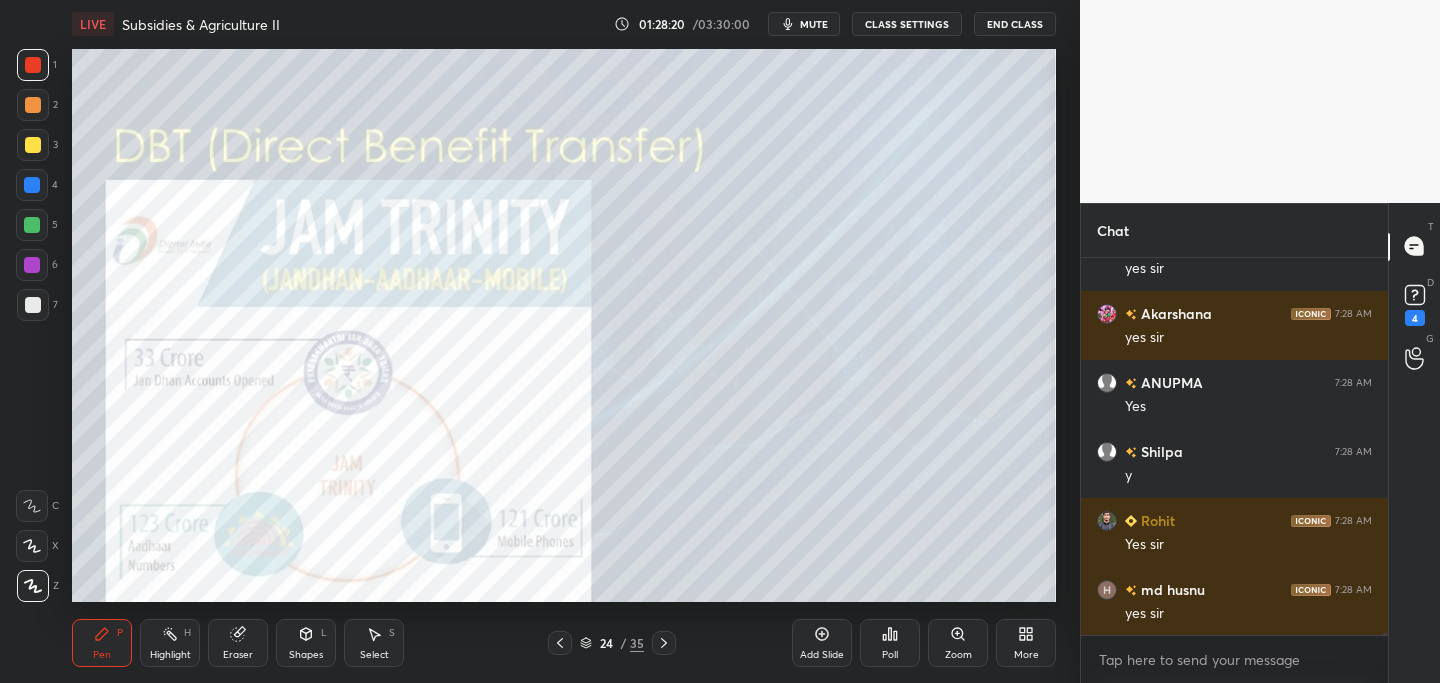 click 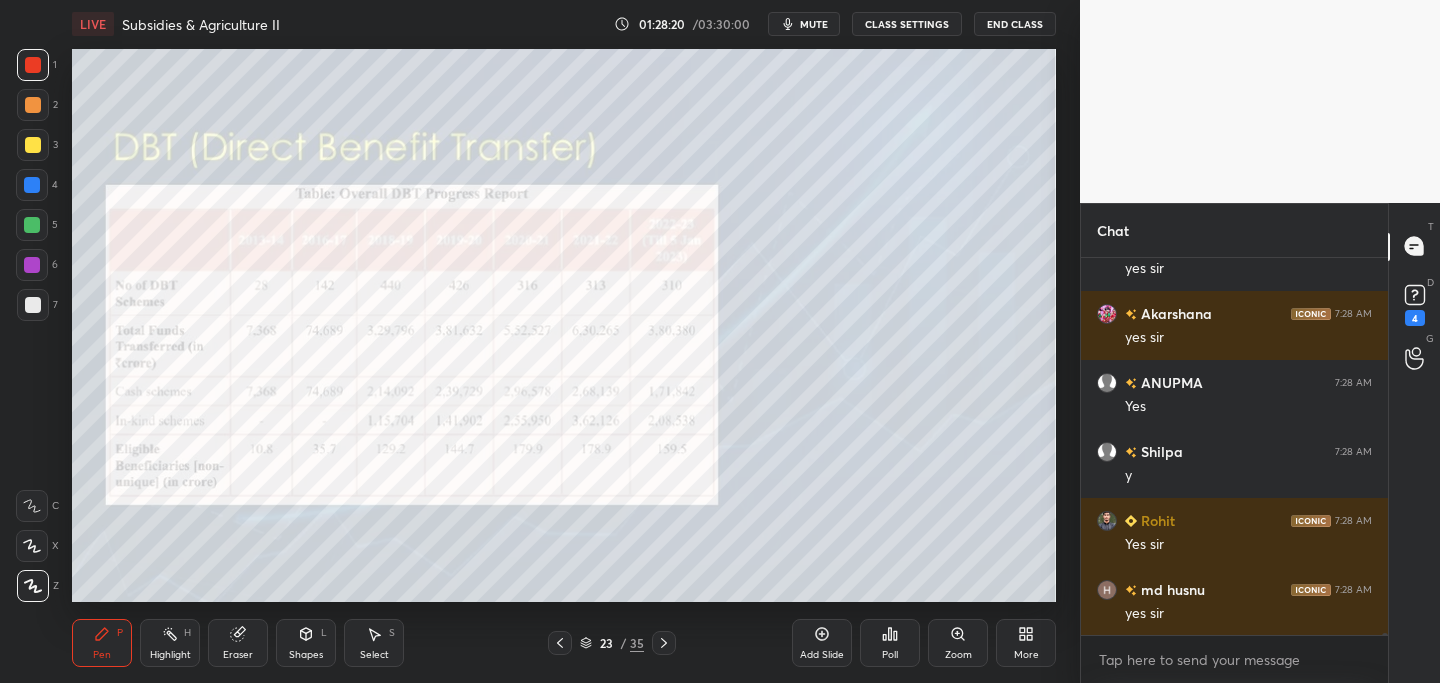 click 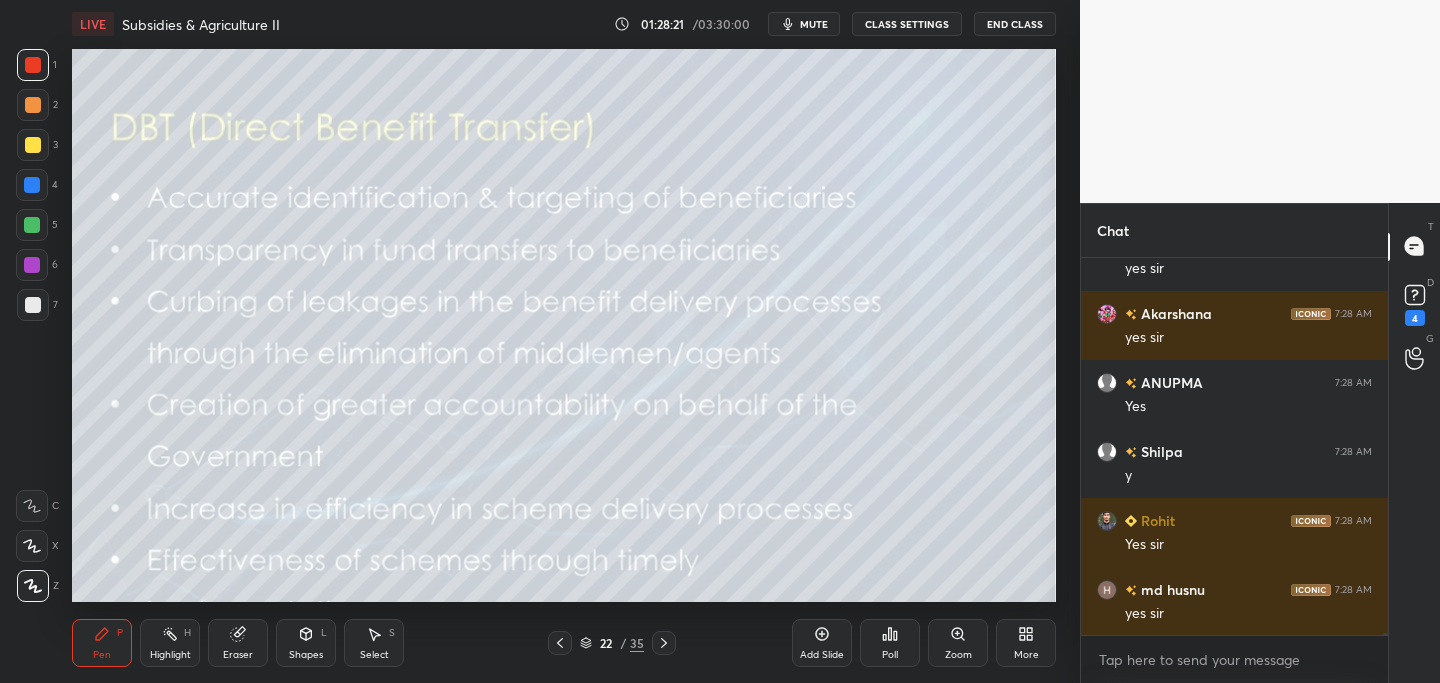 click 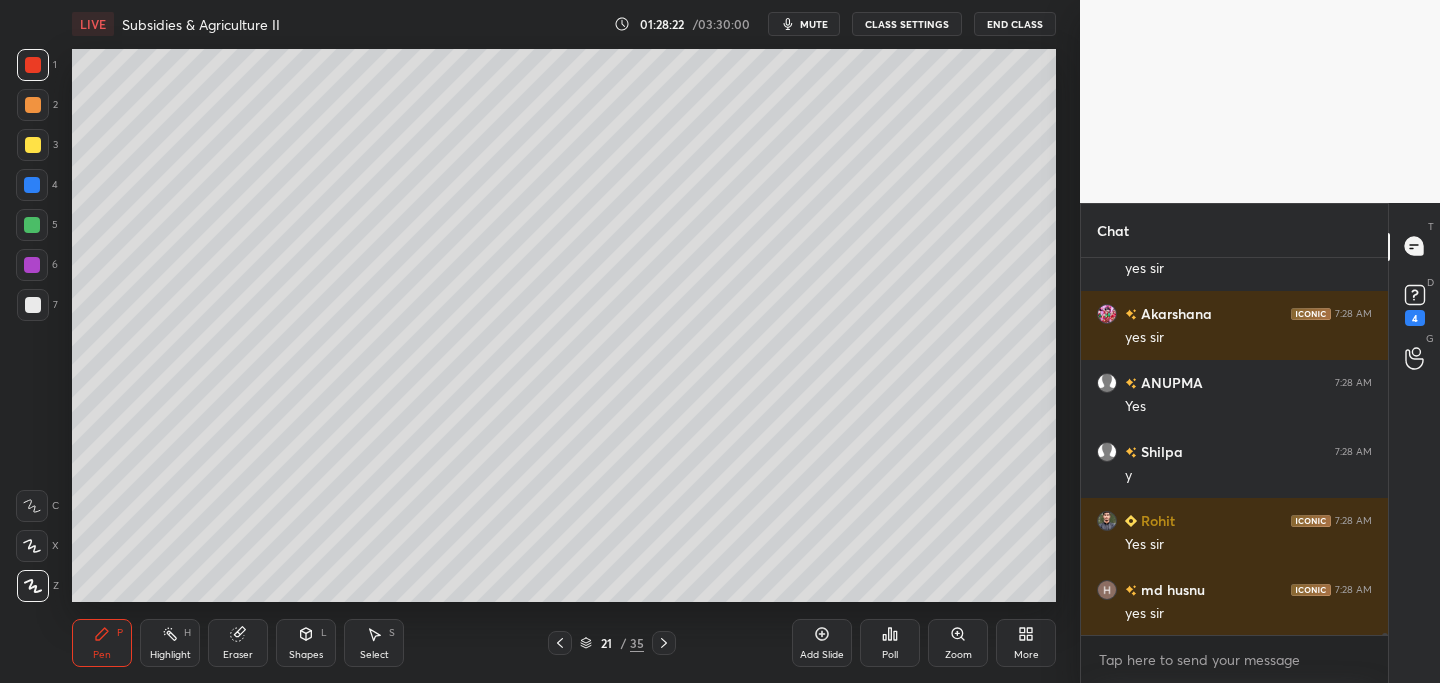 scroll, scrollTop: 82103, scrollLeft: 0, axis: vertical 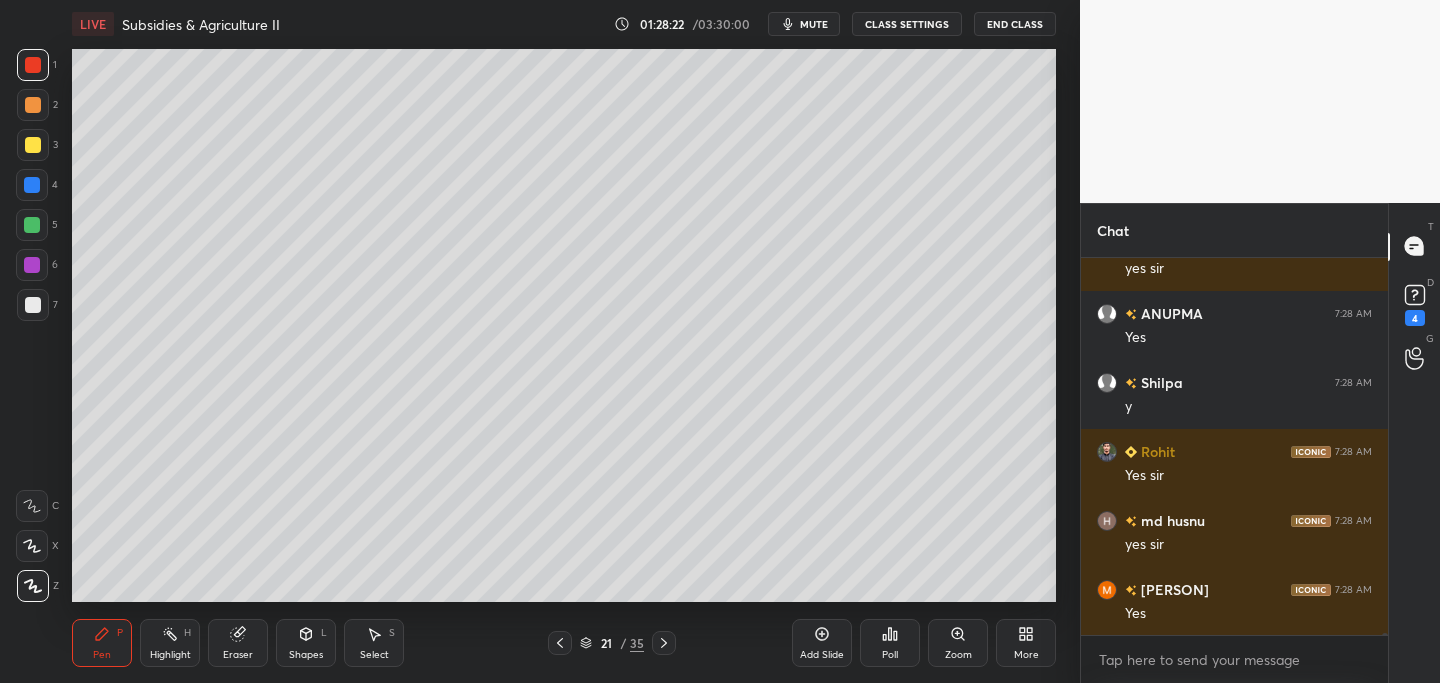 click 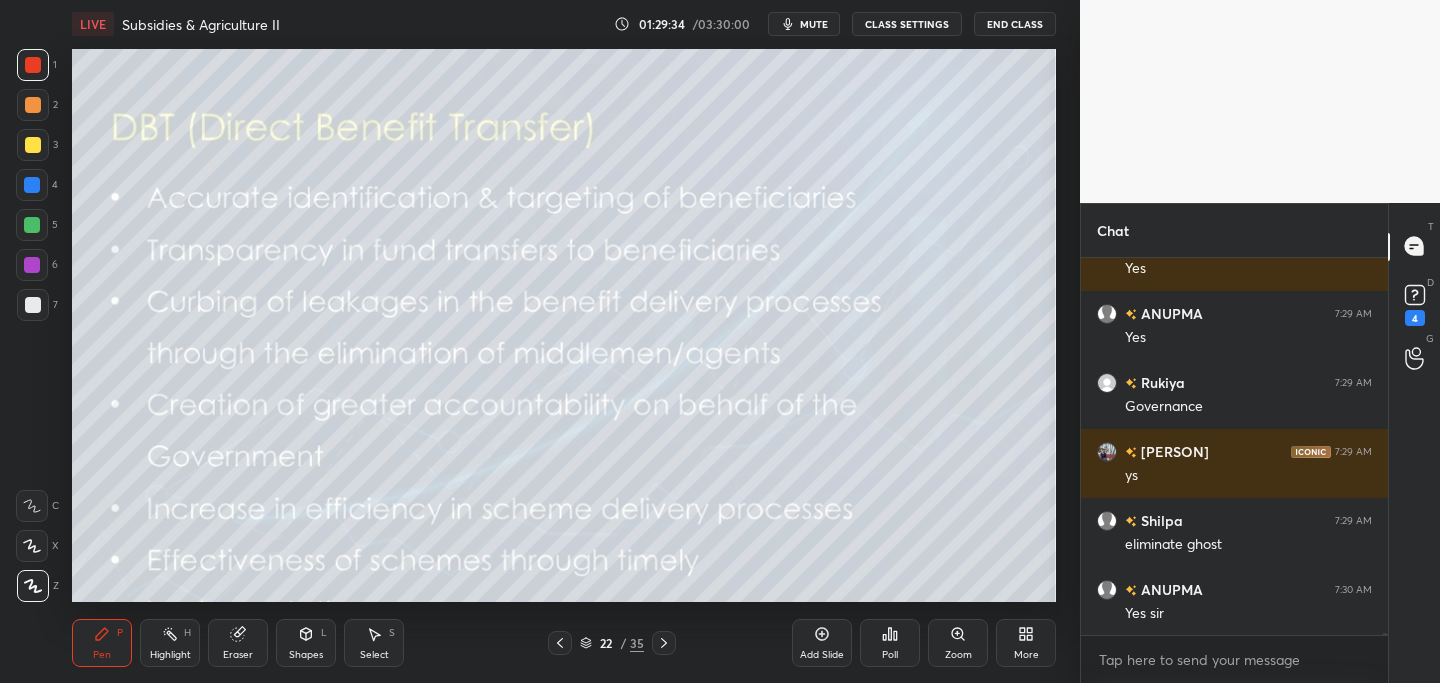 scroll, scrollTop: 82857, scrollLeft: 0, axis: vertical 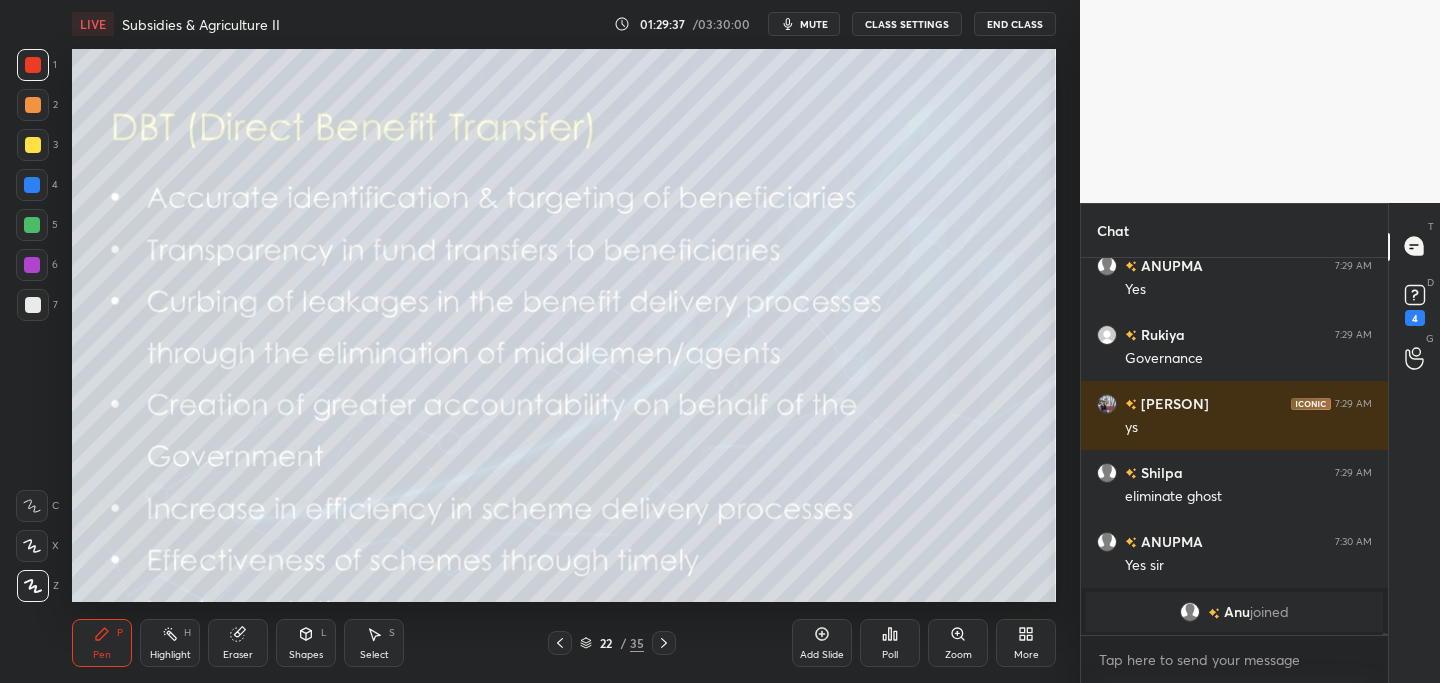 click 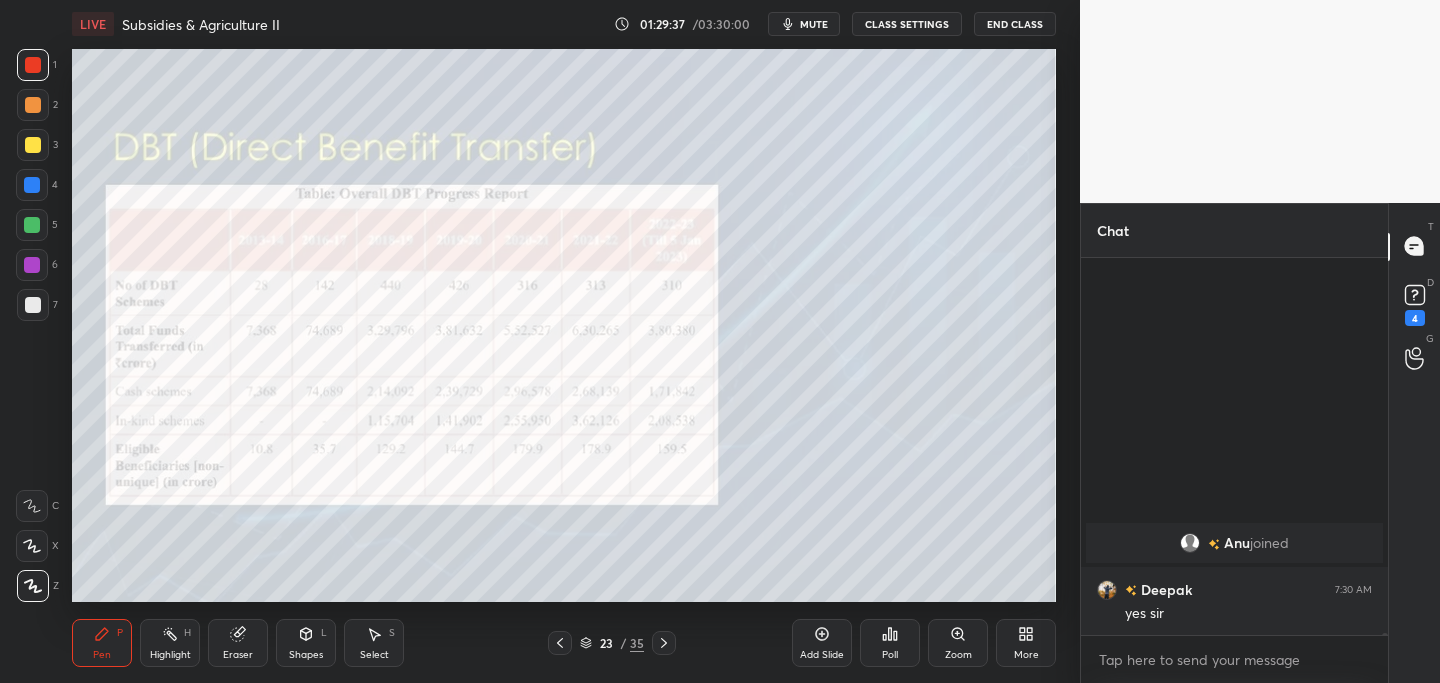 scroll, scrollTop: 82622, scrollLeft: 0, axis: vertical 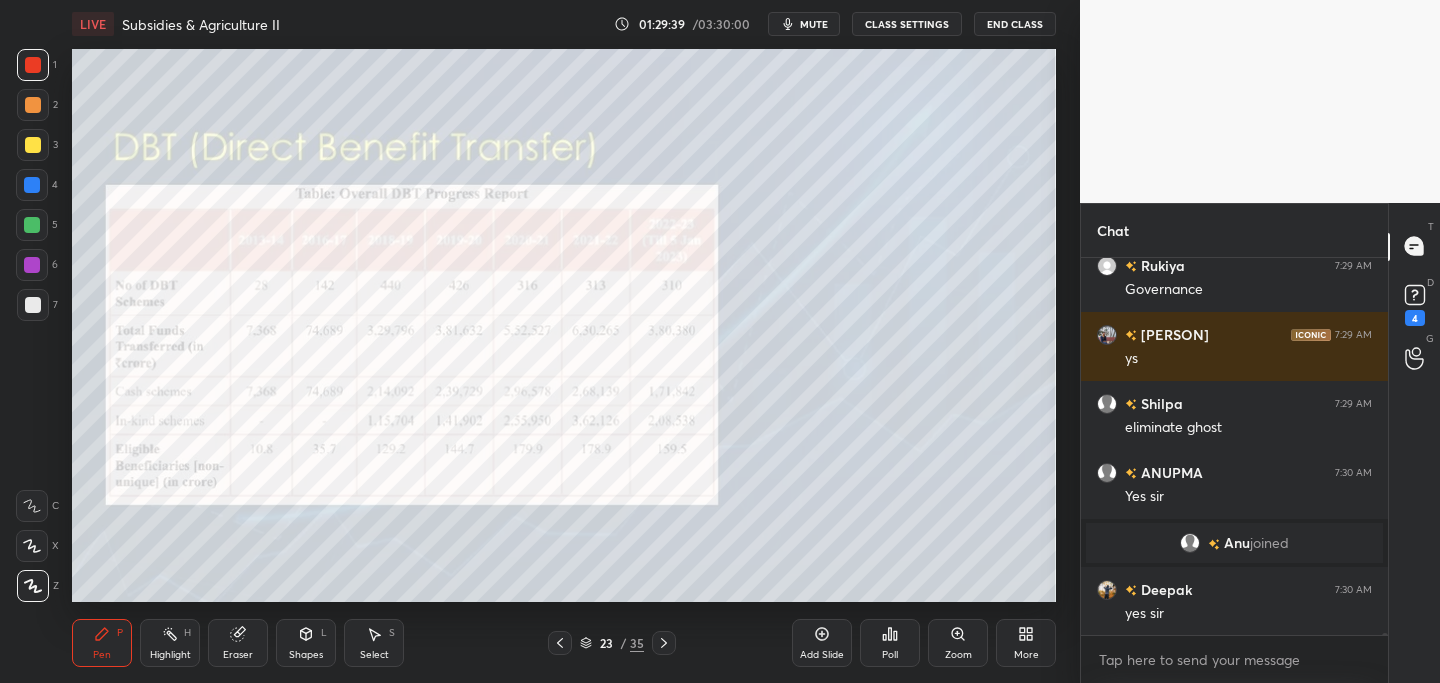 click 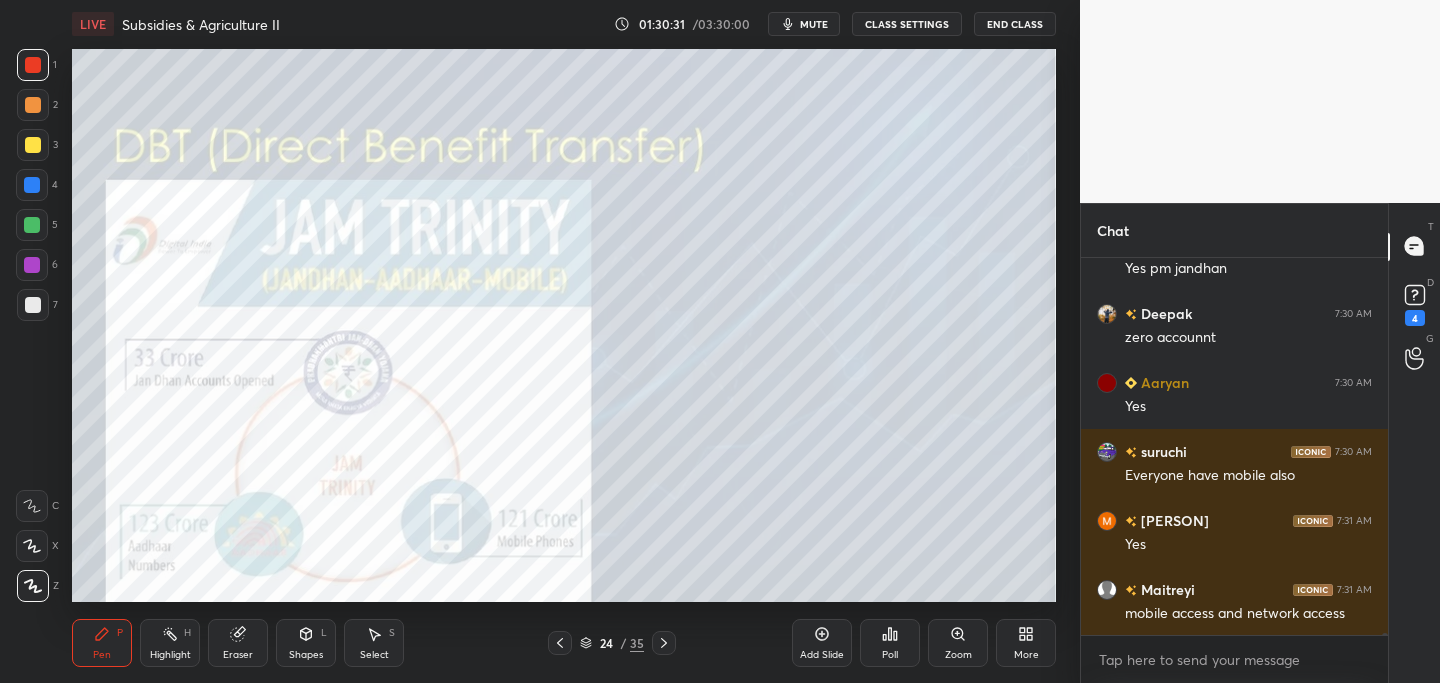 scroll, scrollTop: 83588, scrollLeft: 0, axis: vertical 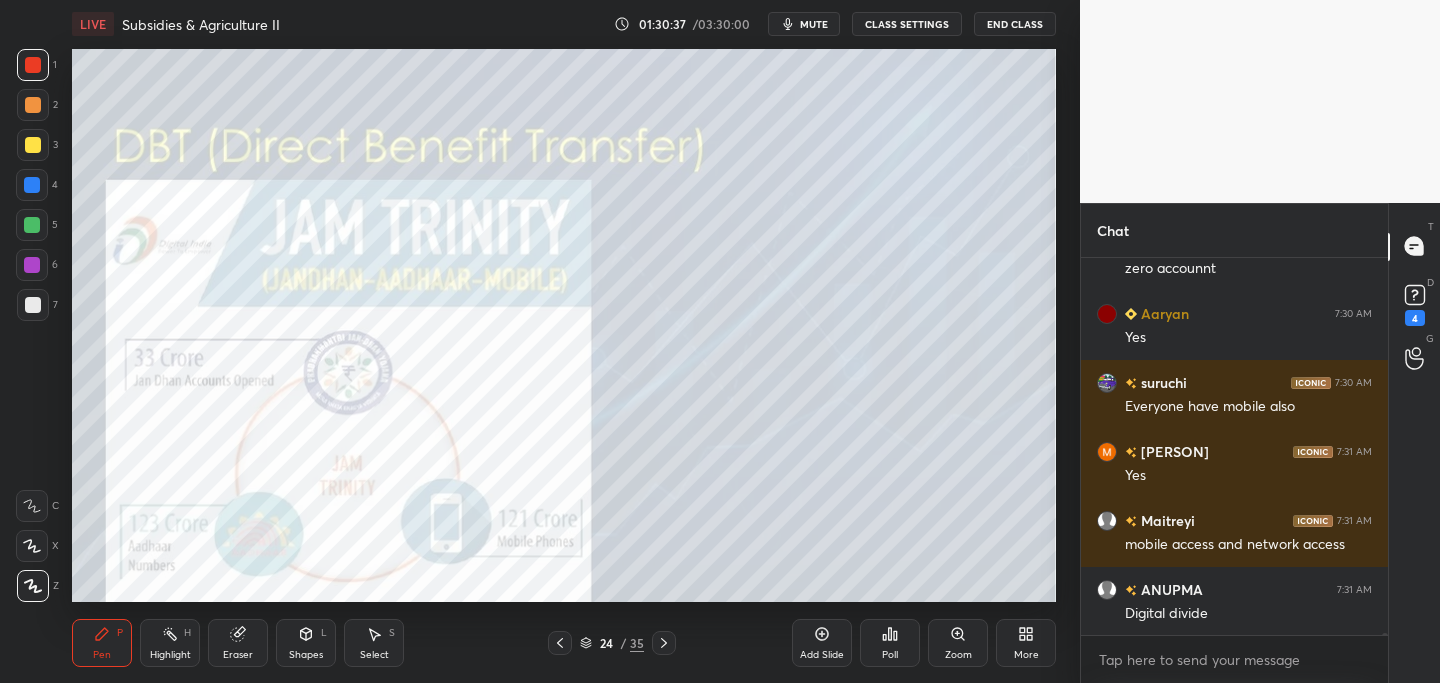 click at bounding box center [33, 145] 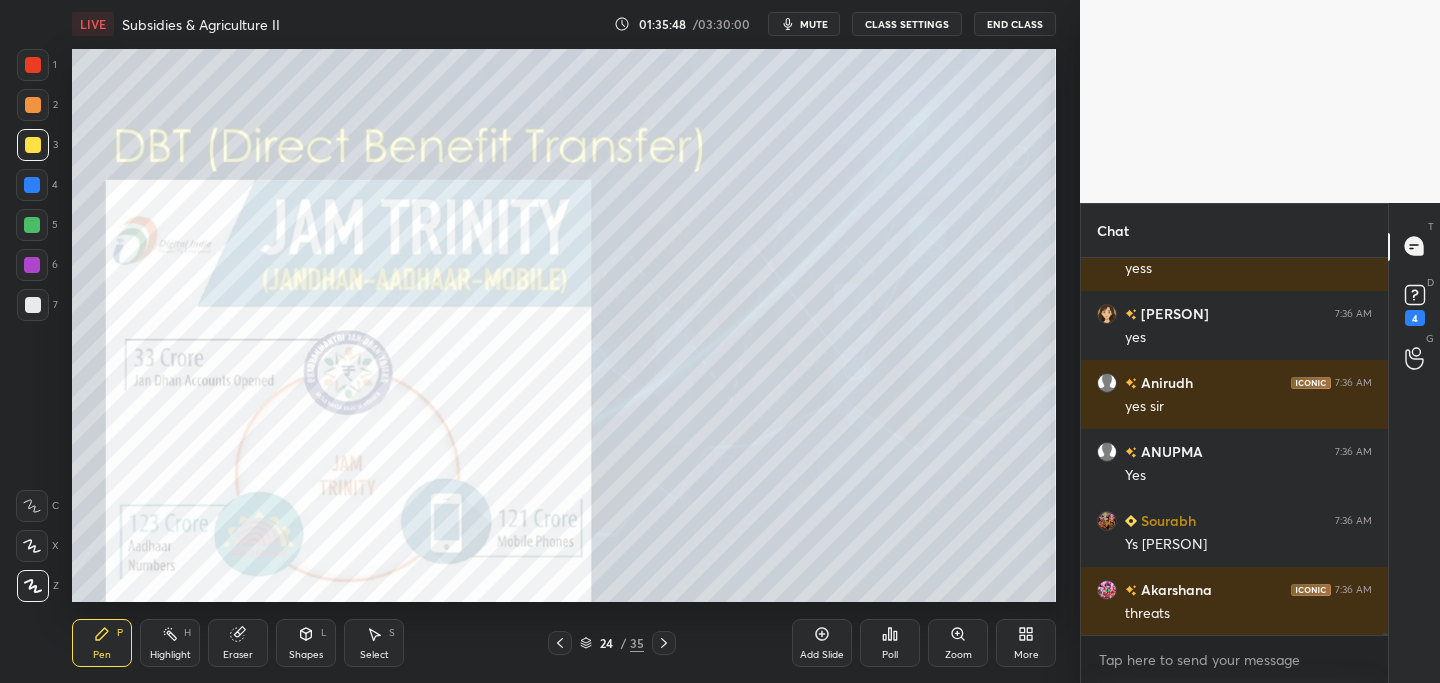 scroll, scrollTop: 90920, scrollLeft: 0, axis: vertical 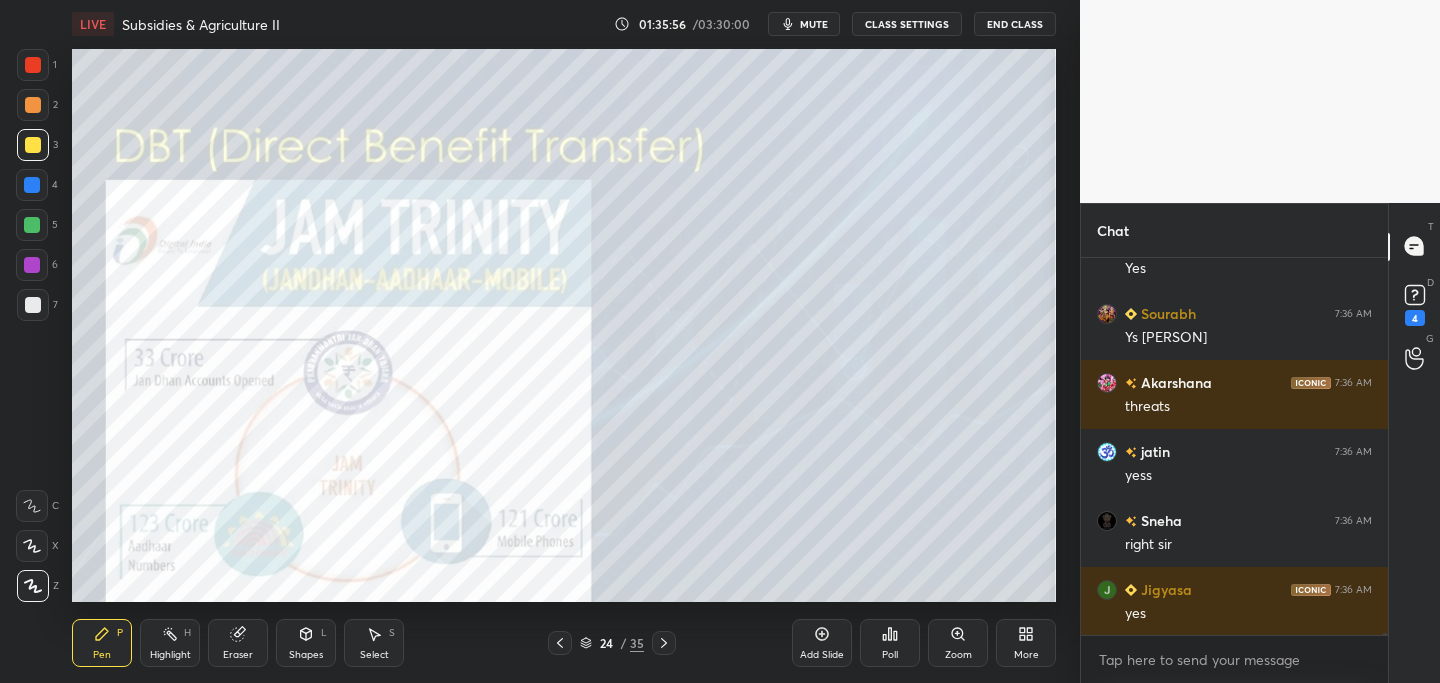 click 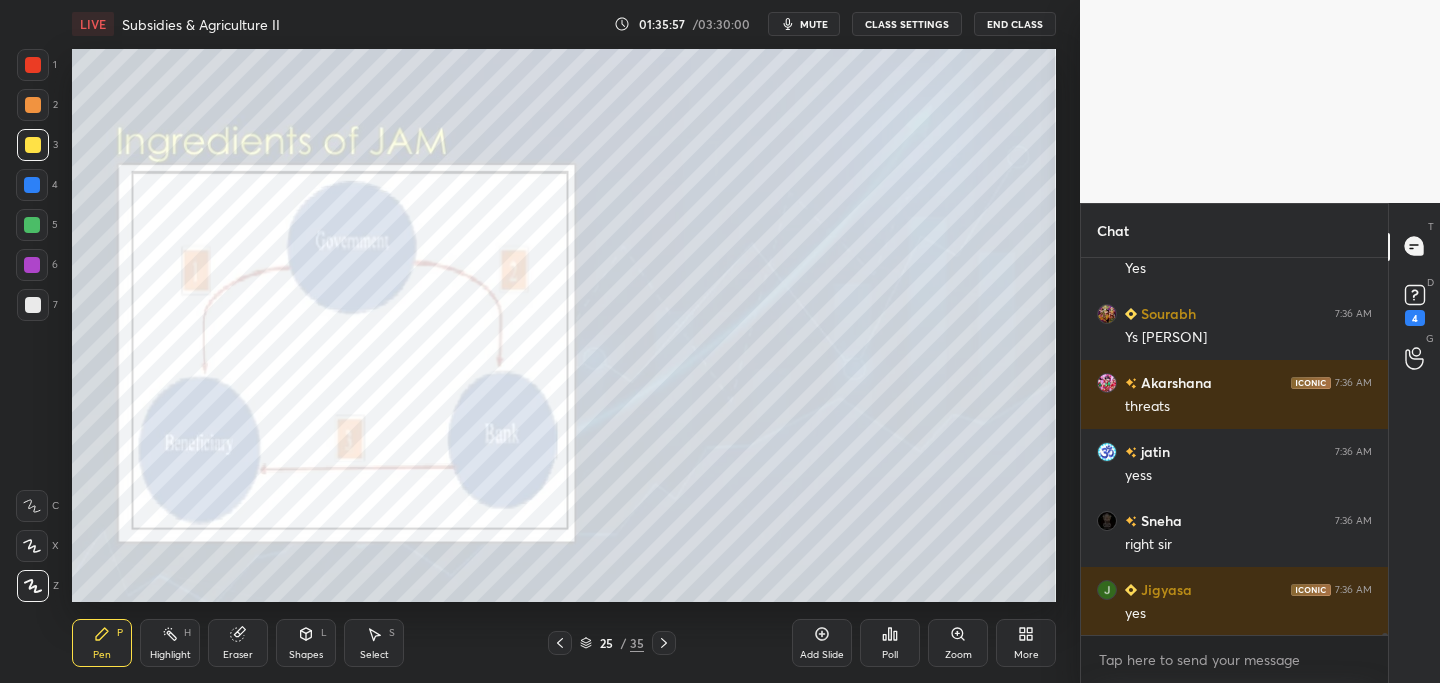click 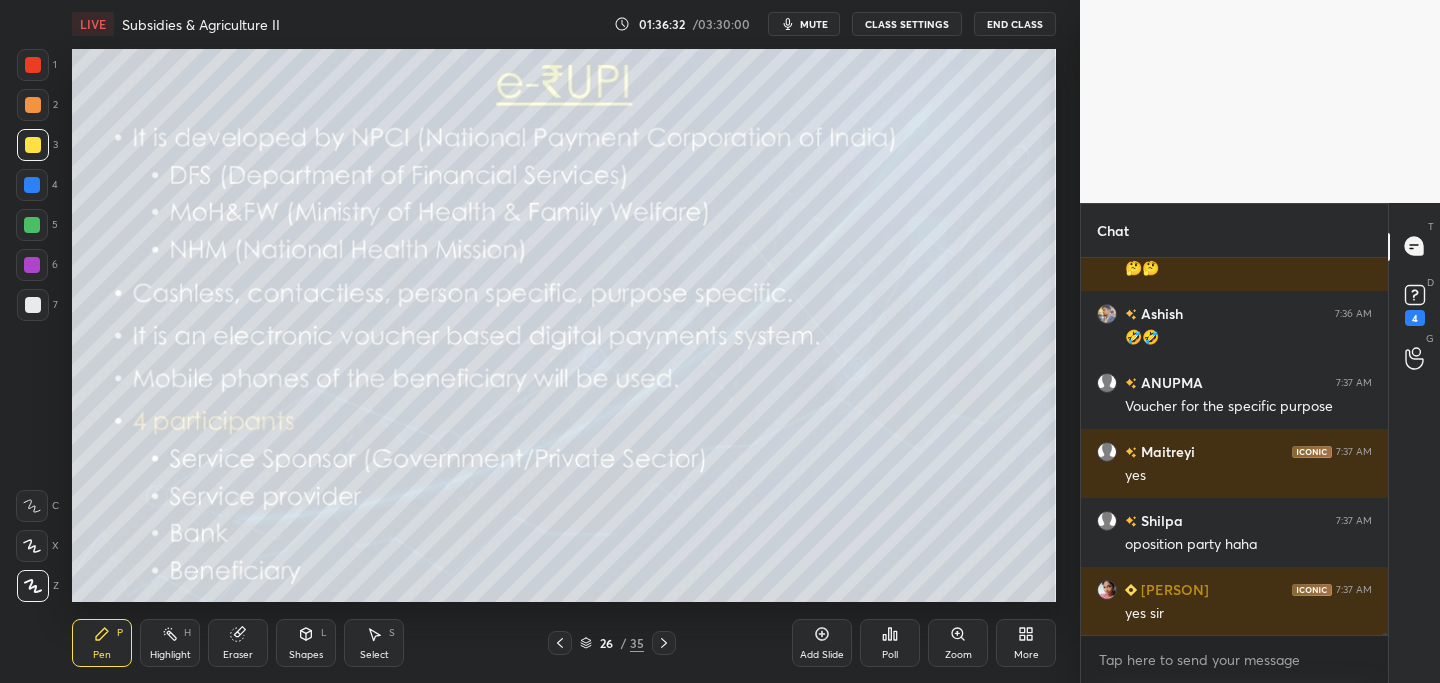 scroll, scrollTop: 92111, scrollLeft: 0, axis: vertical 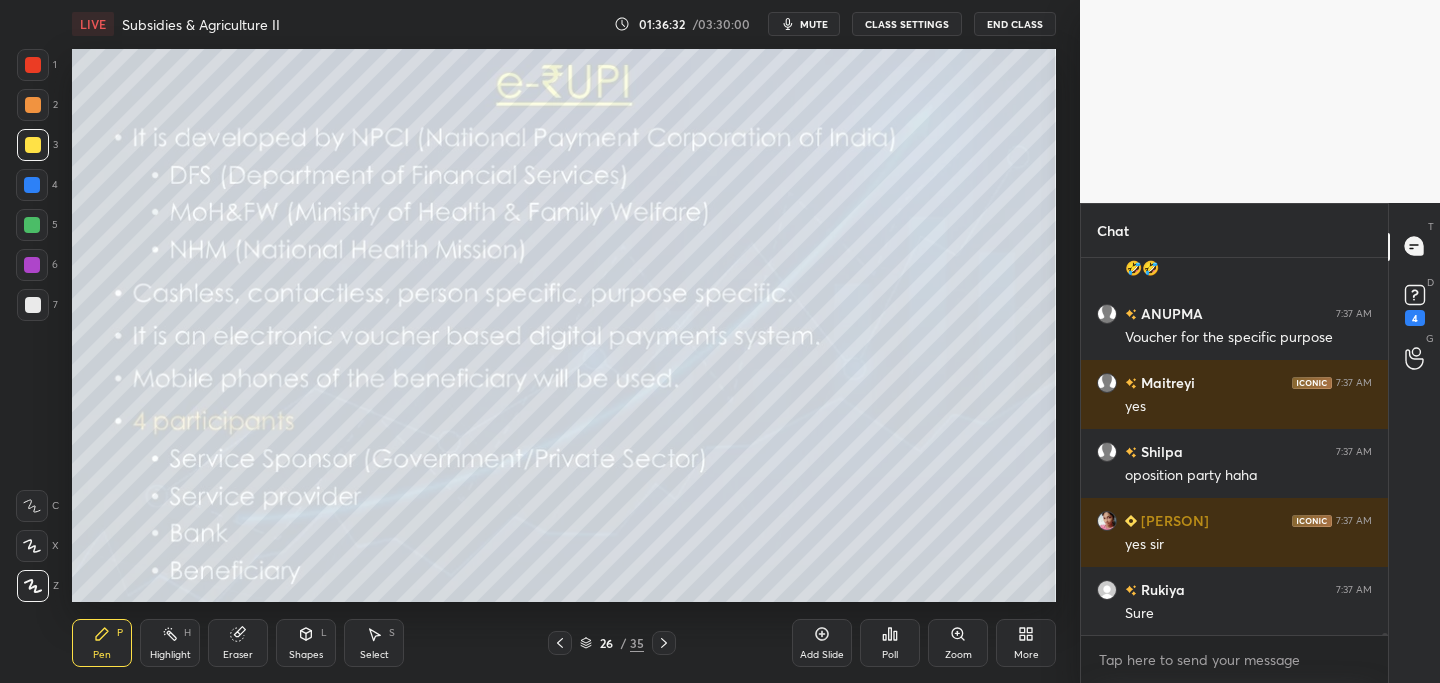 click 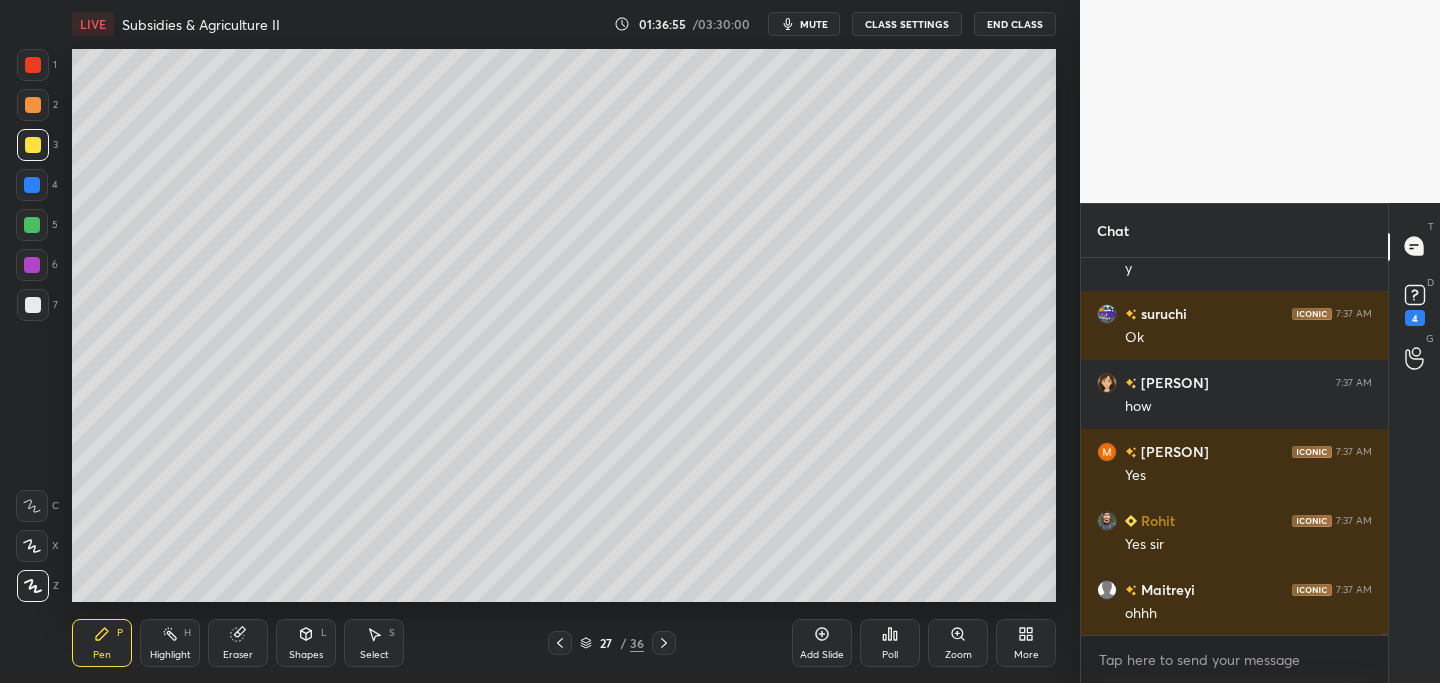 scroll, scrollTop: 92939, scrollLeft: 0, axis: vertical 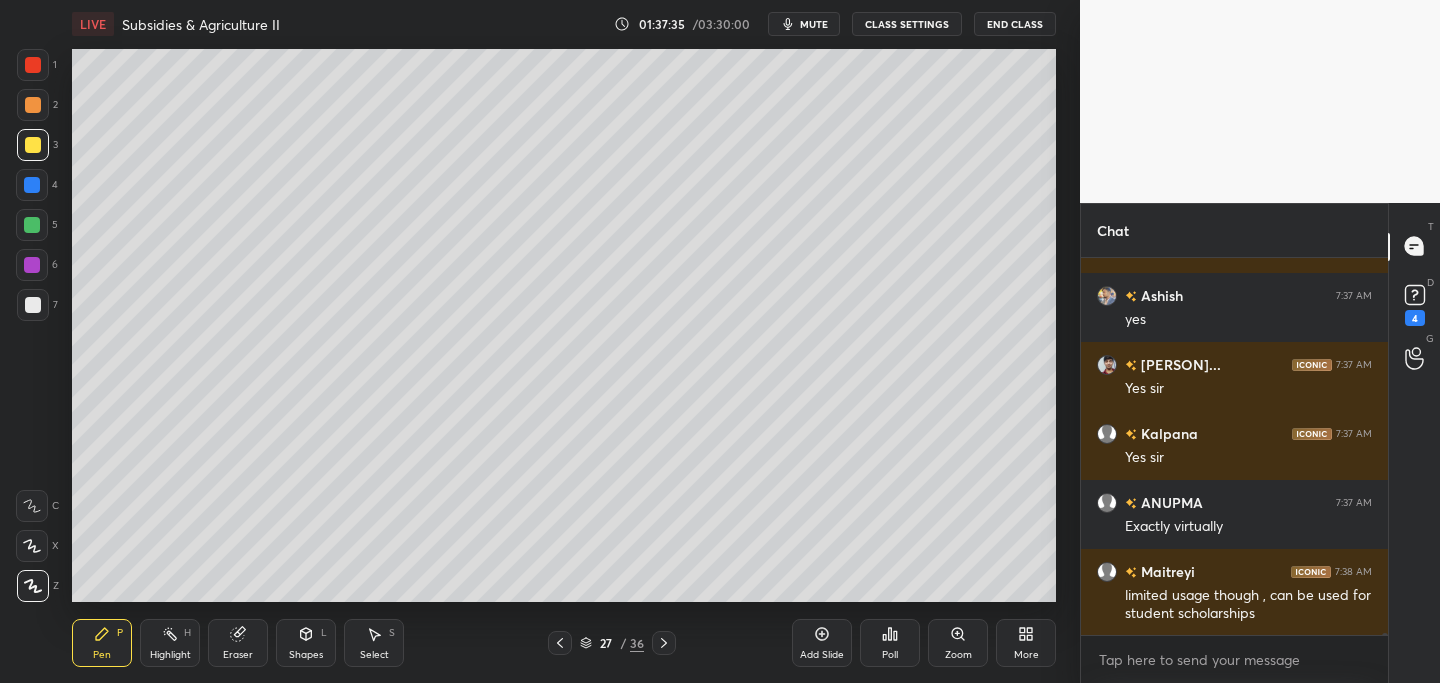 click 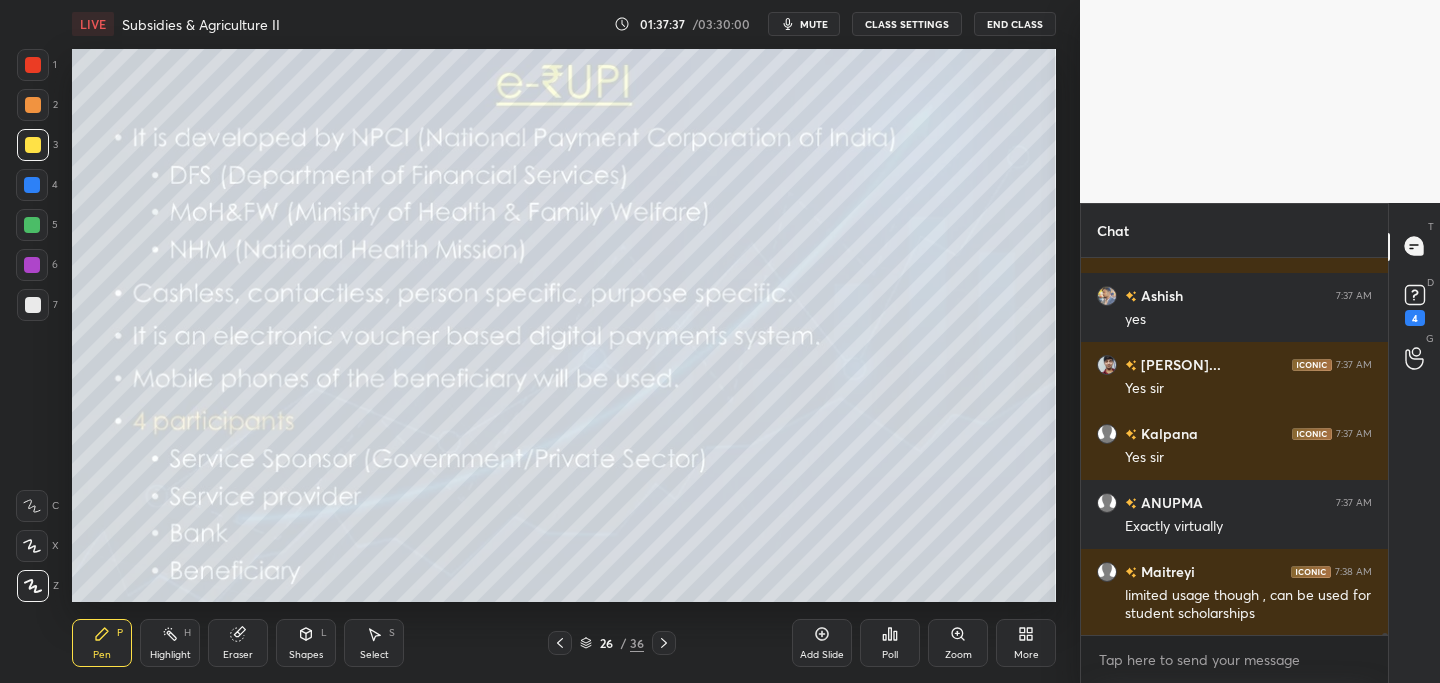 click 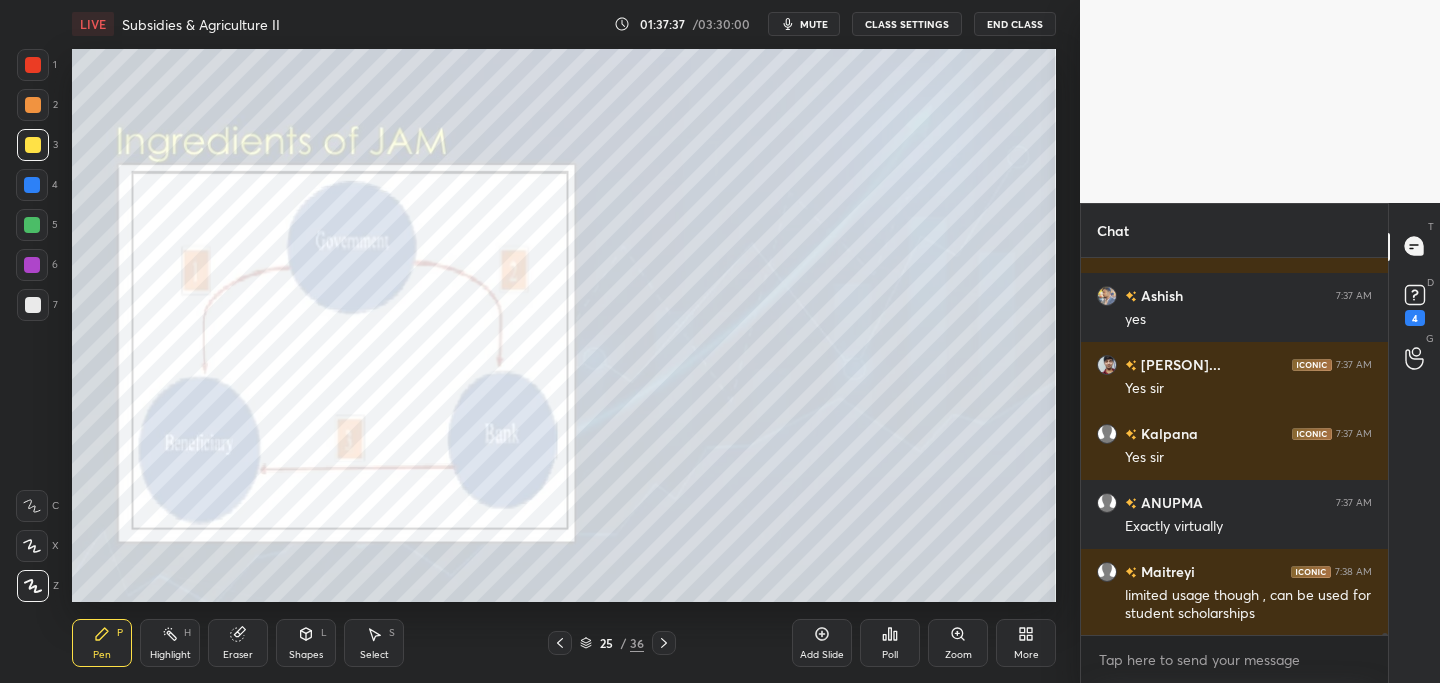 click 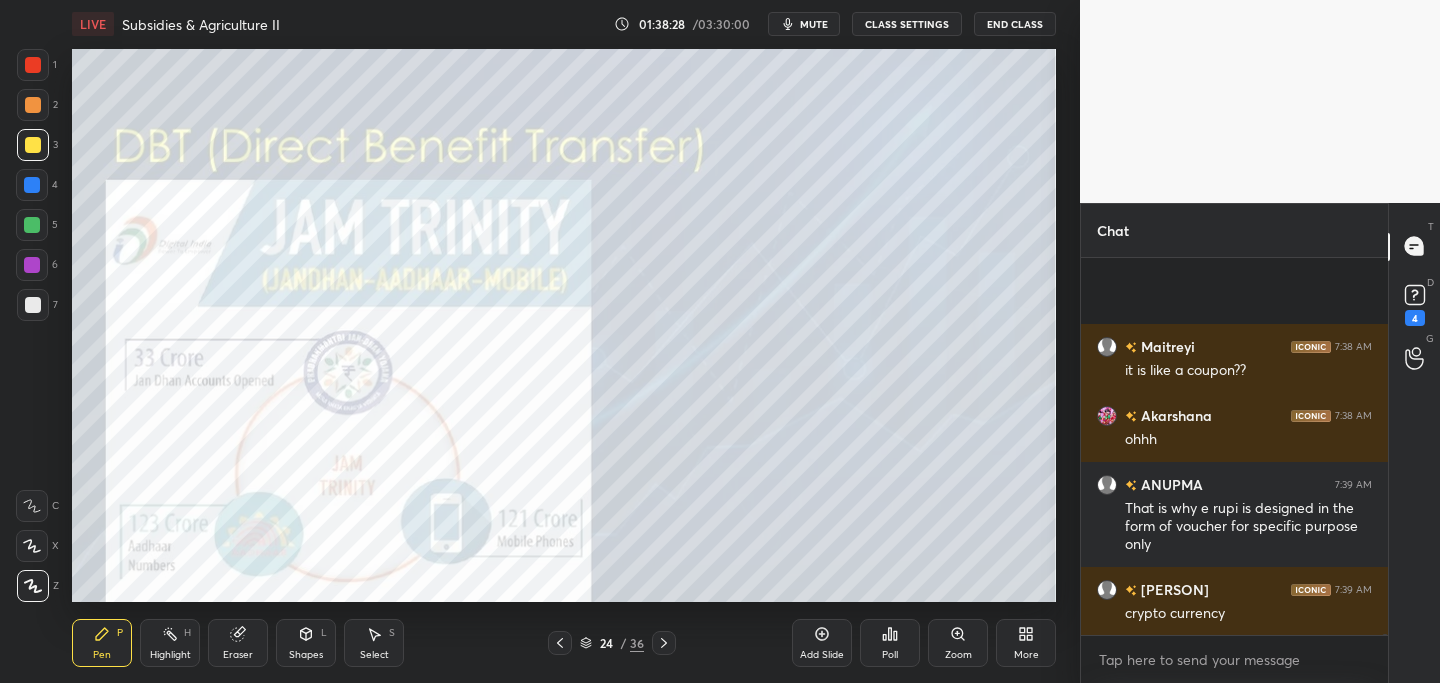 scroll, scrollTop: 95513, scrollLeft: 0, axis: vertical 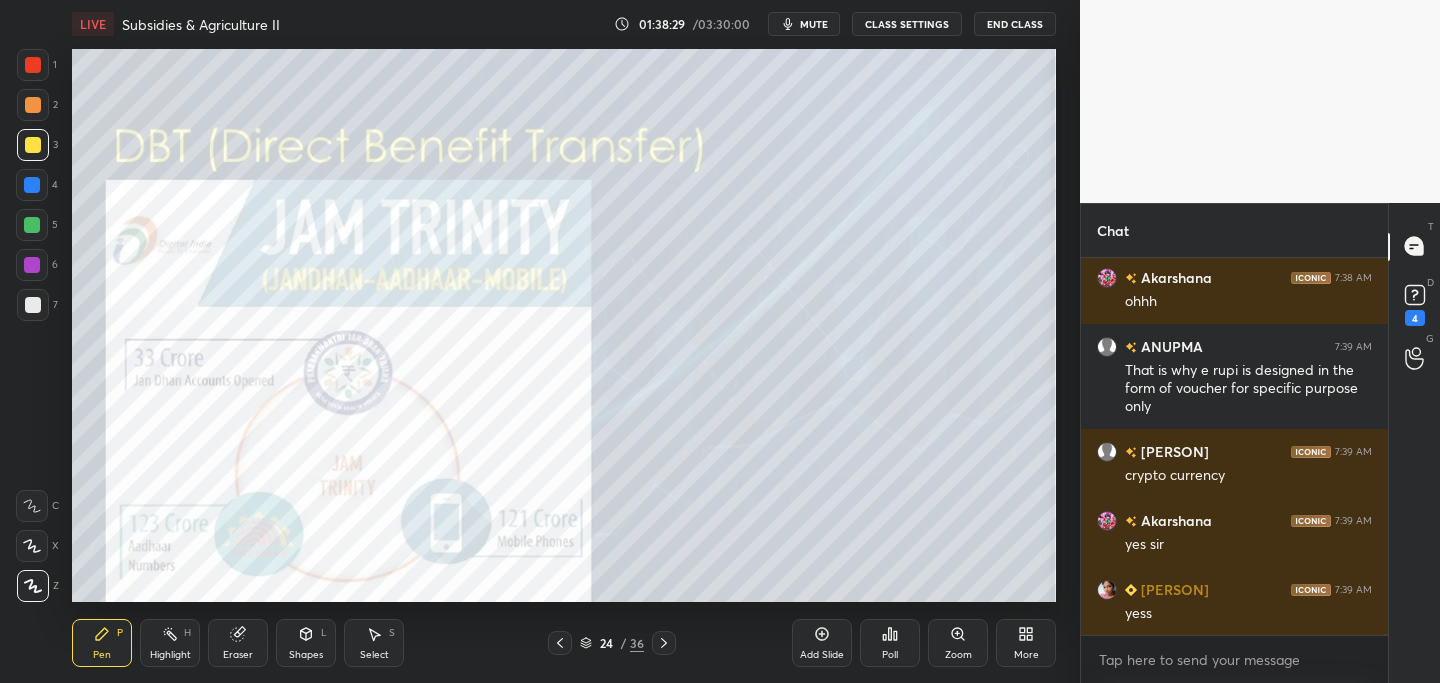 click 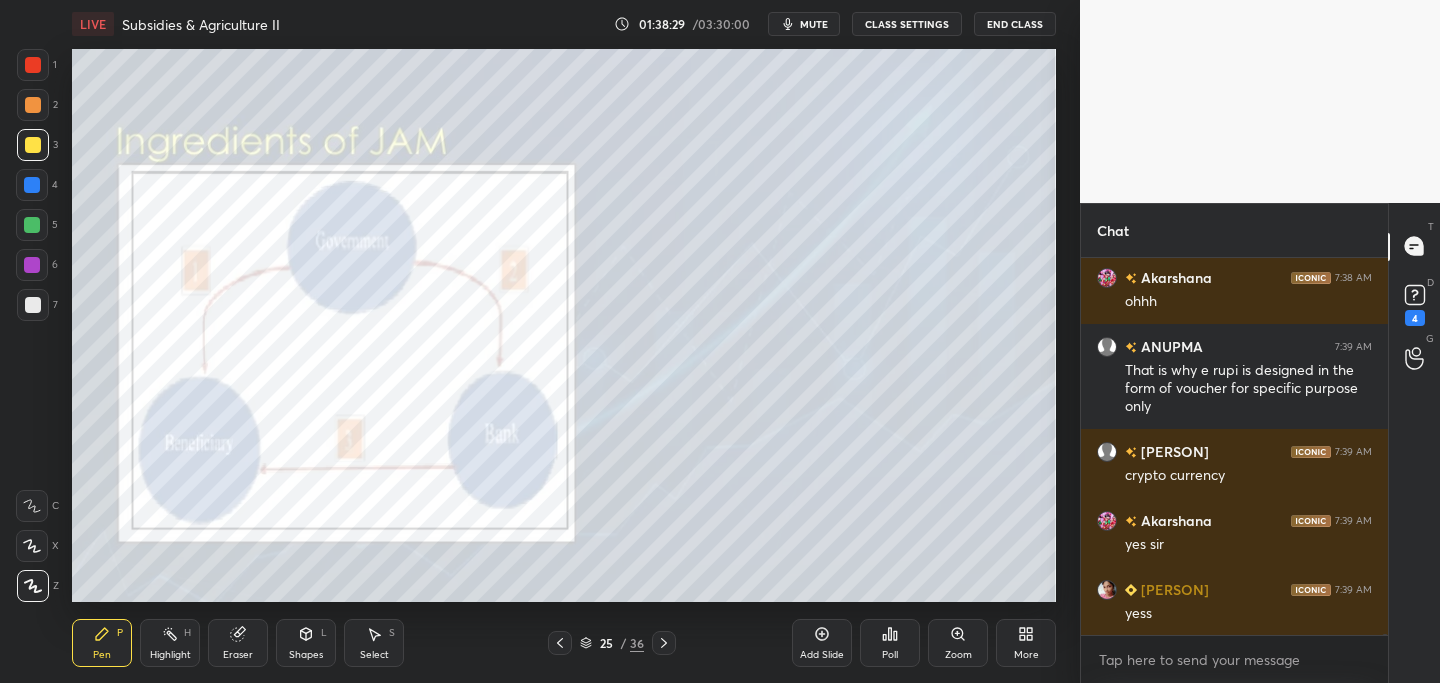 scroll, scrollTop: 95582, scrollLeft: 0, axis: vertical 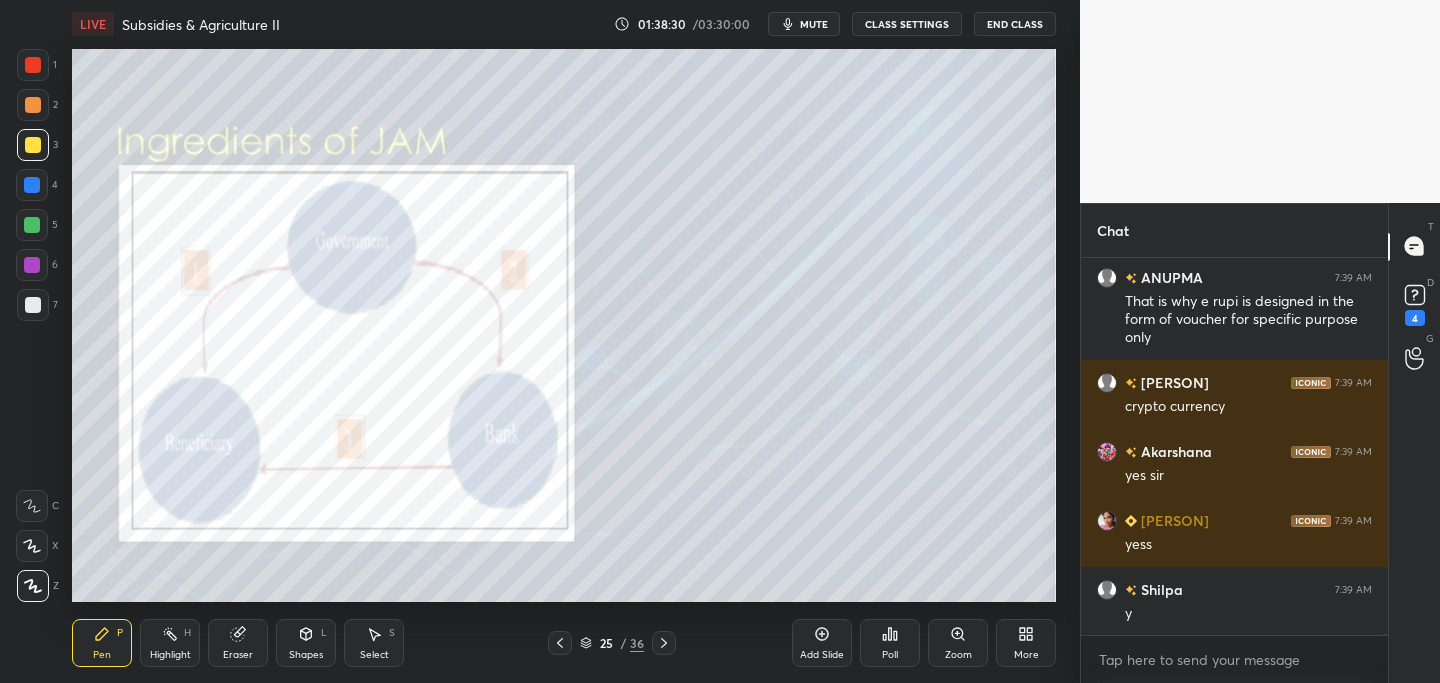 click 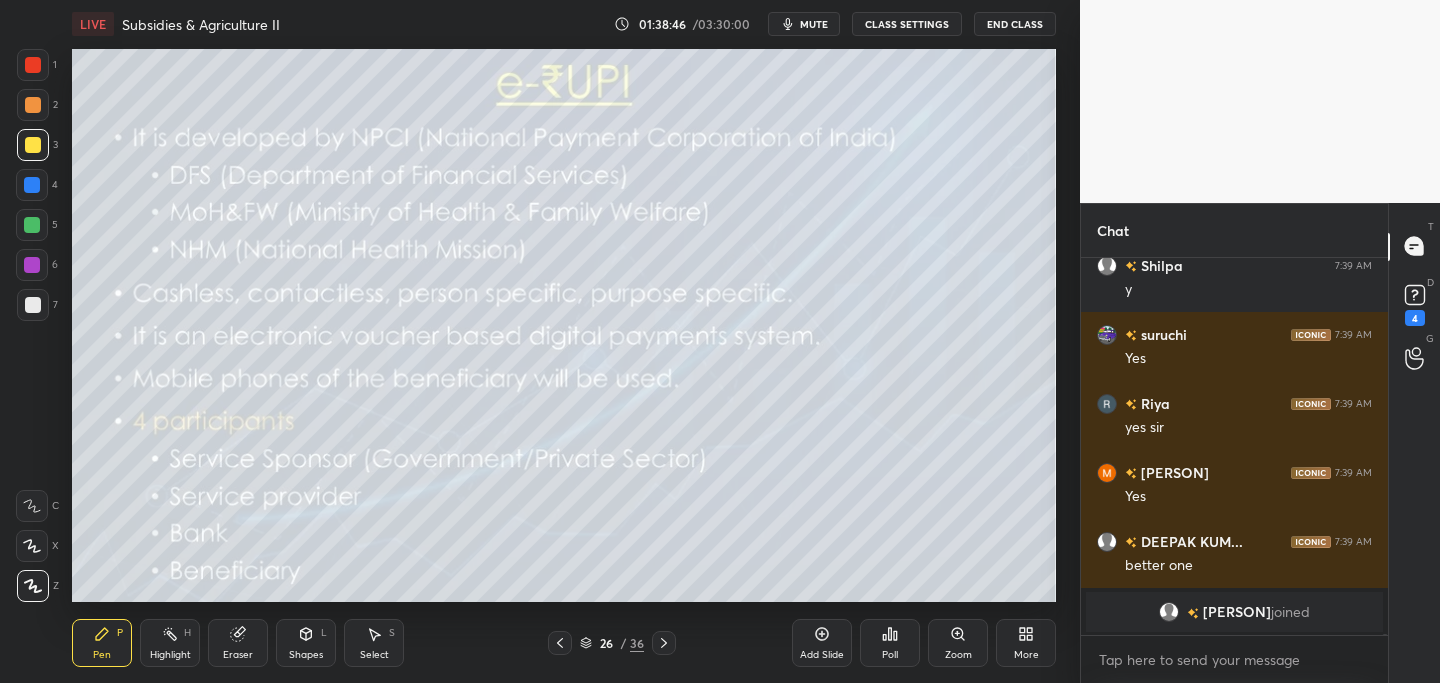 scroll, scrollTop: 93853, scrollLeft: 0, axis: vertical 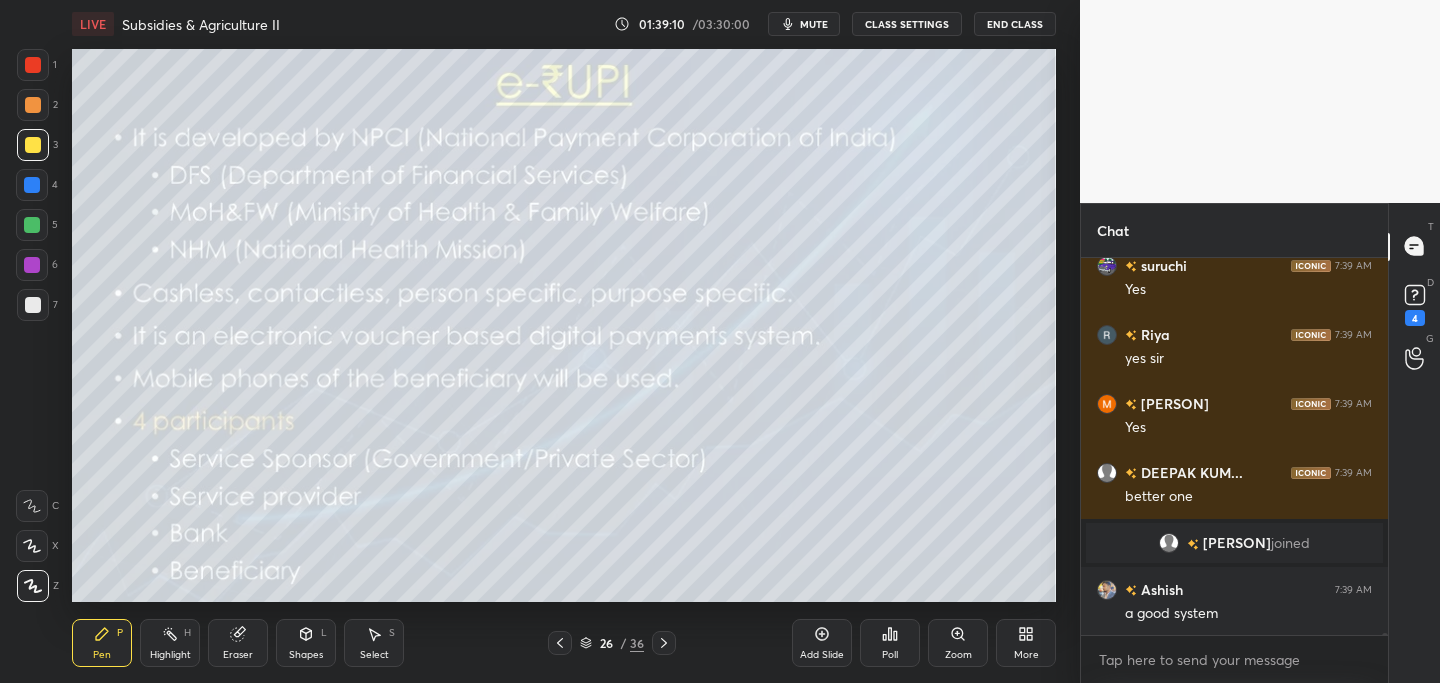 click 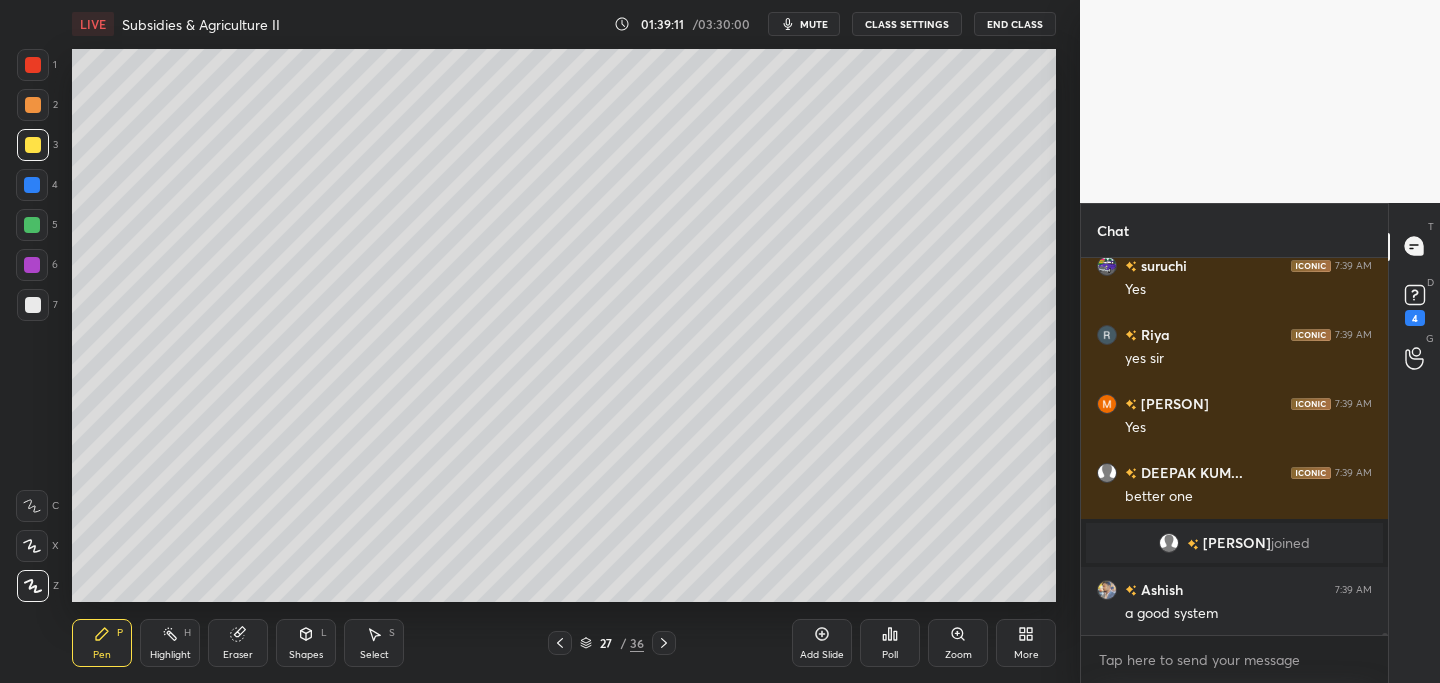 click 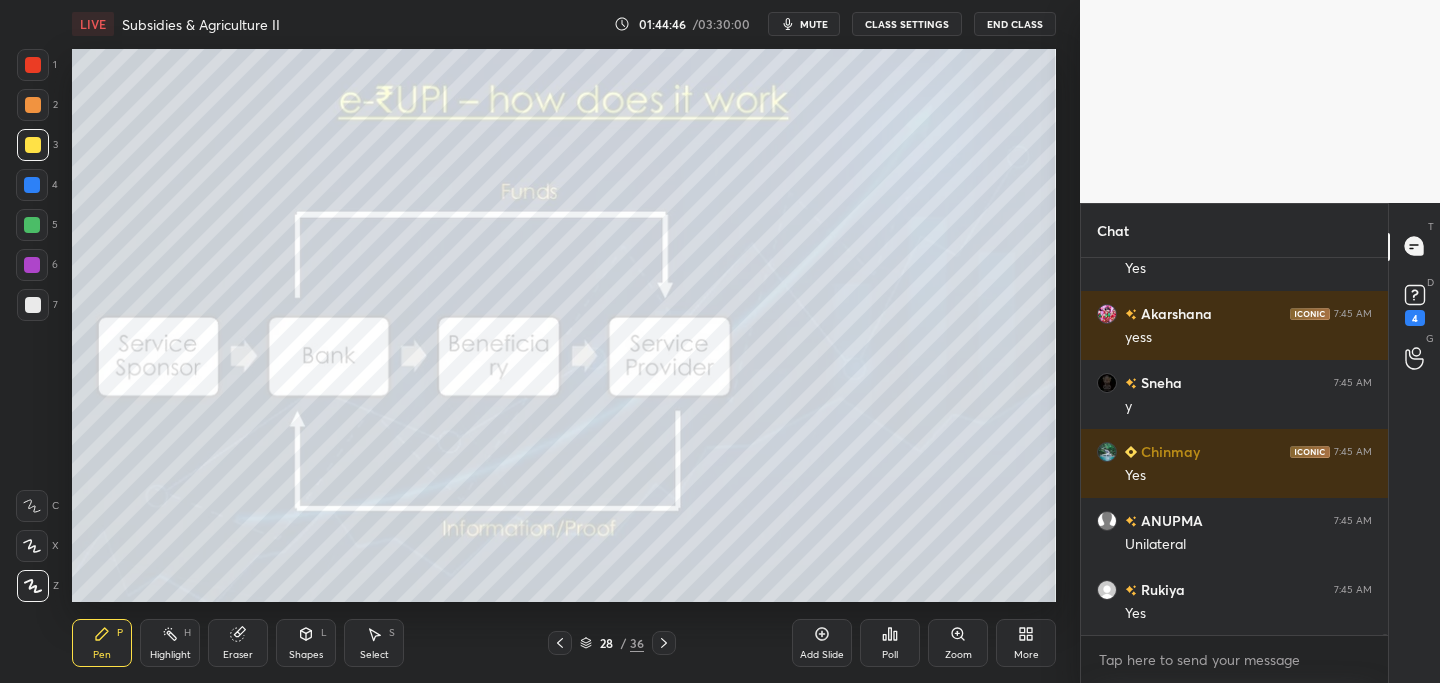 scroll, scrollTop: 100630, scrollLeft: 0, axis: vertical 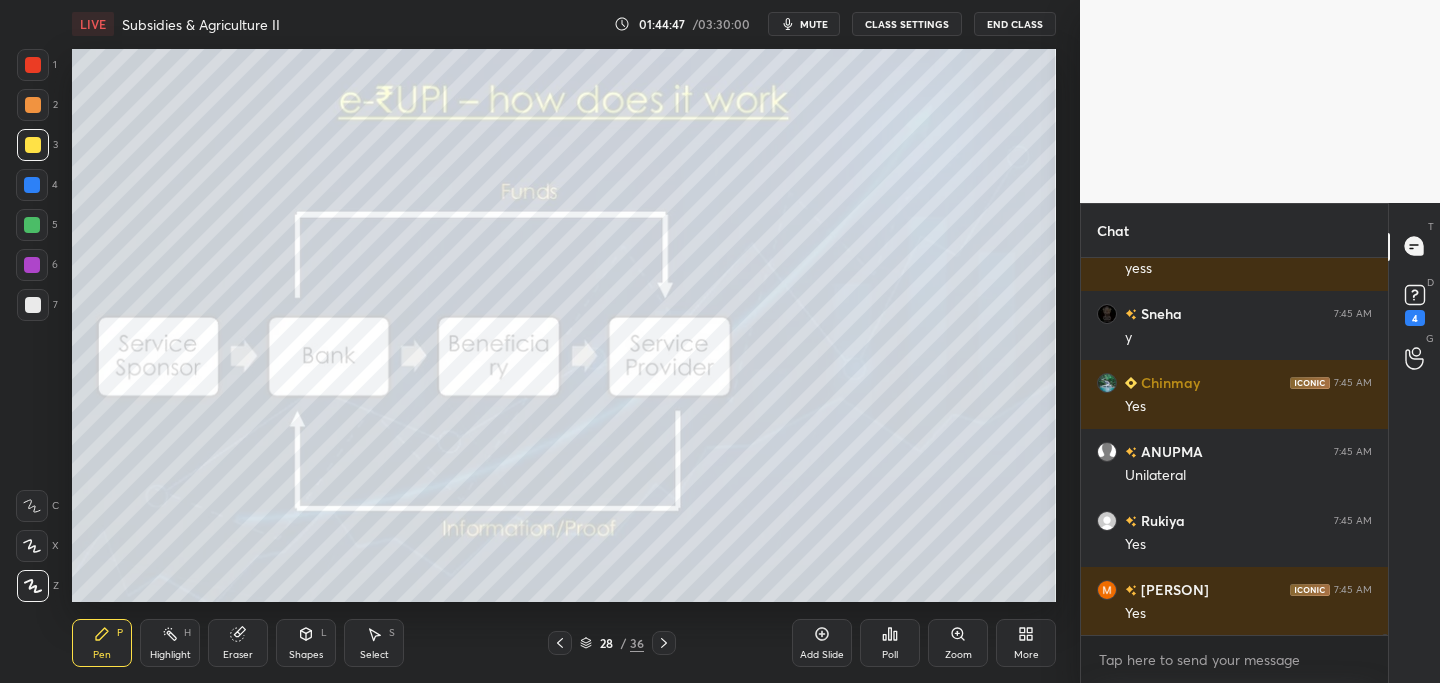 click 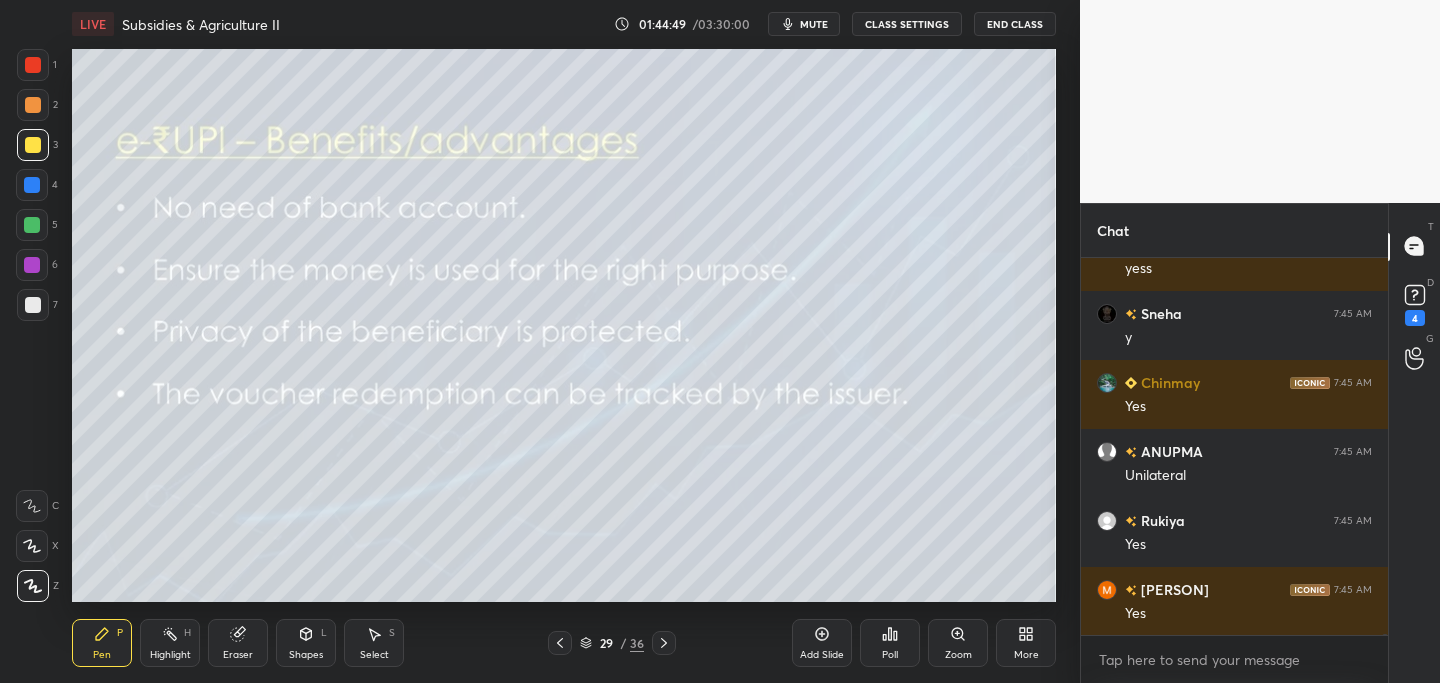 click at bounding box center (664, 643) 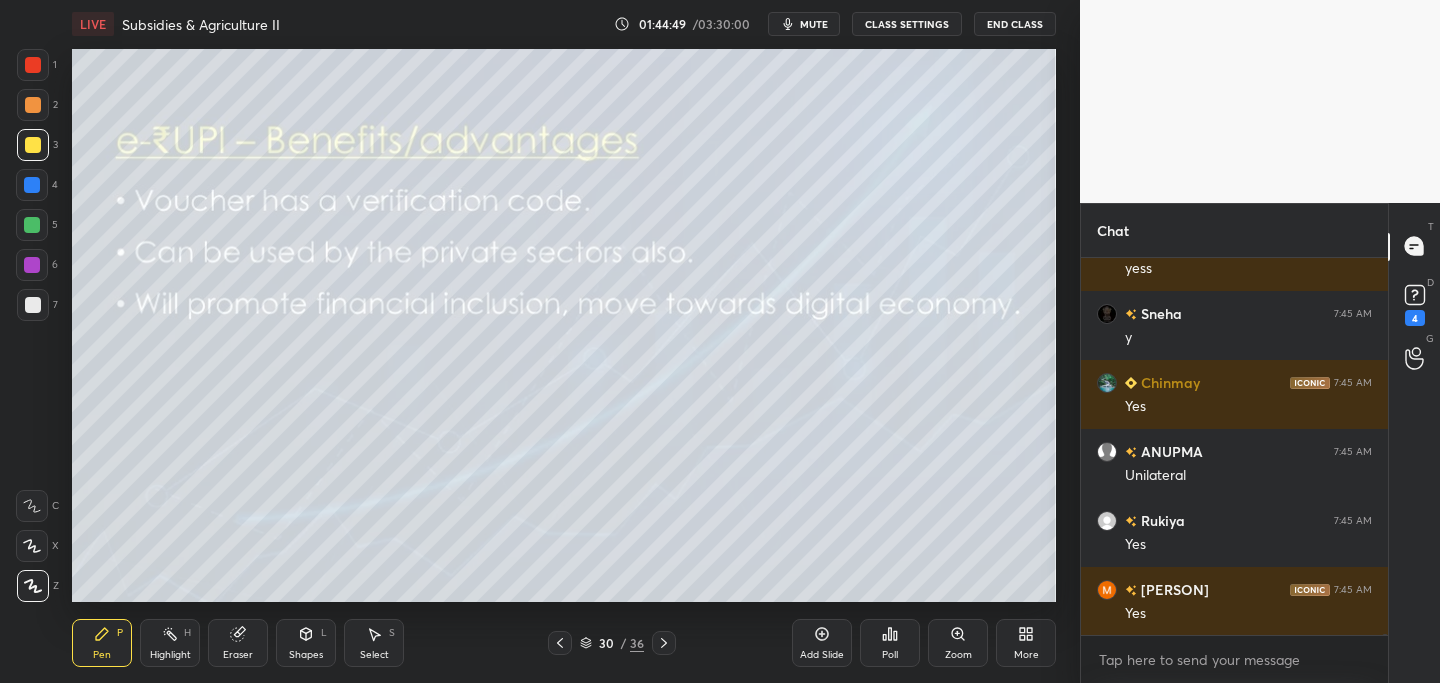 click 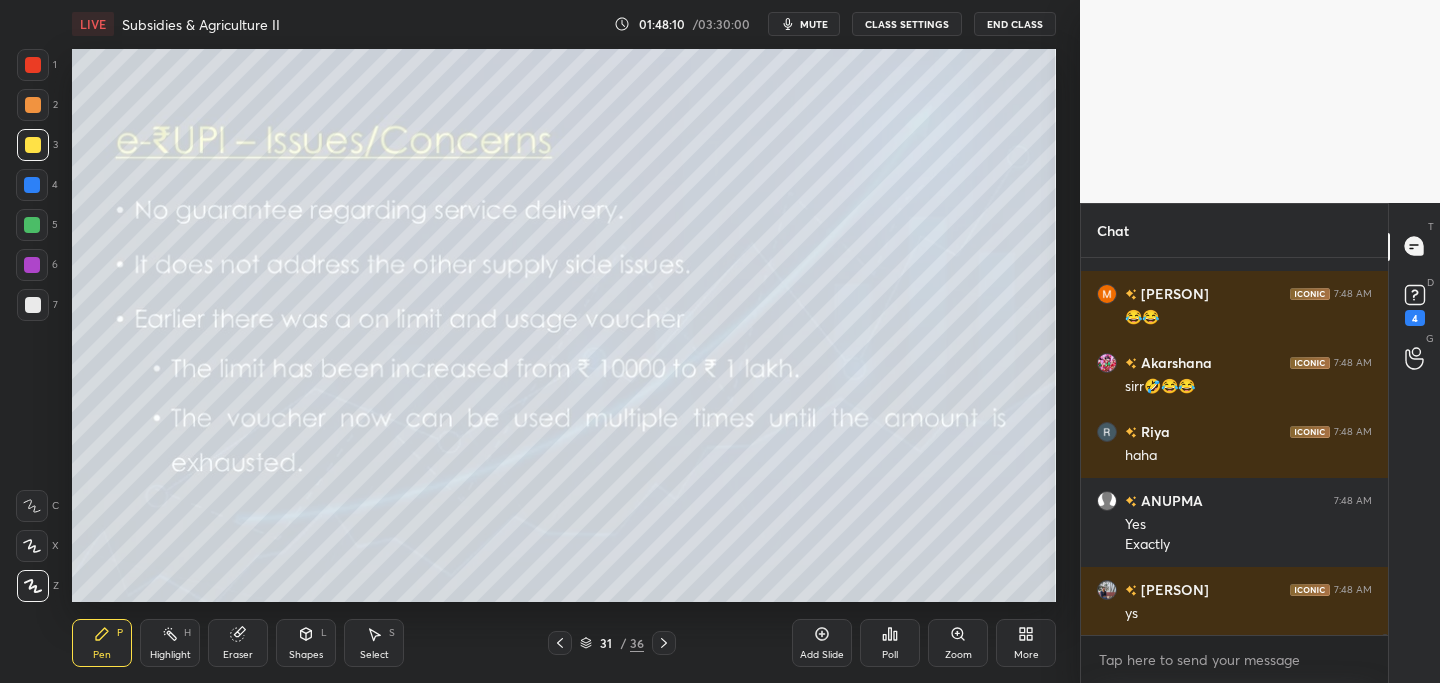 scroll, scrollTop: 106264, scrollLeft: 0, axis: vertical 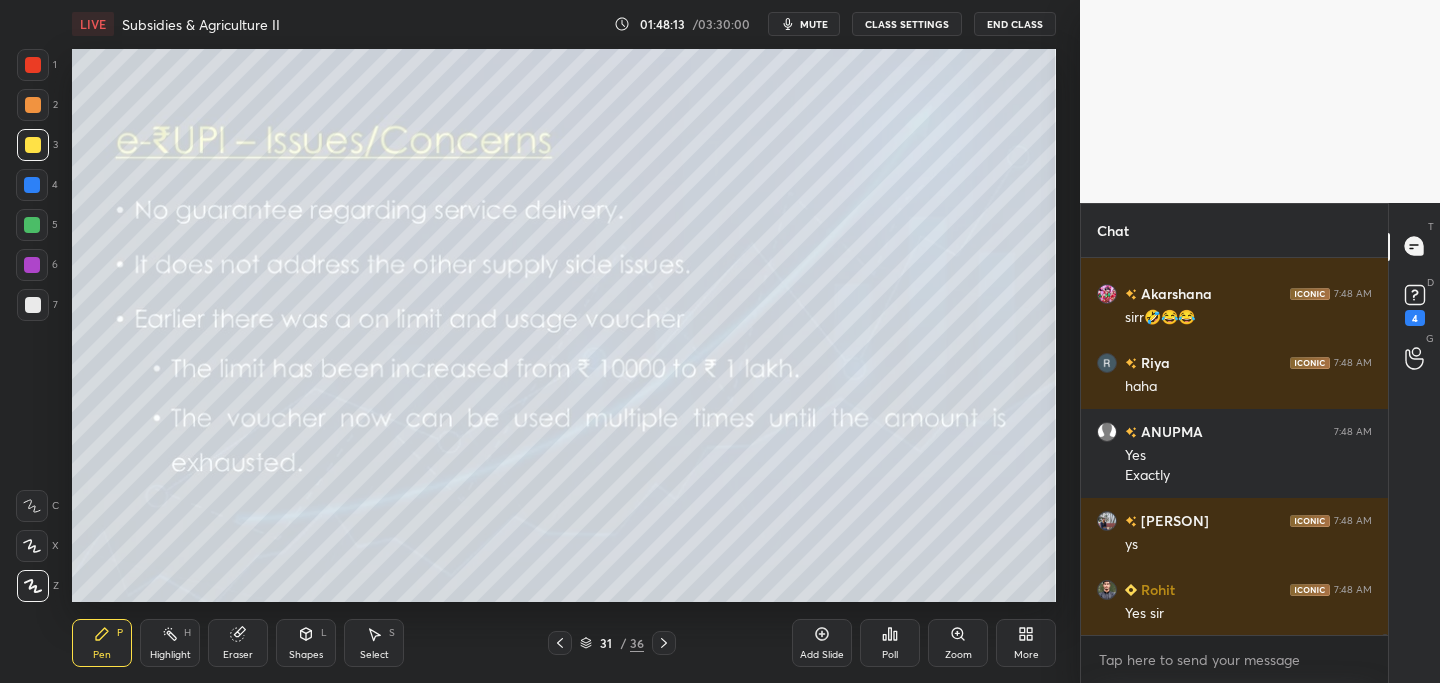 click 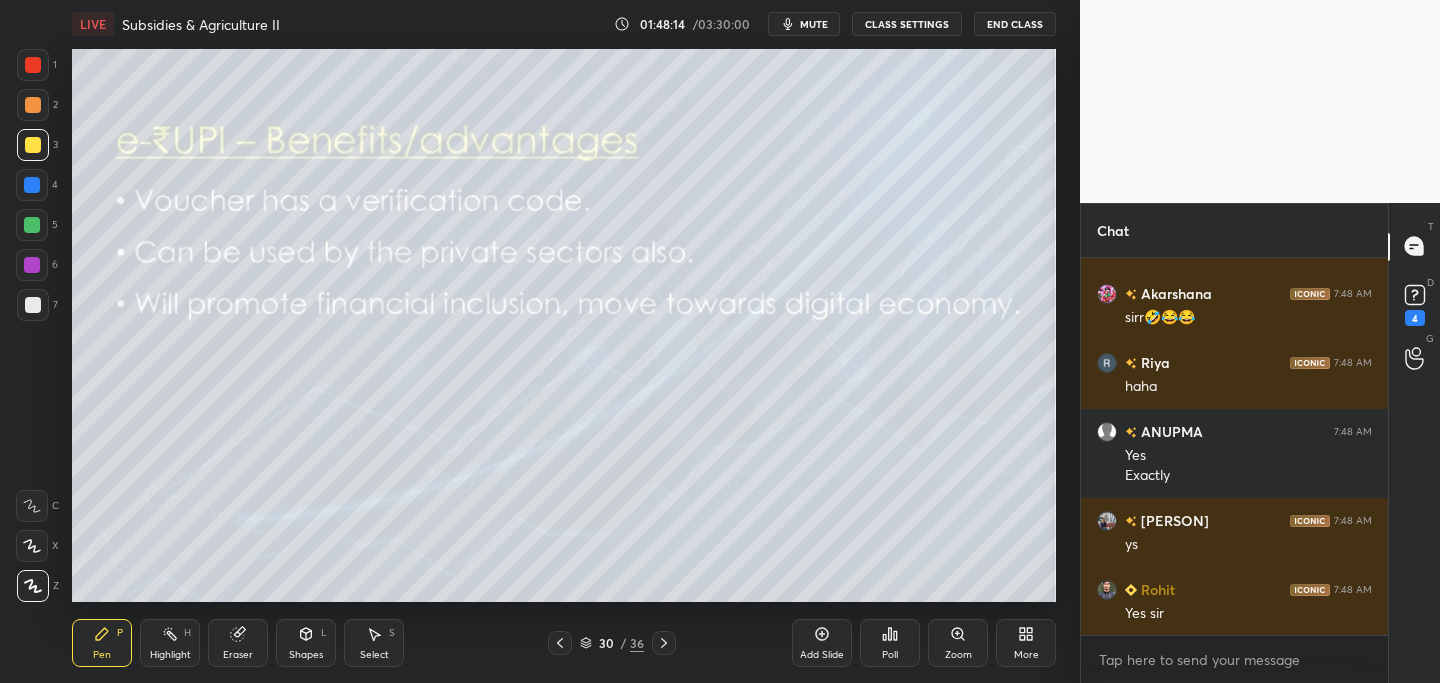 click 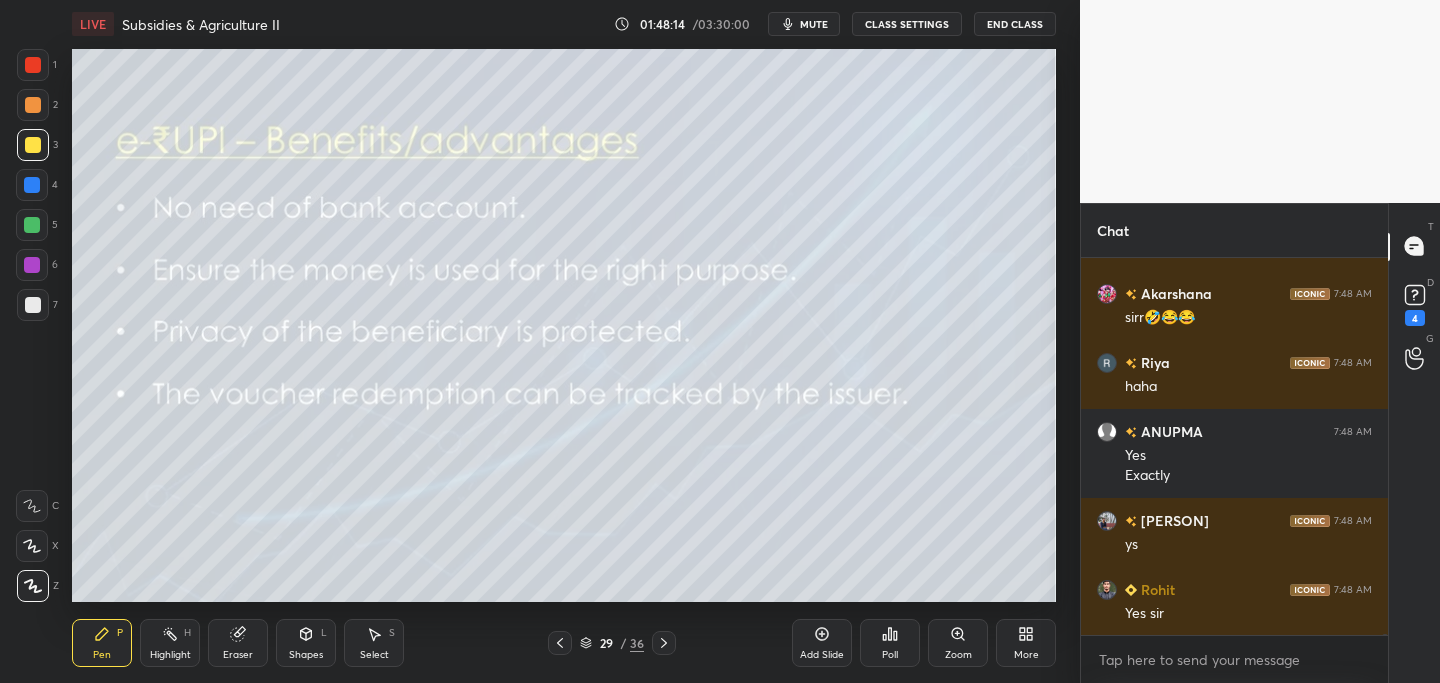 click 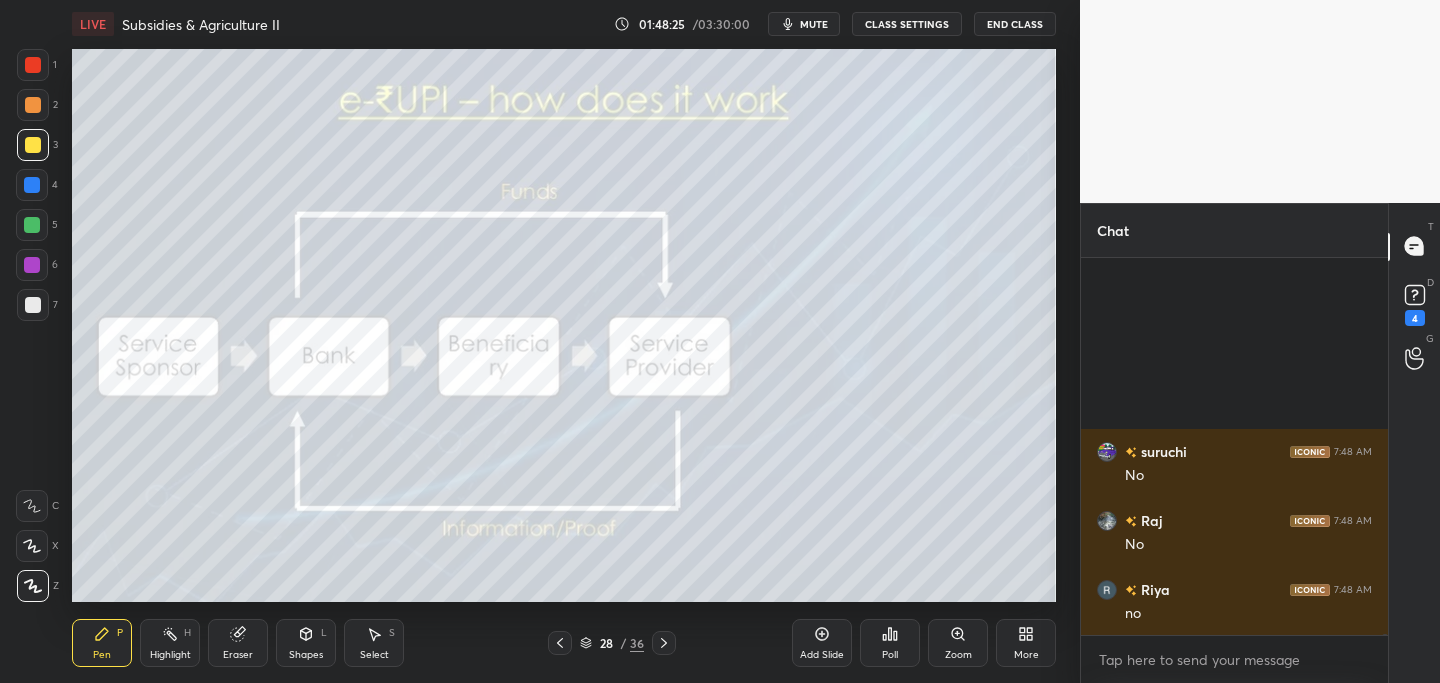 scroll, scrollTop: 107782, scrollLeft: 0, axis: vertical 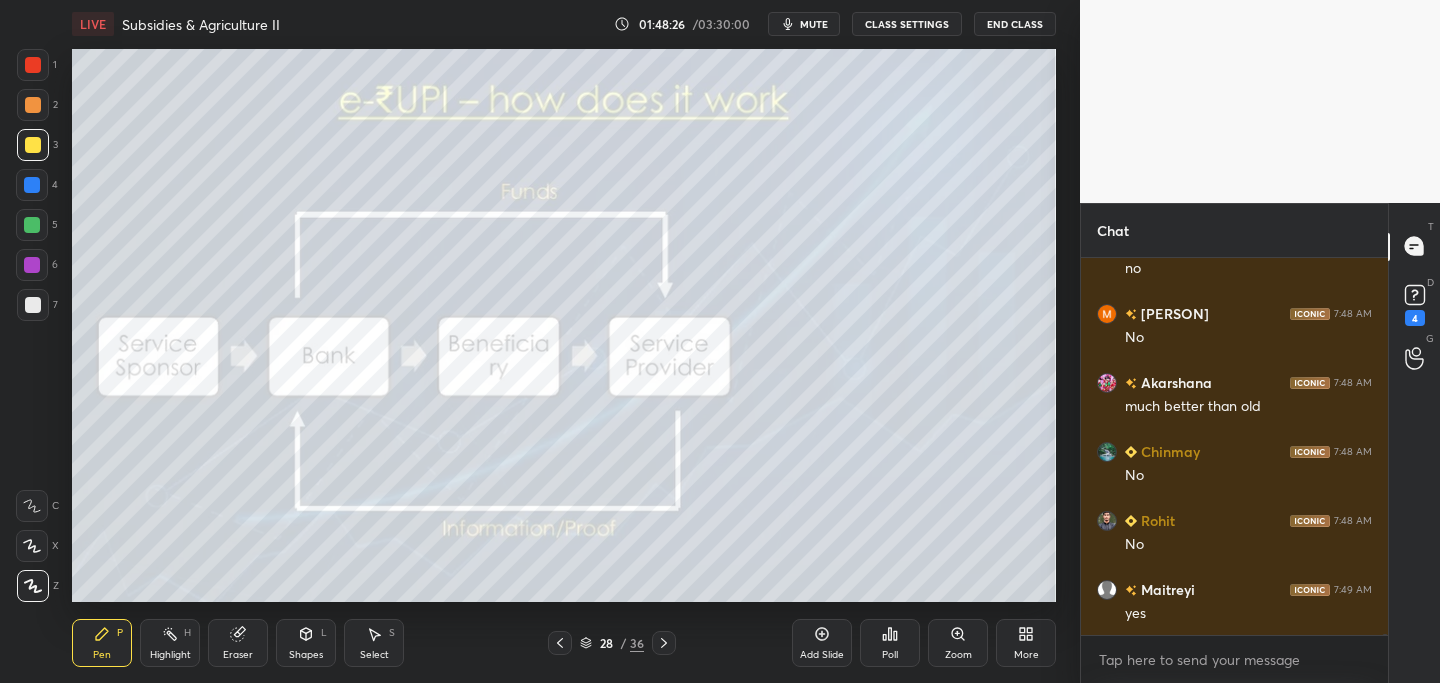 click at bounding box center [664, 643] 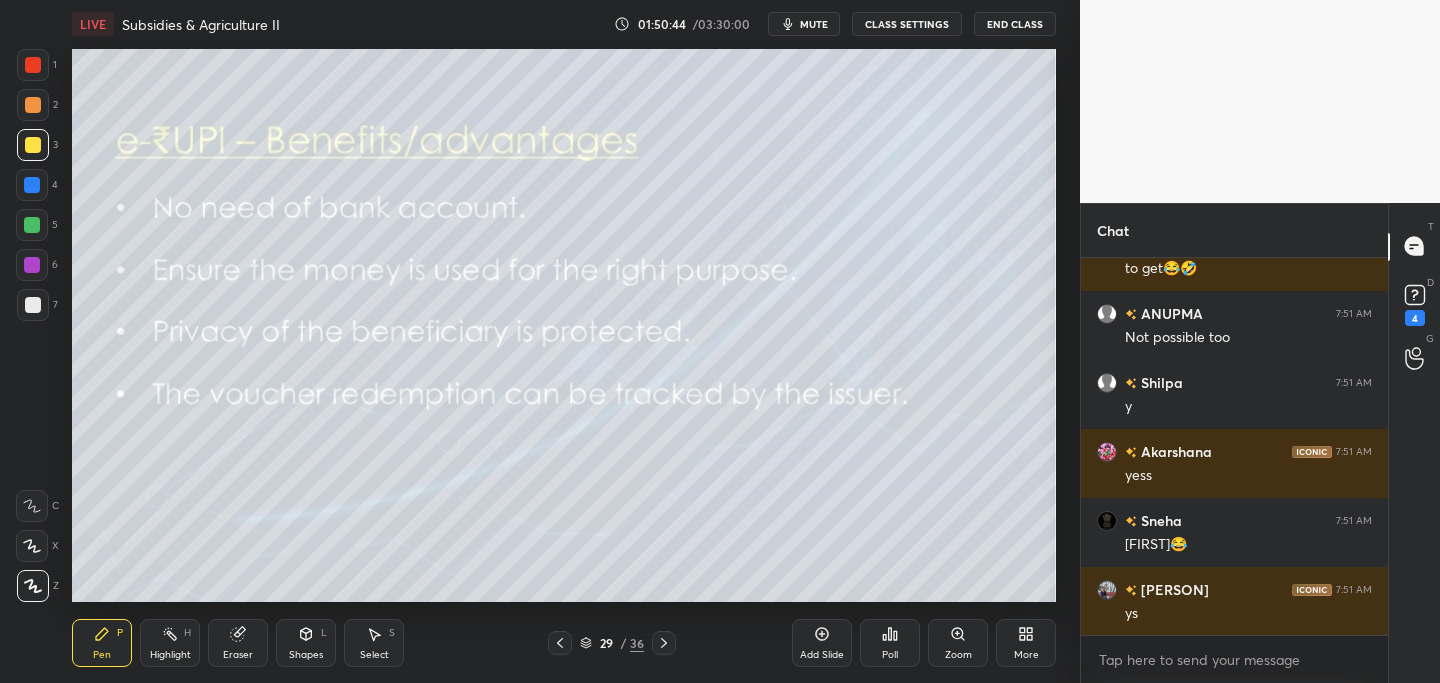 scroll, scrollTop: 111595, scrollLeft: 0, axis: vertical 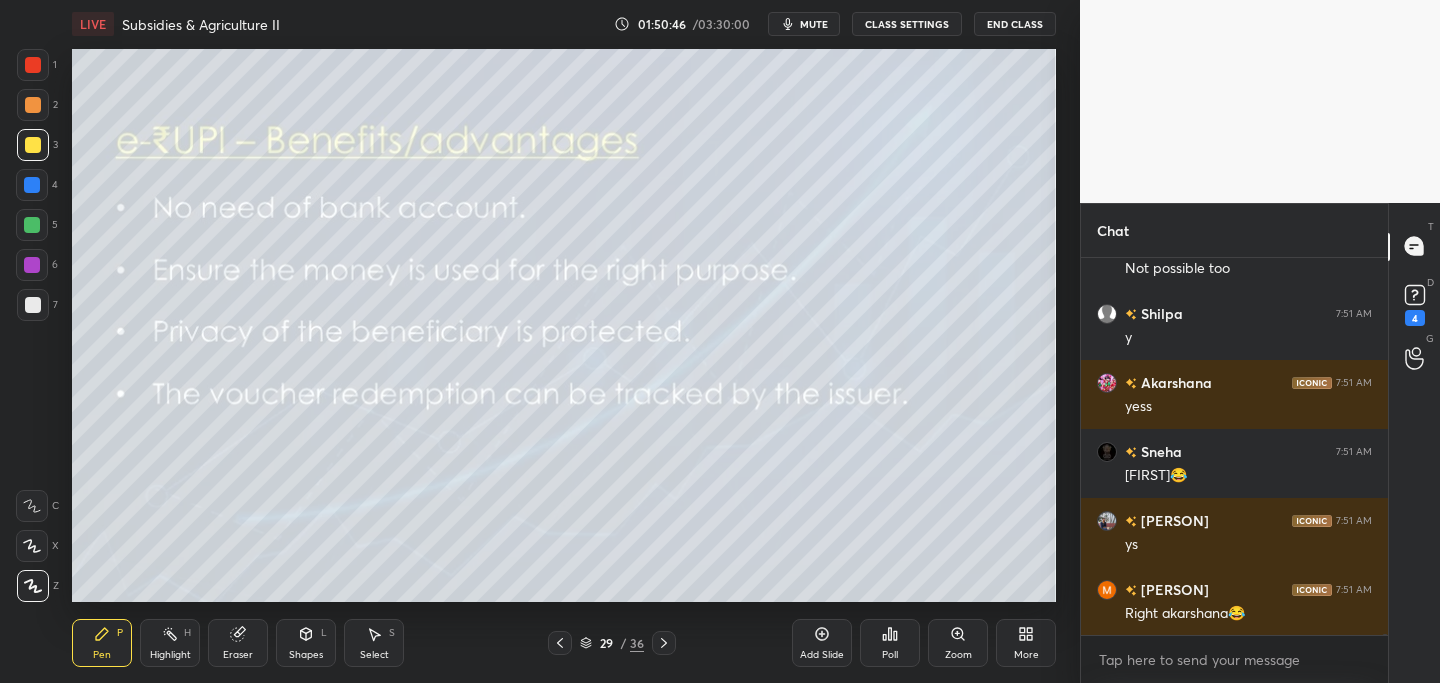 click 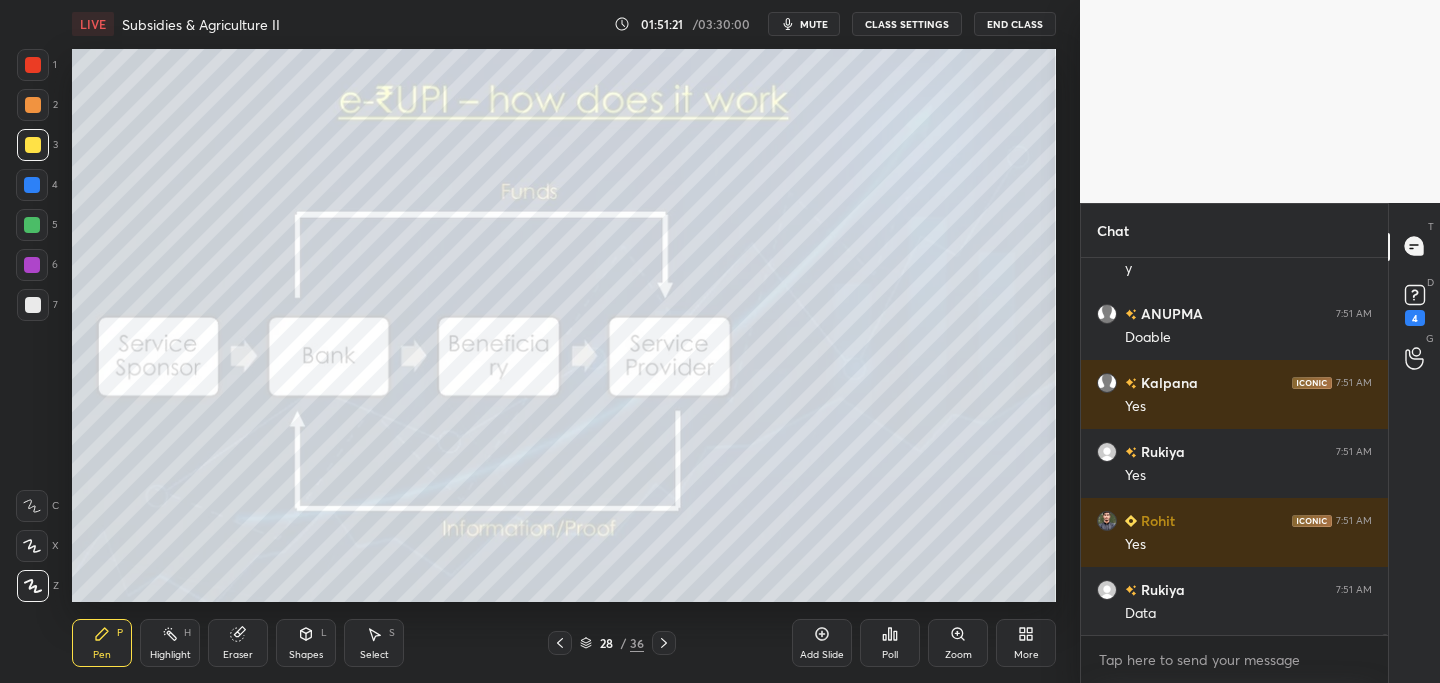 scroll, scrollTop: 112528, scrollLeft: 0, axis: vertical 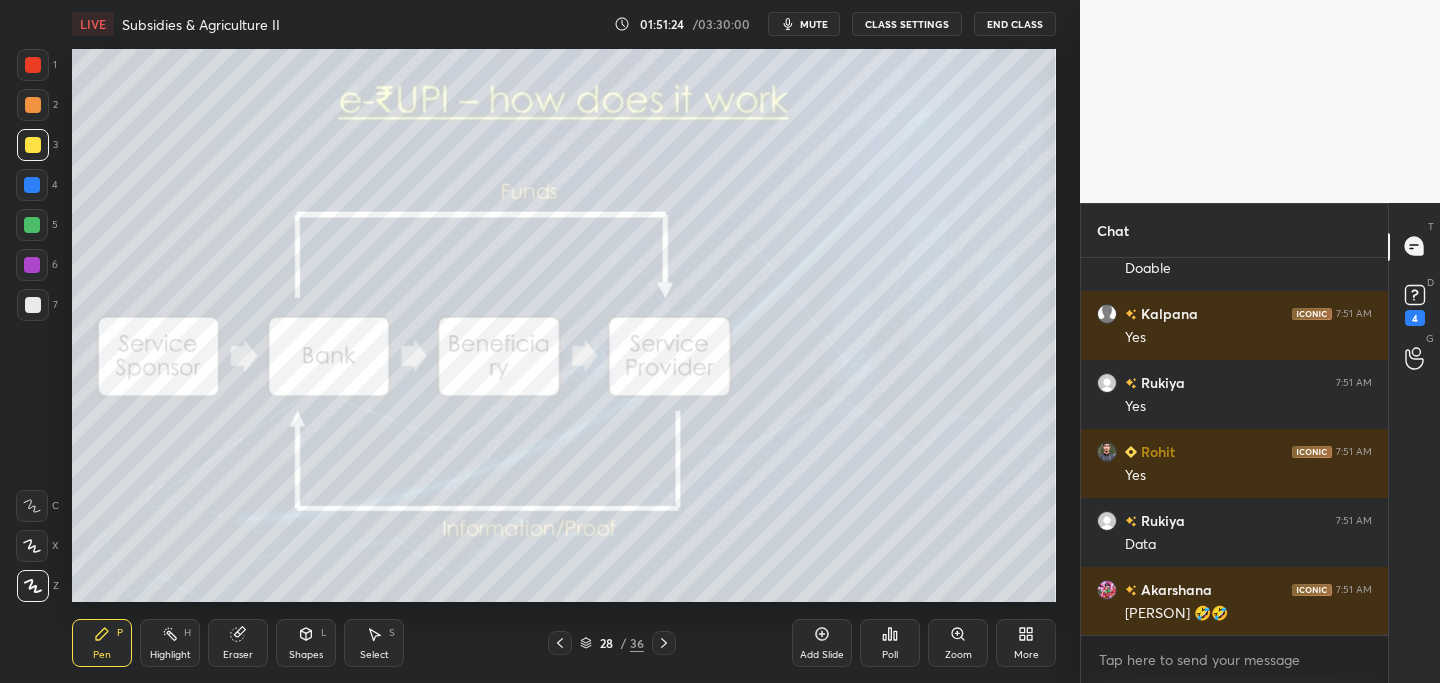 click 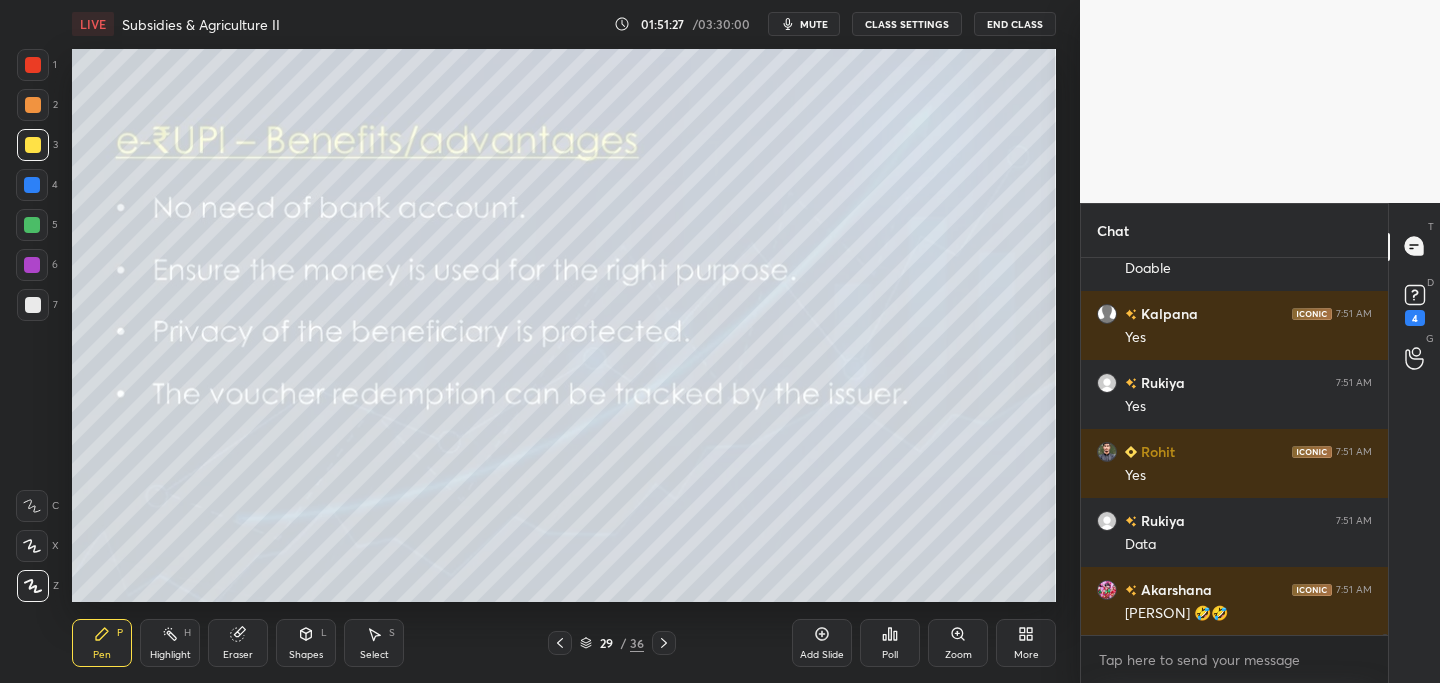 scroll, scrollTop: 112597, scrollLeft: 0, axis: vertical 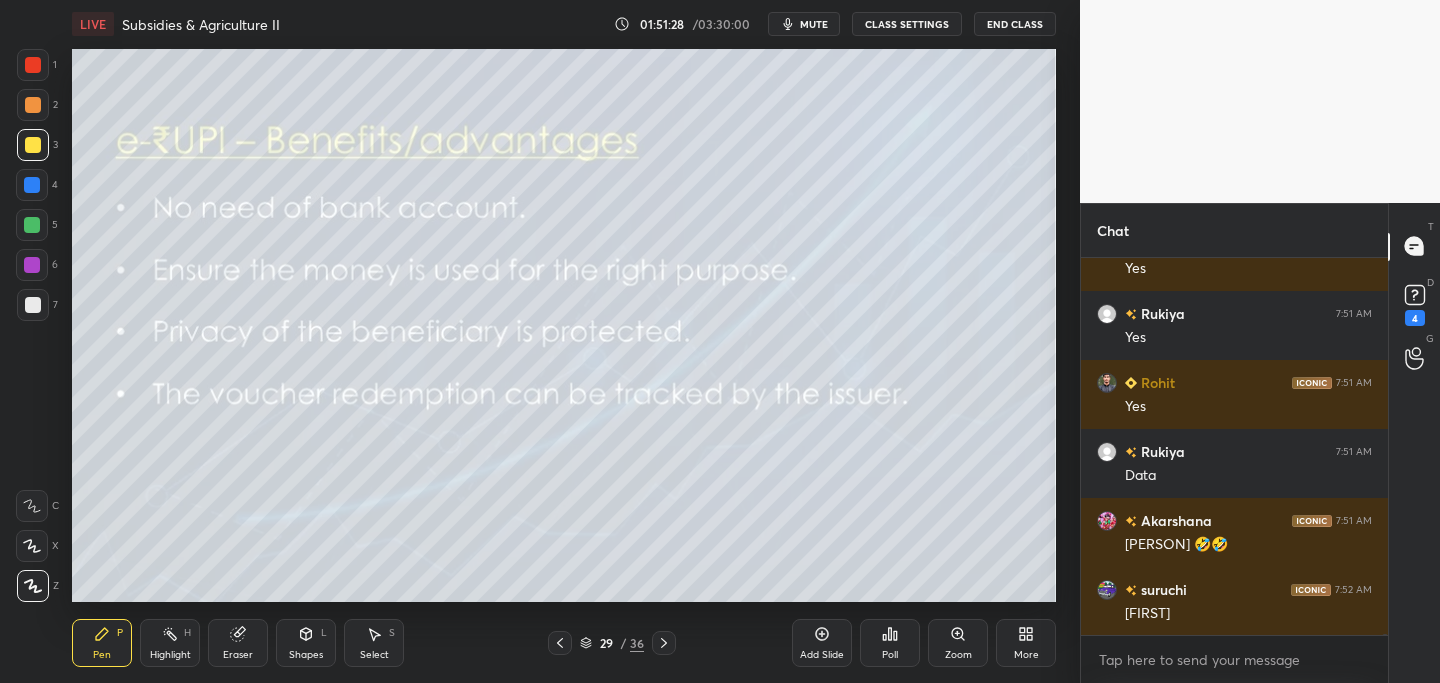 click 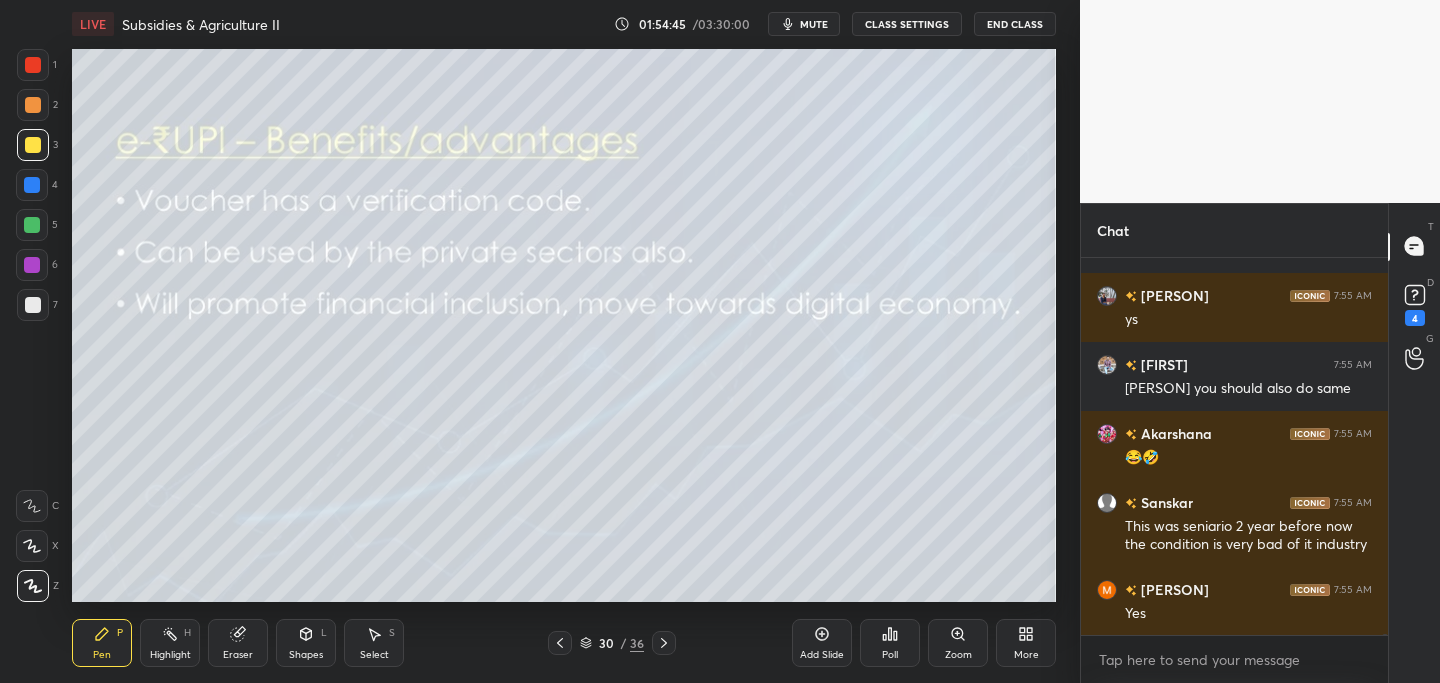scroll, scrollTop: 116793, scrollLeft: 0, axis: vertical 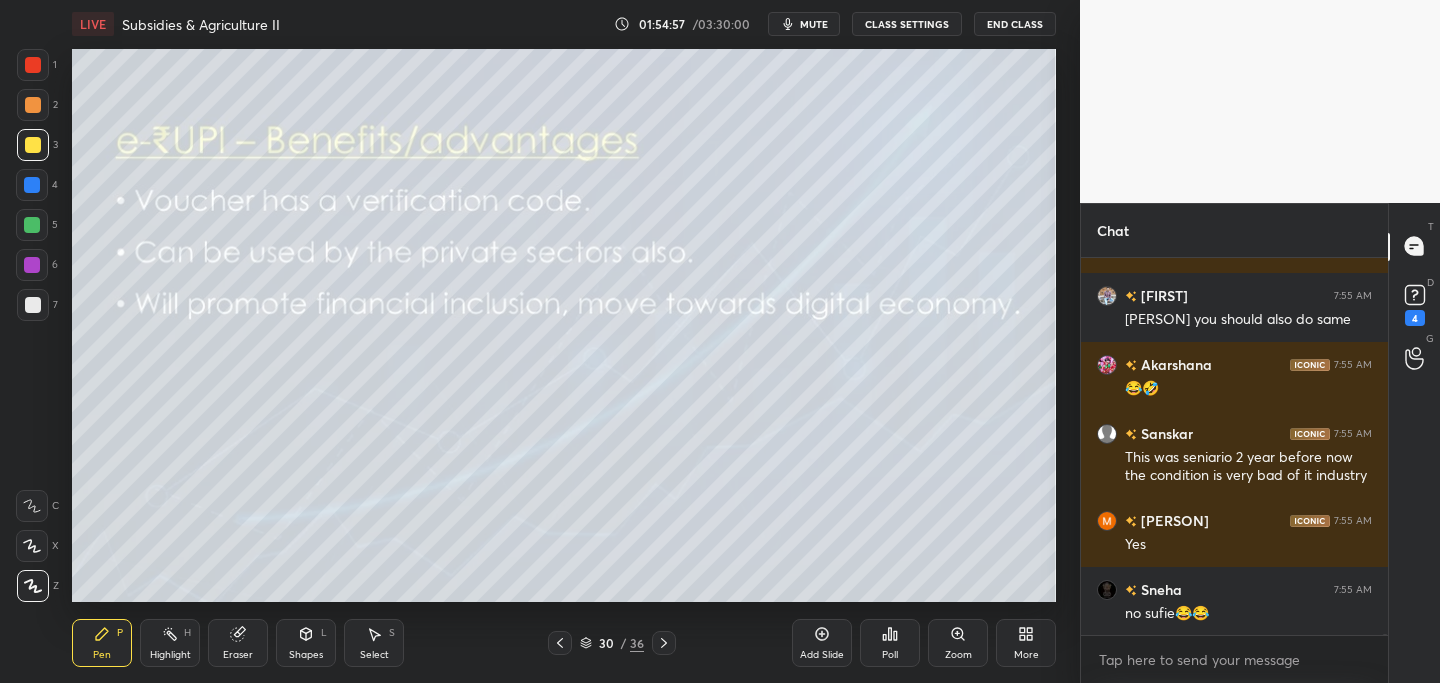 click at bounding box center (560, 643) 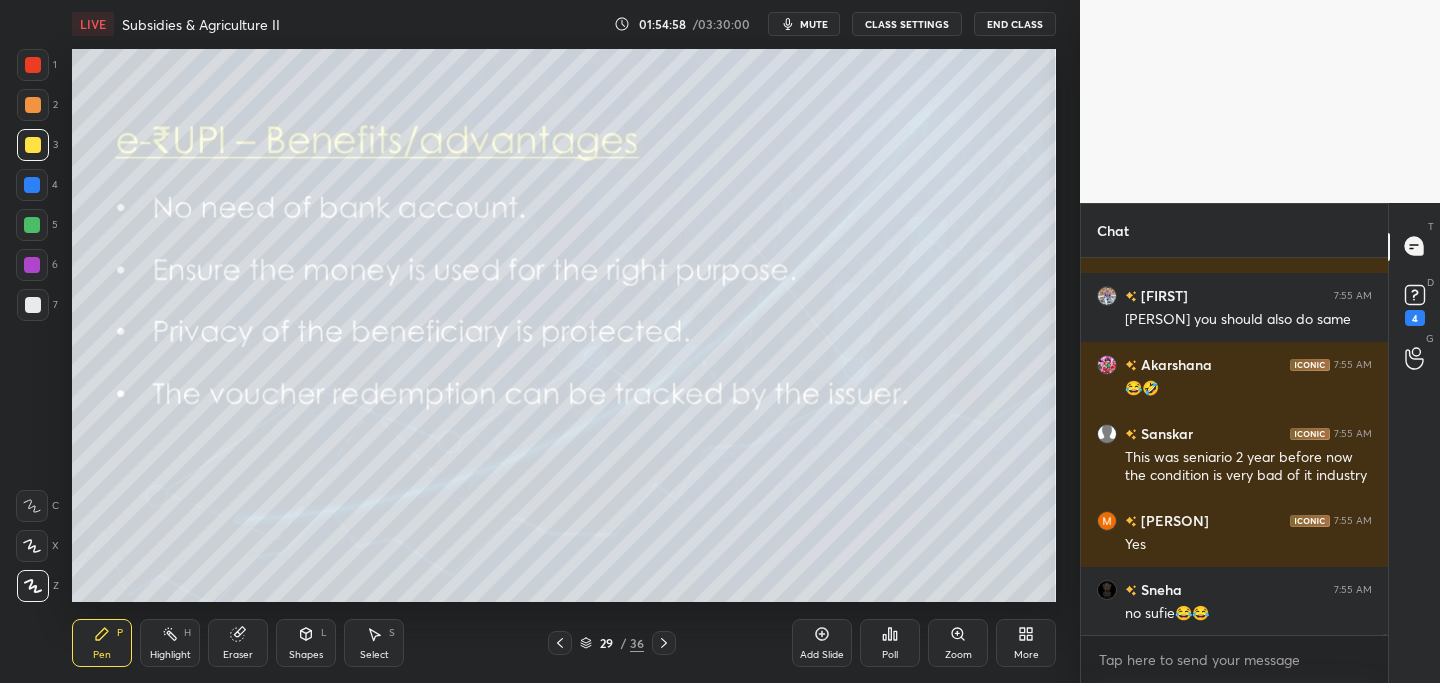 click 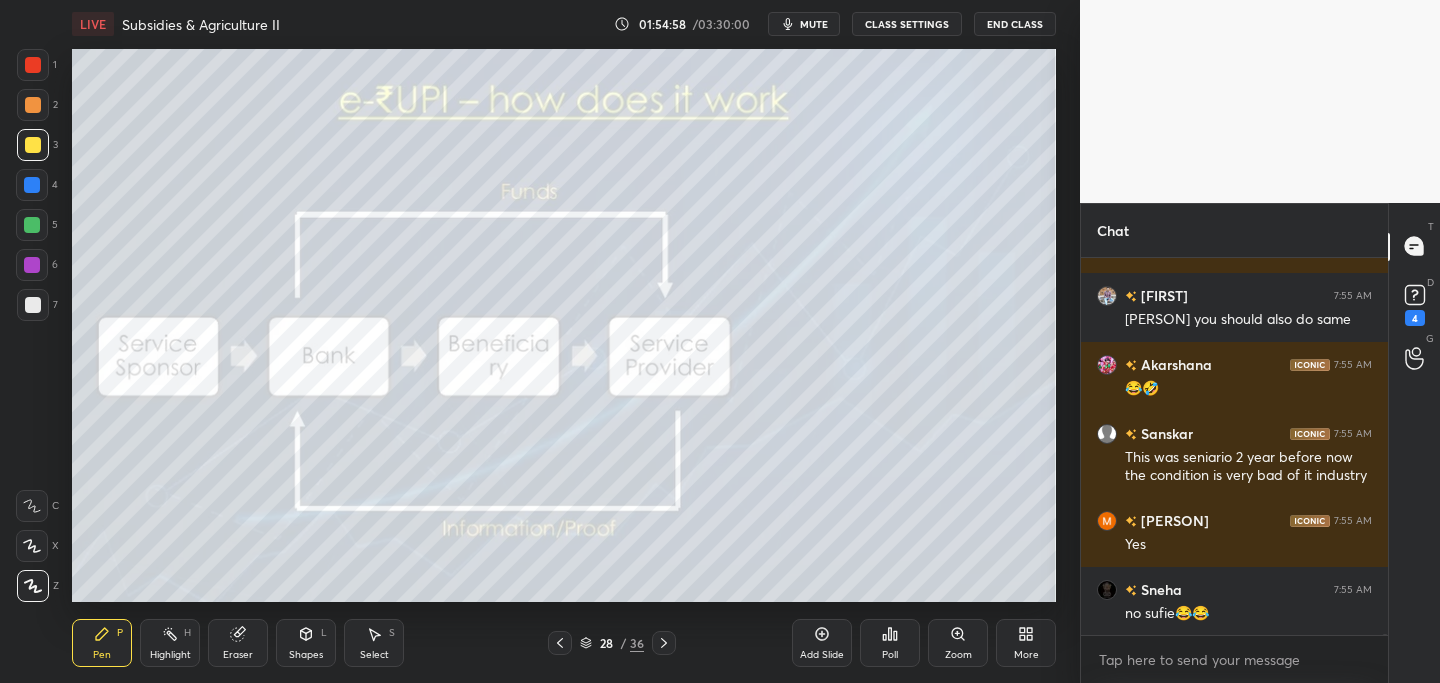 click 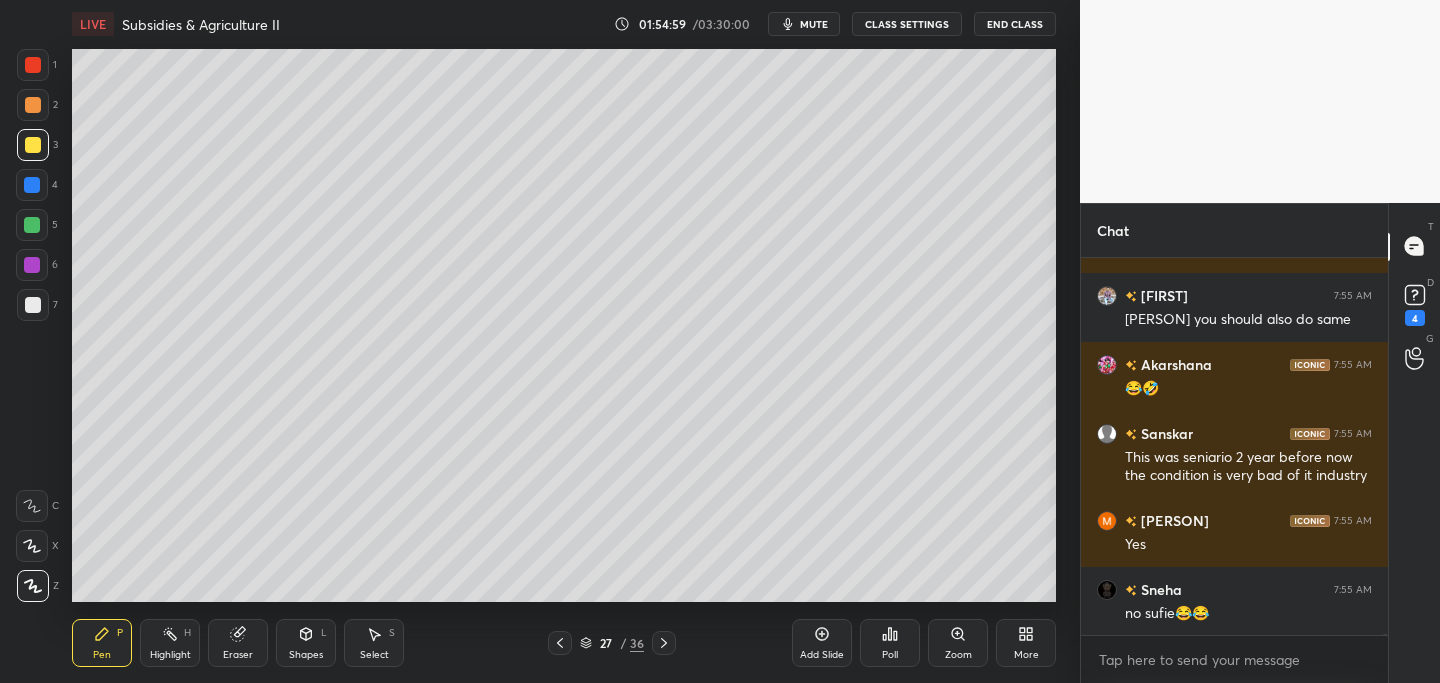 click at bounding box center (560, 643) 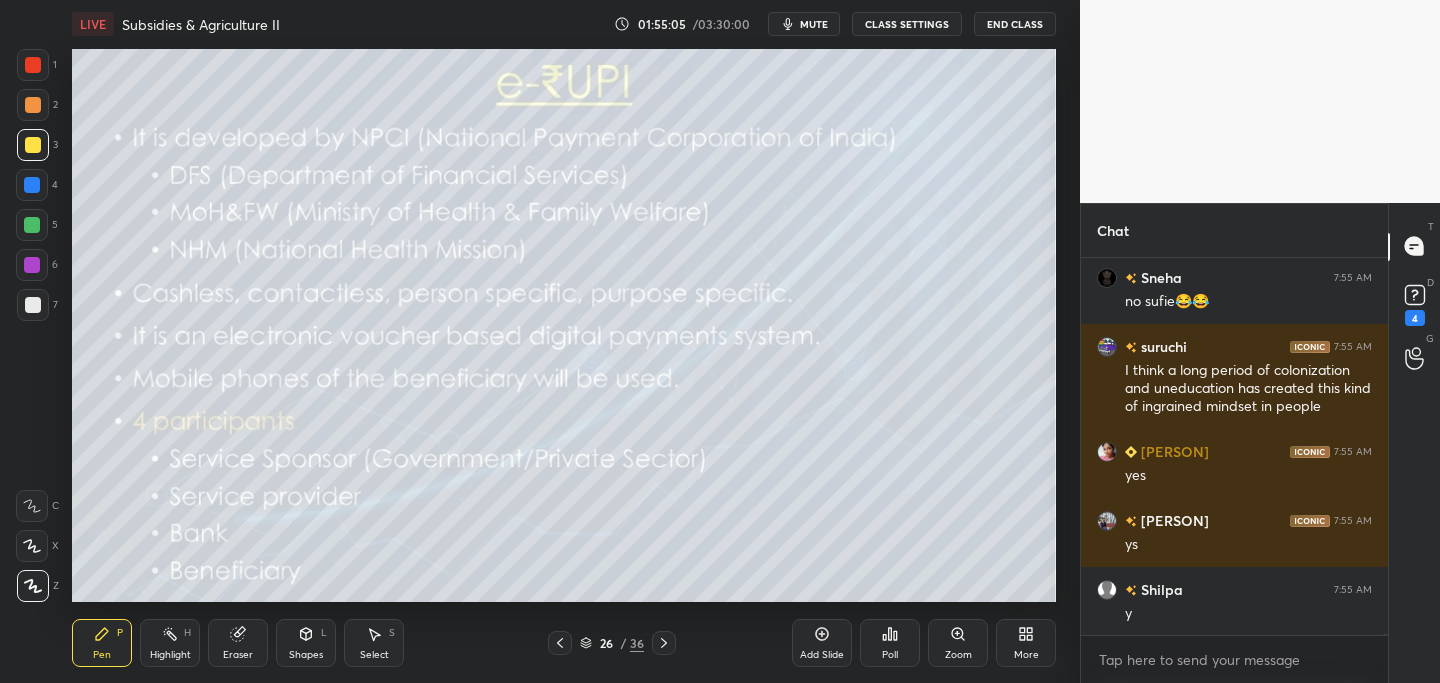scroll, scrollTop: 117174, scrollLeft: 0, axis: vertical 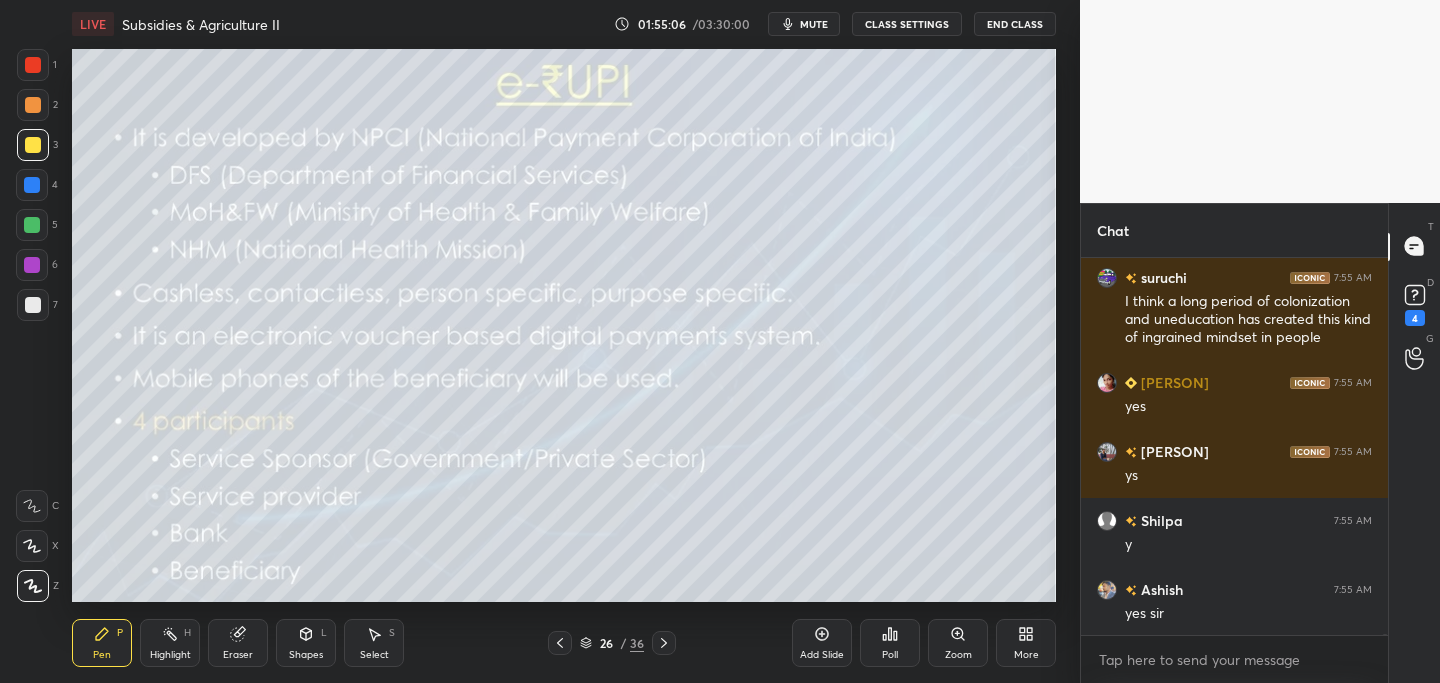click 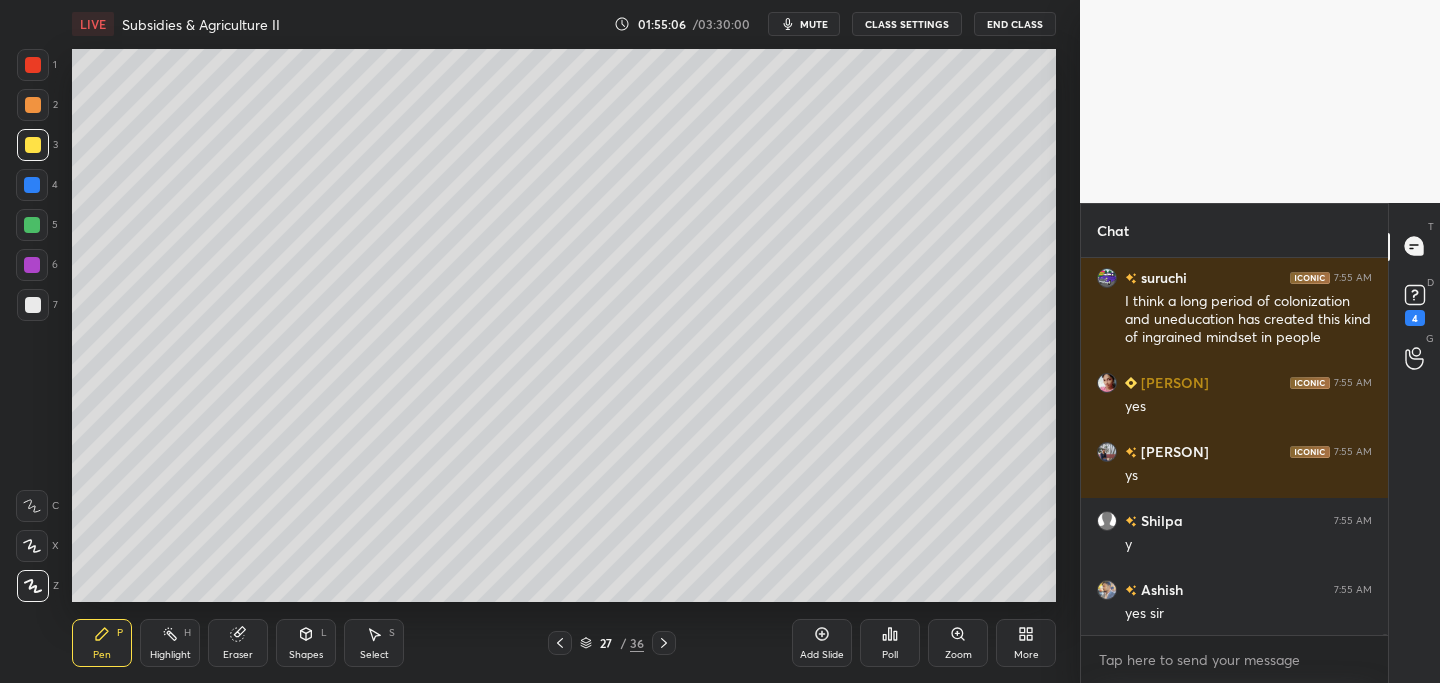 click 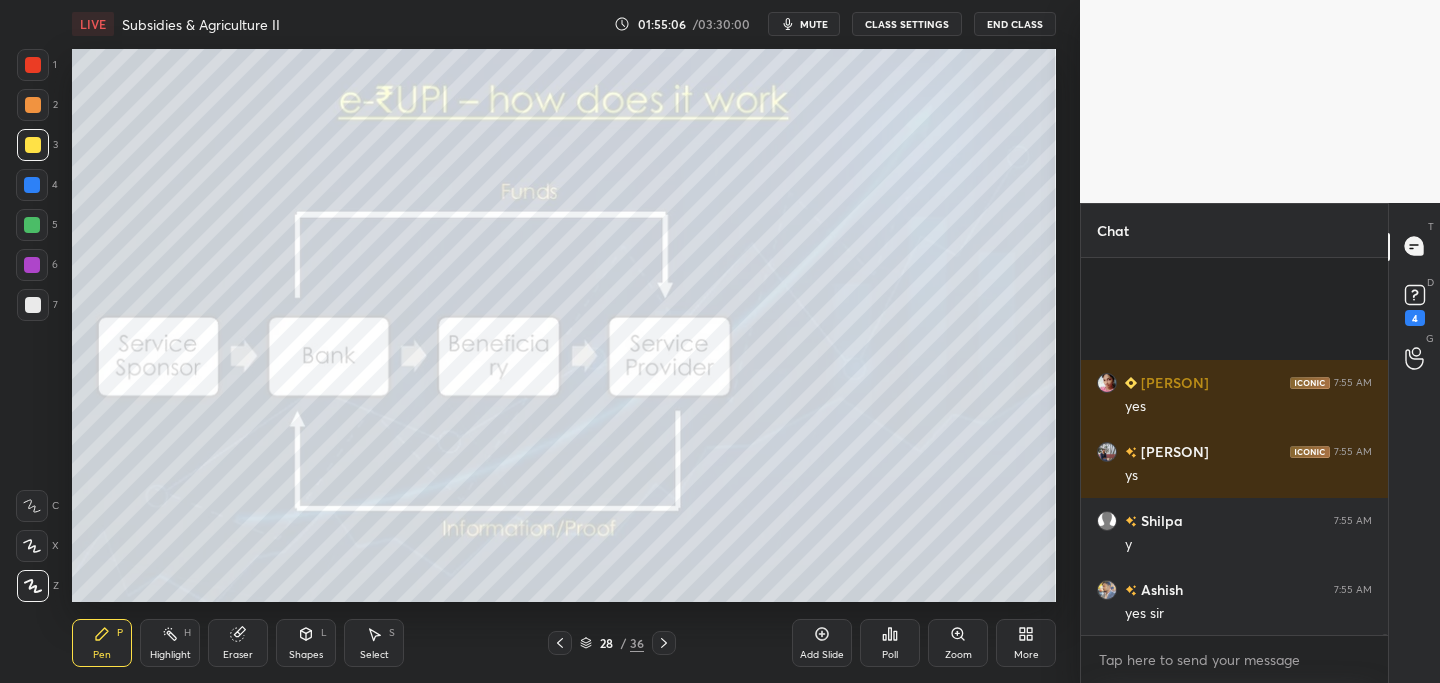 scroll, scrollTop: 117381, scrollLeft: 0, axis: vertical 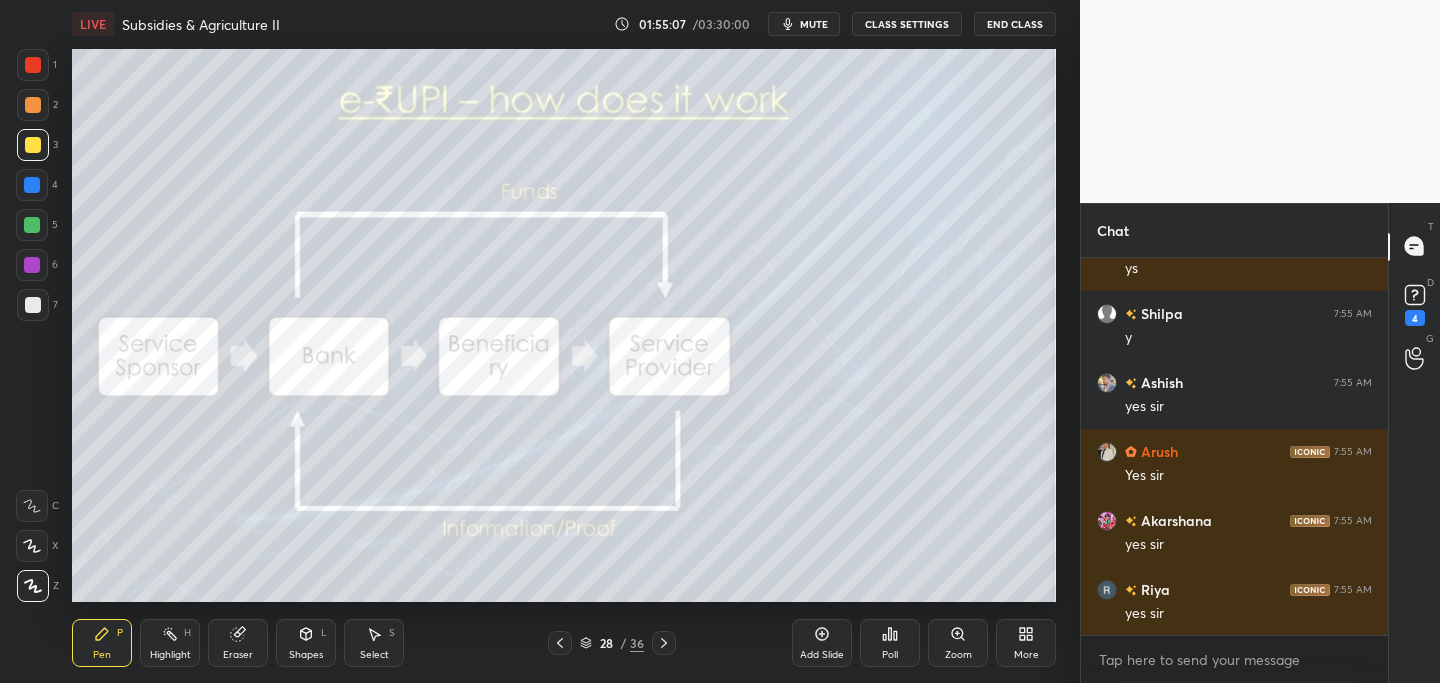 click 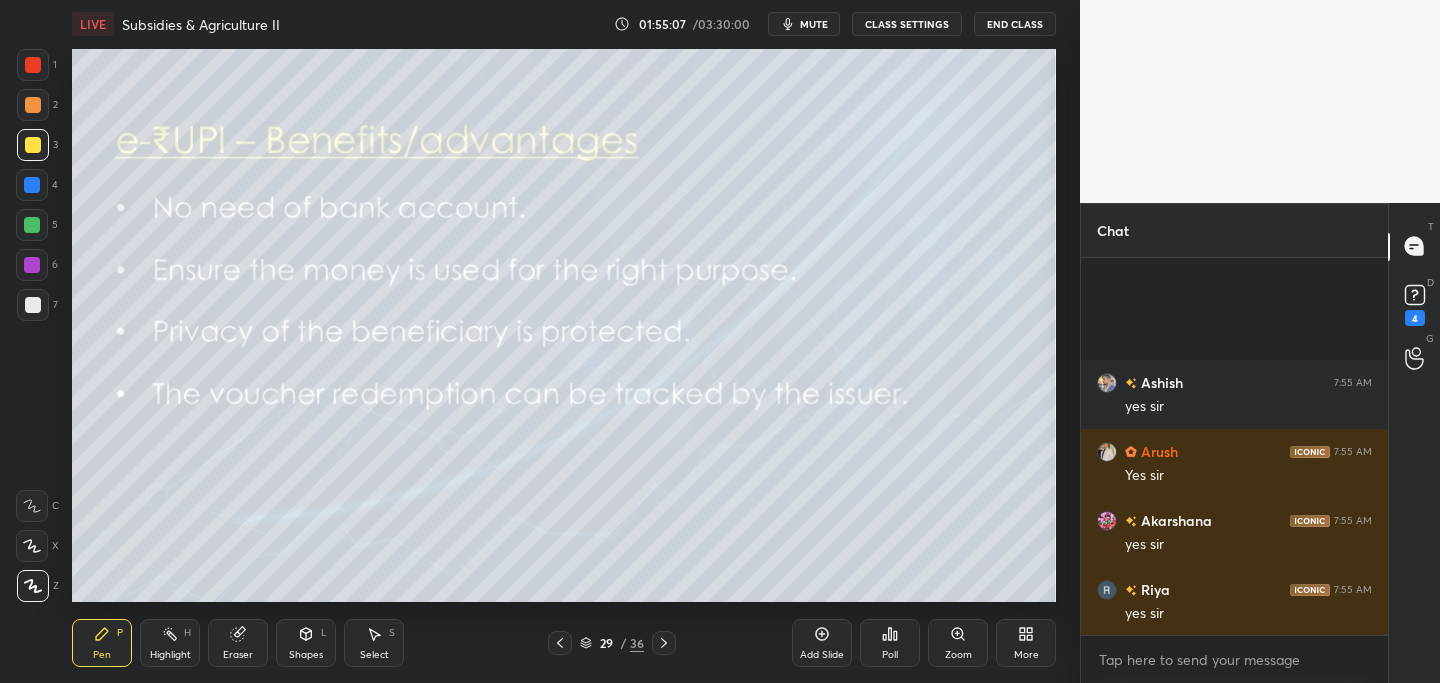 scroll, scrollTop: 117588, scrollLeft: 0, axis: vertical 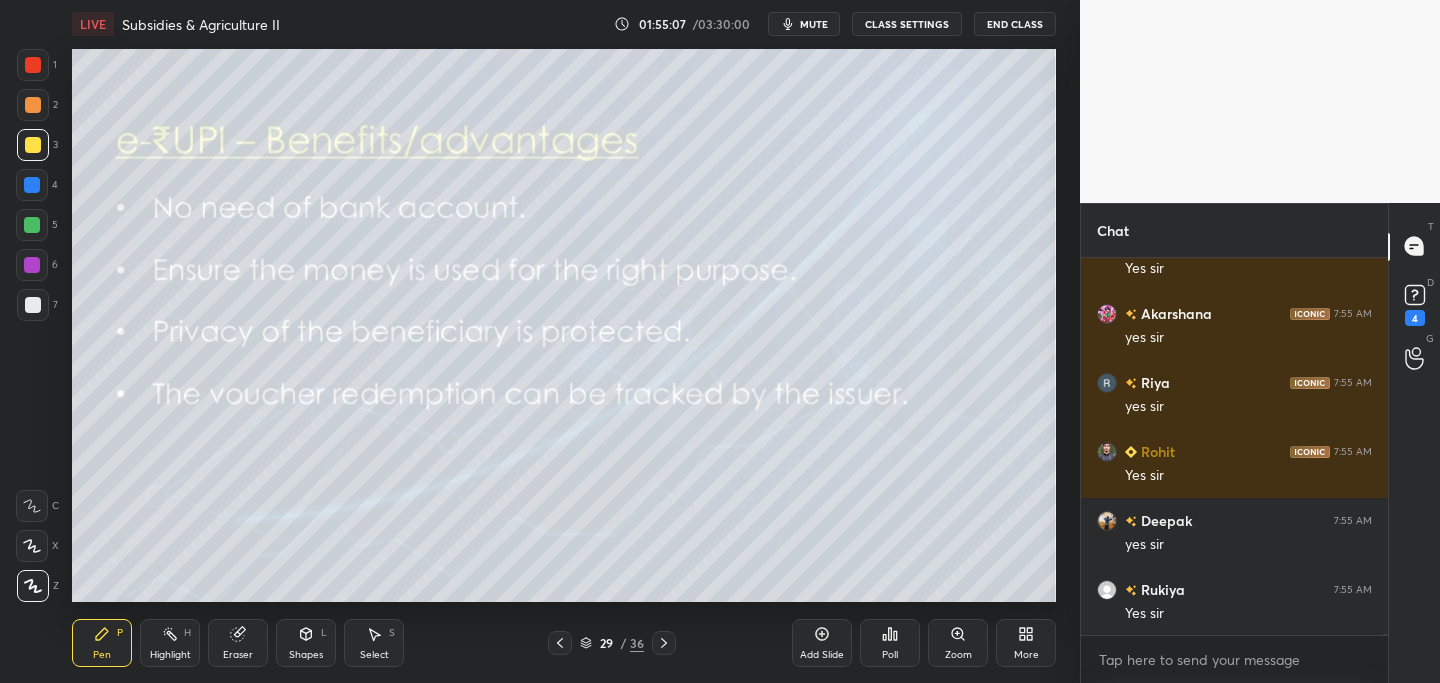 click at bounding box center [664, 643] 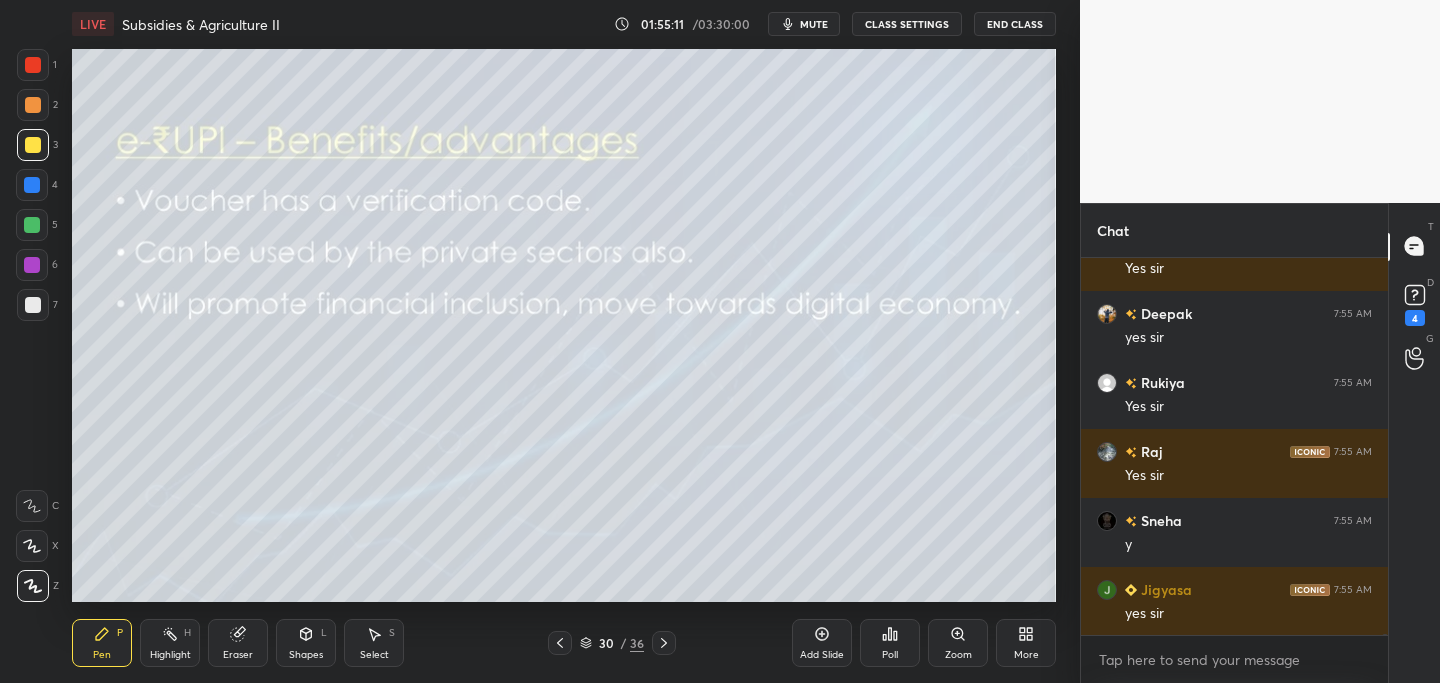 scroll, scrollTop: 117864, scrollLeft: 0, axis: vertical 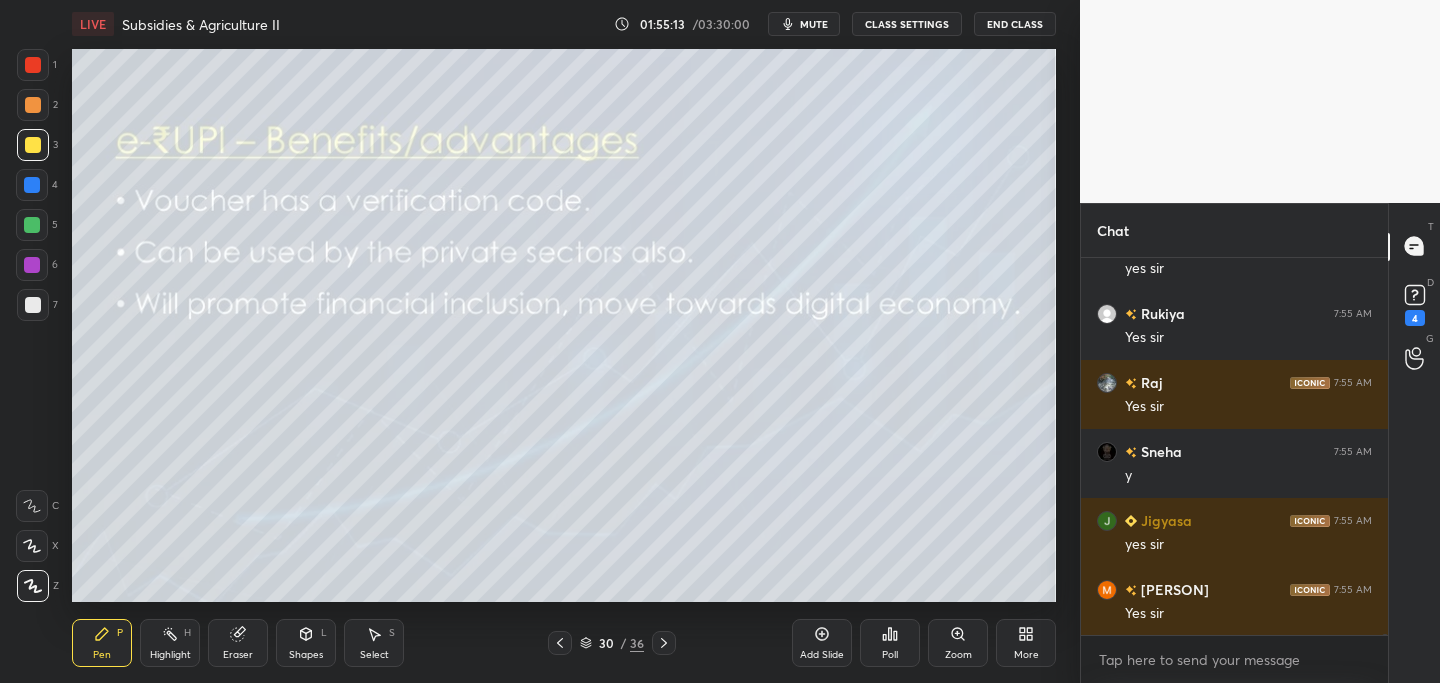 click 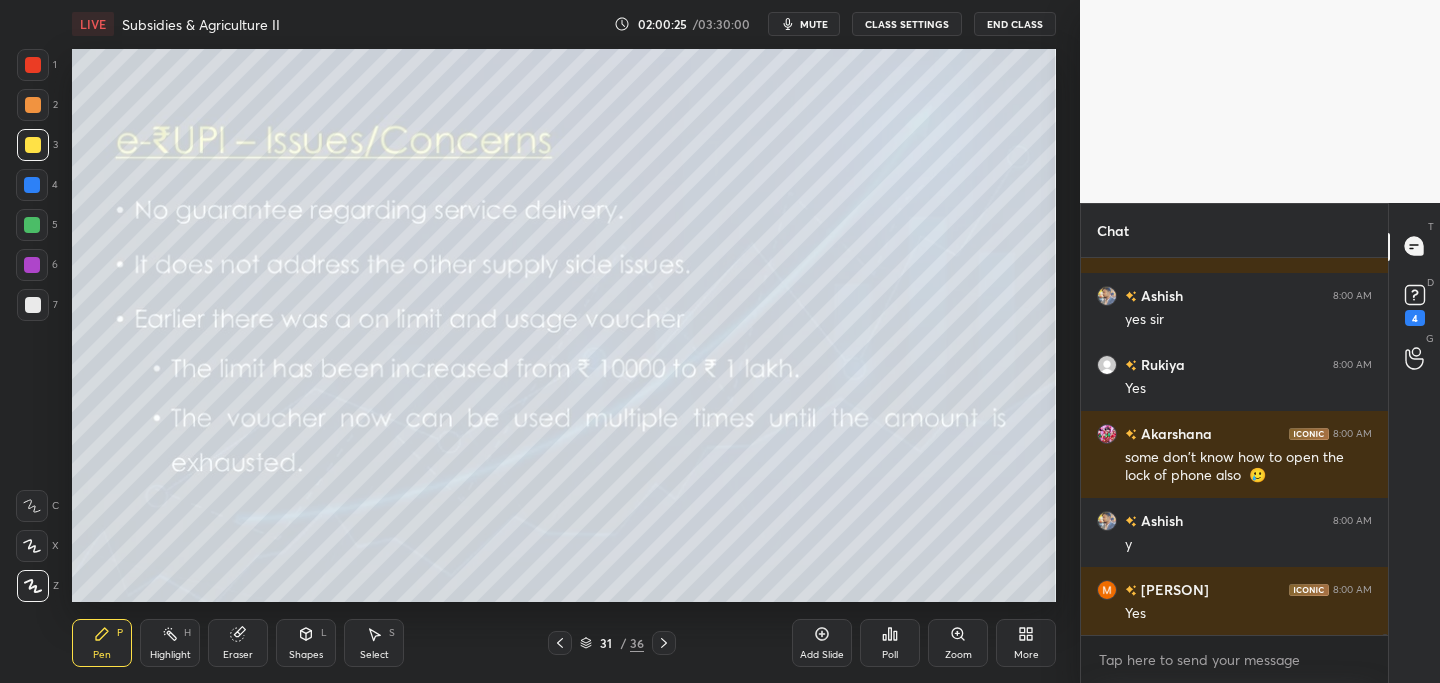 scroll, scrollTop: 115433, scrollLeft: 0, axis: vertical 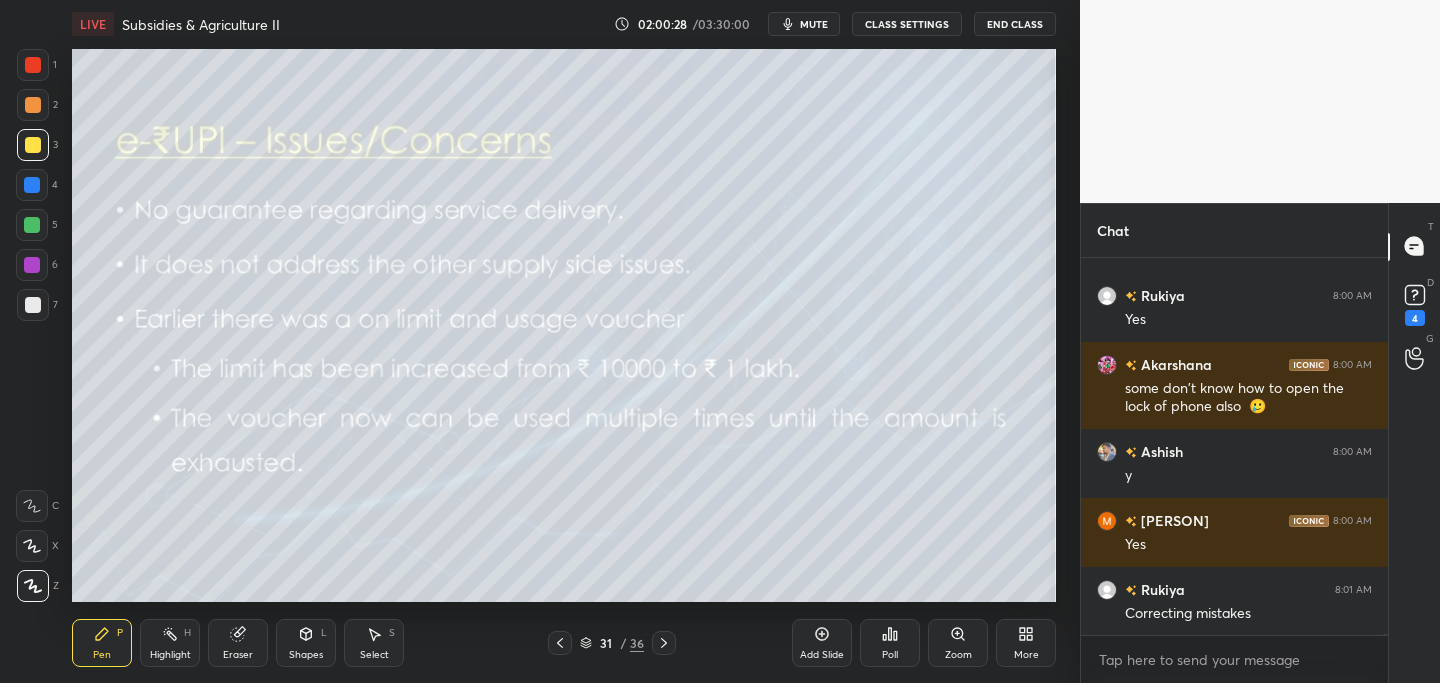 drag, startPoint x: 671, startPoint y: 638, endPoint x: 649, endPoint y: 636, distance: 22.090721 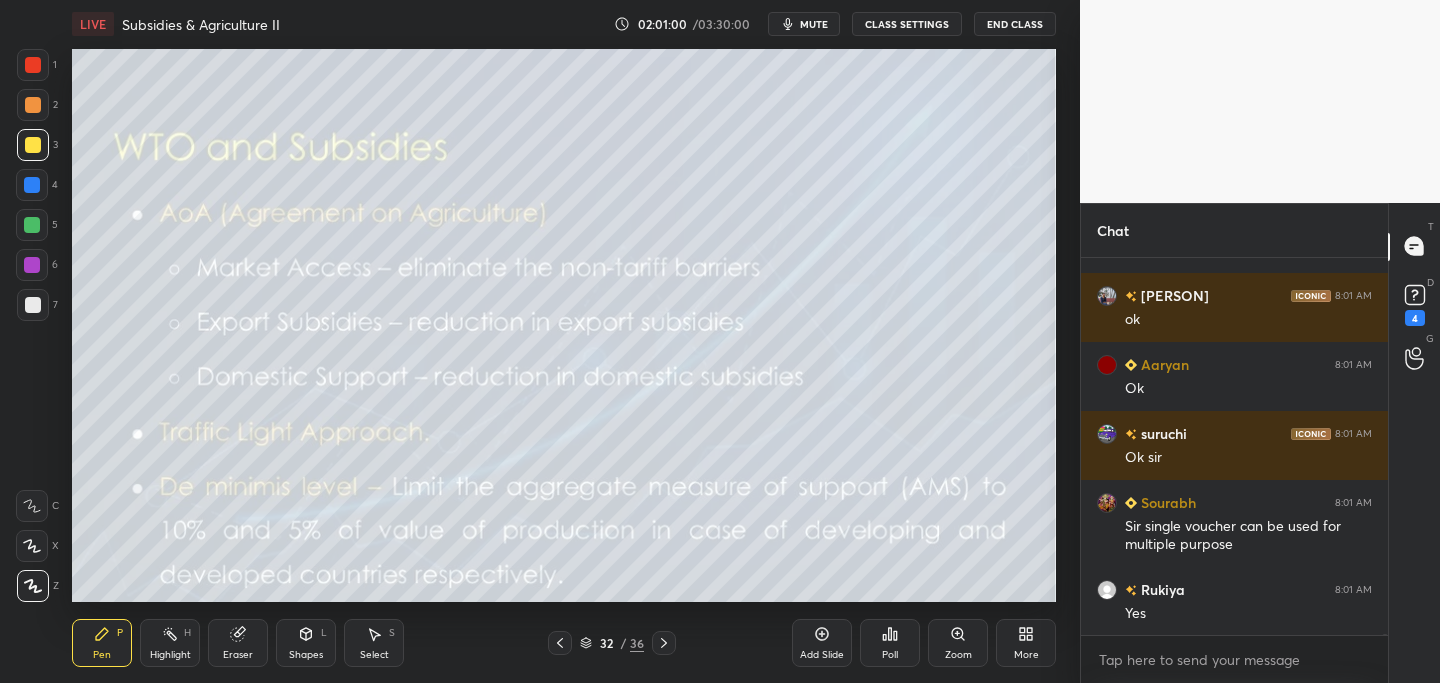scroll, scrollTop: 115913, scrollLeft: 0, axis: vertical 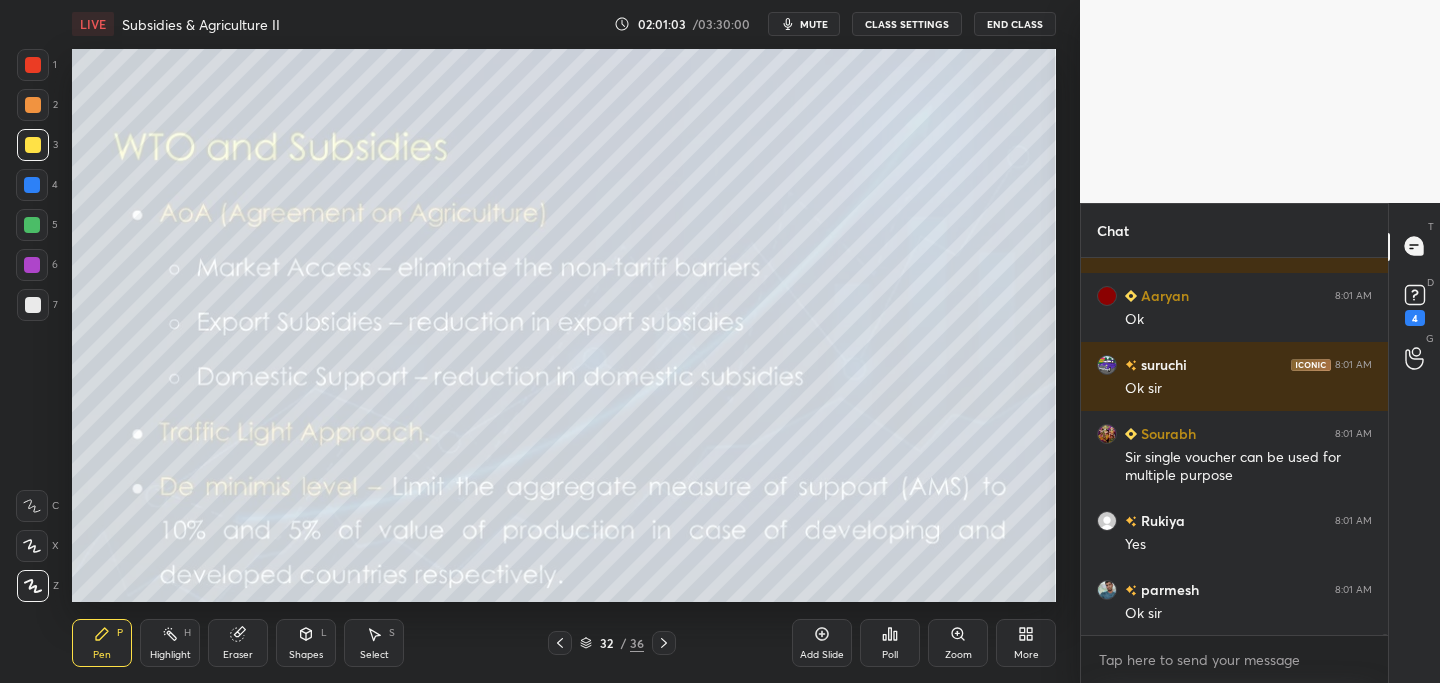 click on "mute" at bounding box center [814, 24] 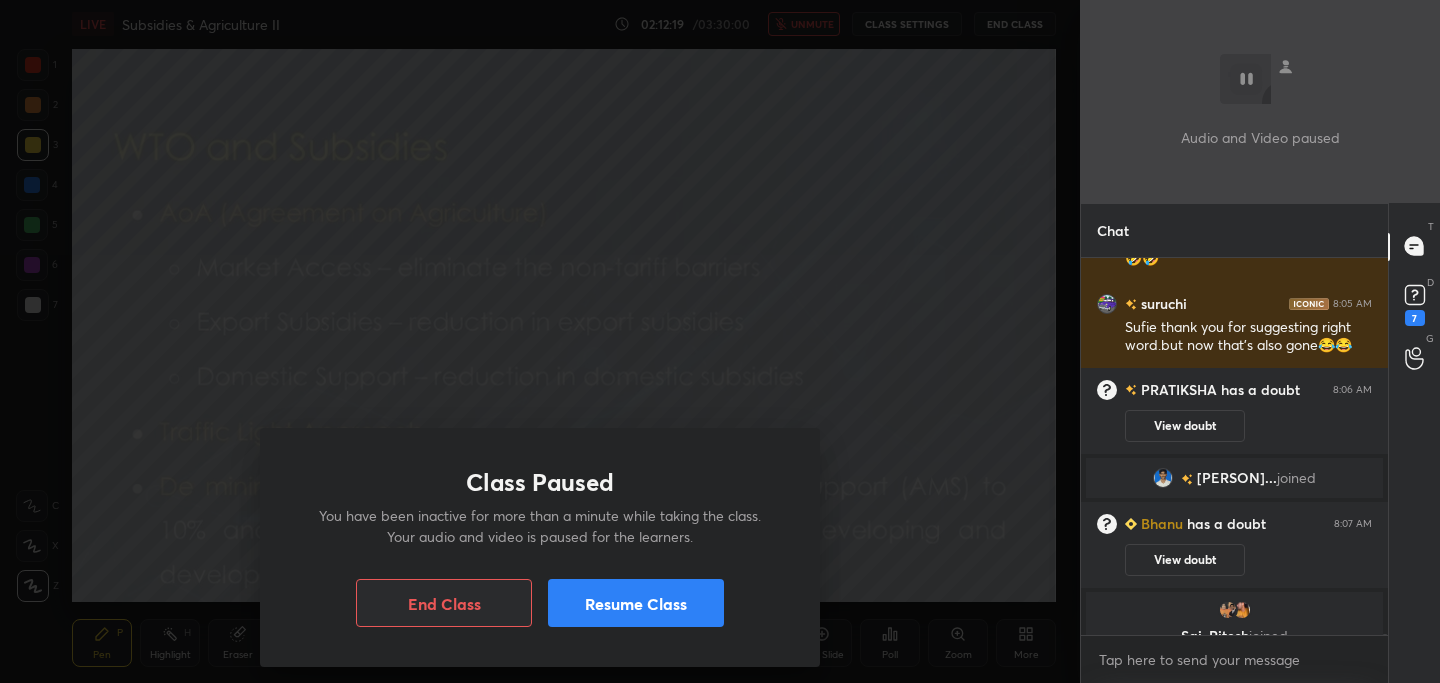 scroll, scrollTop: 117023, scrollLeft: 0, axis: vertical 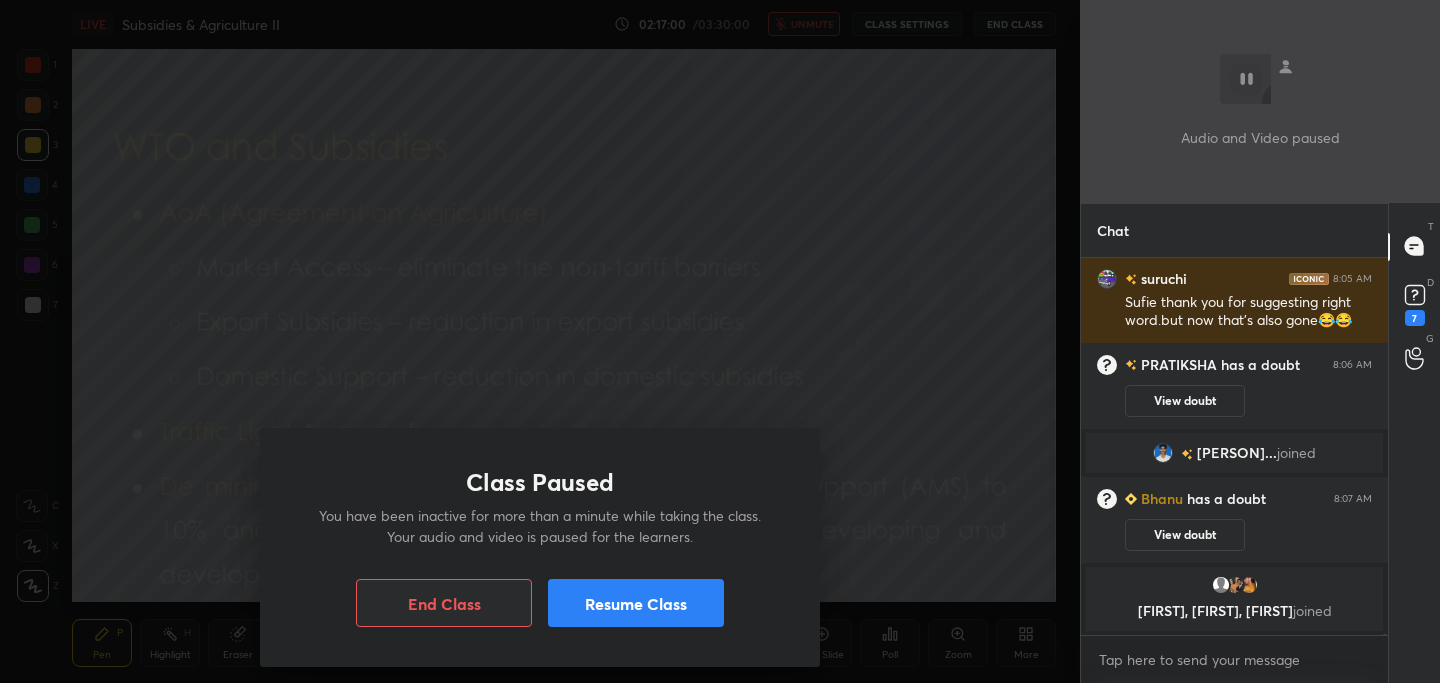 drag, startPoint x: 644, startPoint y: 600, endPoint x: 646, endPoint y: 611, distance: 11.18034 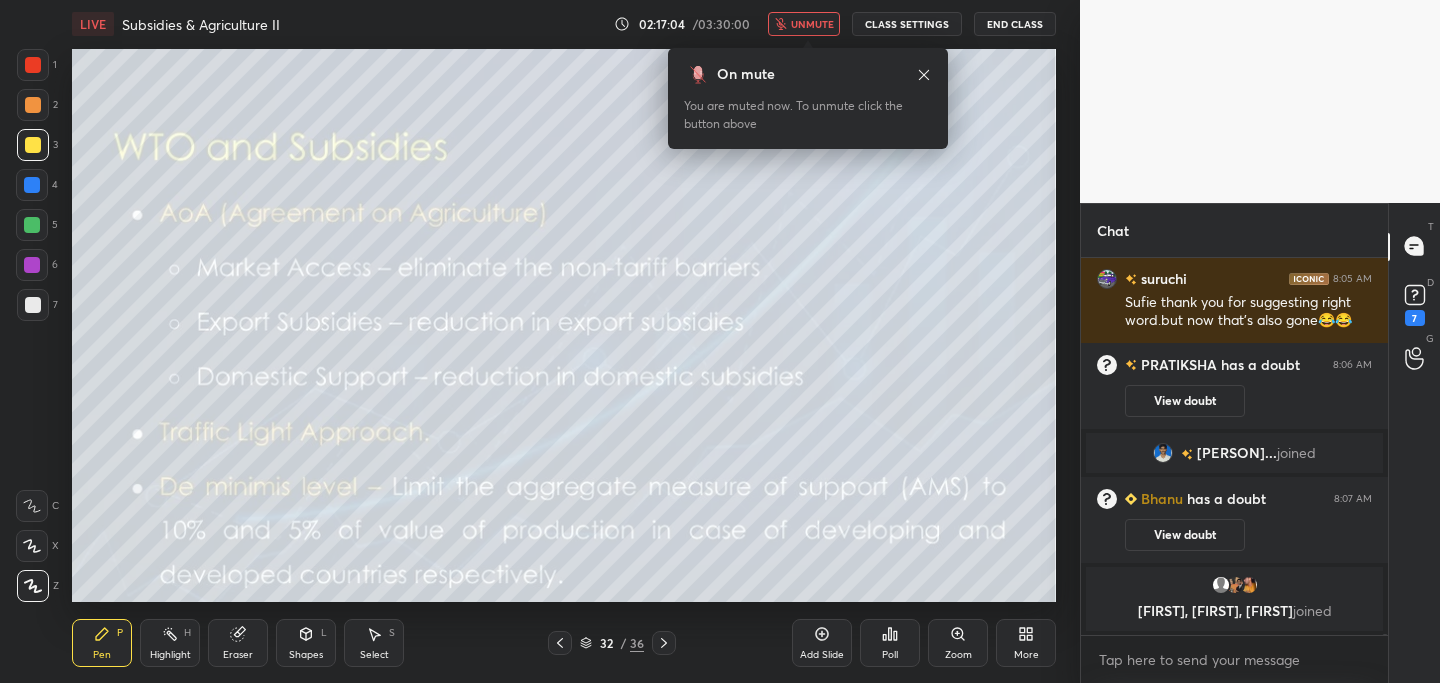 click on "unmute" at bounding box center [812, 24] 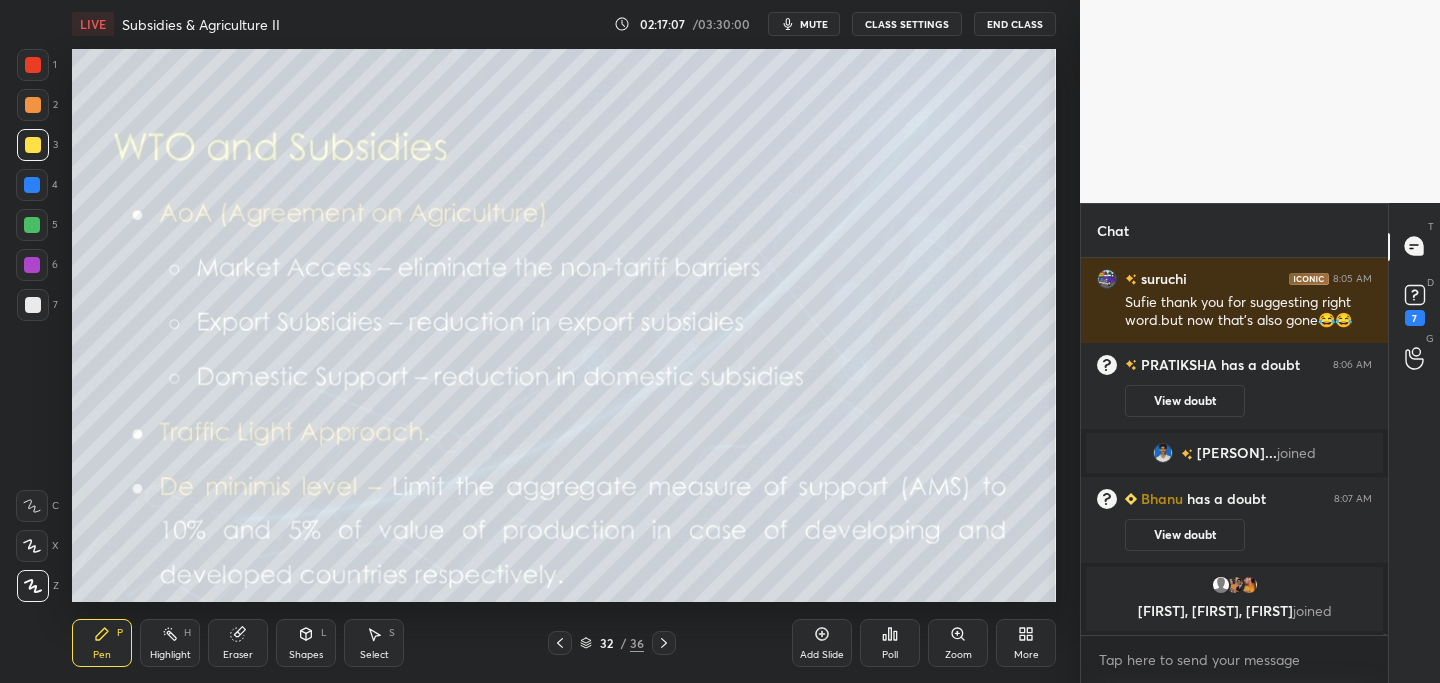 scroll, scrollTop: 117092, scrollLeft: 0, axis: vertical 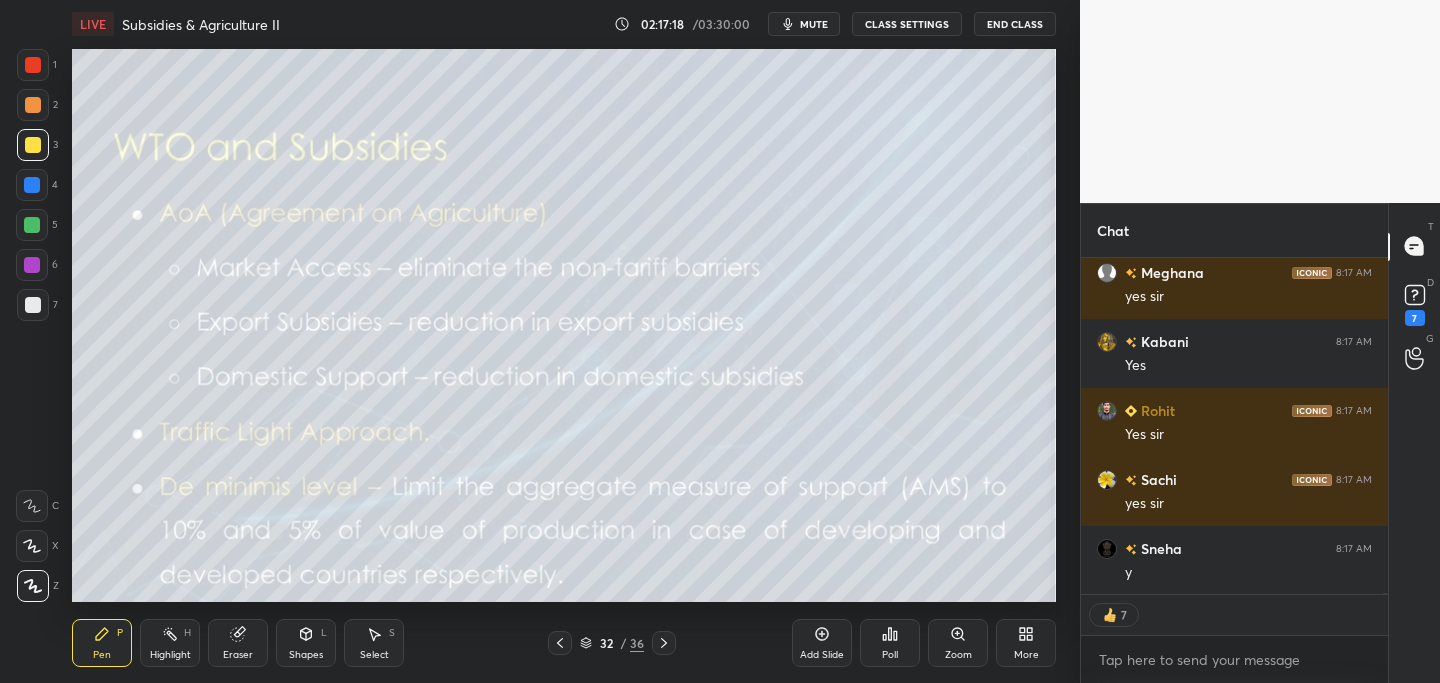 click 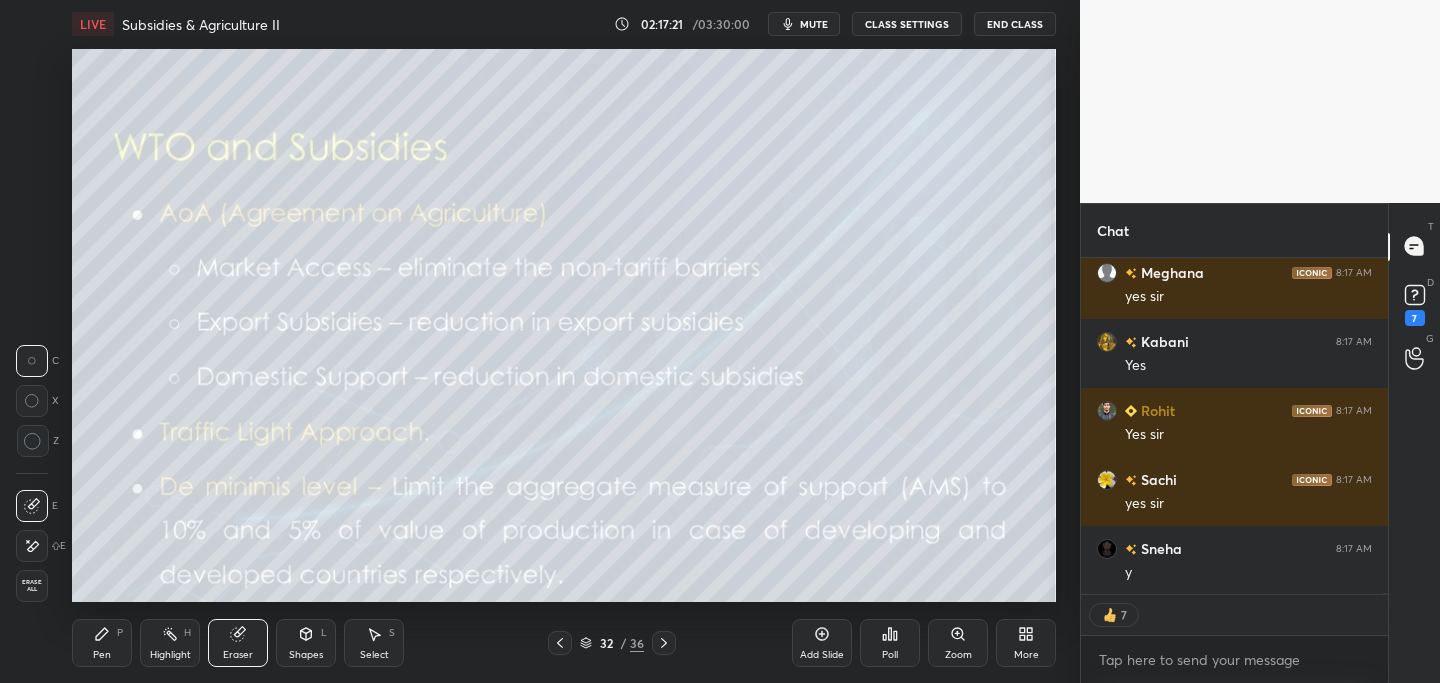 click 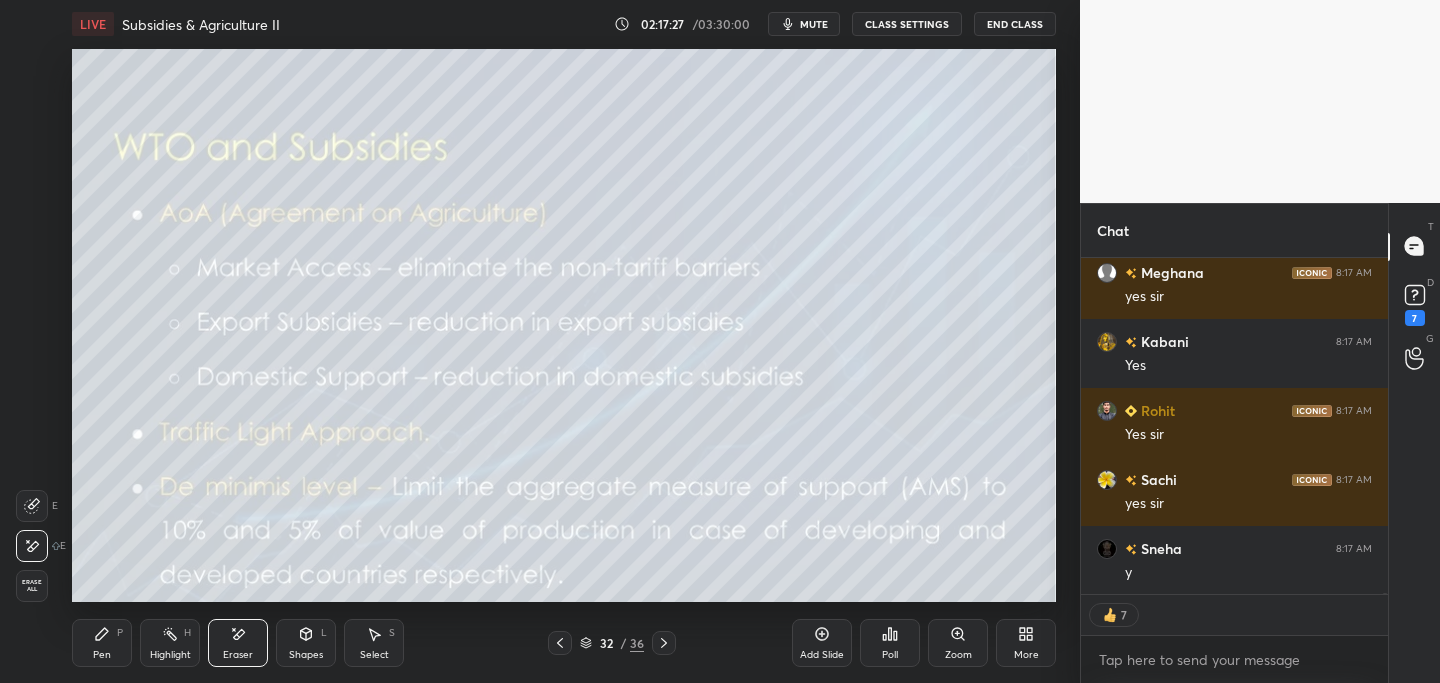 scroll, scrollTop: 7, scrollLeft: 7, axis: both 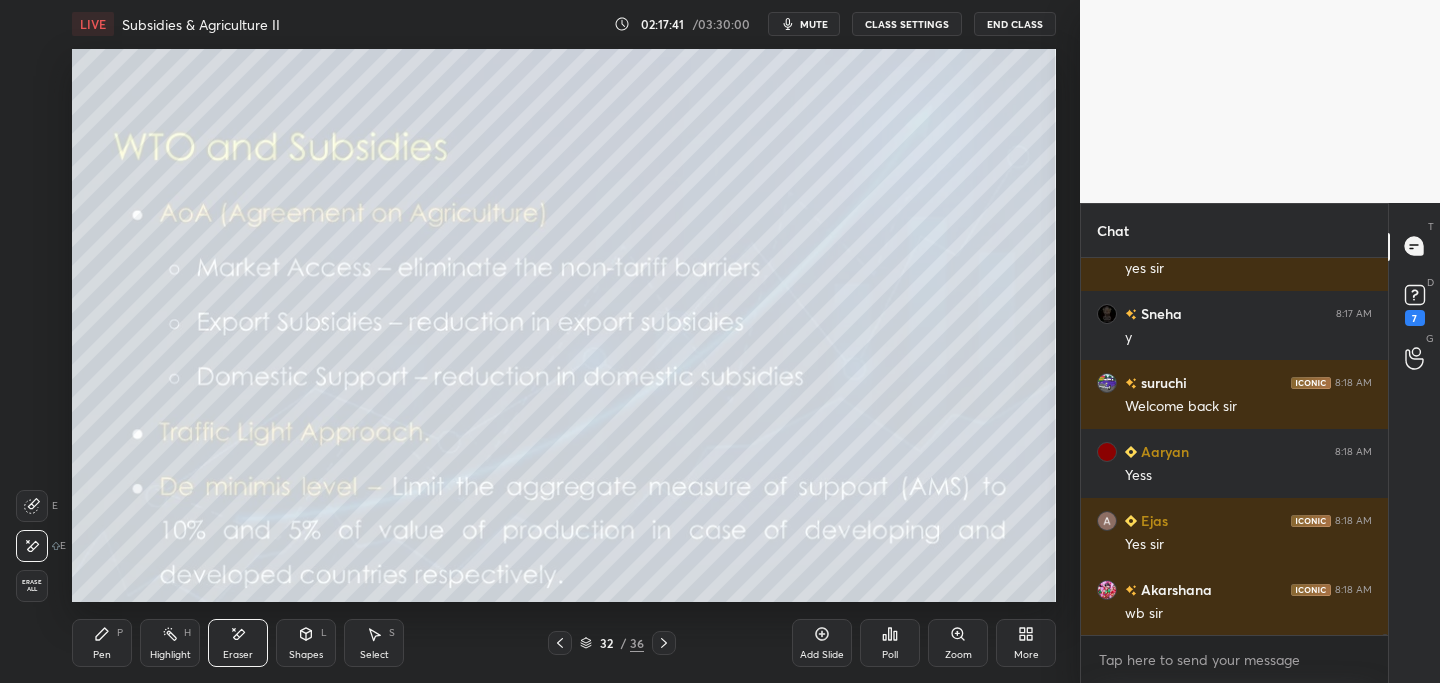 click on "Pen P" at bounding box center (102, 643) 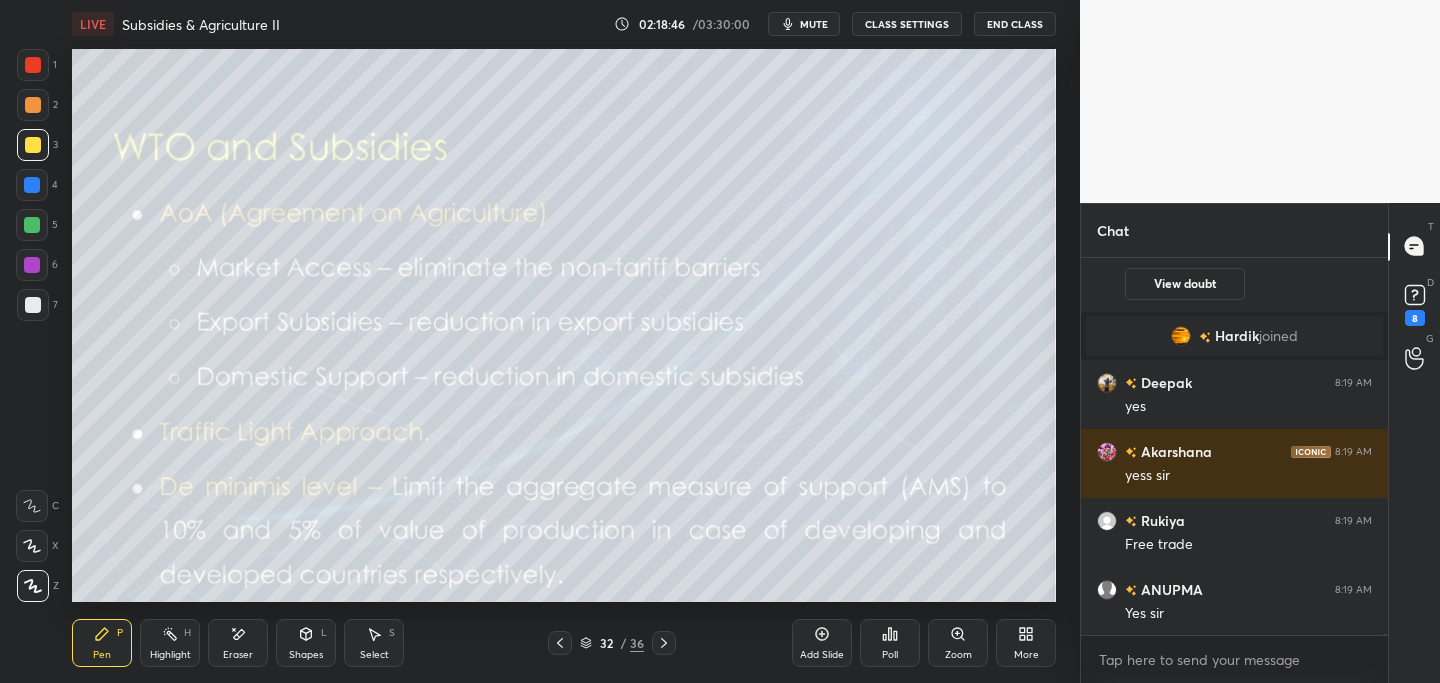 scroll, scrollTop: 118274, scrollLeft: 0, axis: vertical 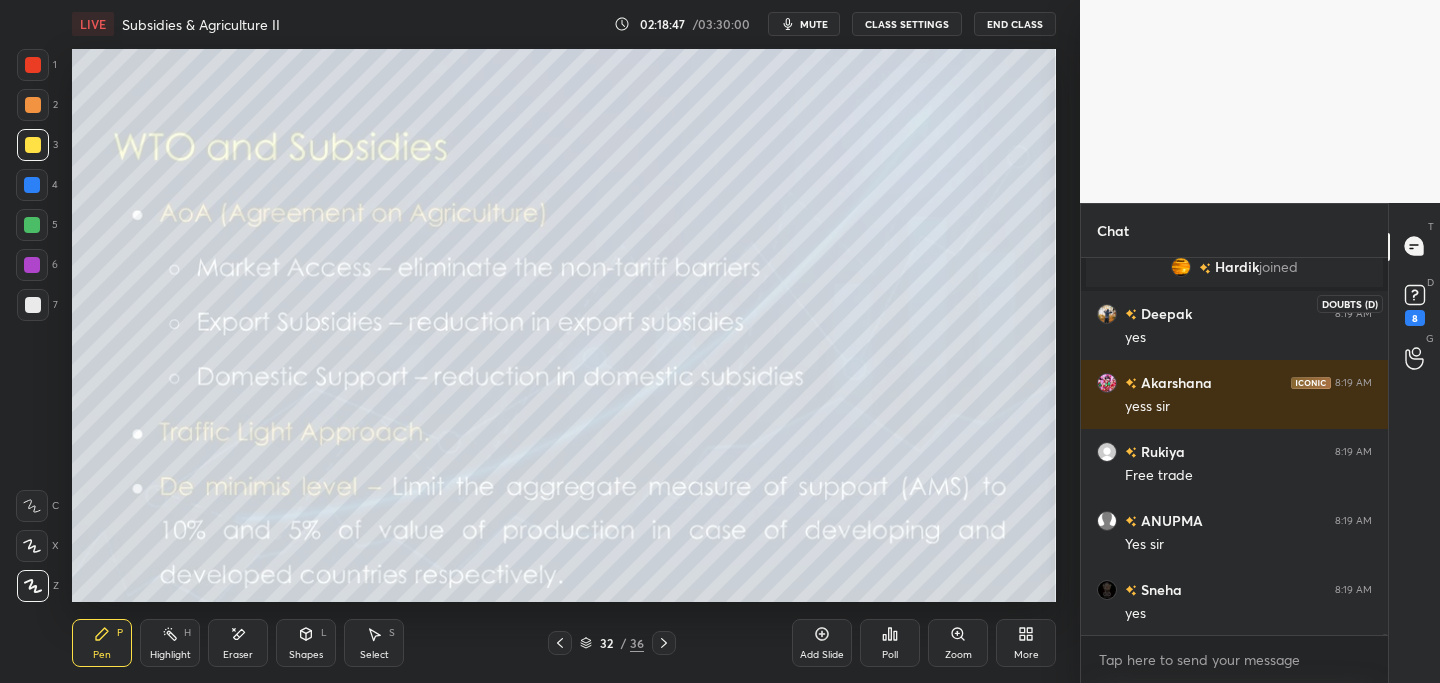 click 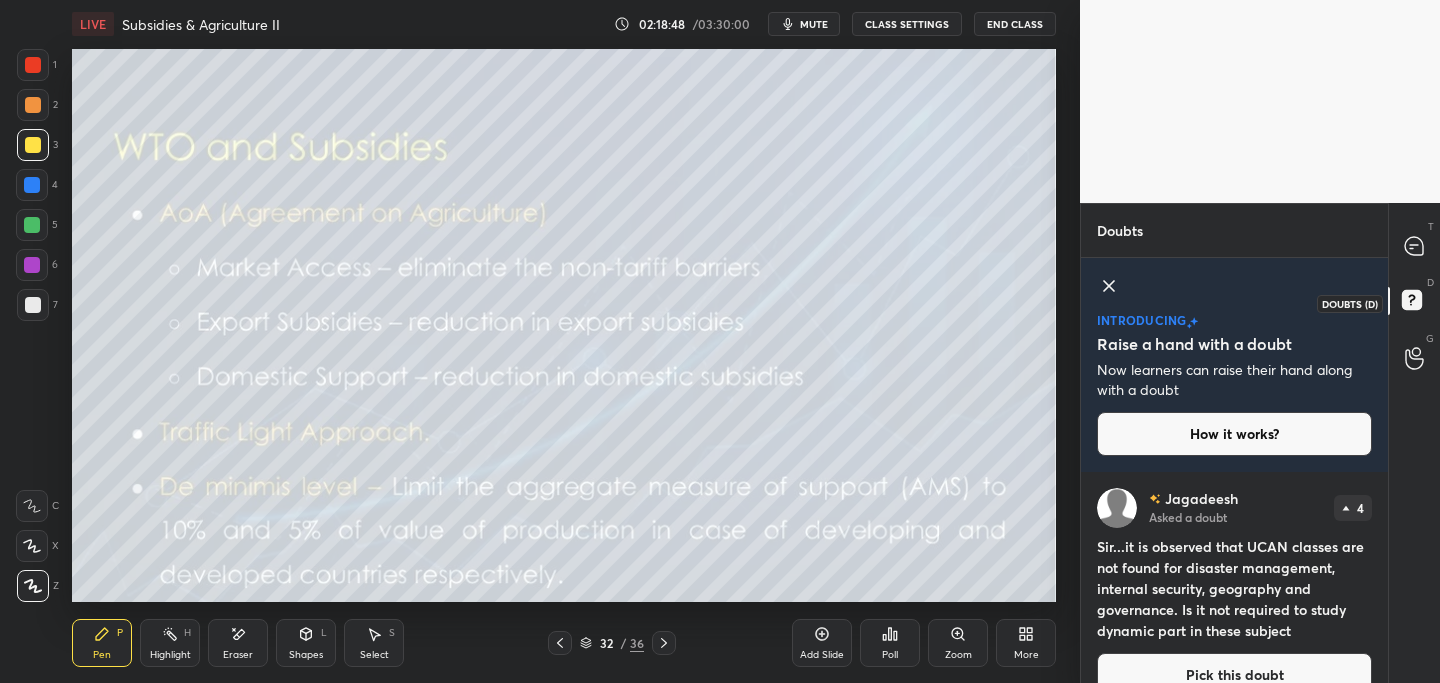 scroll, scrollTop: 31, scrollLeft: 0, axis: vertical 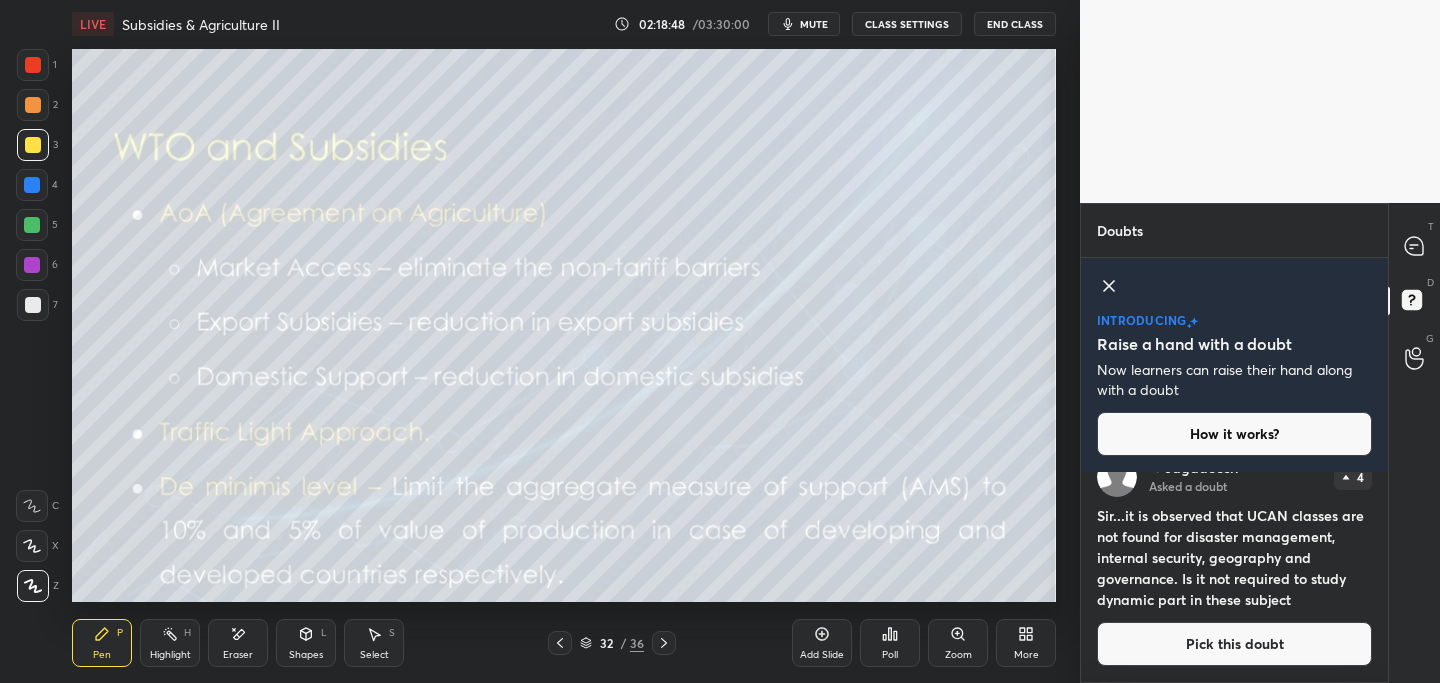 click 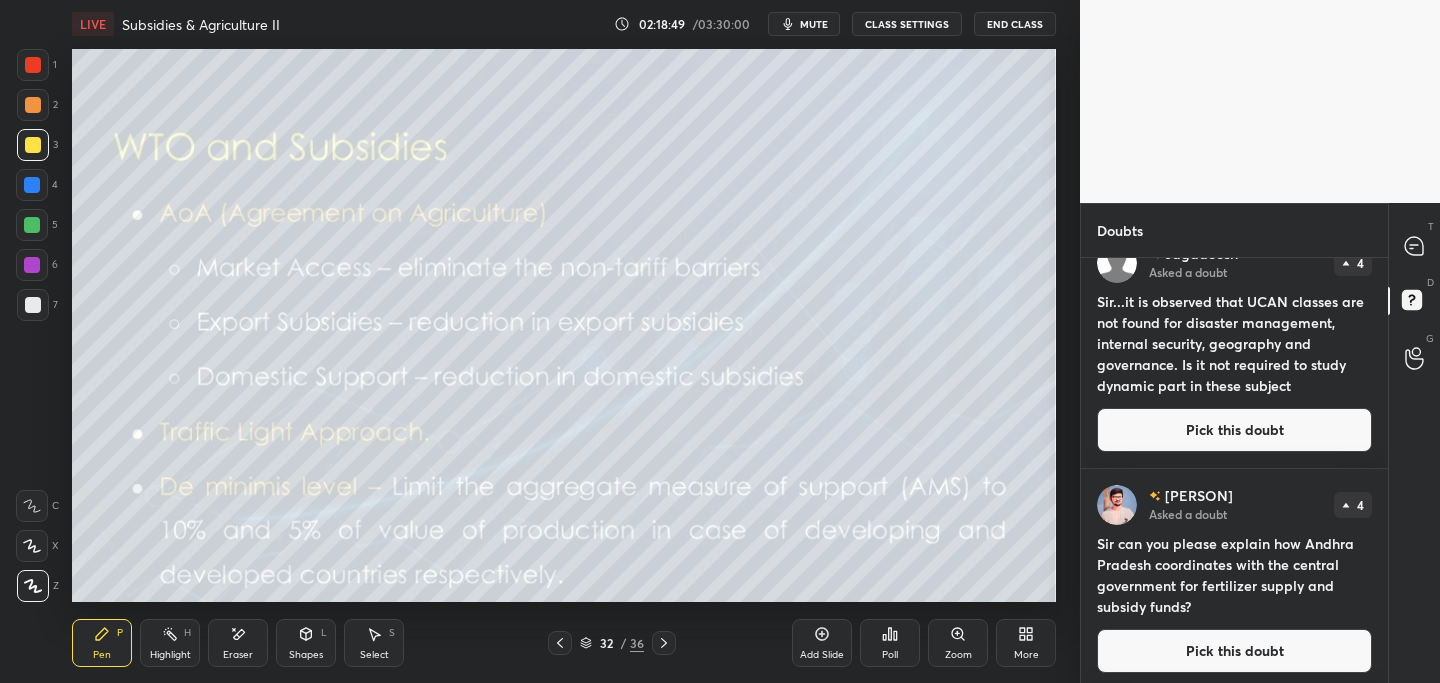 scroll, scrollTop: 7, scrollLeft: 7, axis: both 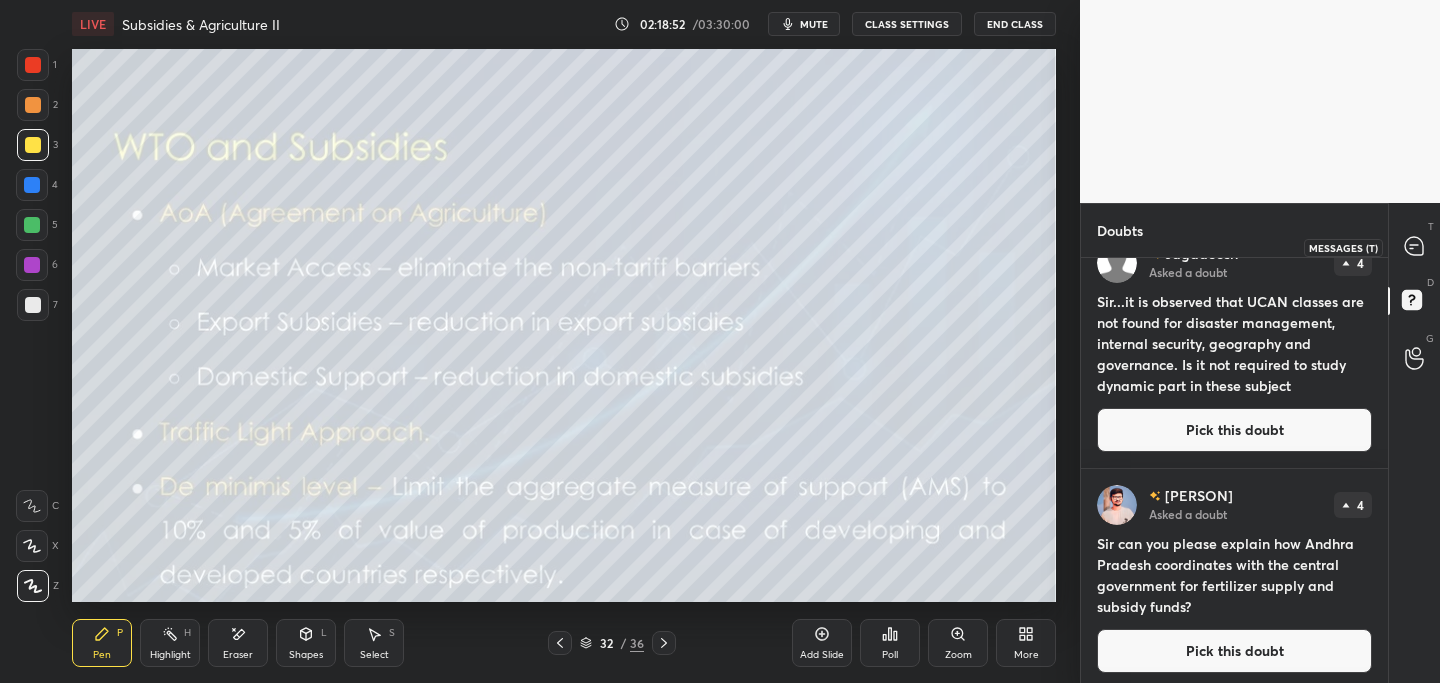 drag, startPoint x: 1416, startPoint y: 246, endPoint x: 1404, endPoint y: 253, distance: 13.892444 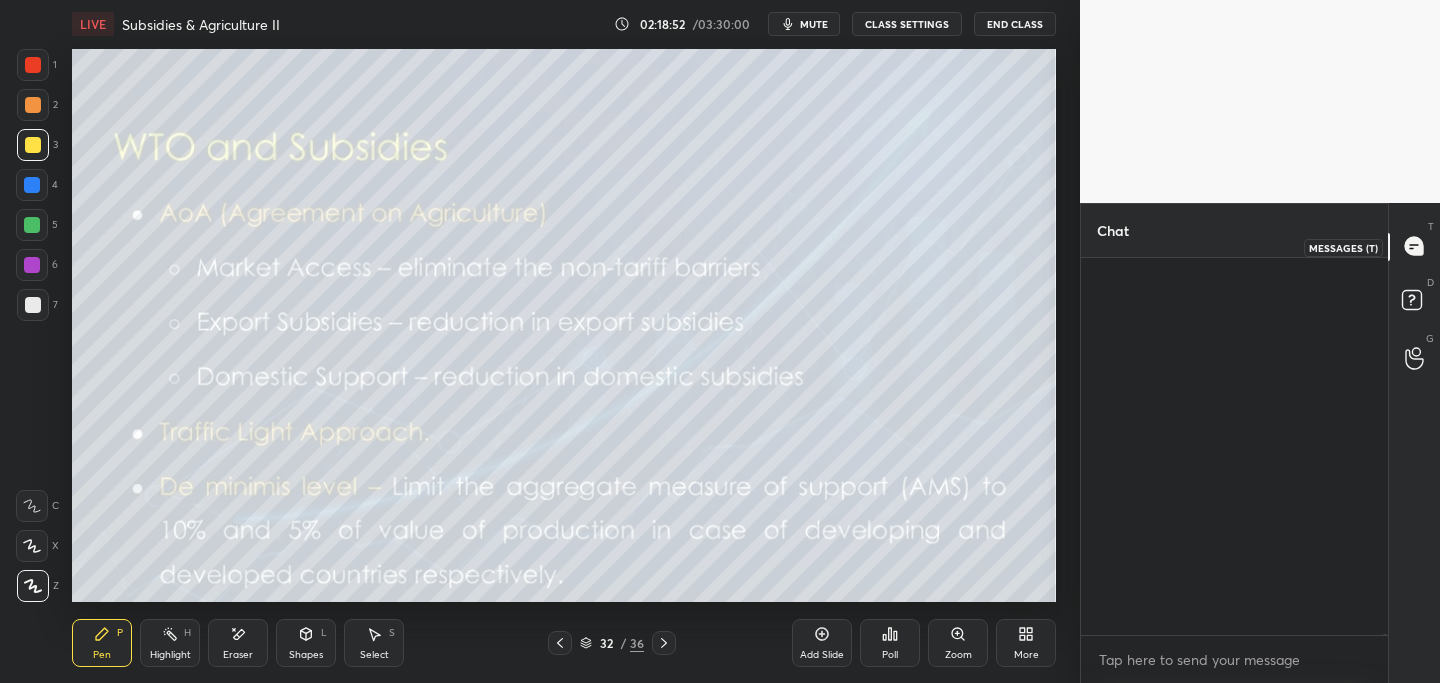 scroll, scrollTop: 118760, scrollLeft: 0, axis: vertical 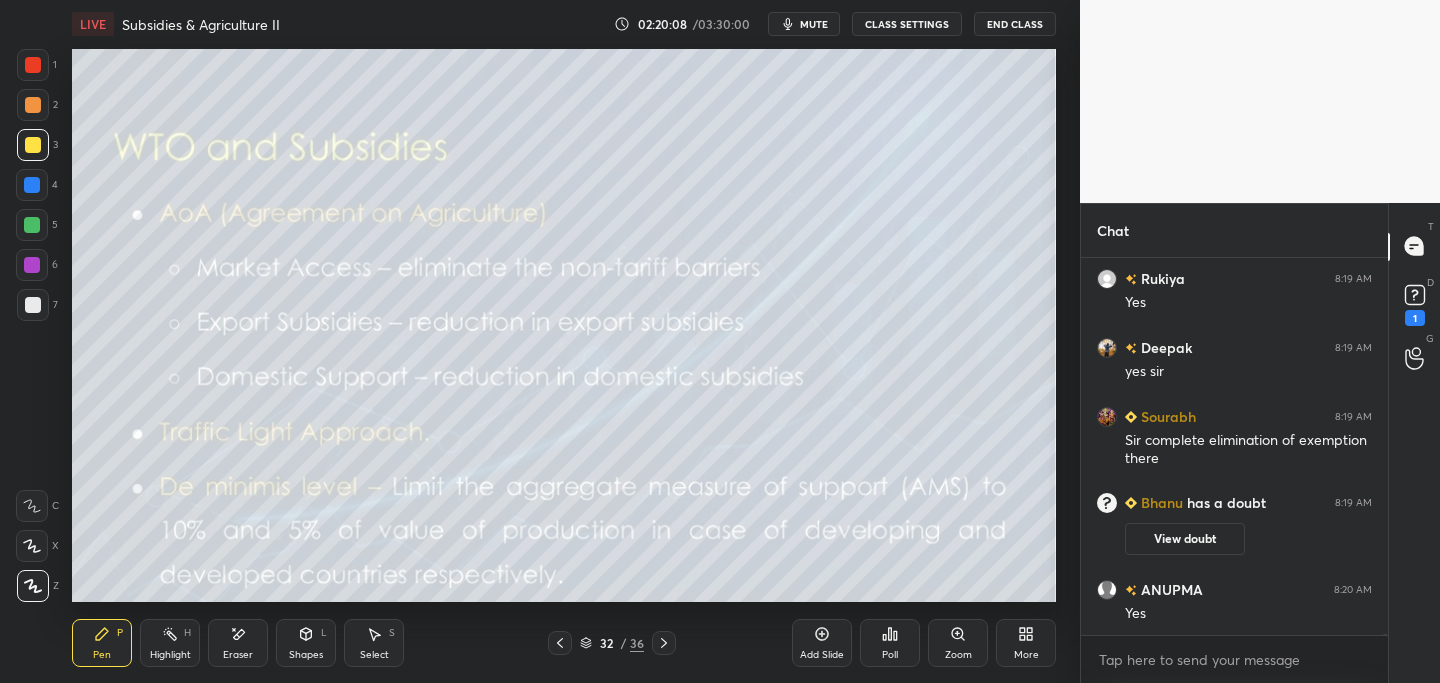 click 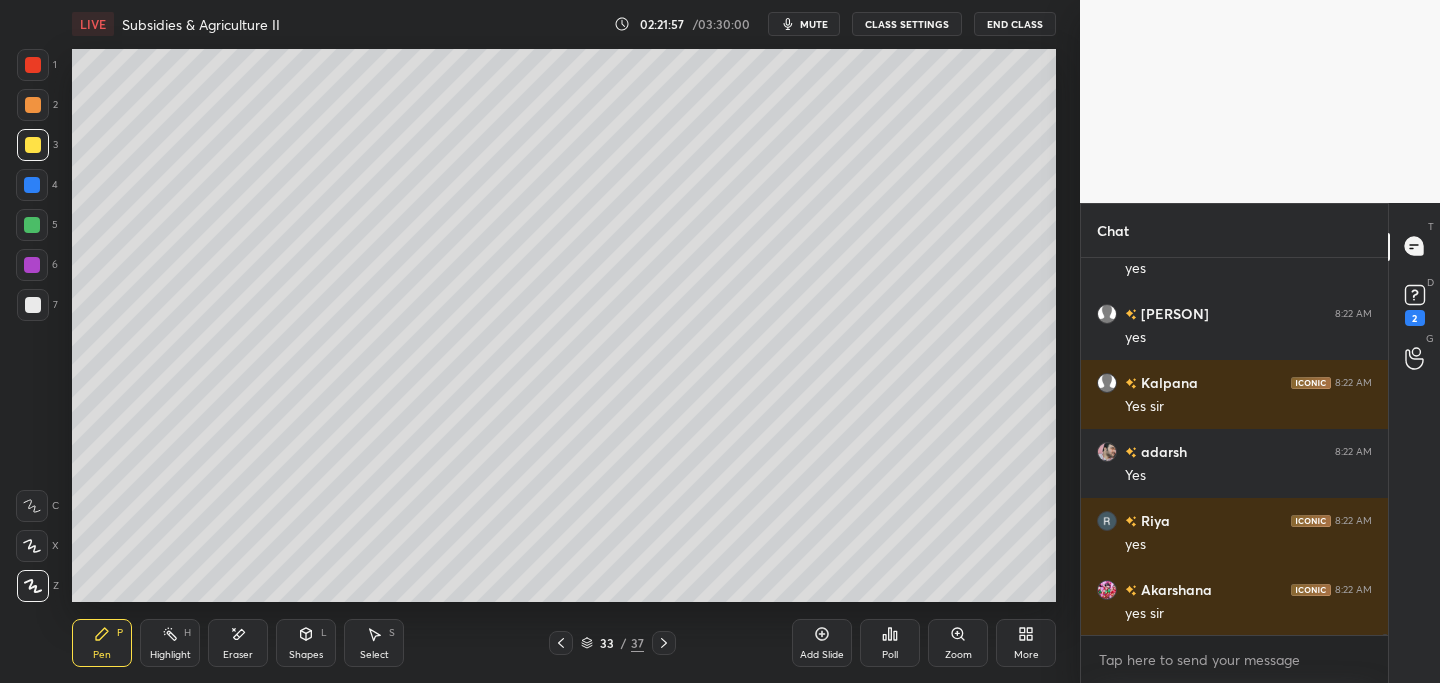 scroll, scrollTop: 120010, scrollLeft: 0, axis: vertical 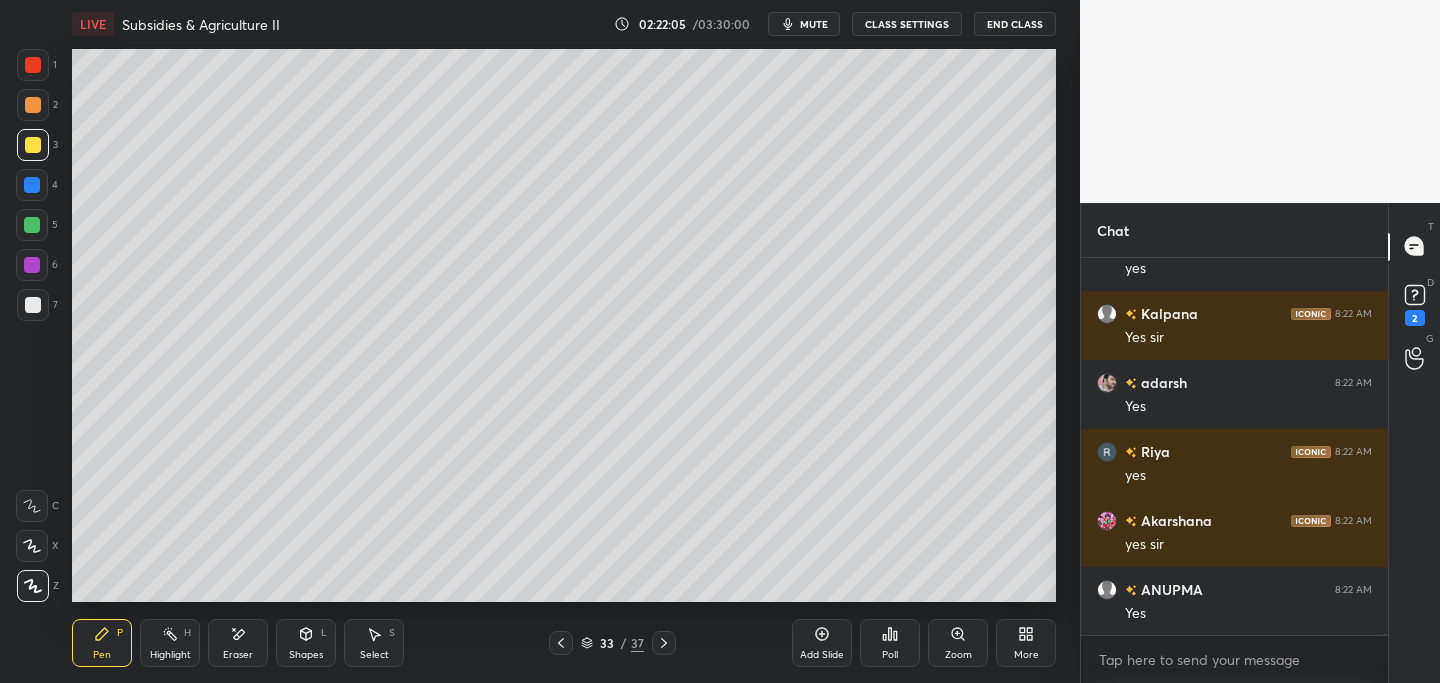 click at bounding box center (33, 105) 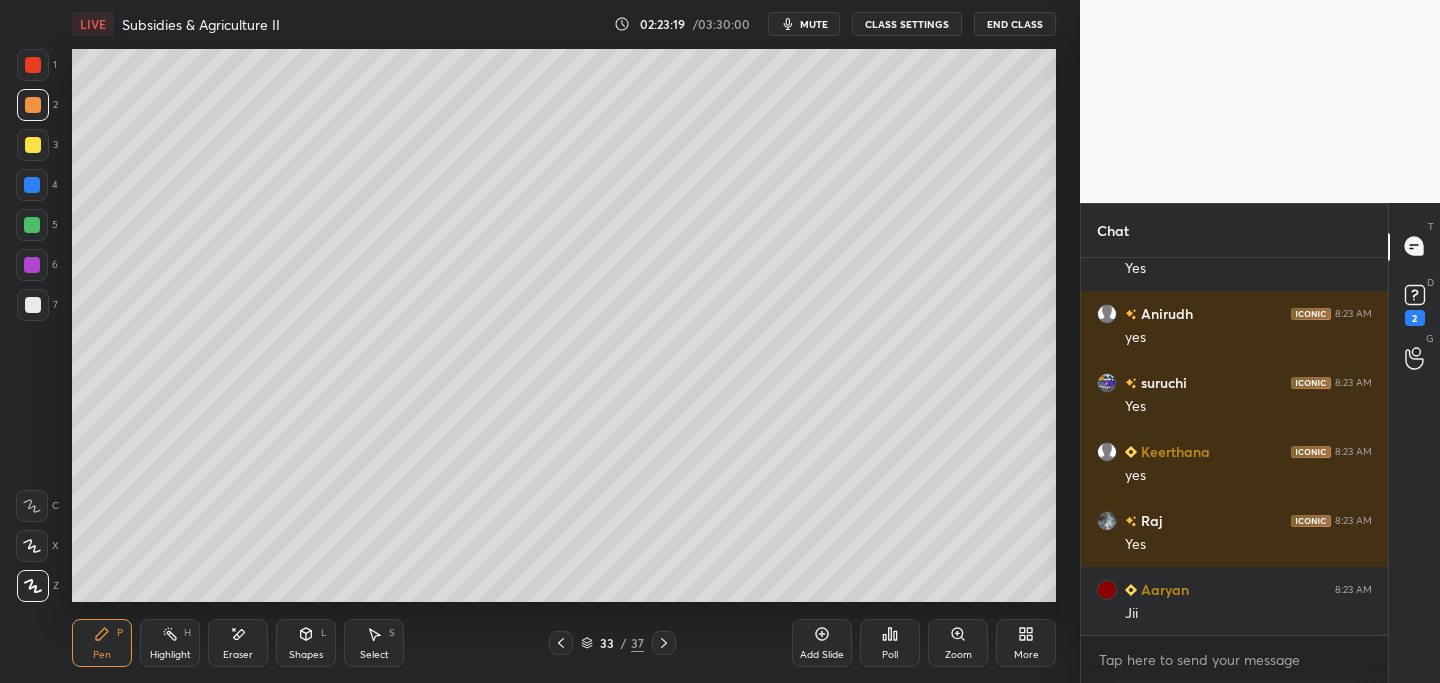 scroll, scrollTop: 121942, scrollLeft: 0, axis: vertical 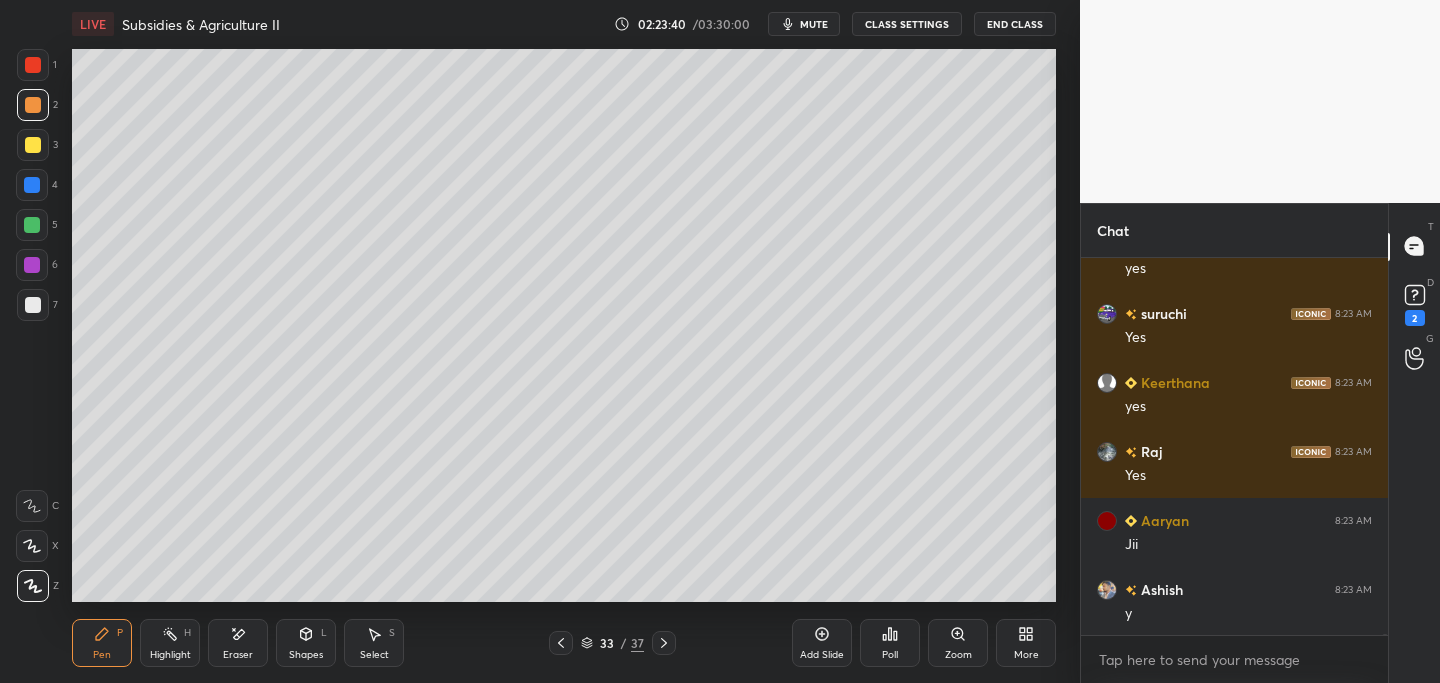 click 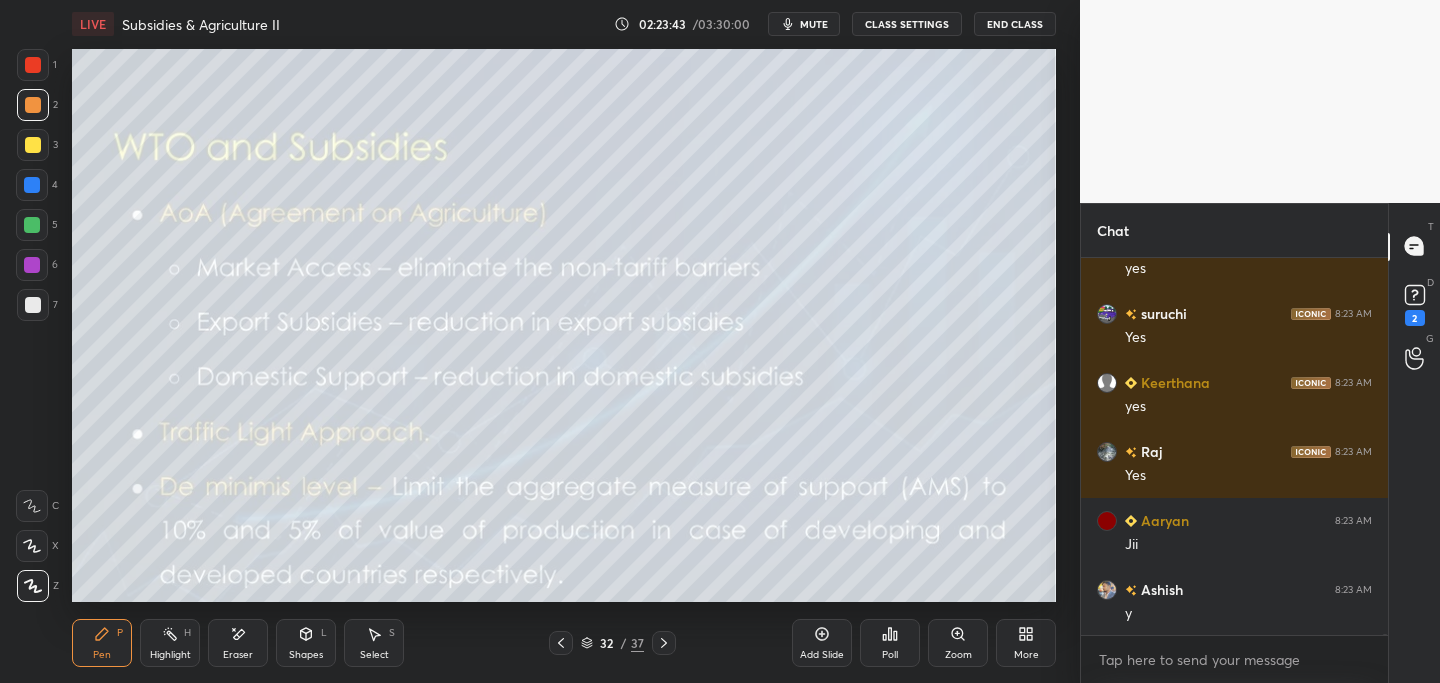 drag, startPoint x: 34, startPoint y: 142, endPoint x: 57, endPoint y: 186, distance: 49.648766 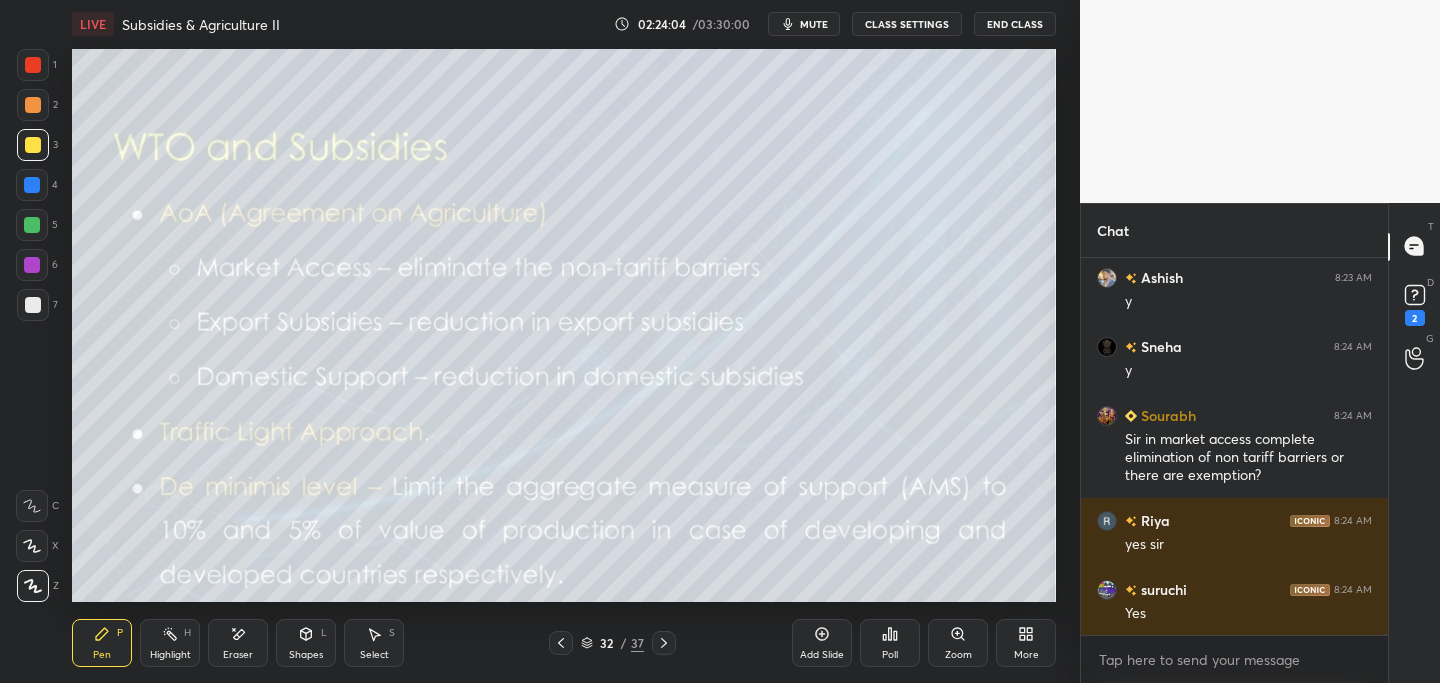 scroll, scrollTop: 122323, scrollLeft: 0, axis: vertical 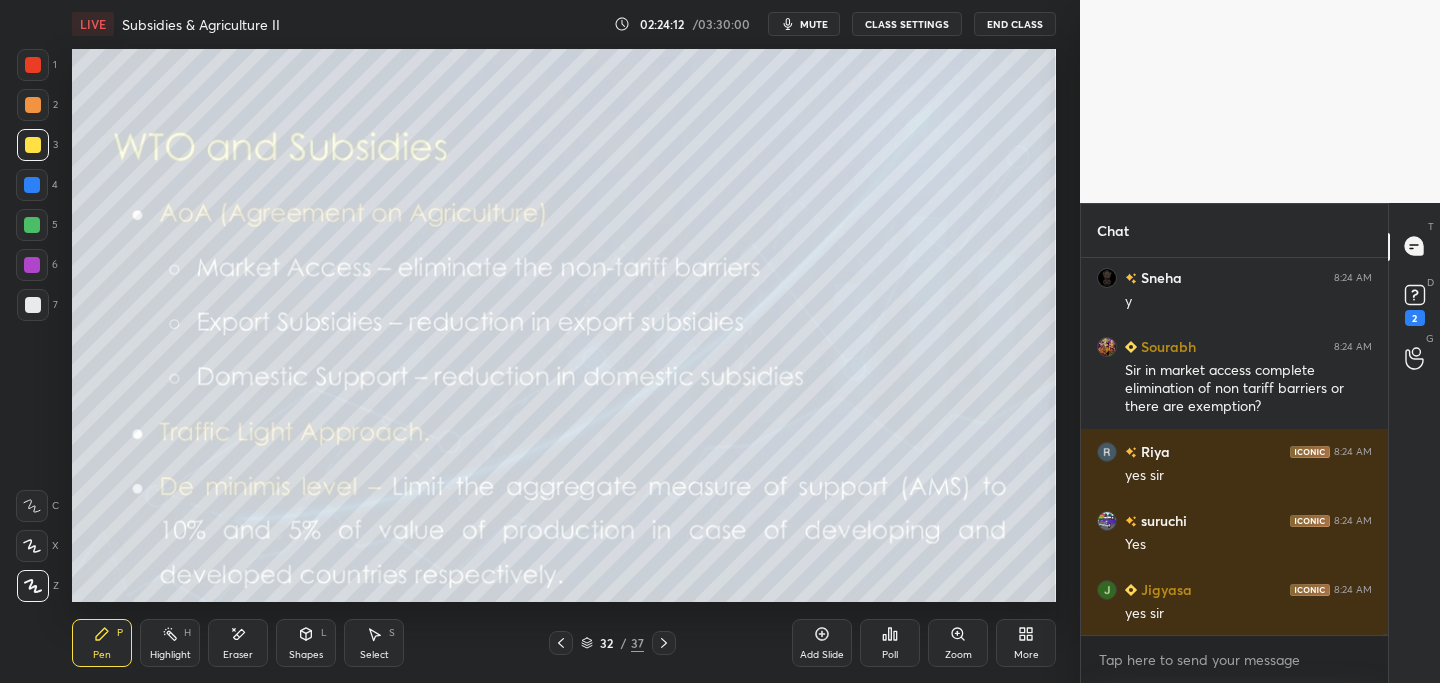 click 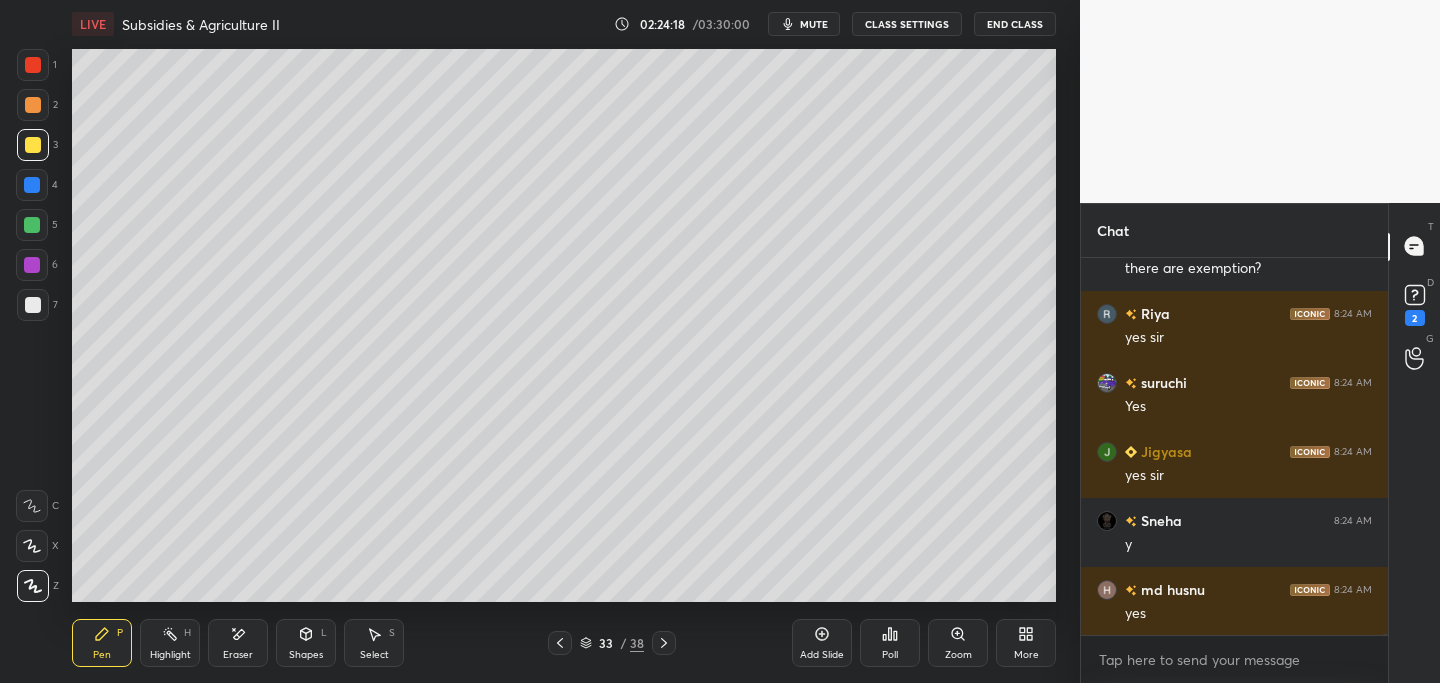 scroll, scrollTop: 122530, scrollLeft: 0, axis: vertical 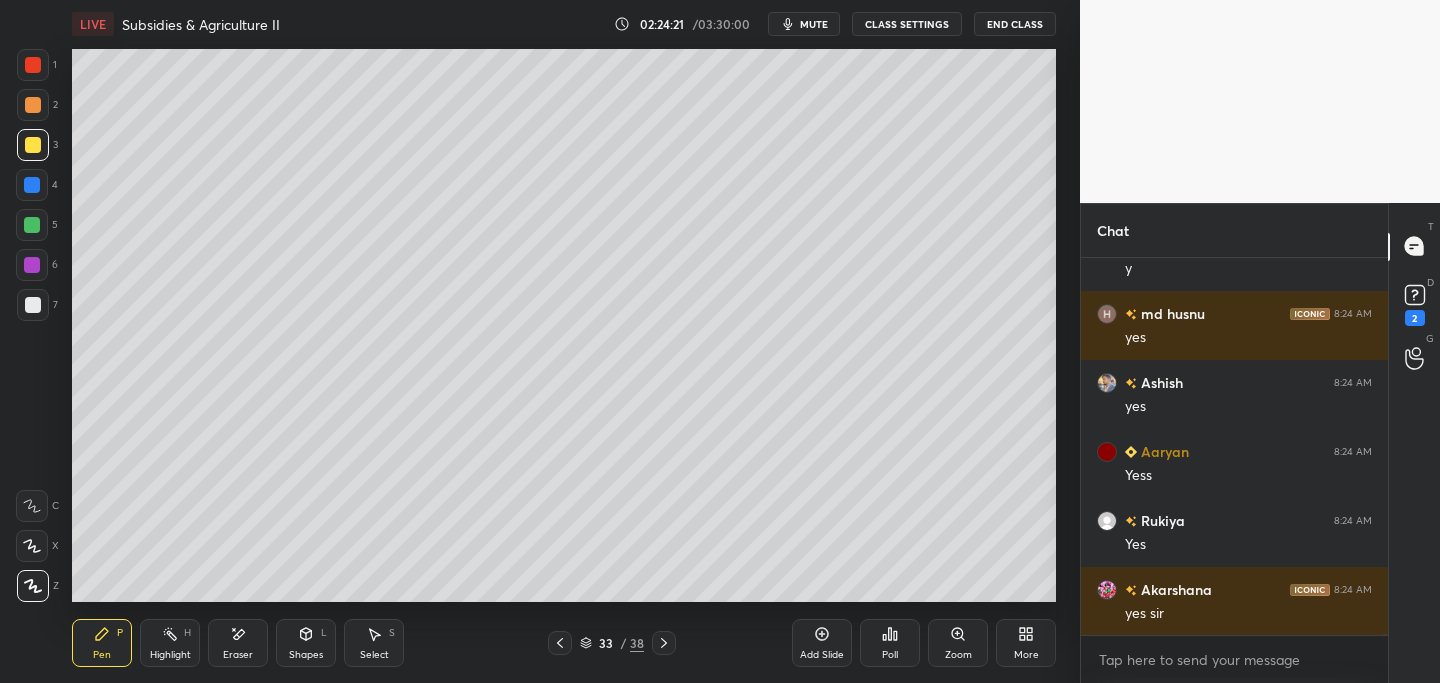 click at bounding box center (33, 105) 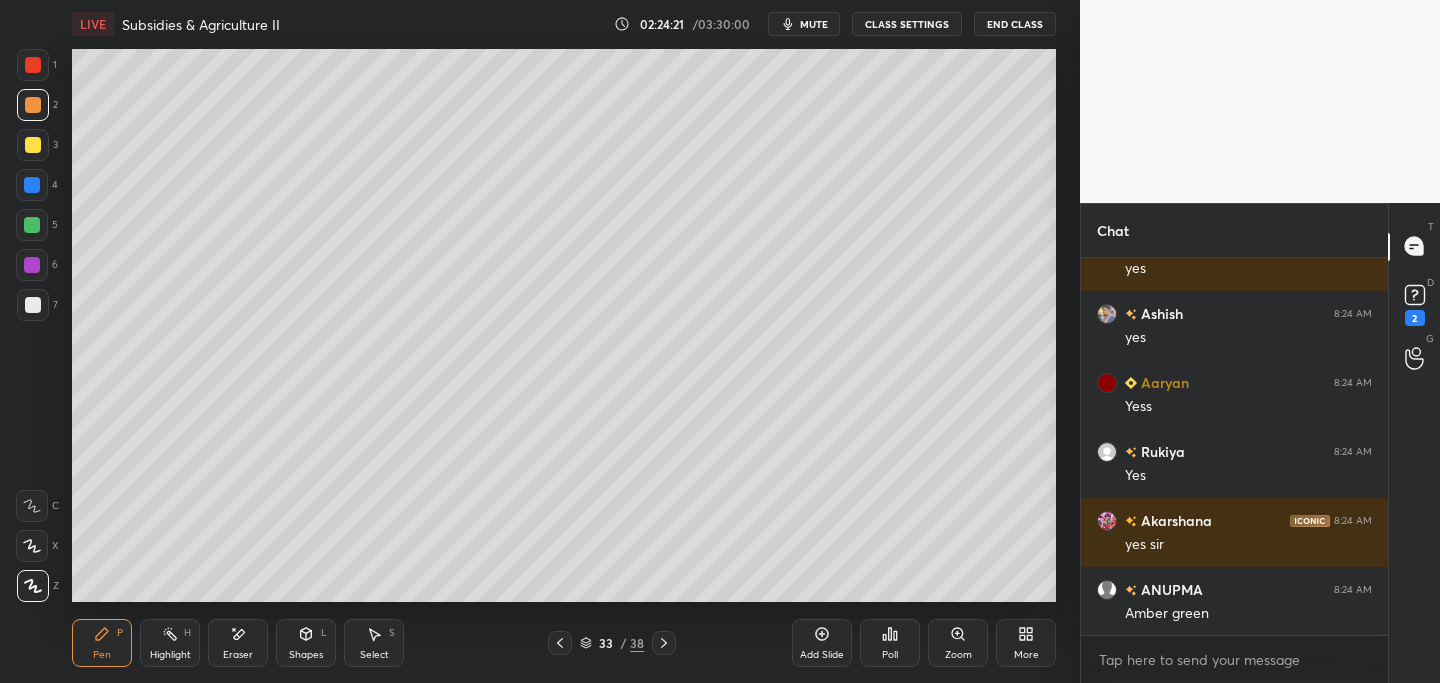 drag, startPoint x: 33, startPoint y: 223, endPoint x: 50, endPoint y: 212, distance: 20.248457 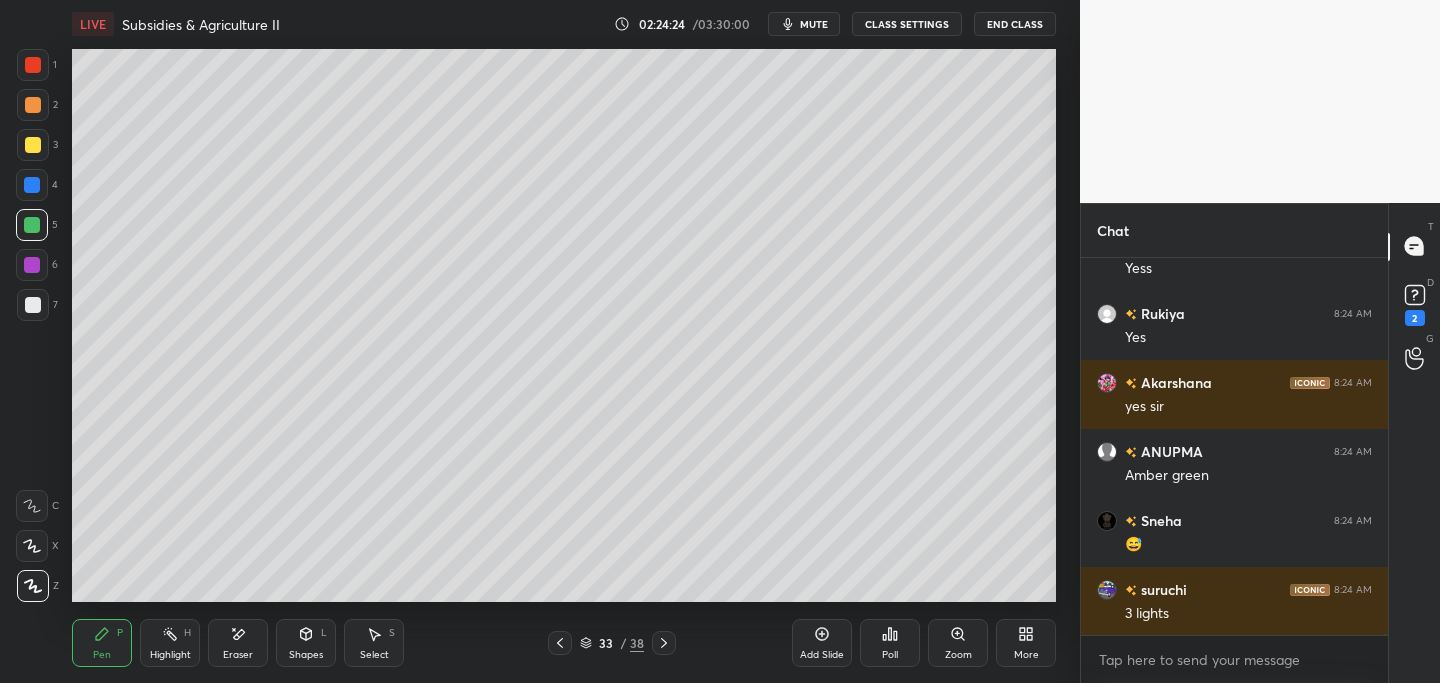 scroll, scrollTop: 123013, scrollLeft: 0, axis: vertical 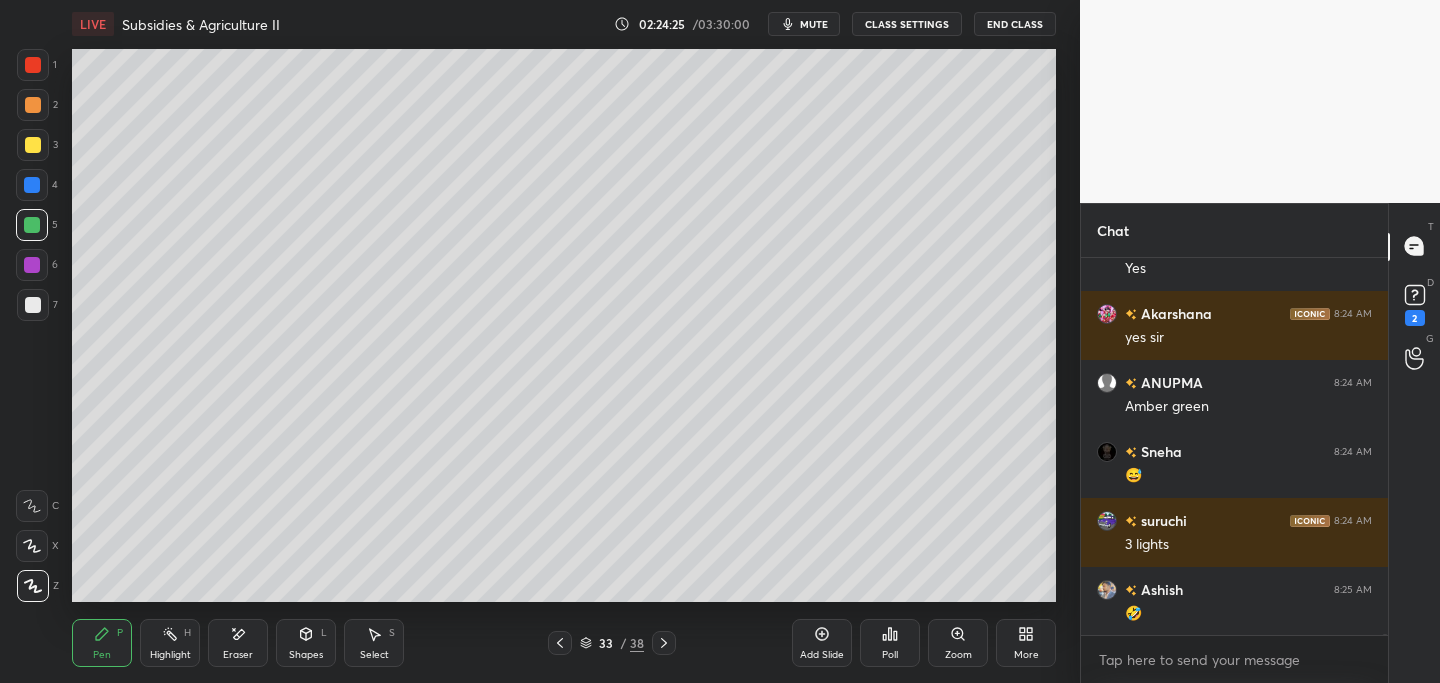click at bounding box center (33, 105) 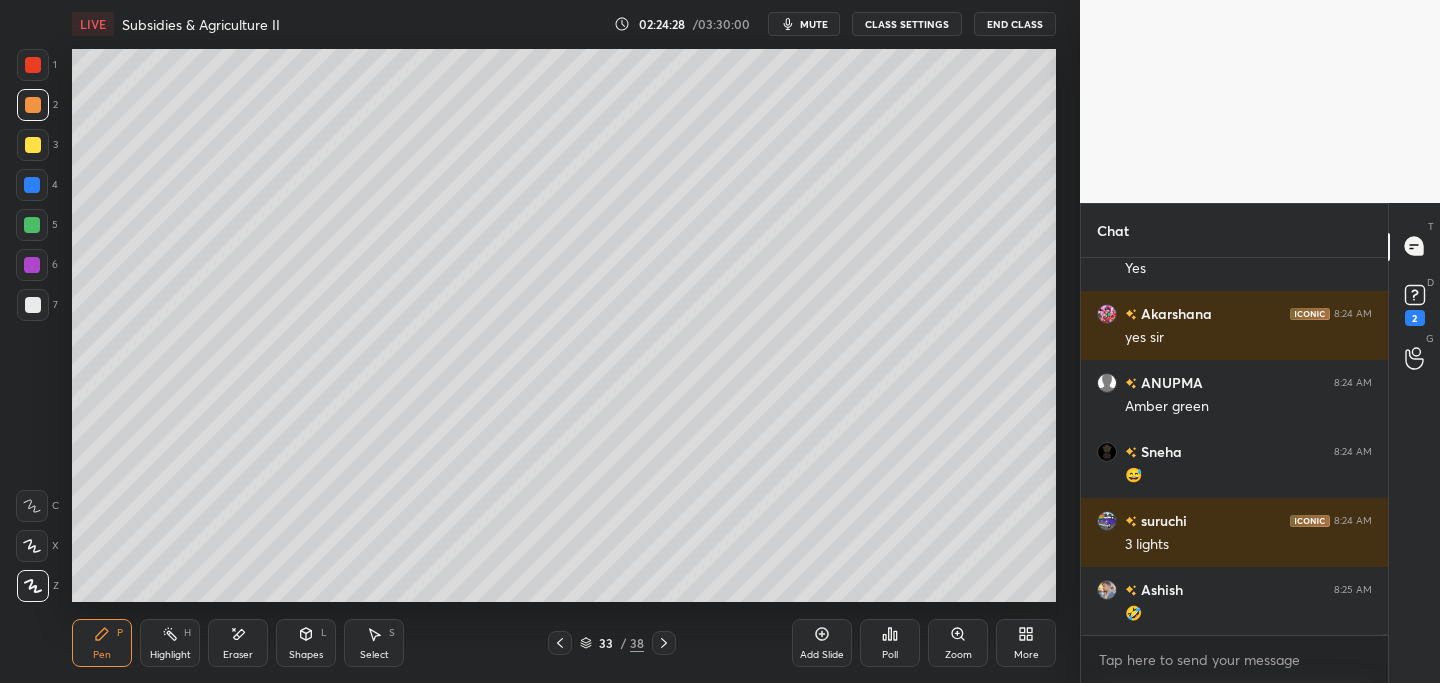 drag, startPoint x: 31, startPoint y: 63, endPoint x: 57, endPoint y: 88, distance: 36.069378 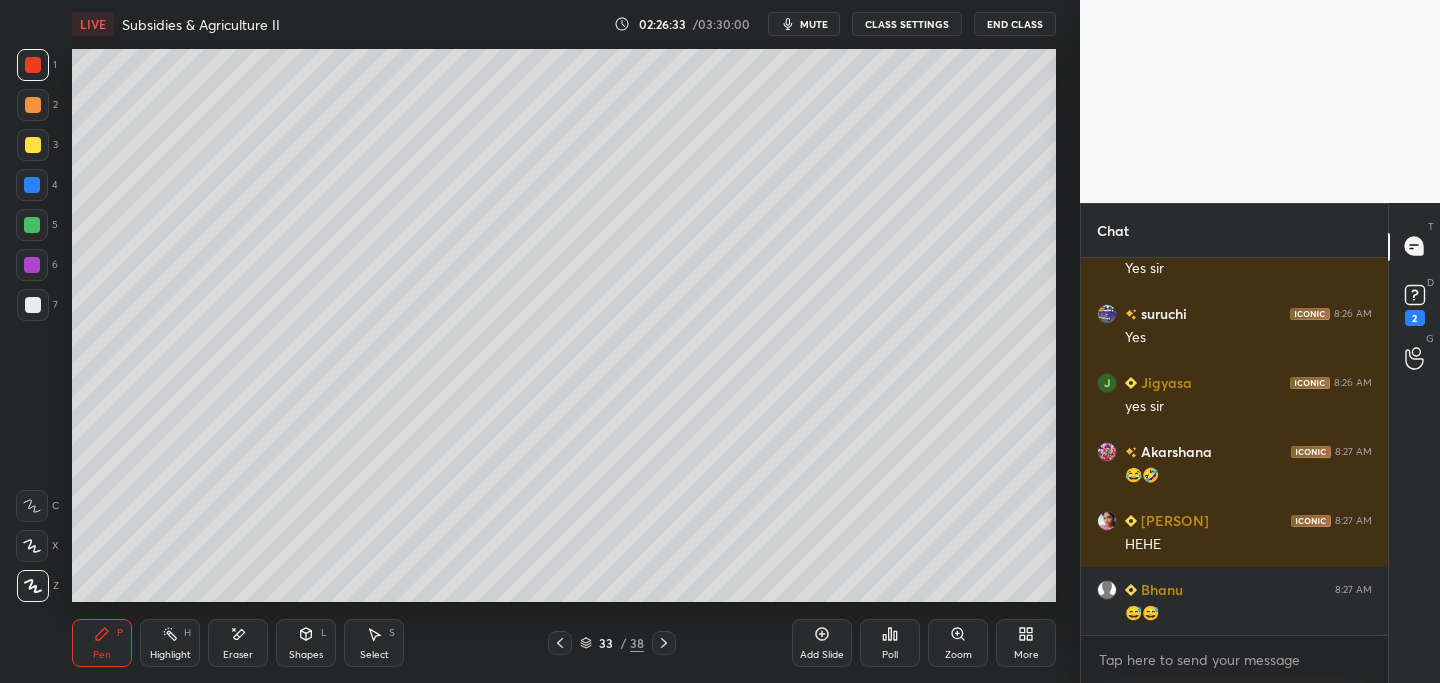 scroll, scrollTop: 127222, scrollLeft: 0, axis: vertical 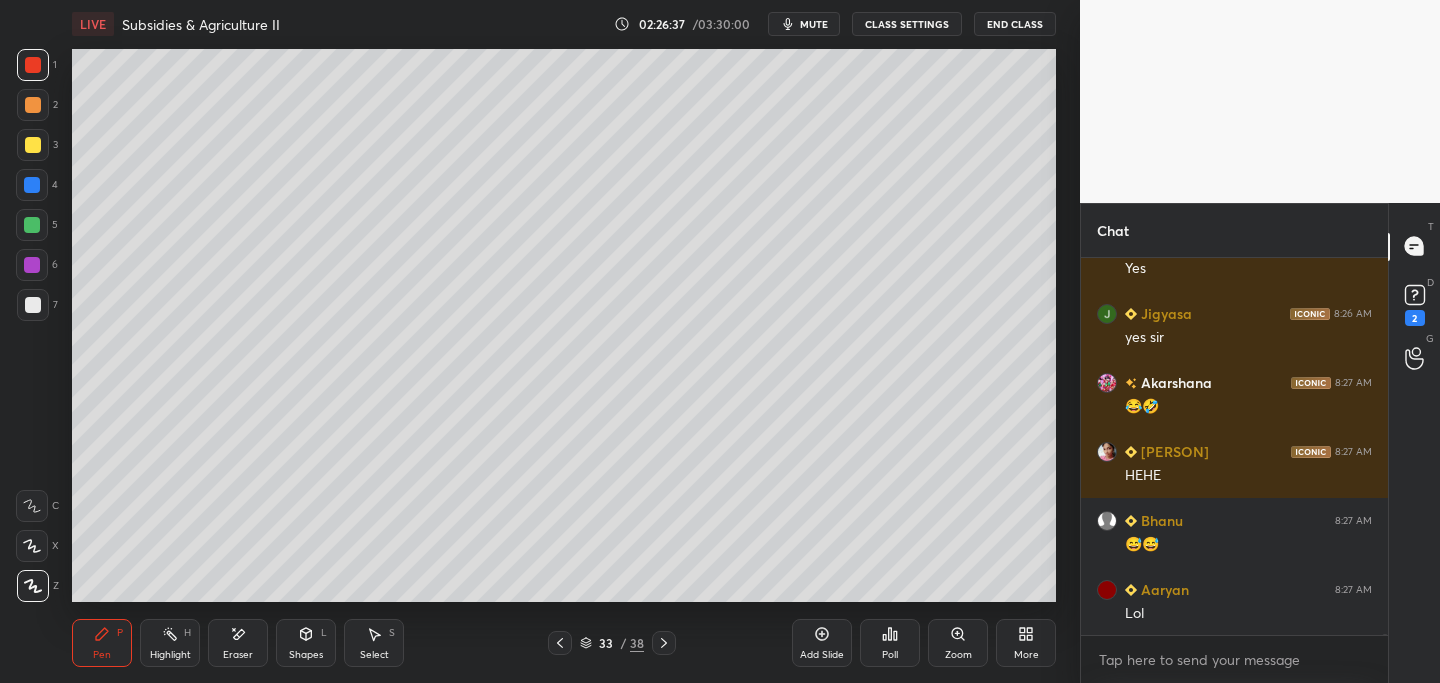 click 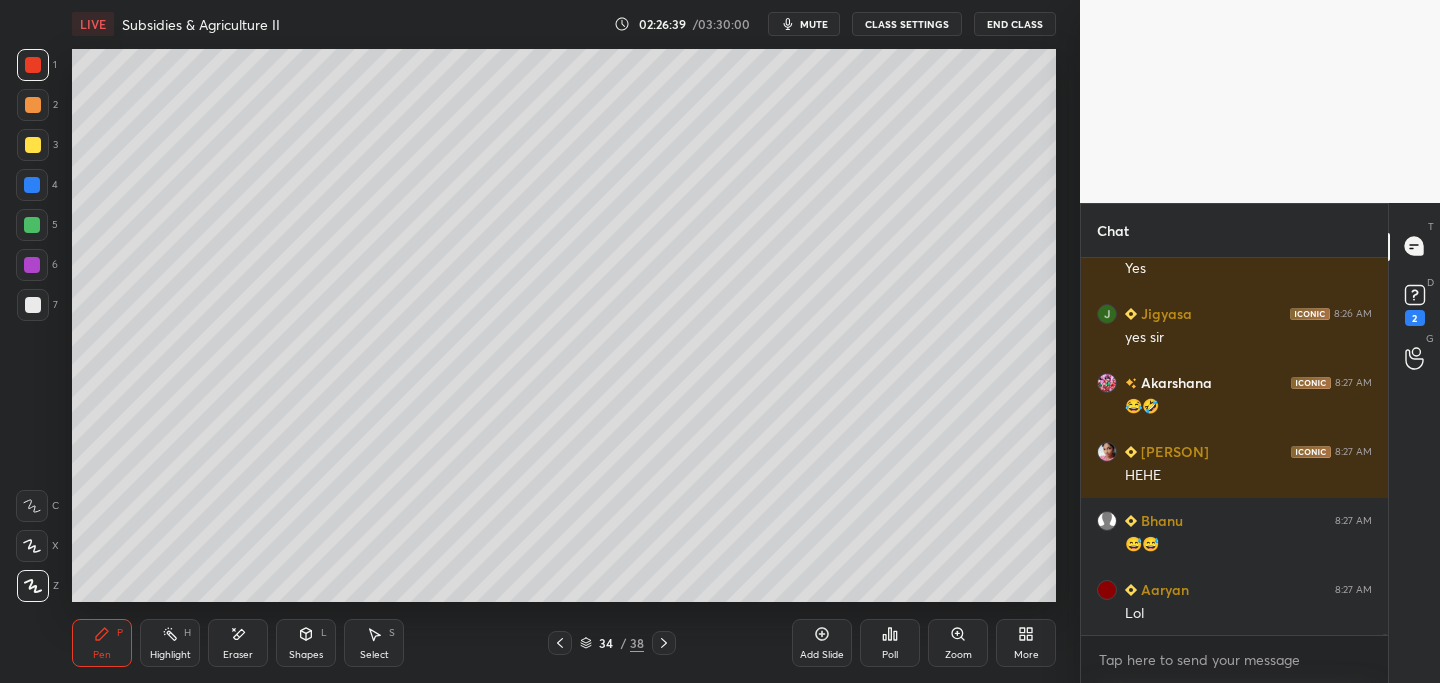 click 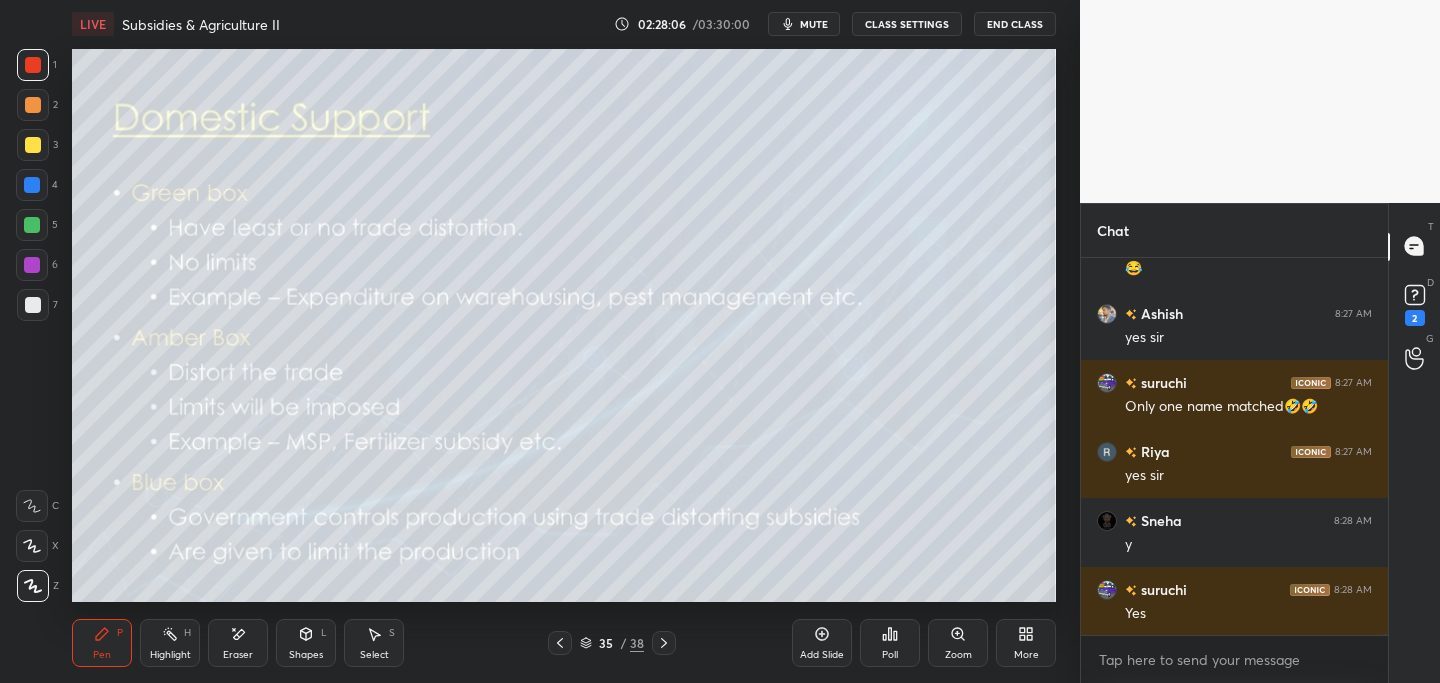 scroll, scrollTop: 128050, scrollLeft: 0, axis: vertical 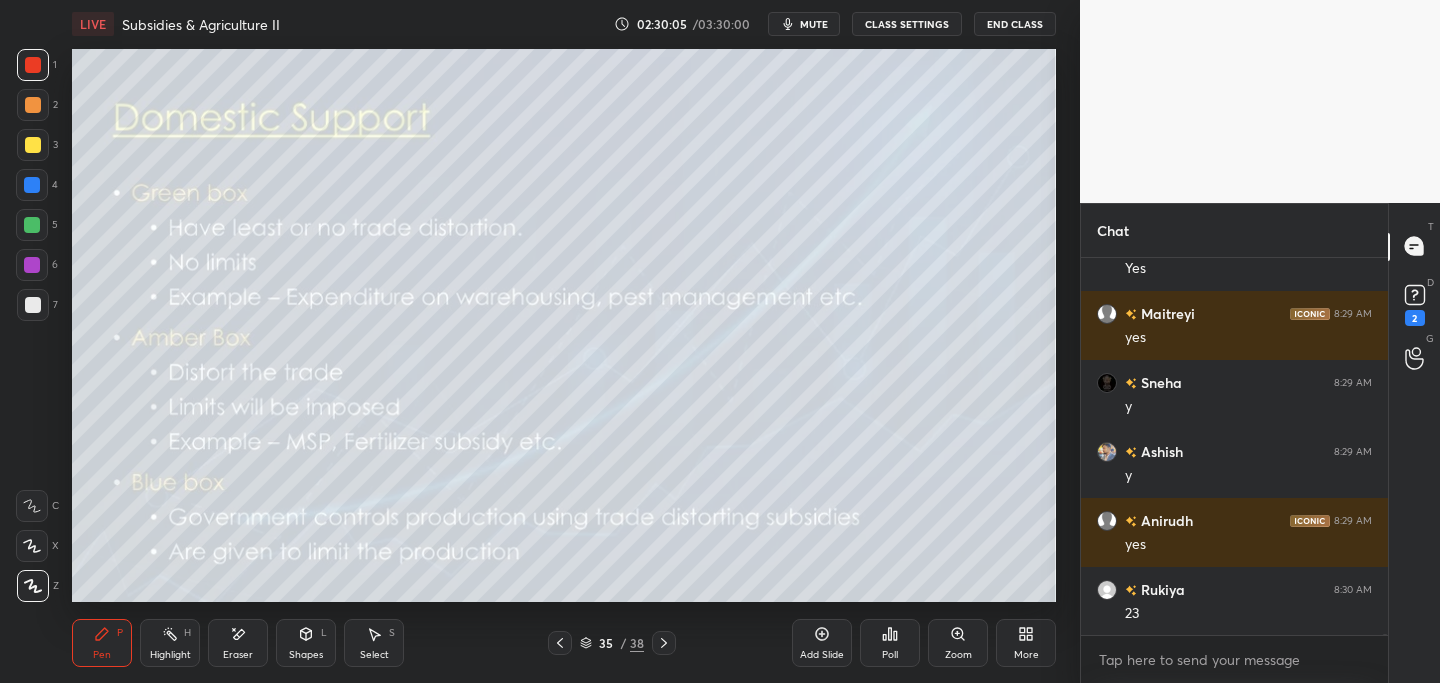 click 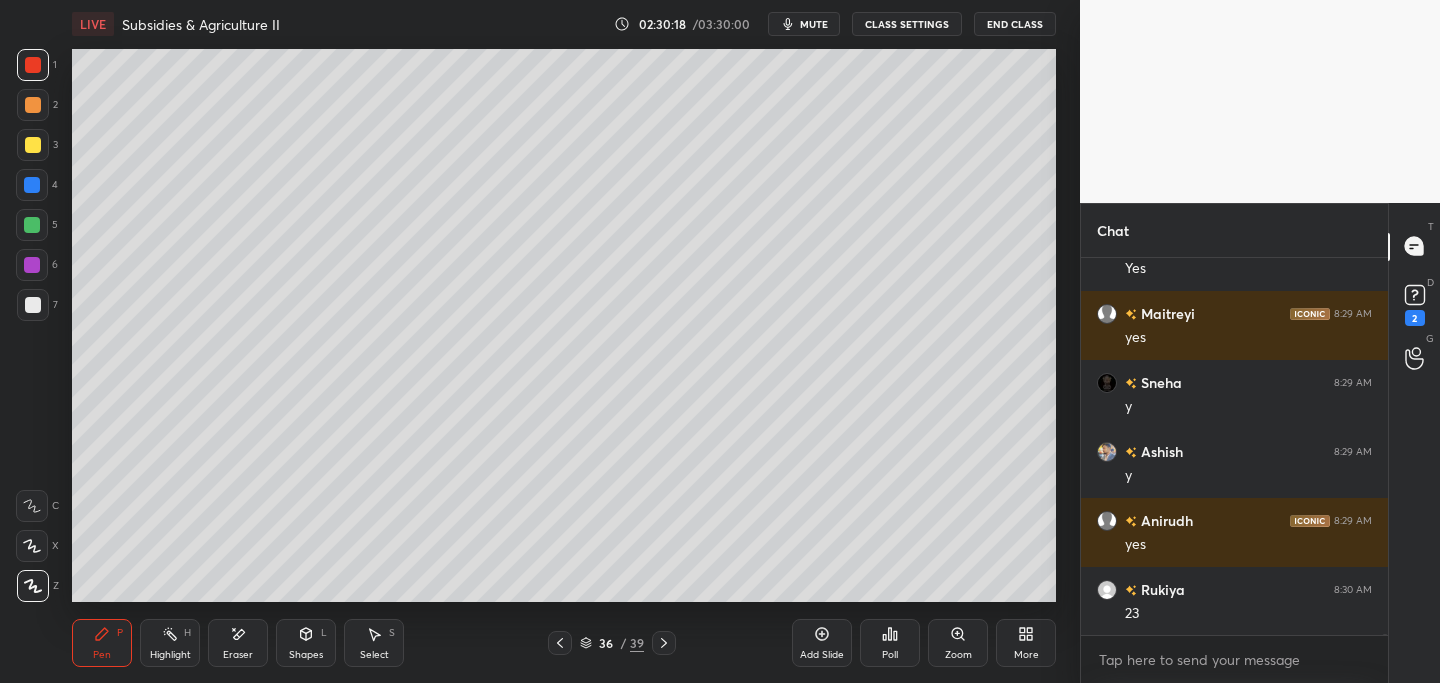 drag, startPoint x: 31, startPoint y: 143, endPoint x: 70, endPoint y: 139, distance: 39.20459 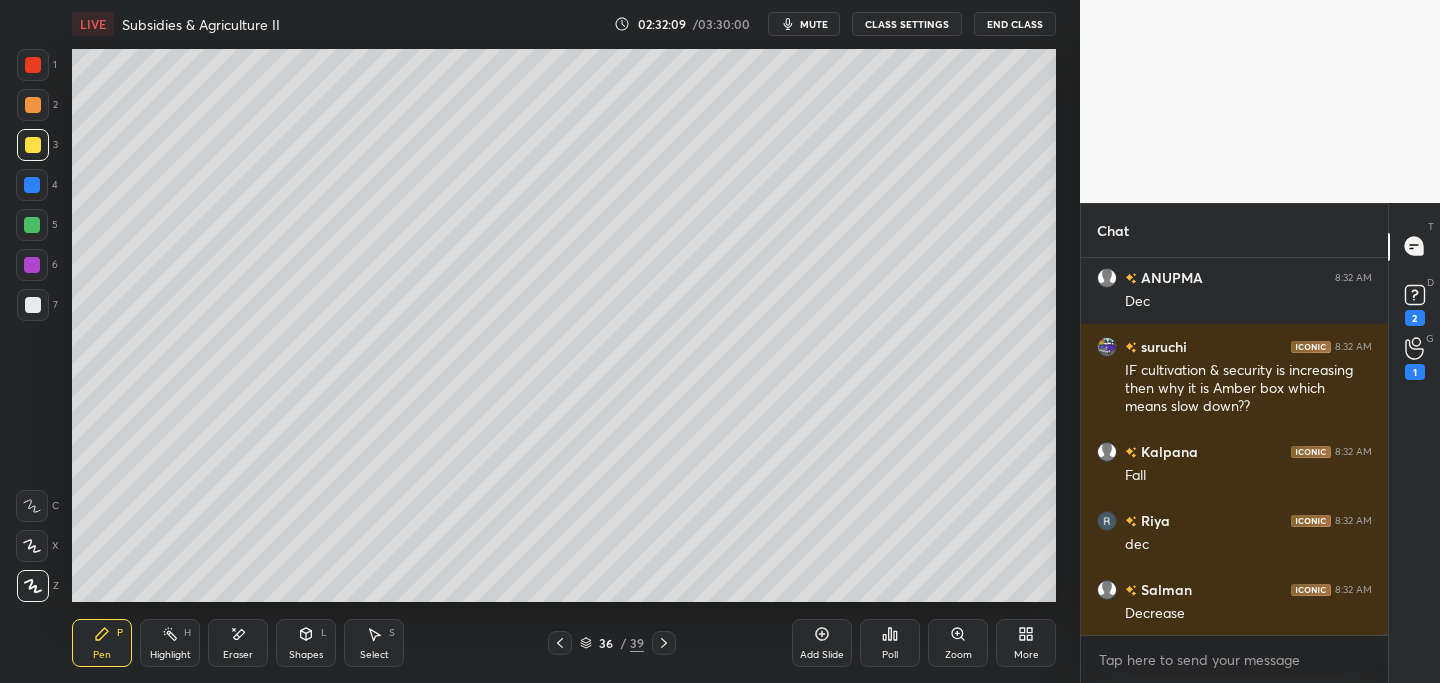 scroll, scrollTop: 133212, scrollLeft: 0, axis: vertical 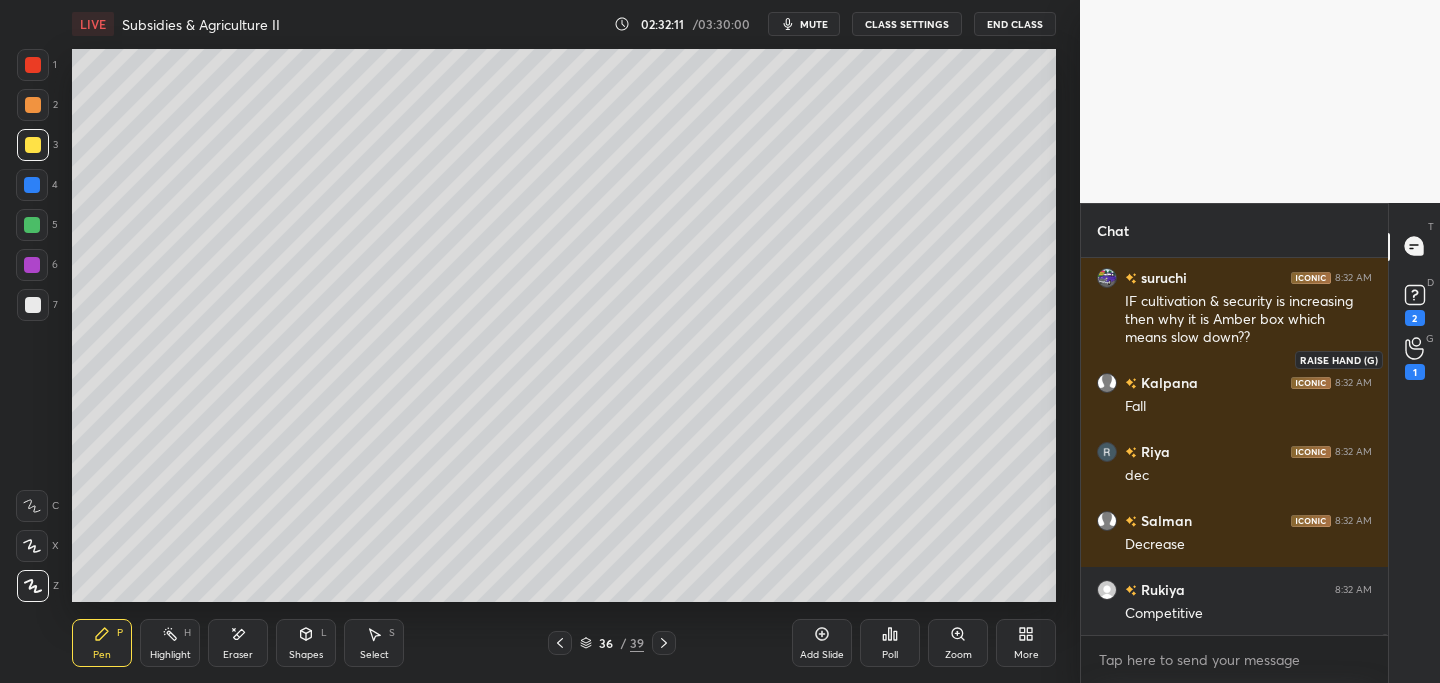 click 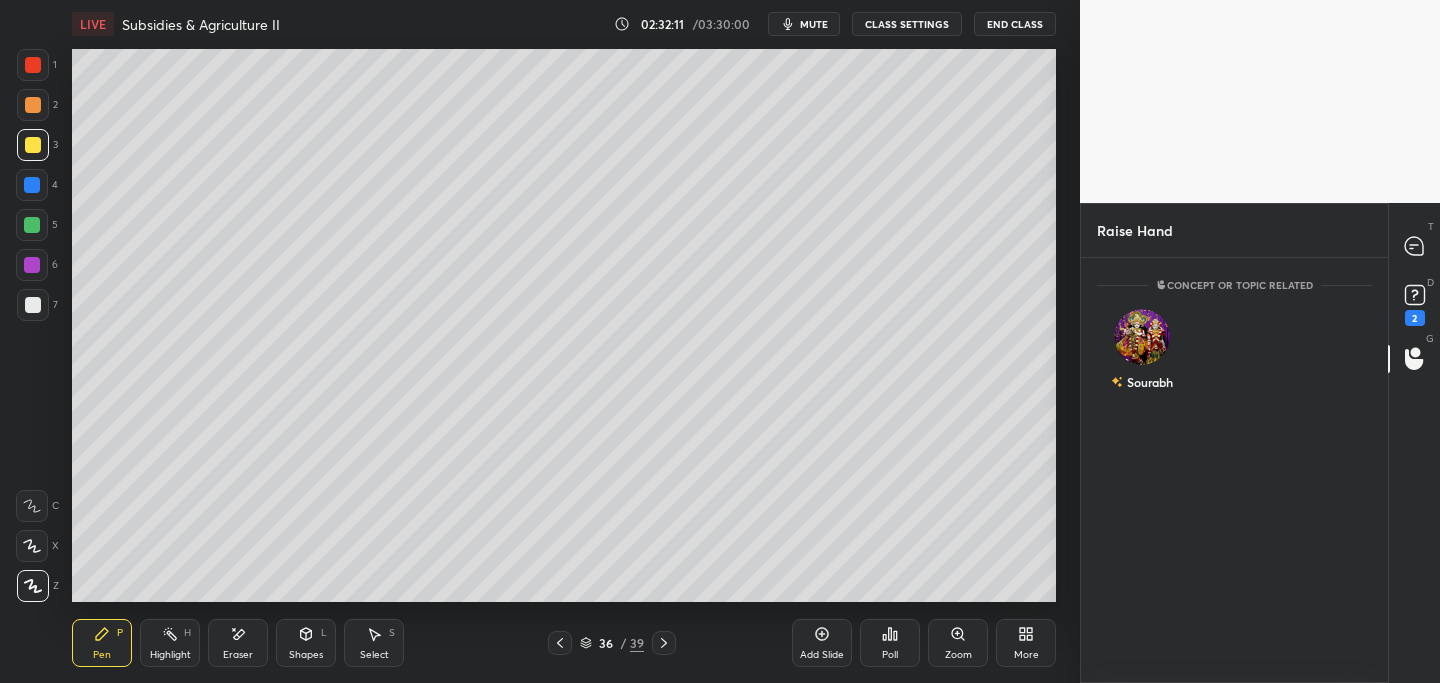 scroll, scrollTop: 419, scrollLeft: 301, axis: both 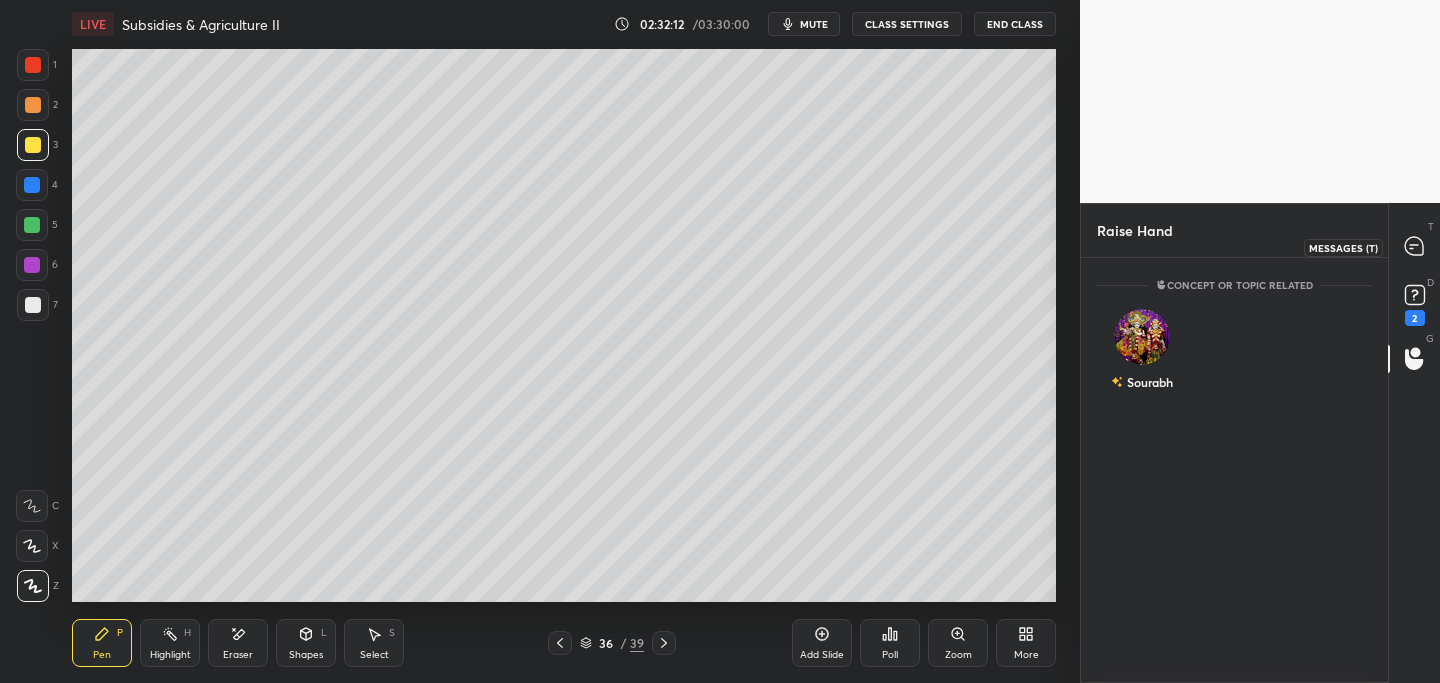 click 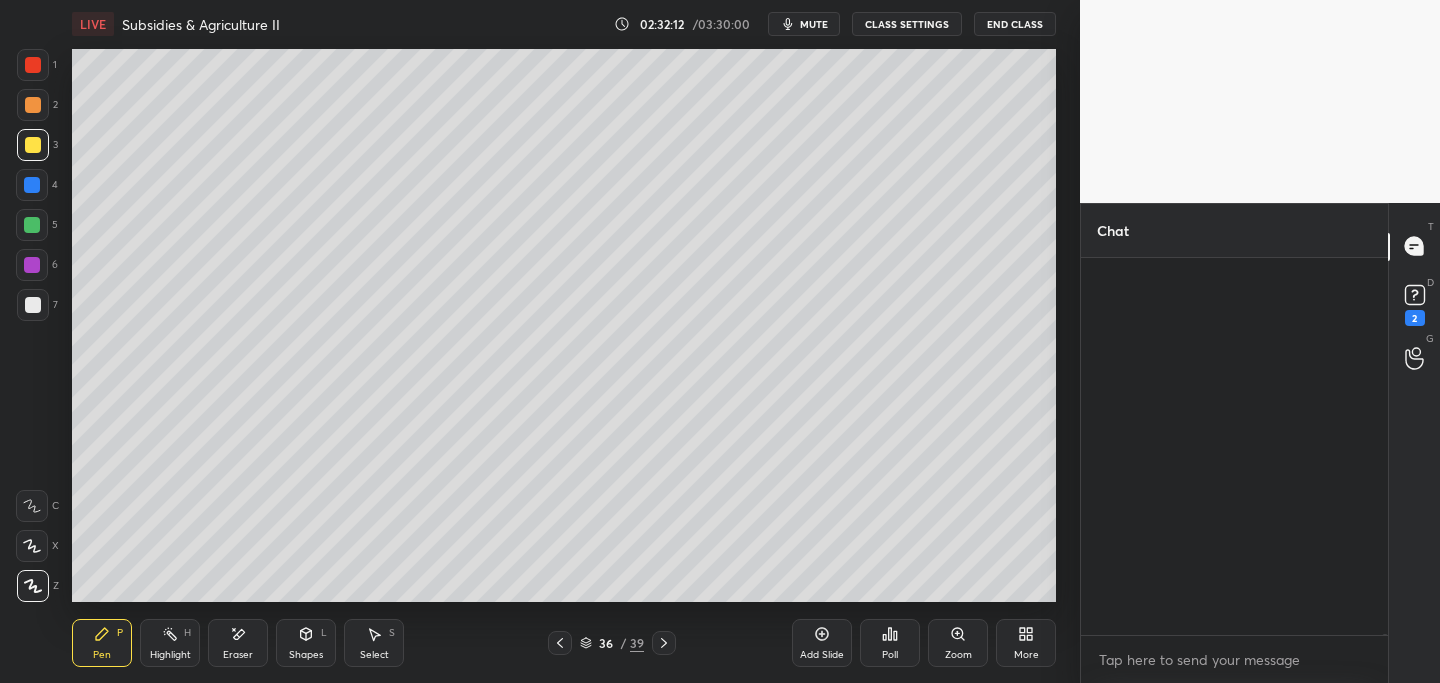 scroll, scrollTop: 133617, scrollLeft: 0, axis: vertical 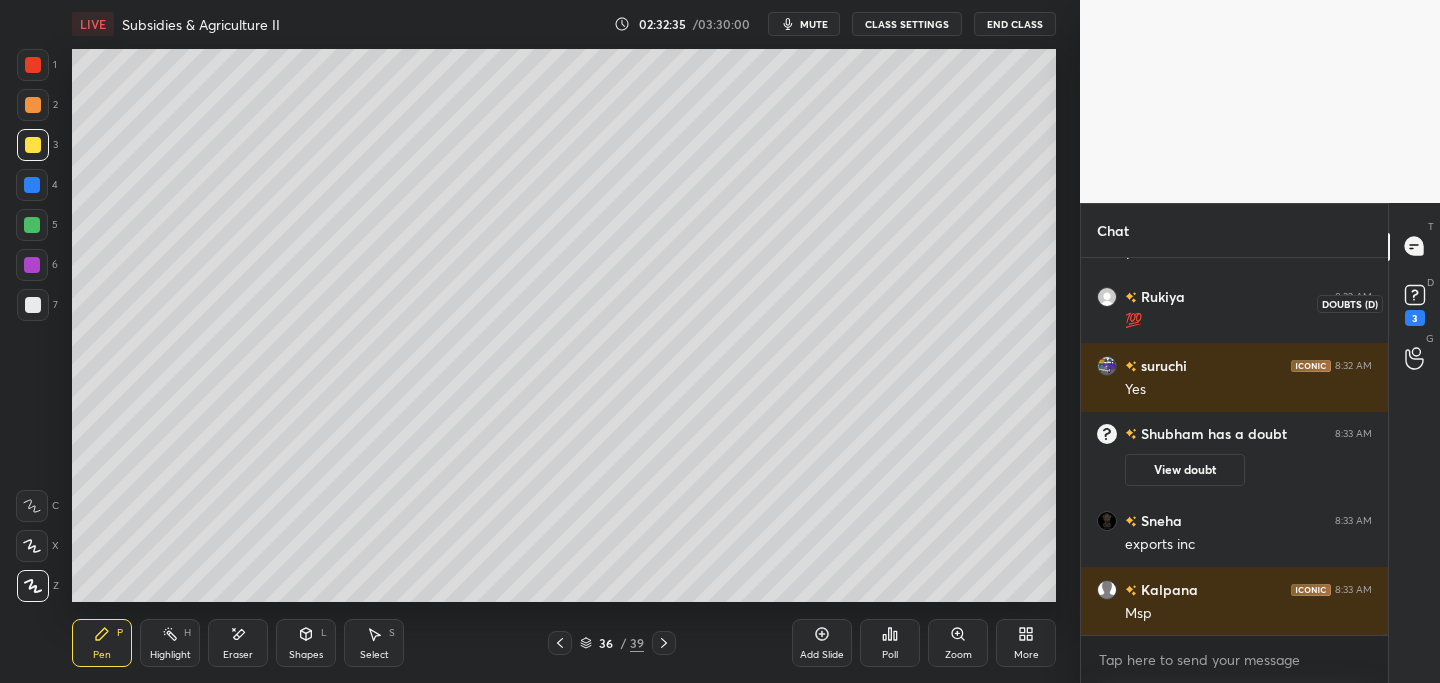 click 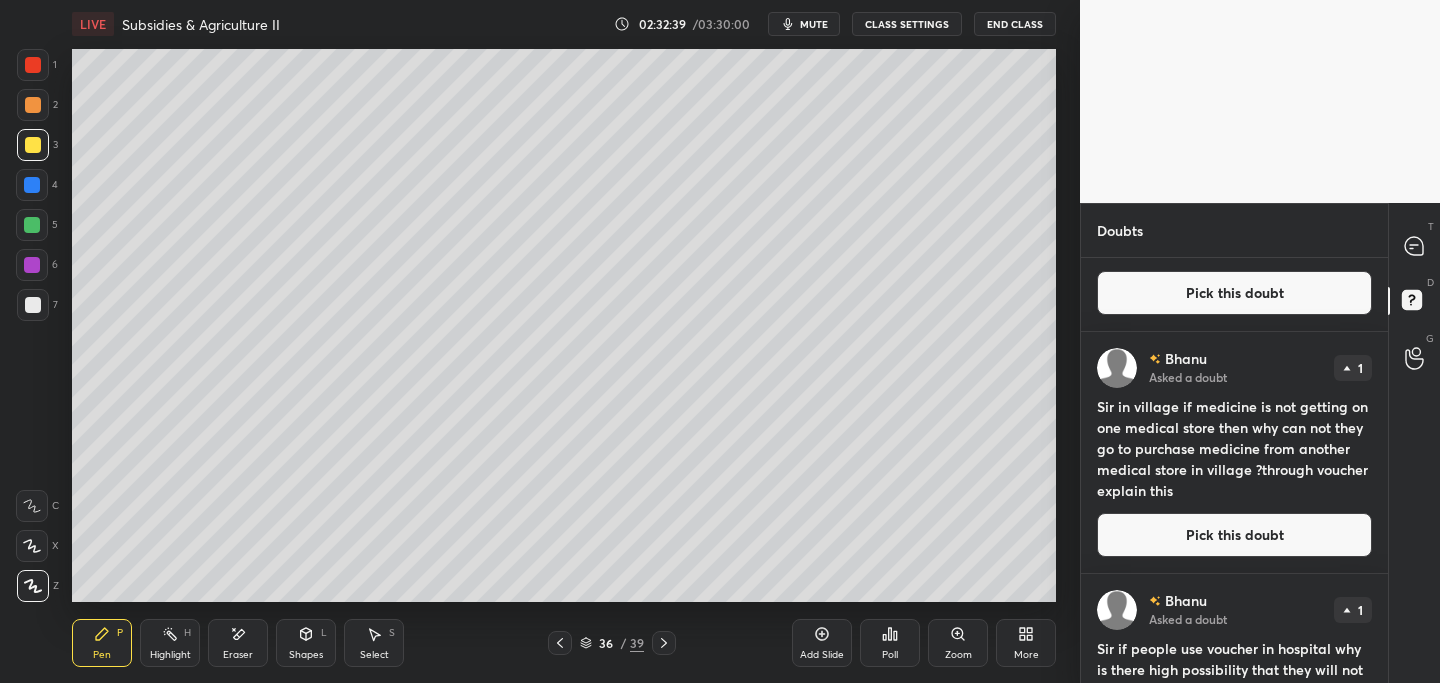 scroll, scrollTop: 1832, scrollLeft: 0, axis: vertical 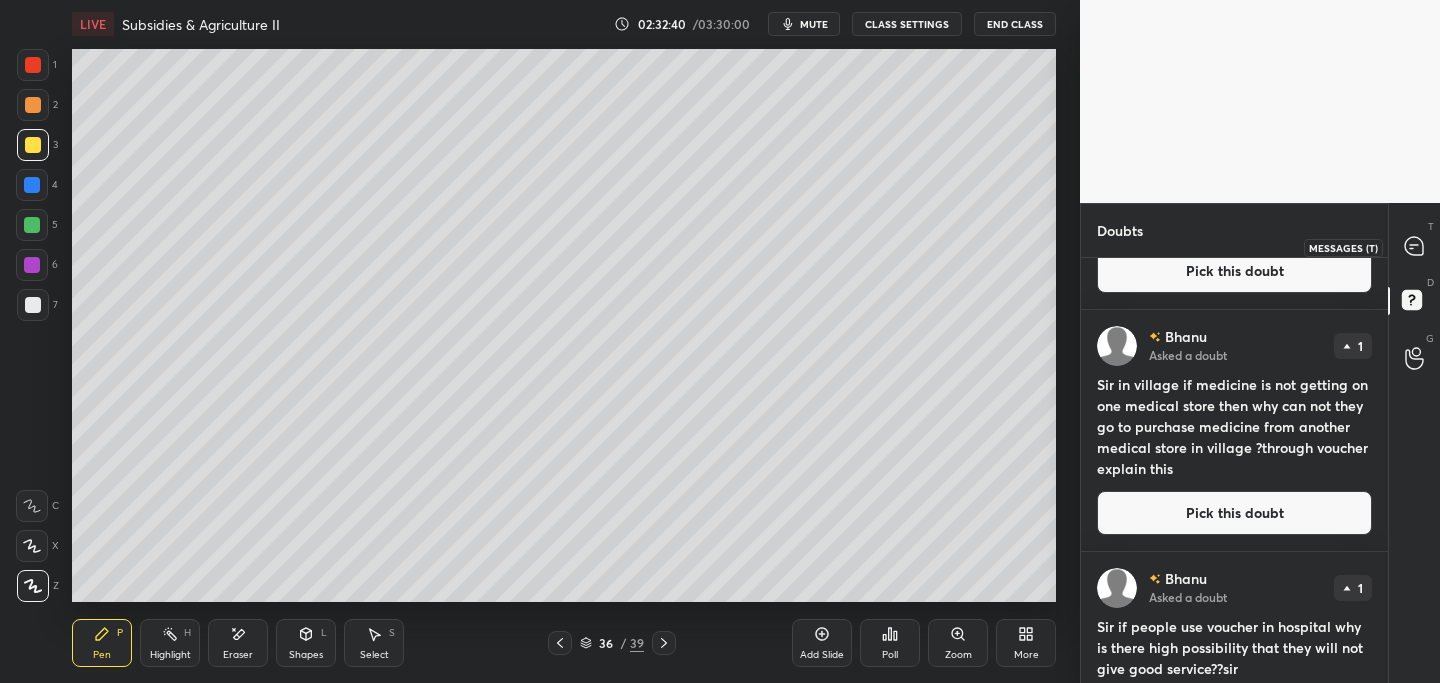 click 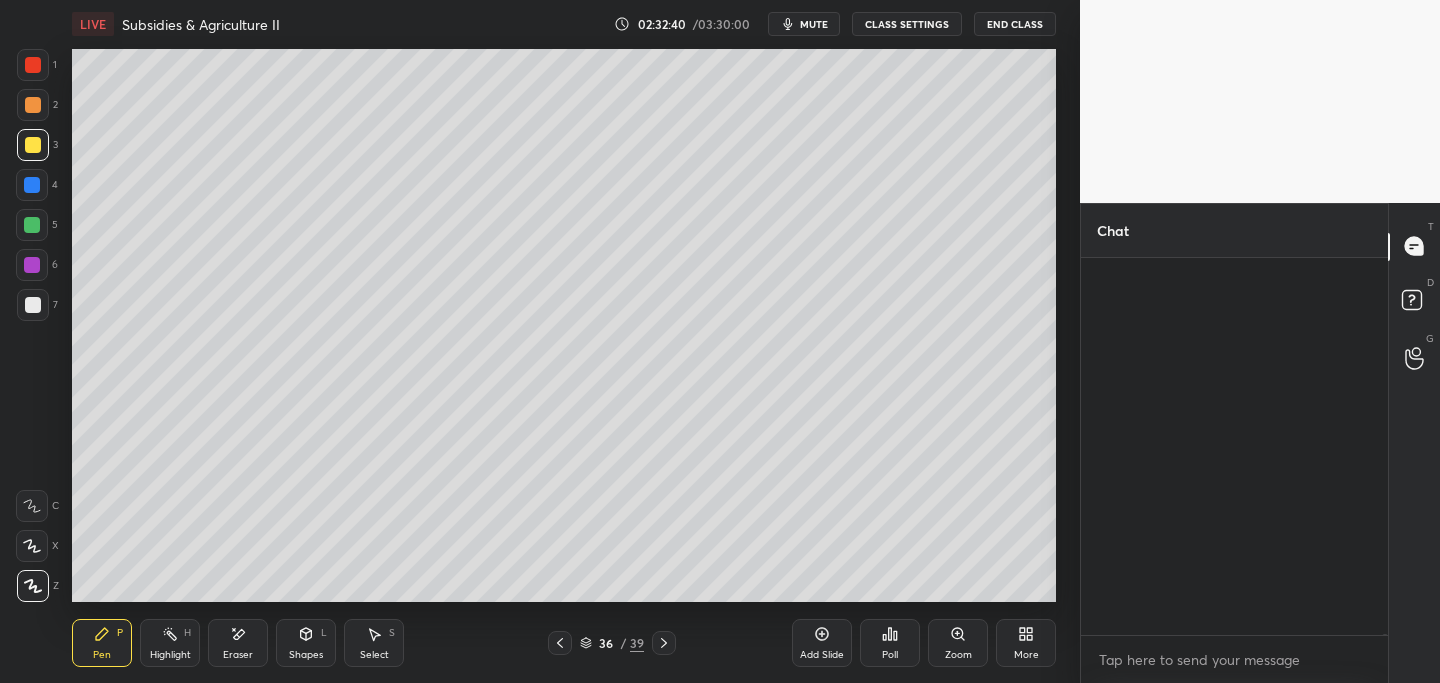 scroll, scrollTop: 130712, scrollLeft: 0, axis: vertical 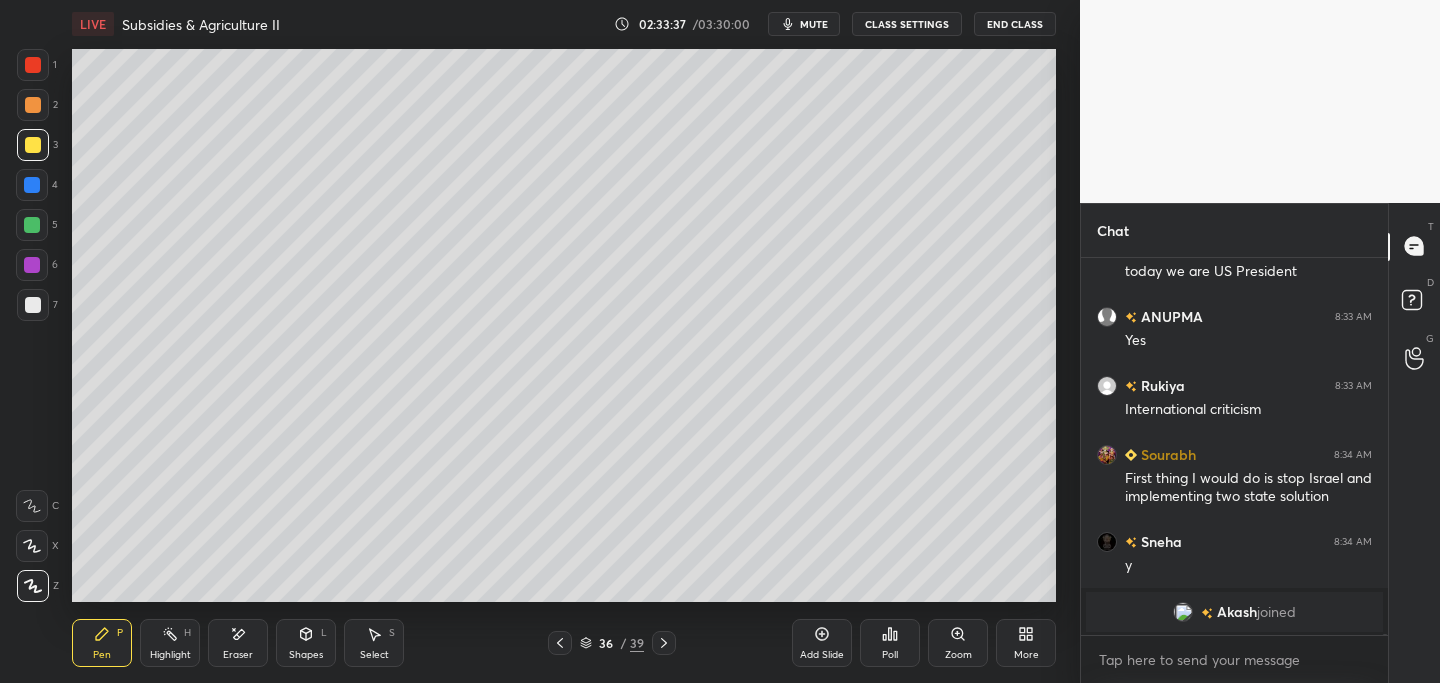 click 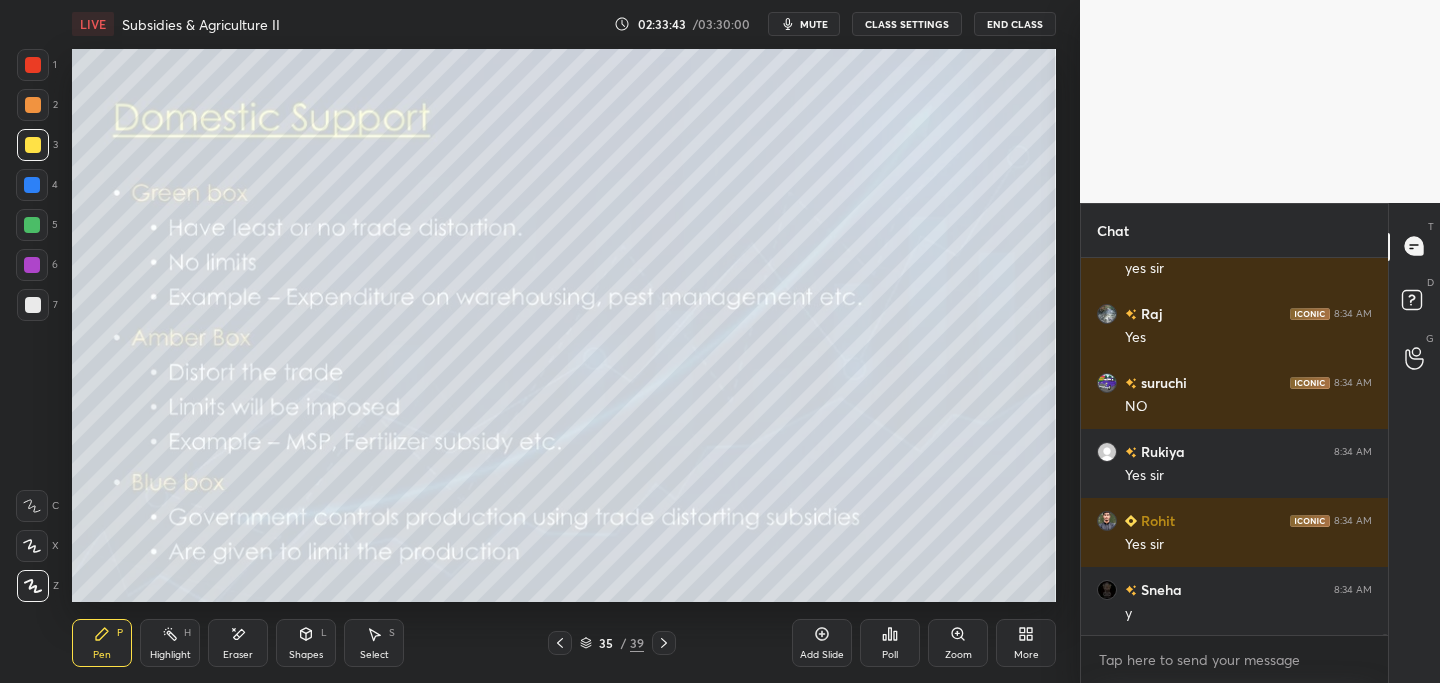scroll, scrollTop: 132882, scrollLeft: 0, axis: vertical 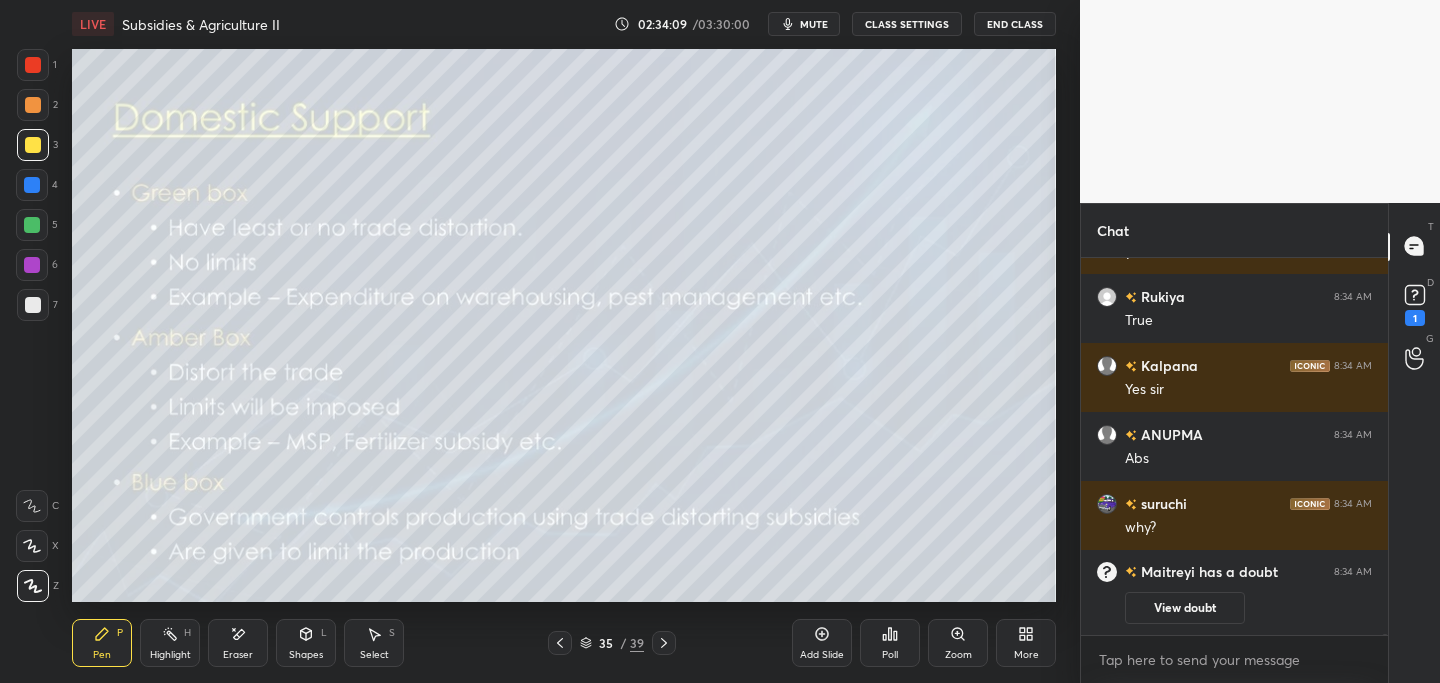 drag, startPoint x: 555, startPoint y: 647, endPoint x: 555, endPoint y: 627, distance: 20 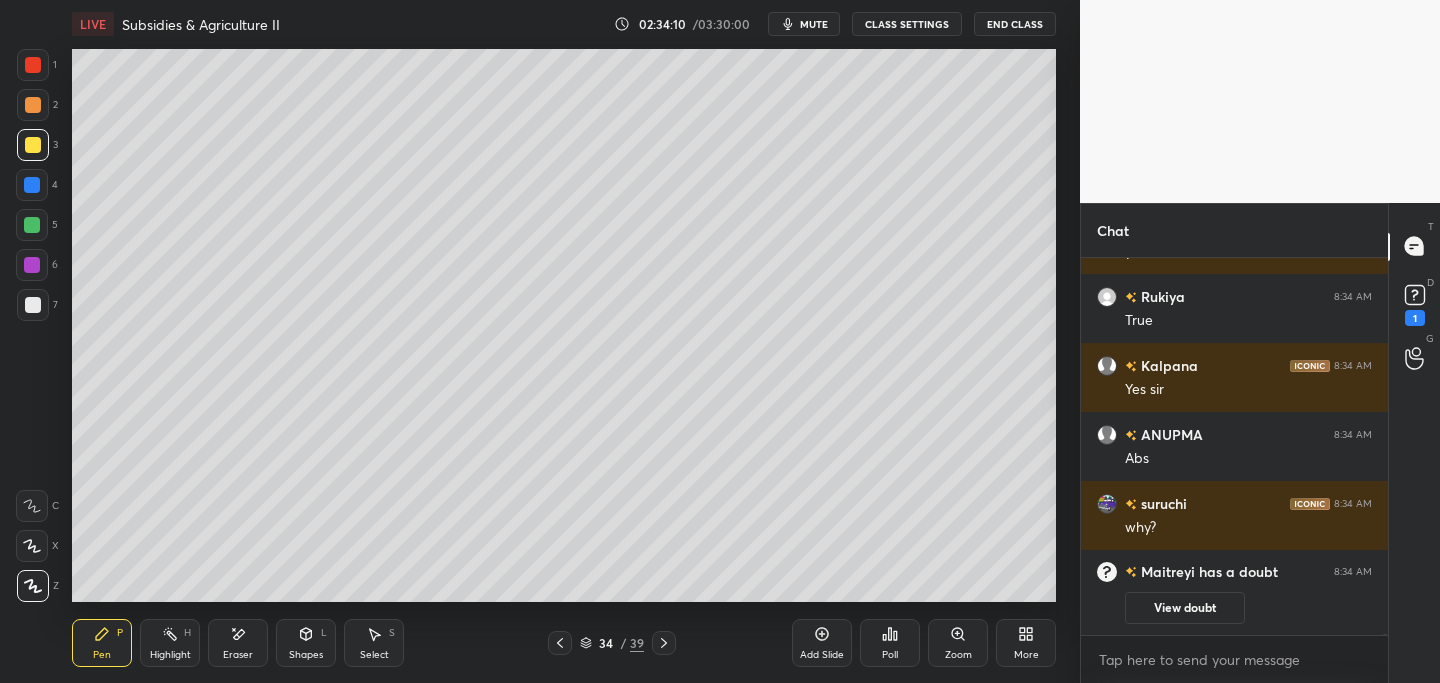 click 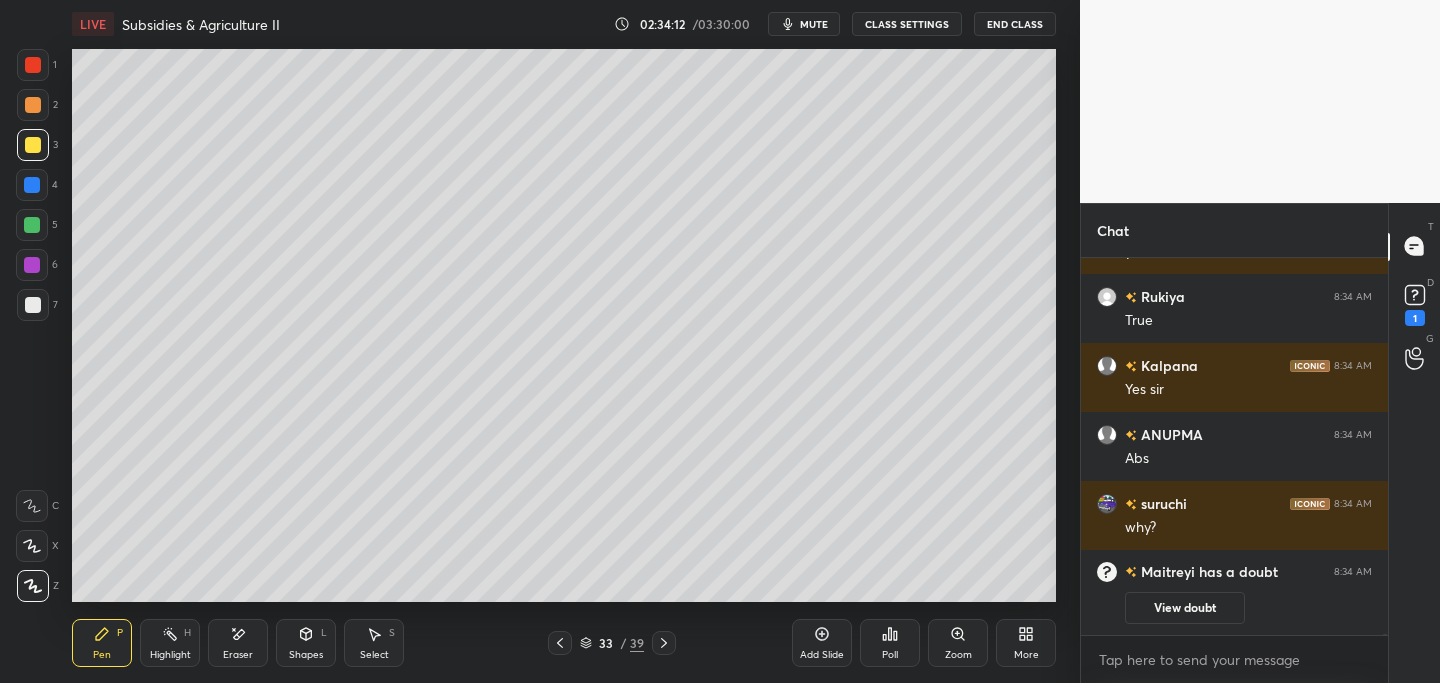 drag, startPoint x: 556, startPoint y: 647, endPoint x: 531, endPoint y: 642, distance: 25.495098 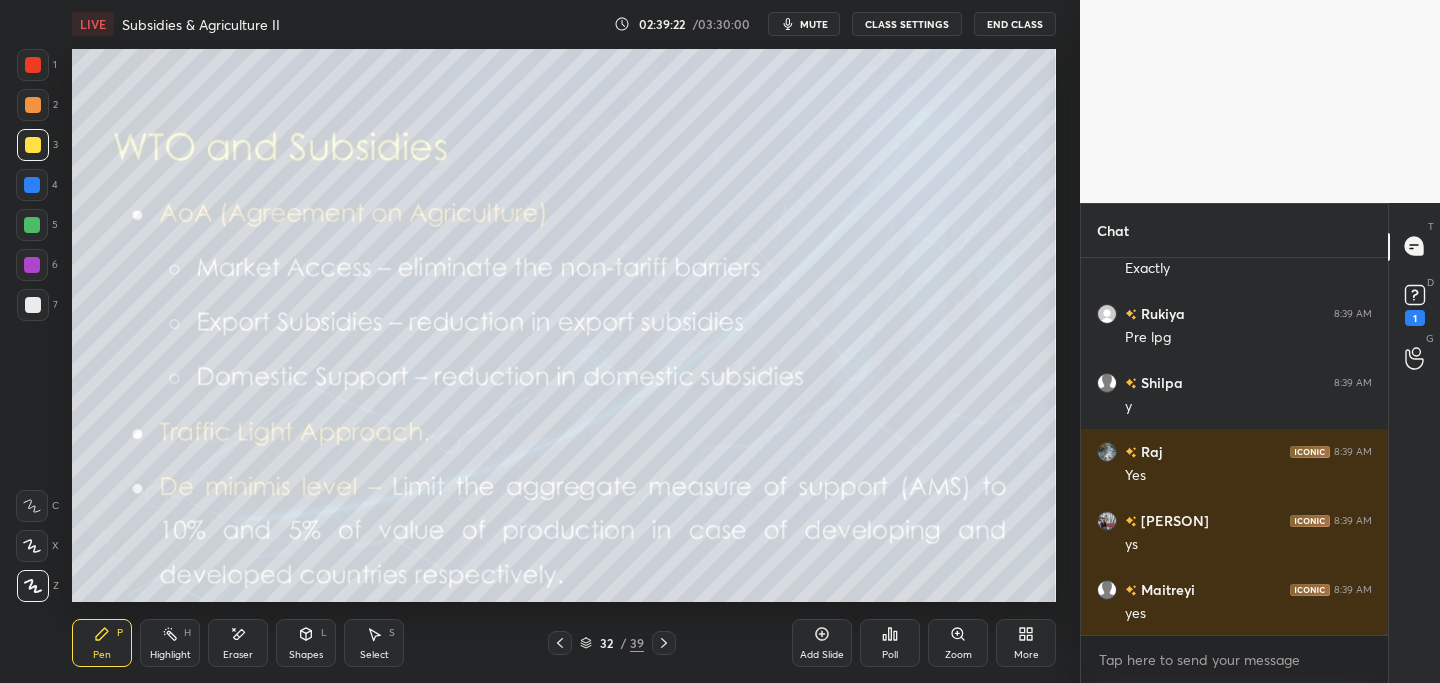 scroll, scrollTop: 135410, scrollLeft: 0, axis: vertical 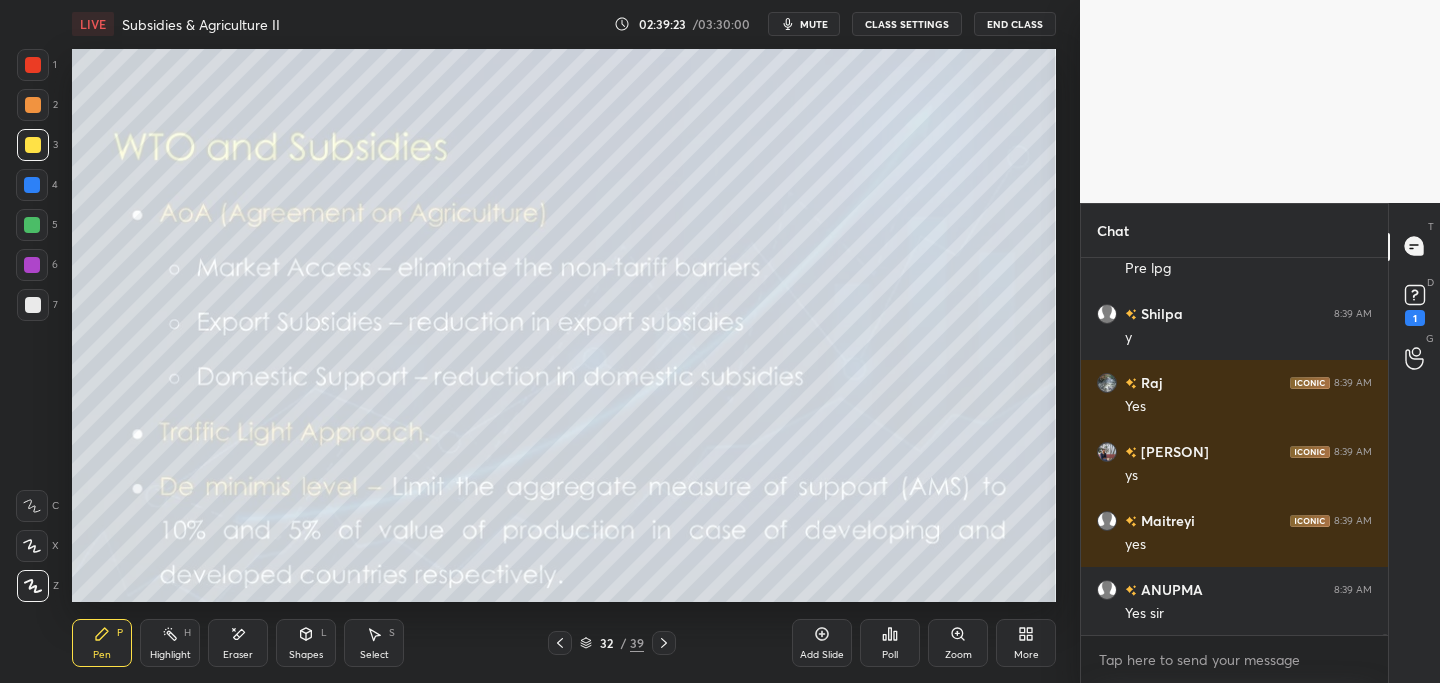 click 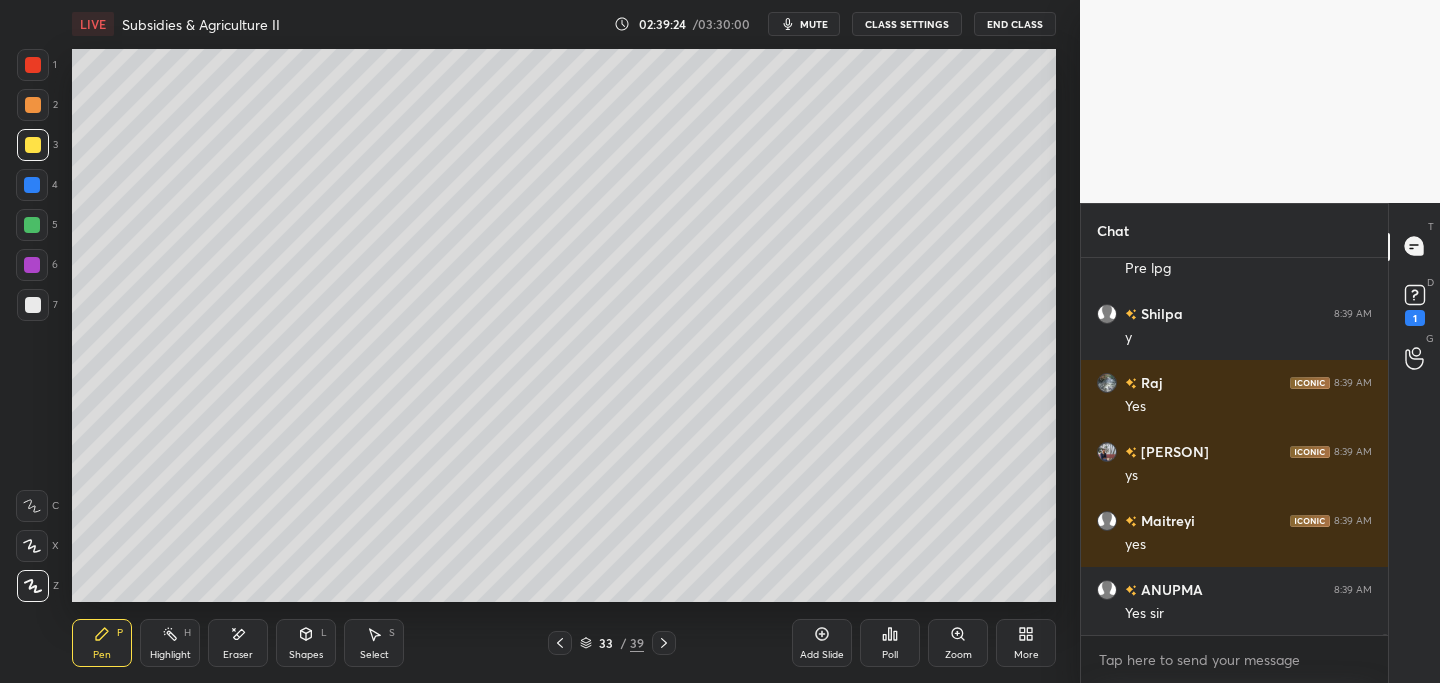 click 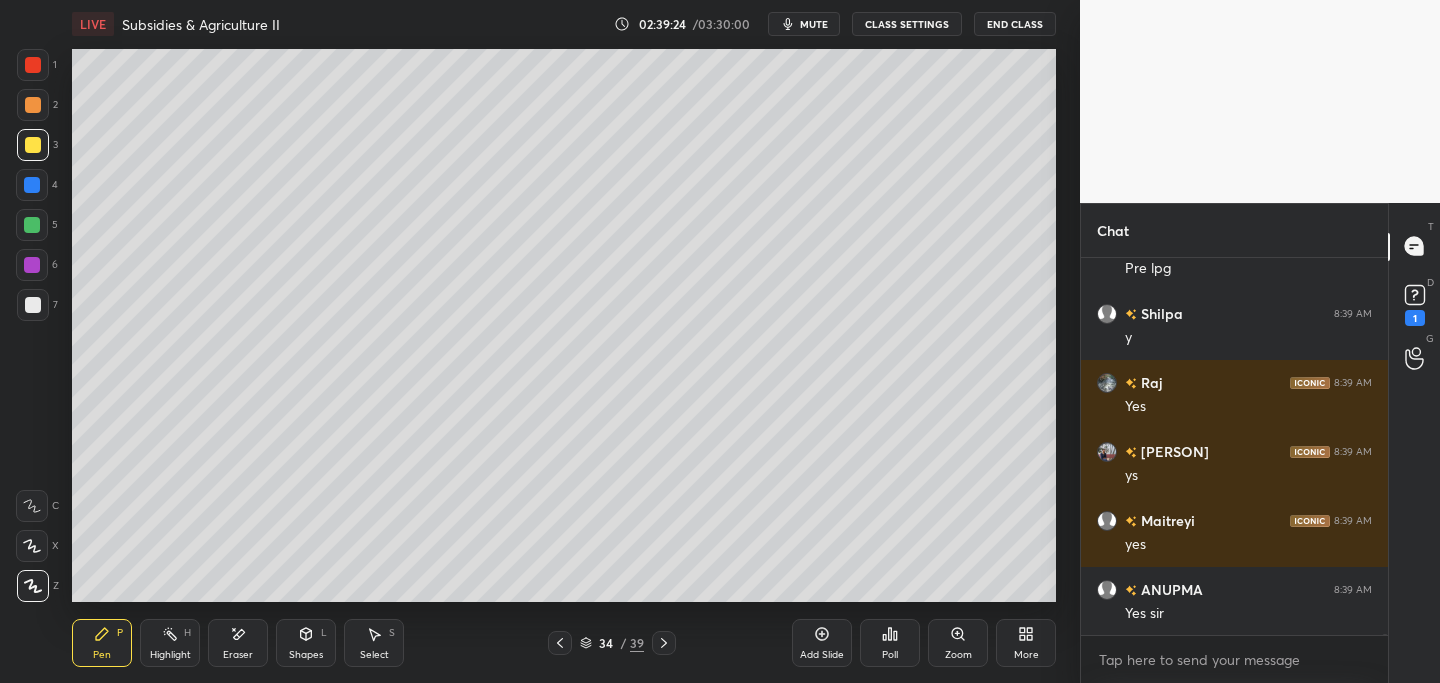 click at bounding box center [664, 643] 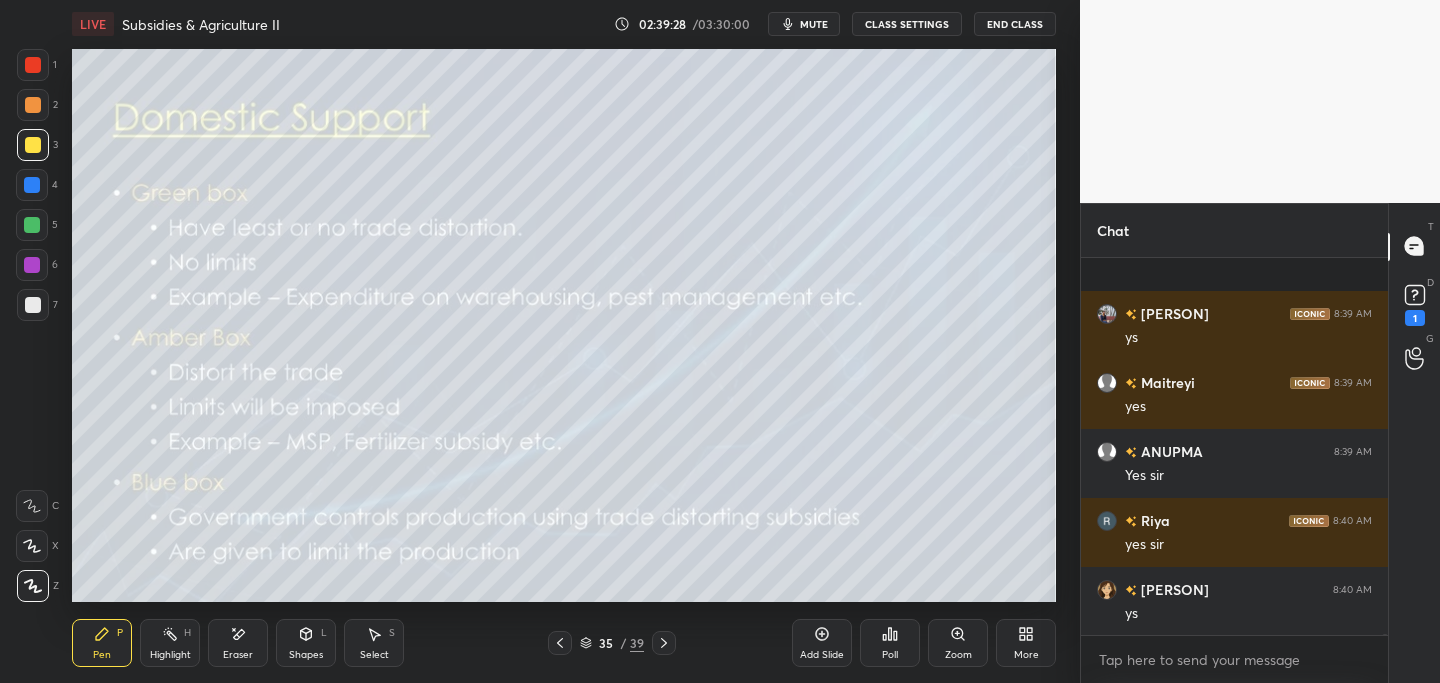 scroll, scrollTop: 135686, scrollLeft: 0, axis: vertical 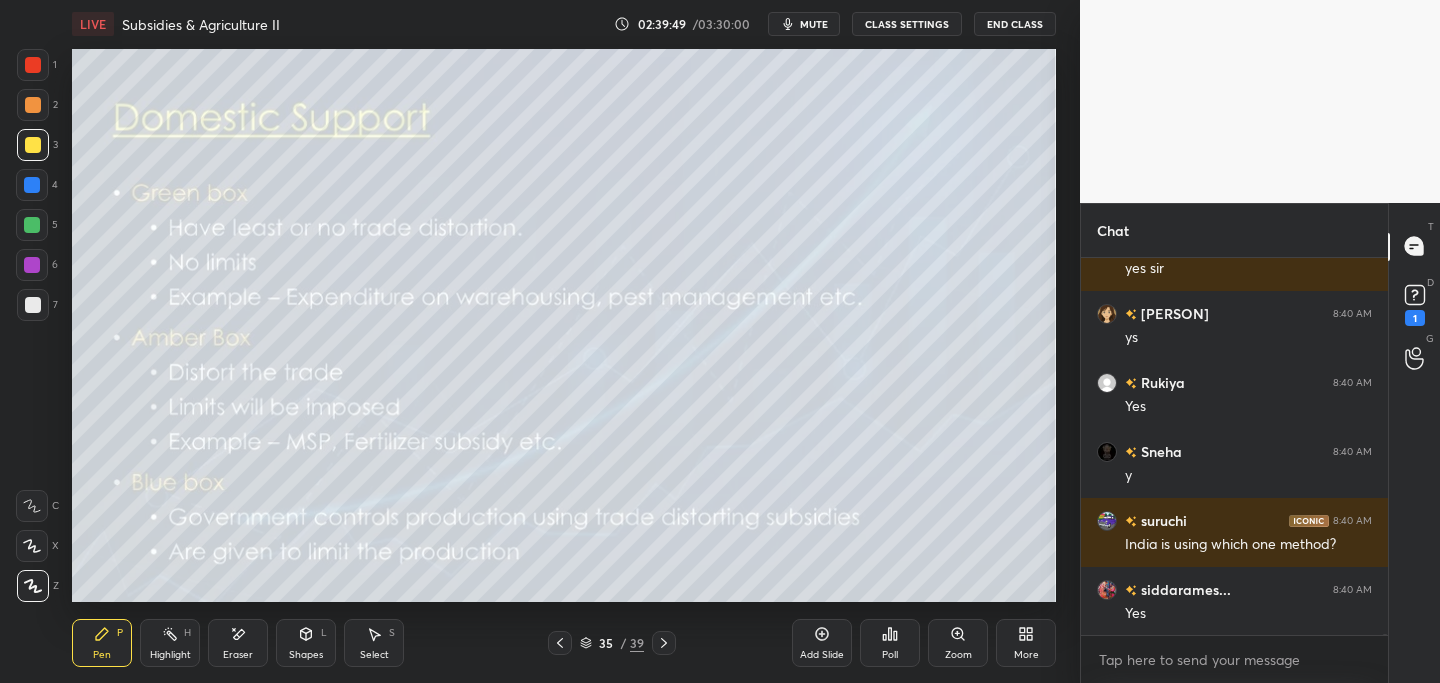 click 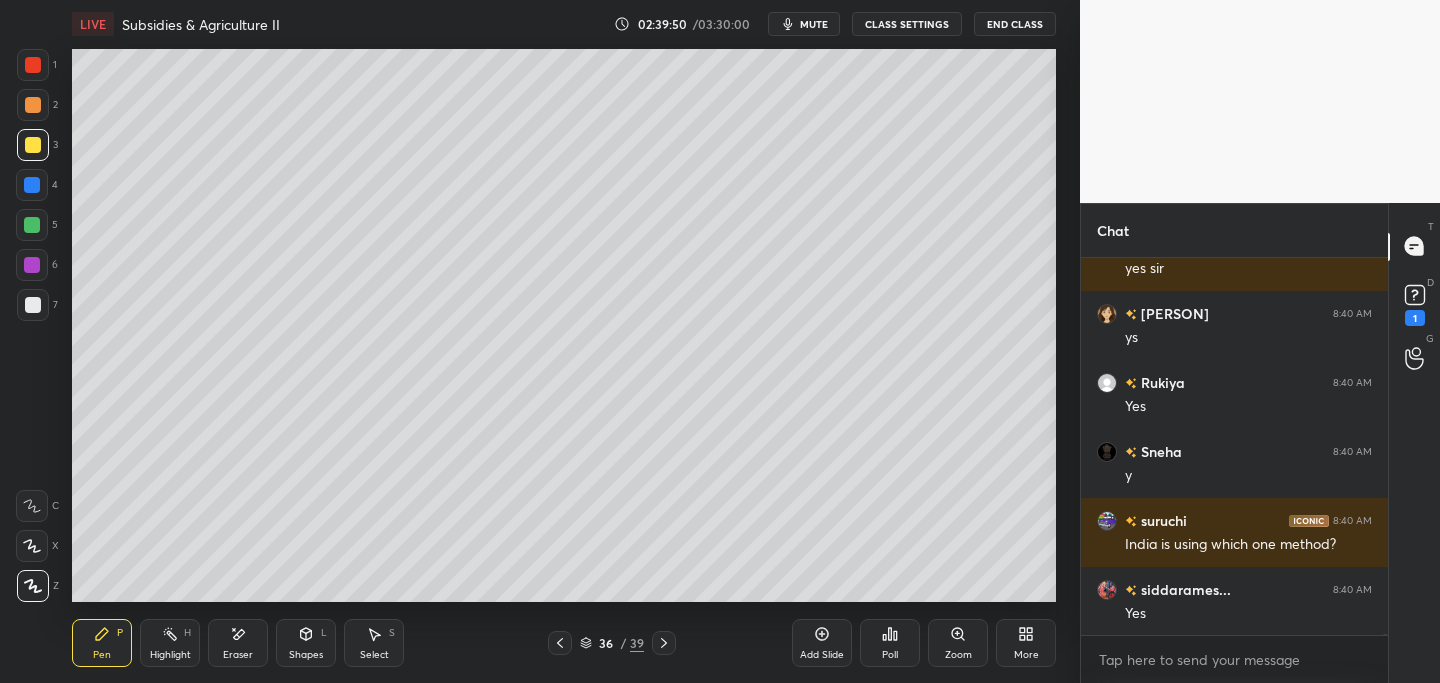 click 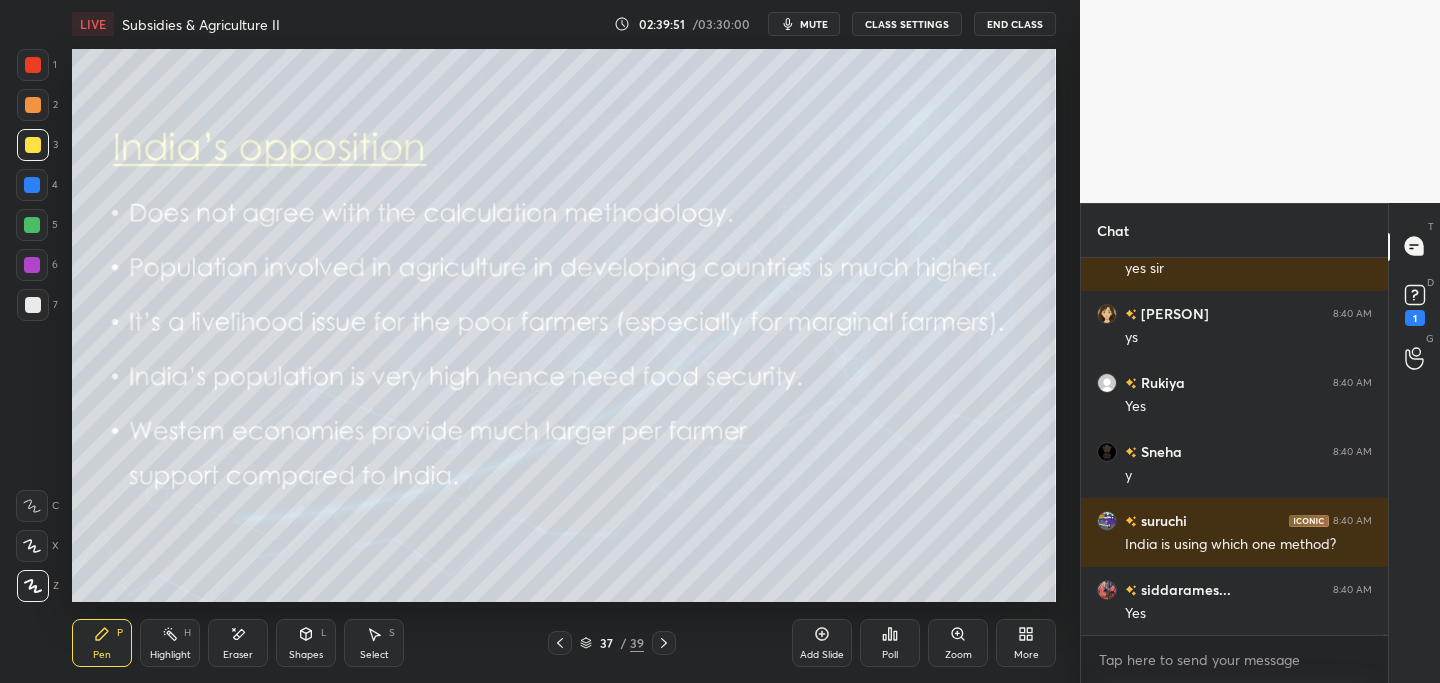 click 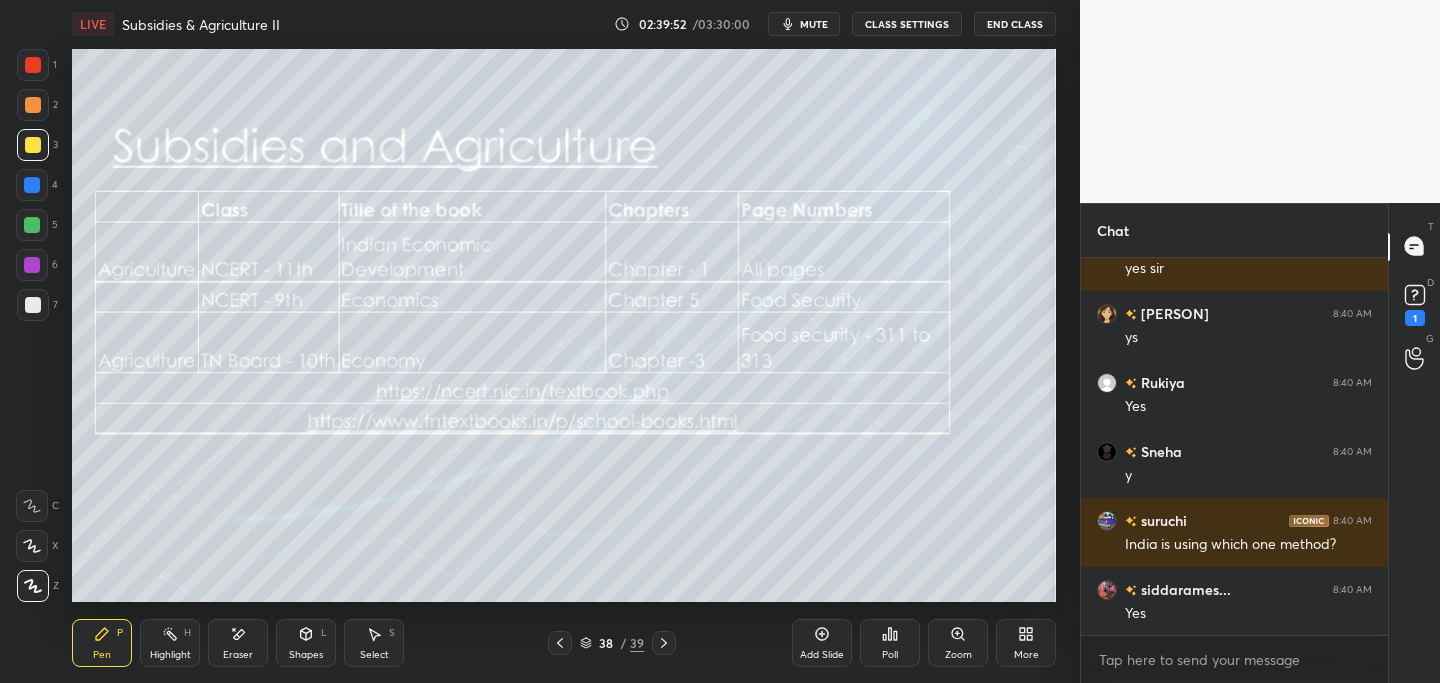 click 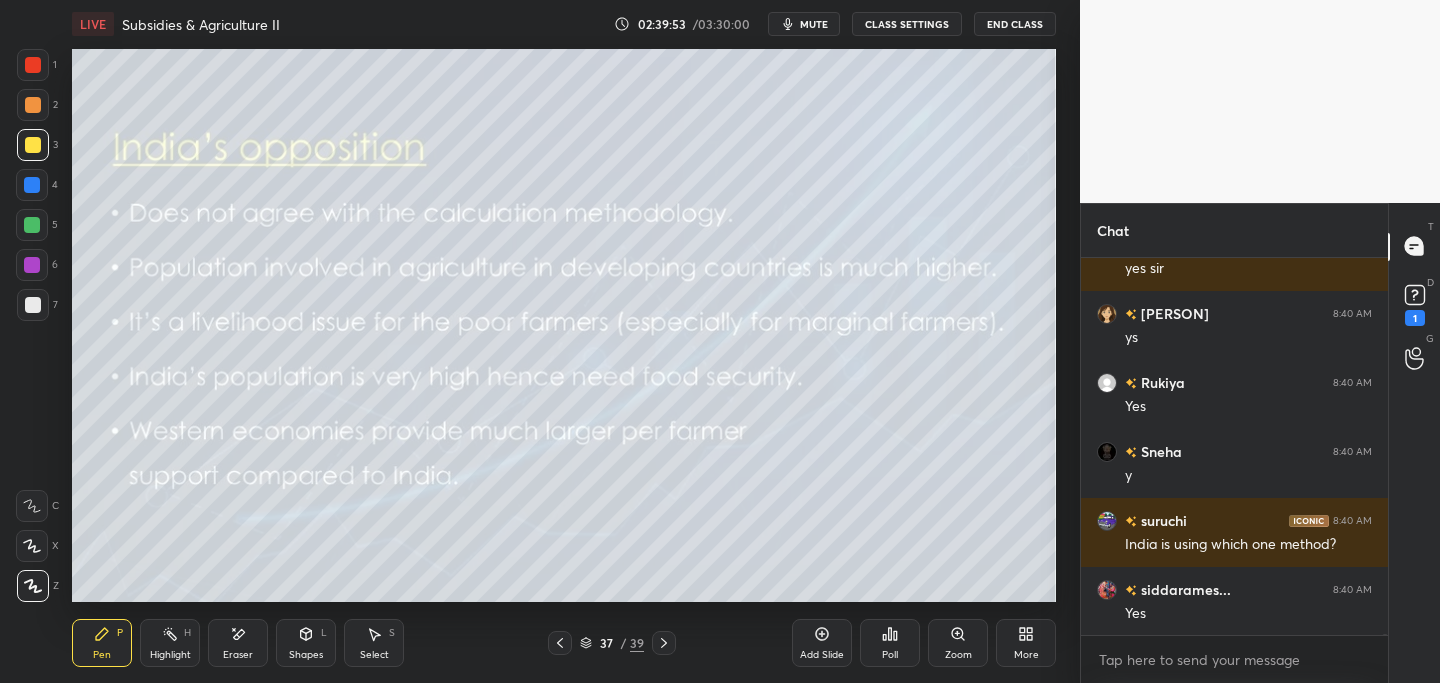 click 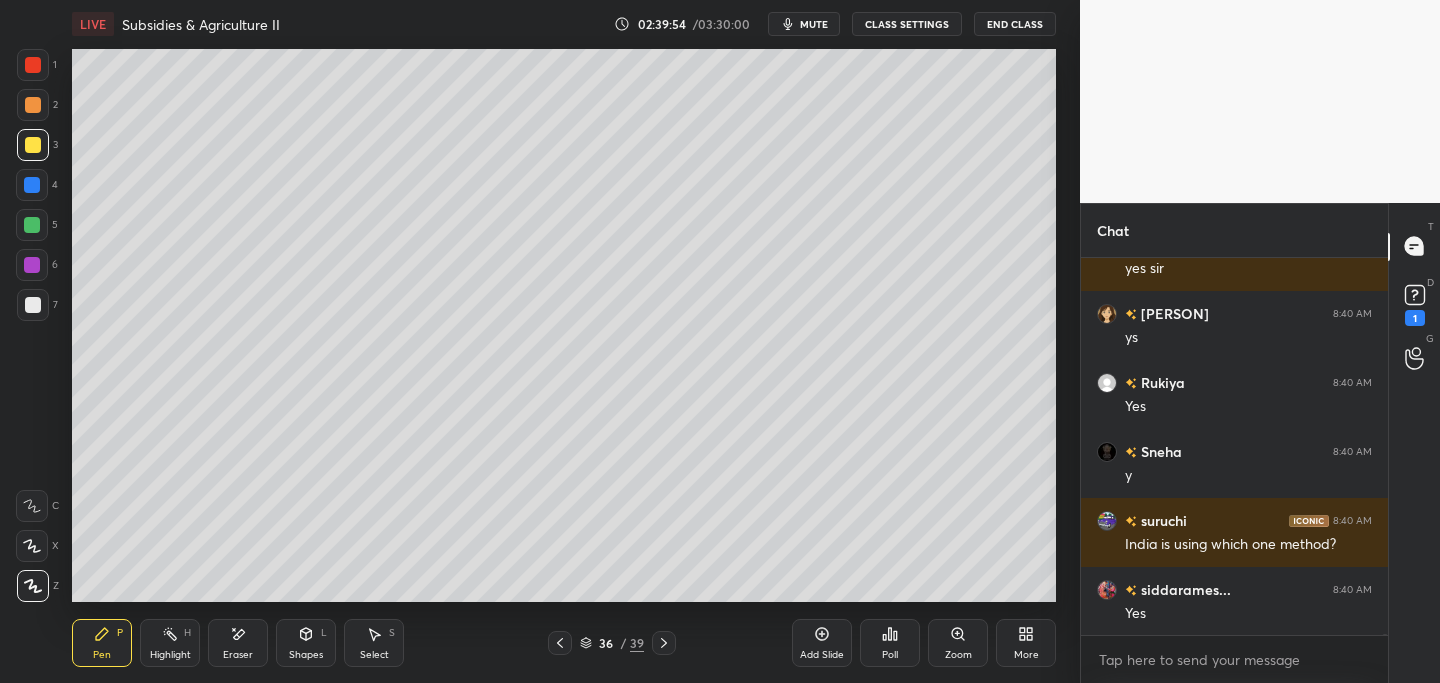 drag, startPoint x: 560, startPoint y: 649, endPoint x: 587, endPoint y: 646, distance: 27.166155 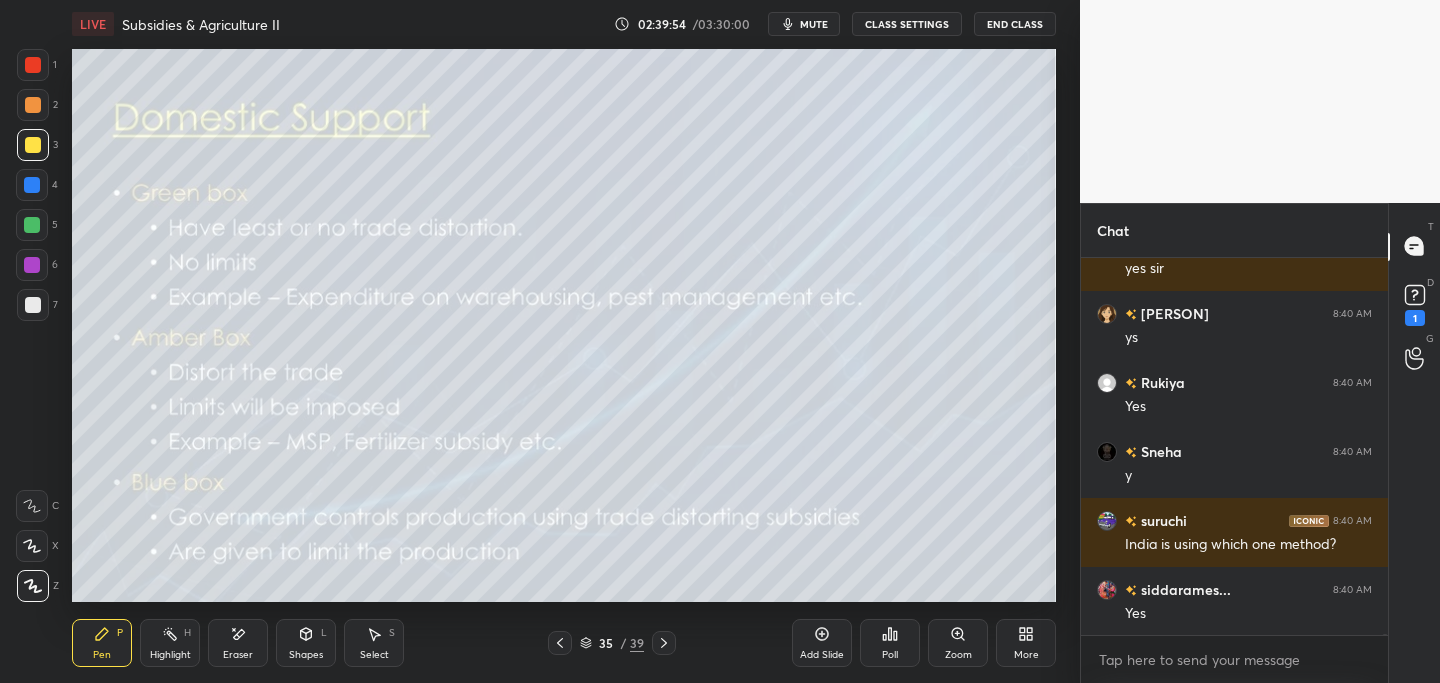 click on "Add Slide" at bounding box center (822, 643) 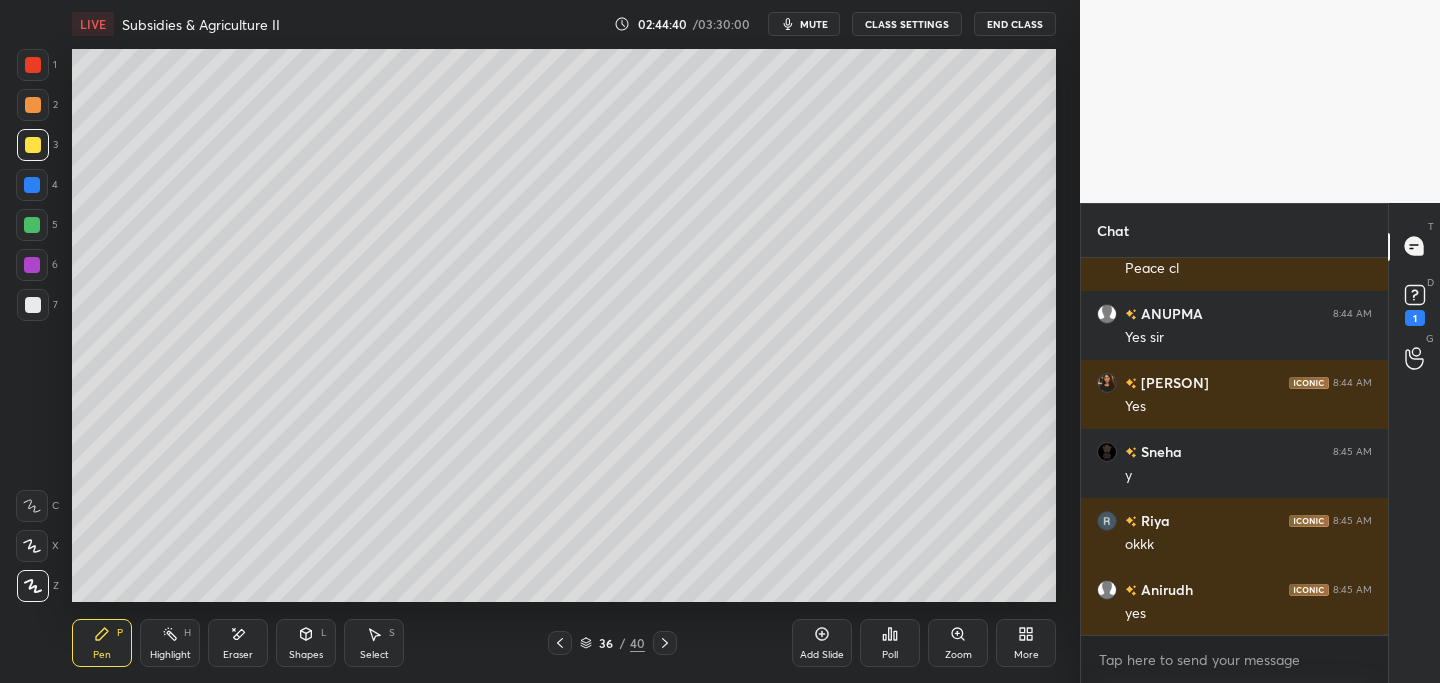 scroll, scrollTop: 138293, scrollLeft: 0, axis: vertical 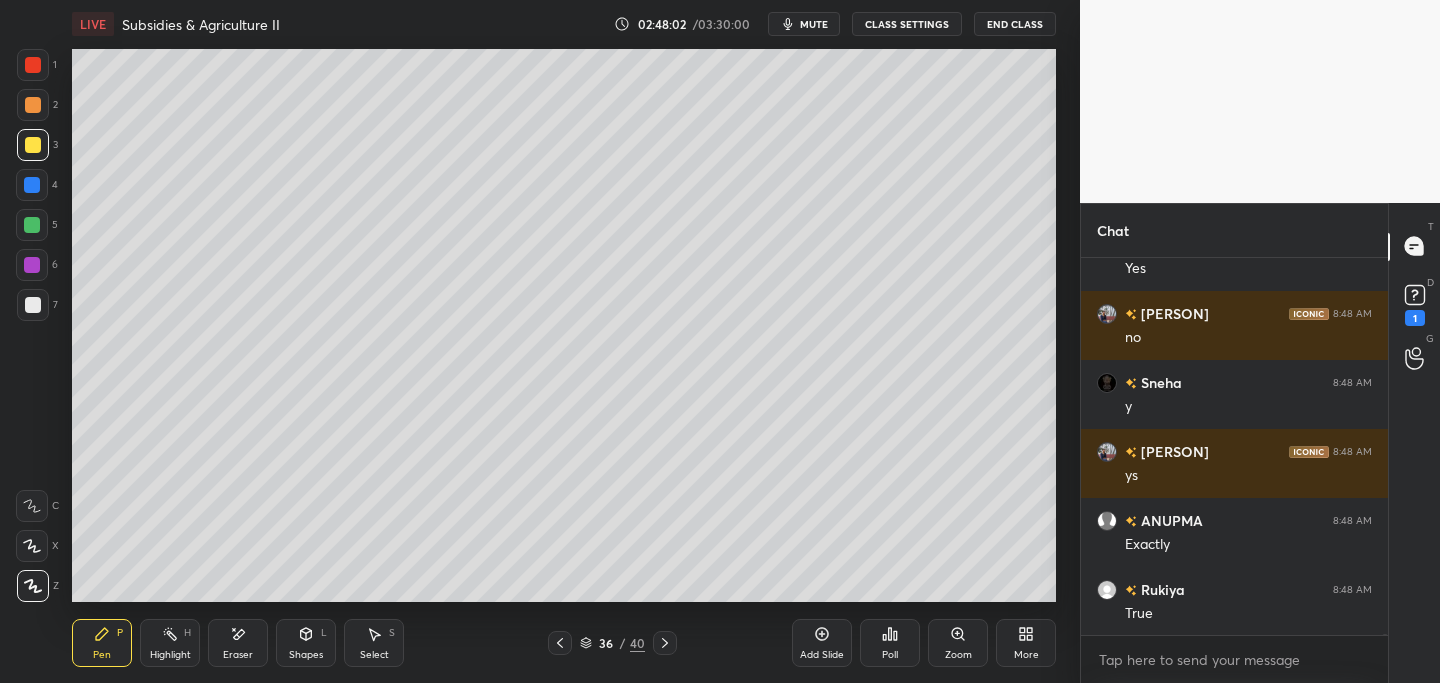 click 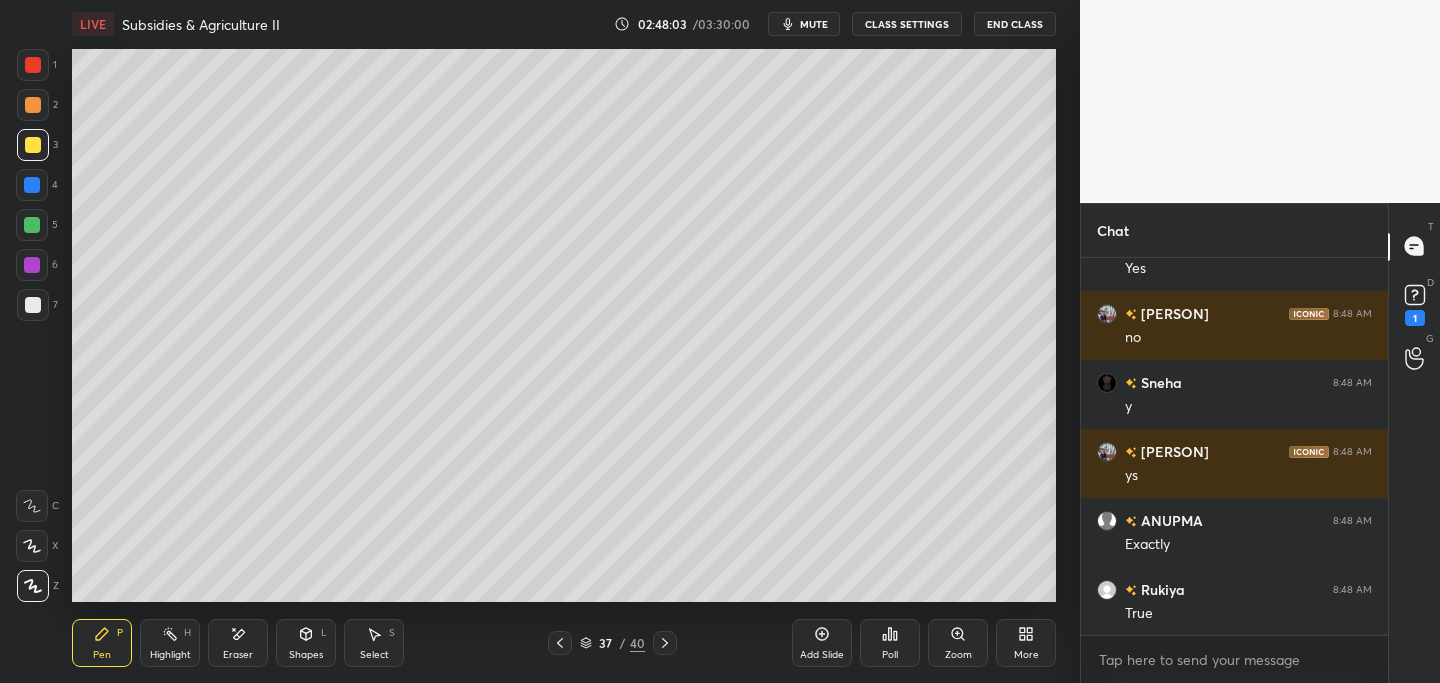 scroll, scrollTop: 142854, scrollLeft: 0, axis: vertical 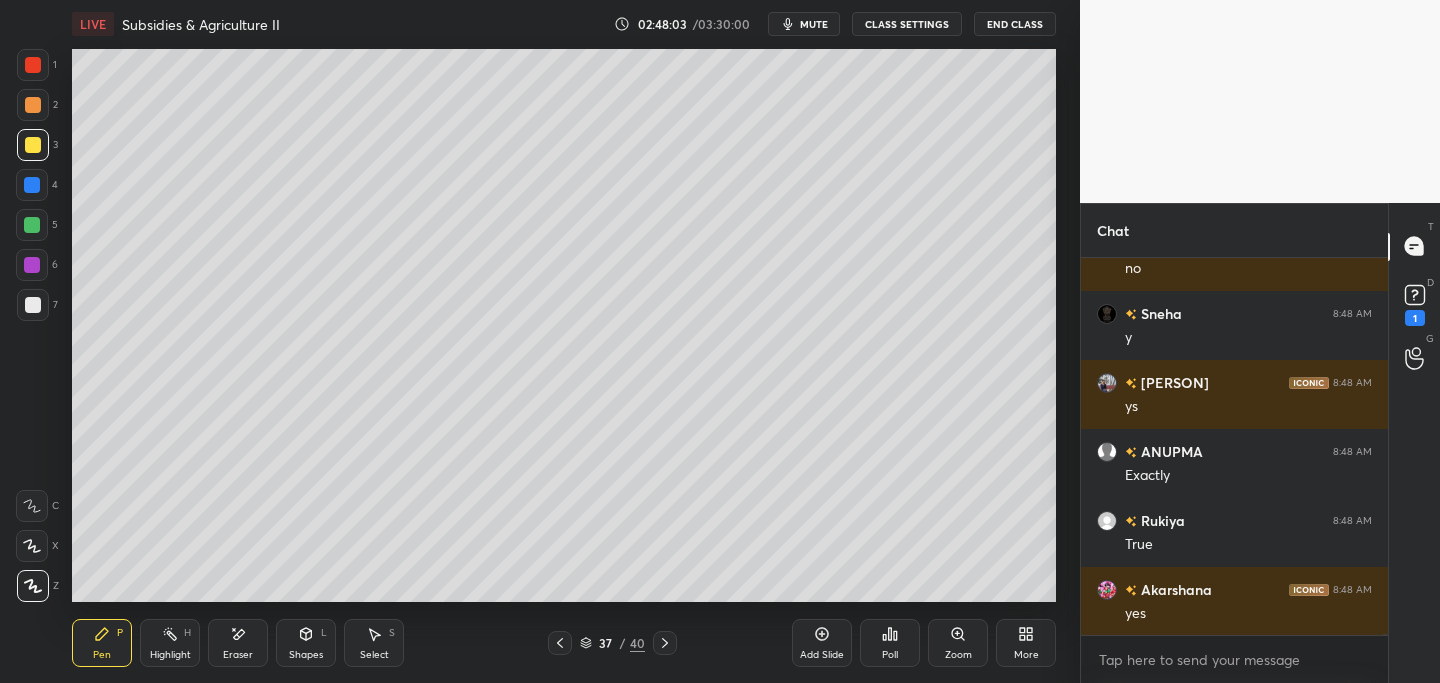 click 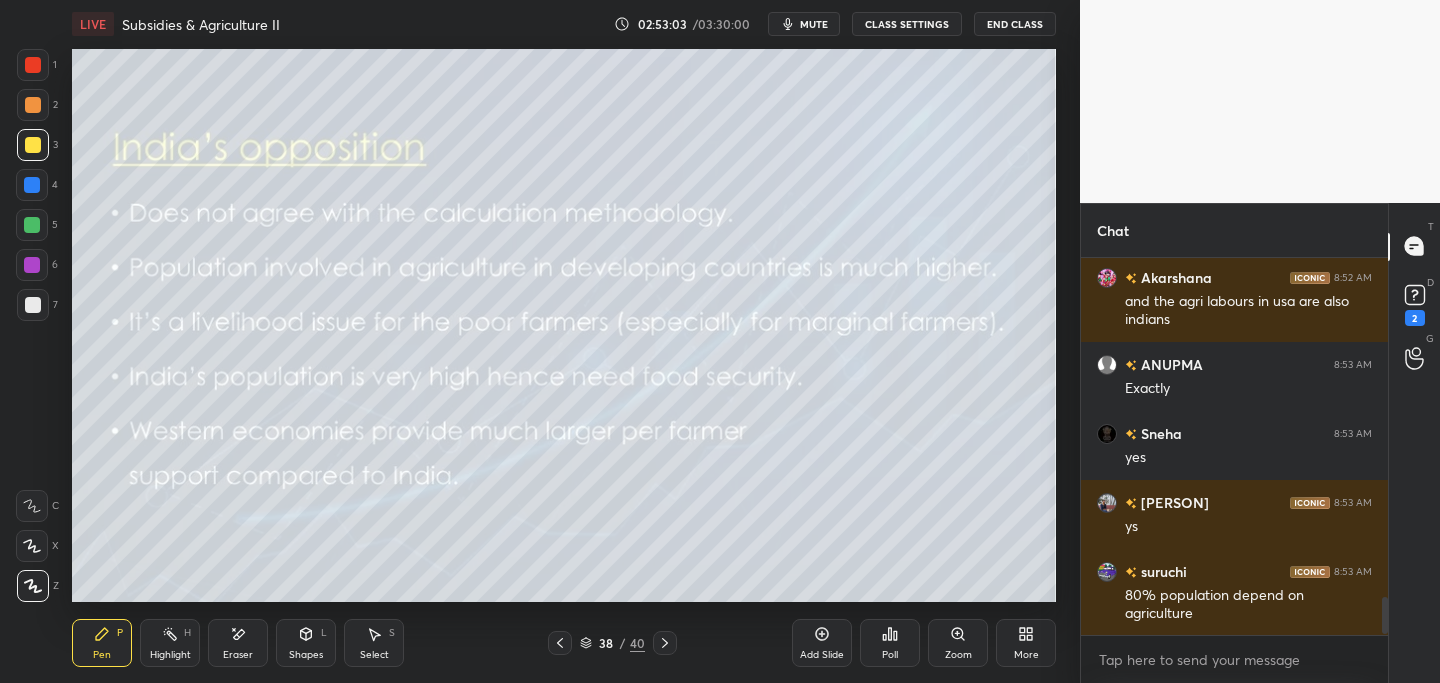 scroll, scrollTop: 3496, scrollLeft: 0, axis: vertical 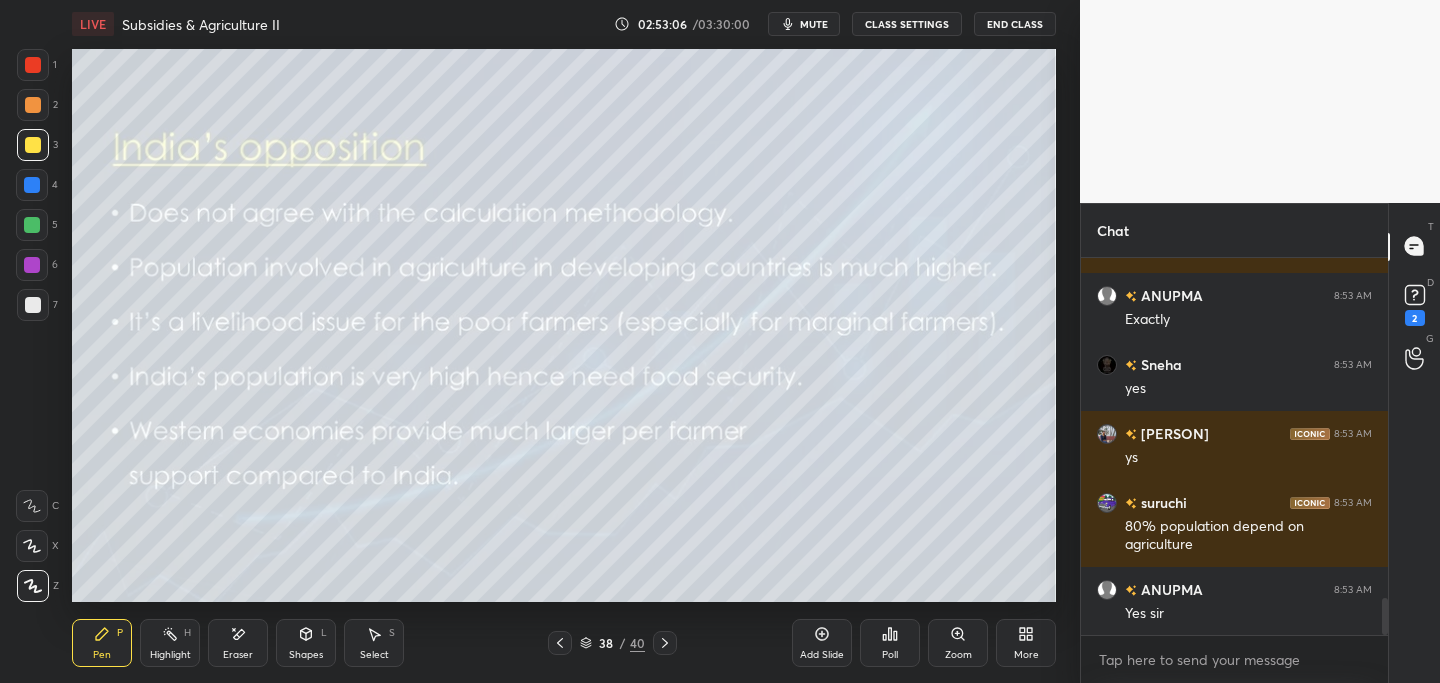 click 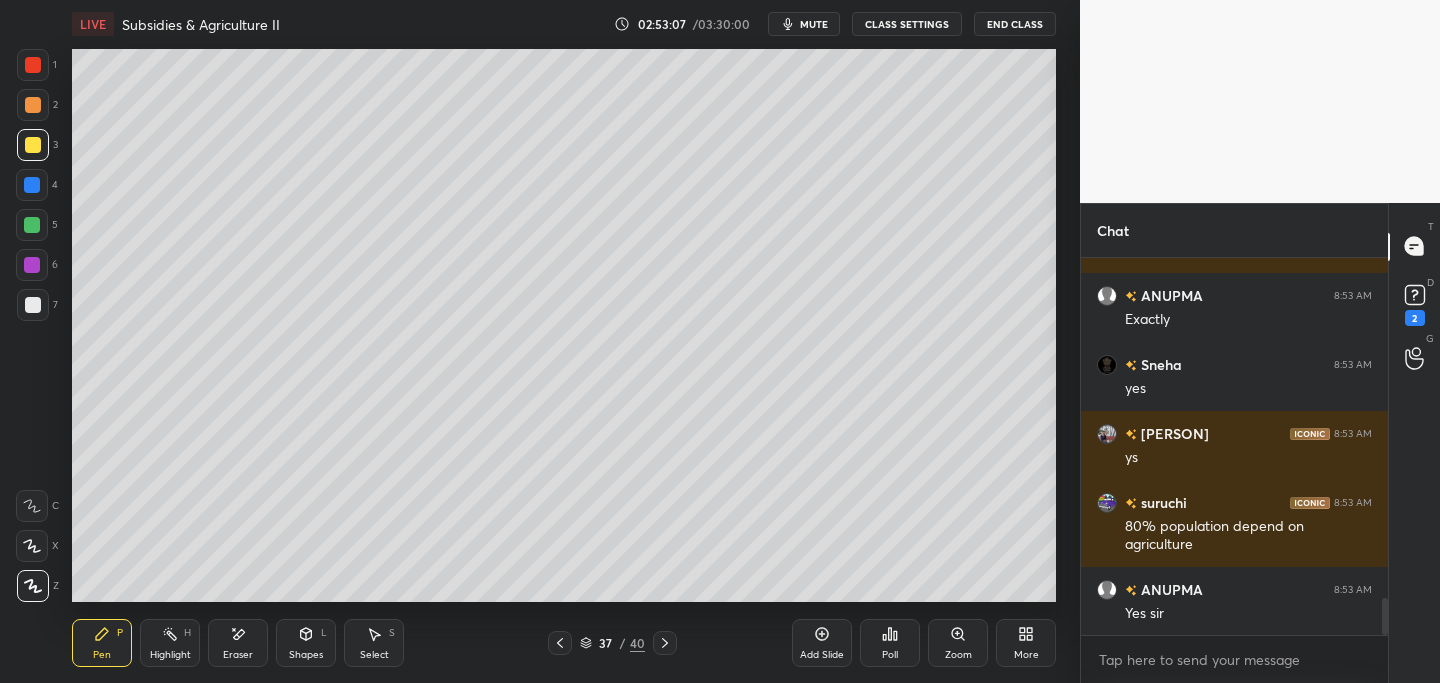 drag, startPoint x: 557, startPoint y: 643, endPoint x: 543, endPoint y: 648, distance: 14.866069 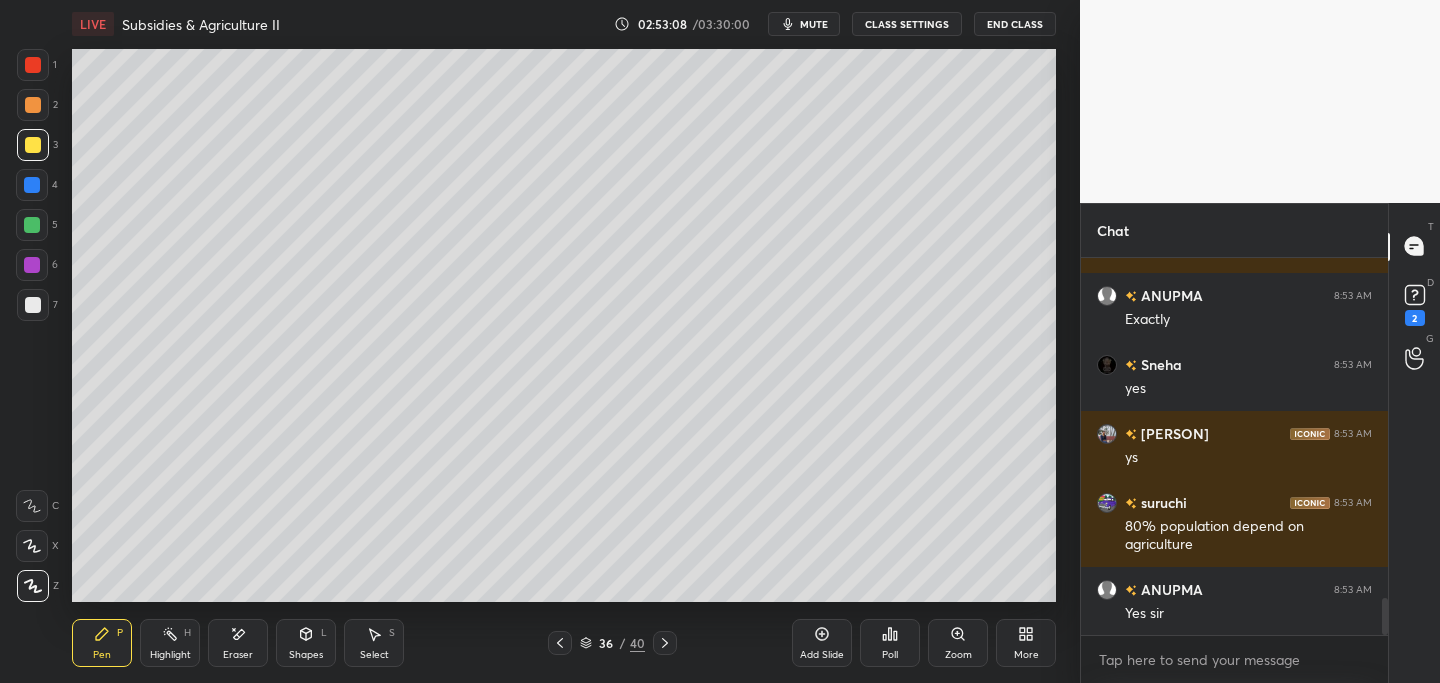 click 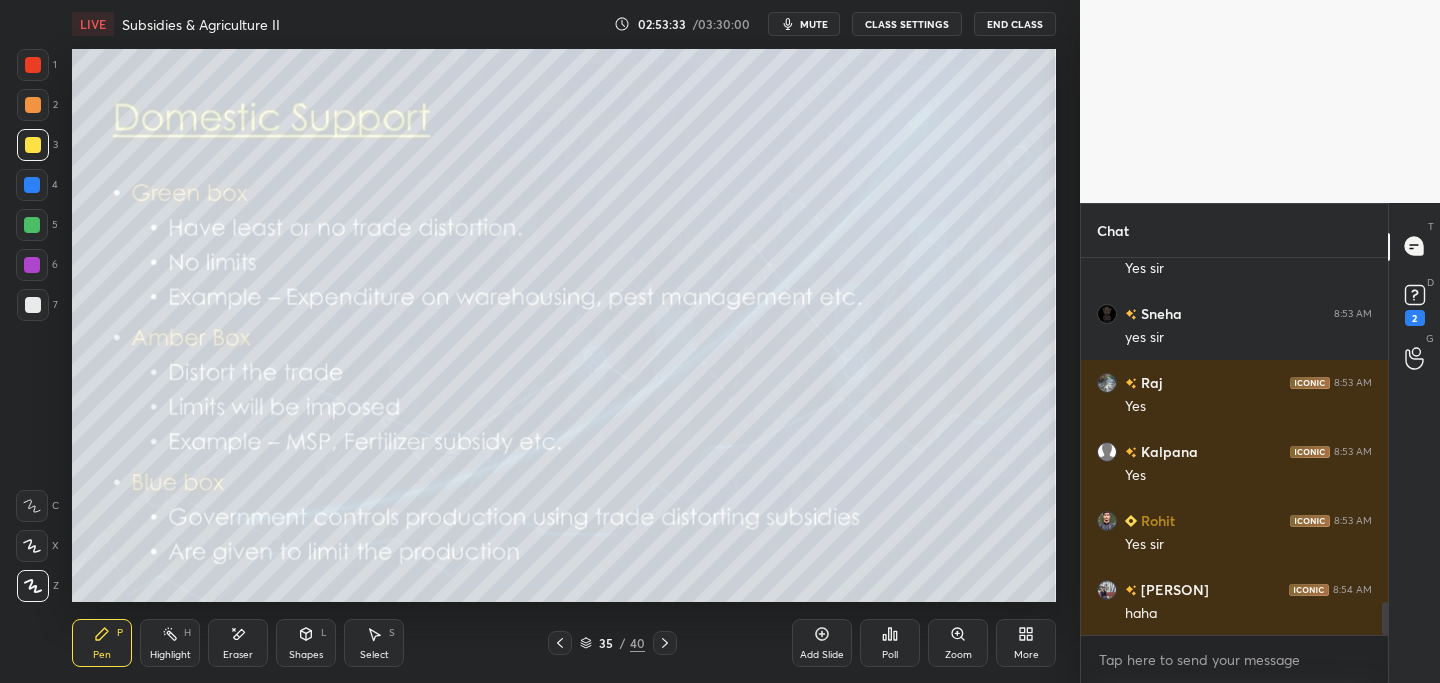 scroll, scrollTop: 3910, scrollLeft: 0, axis: vertical 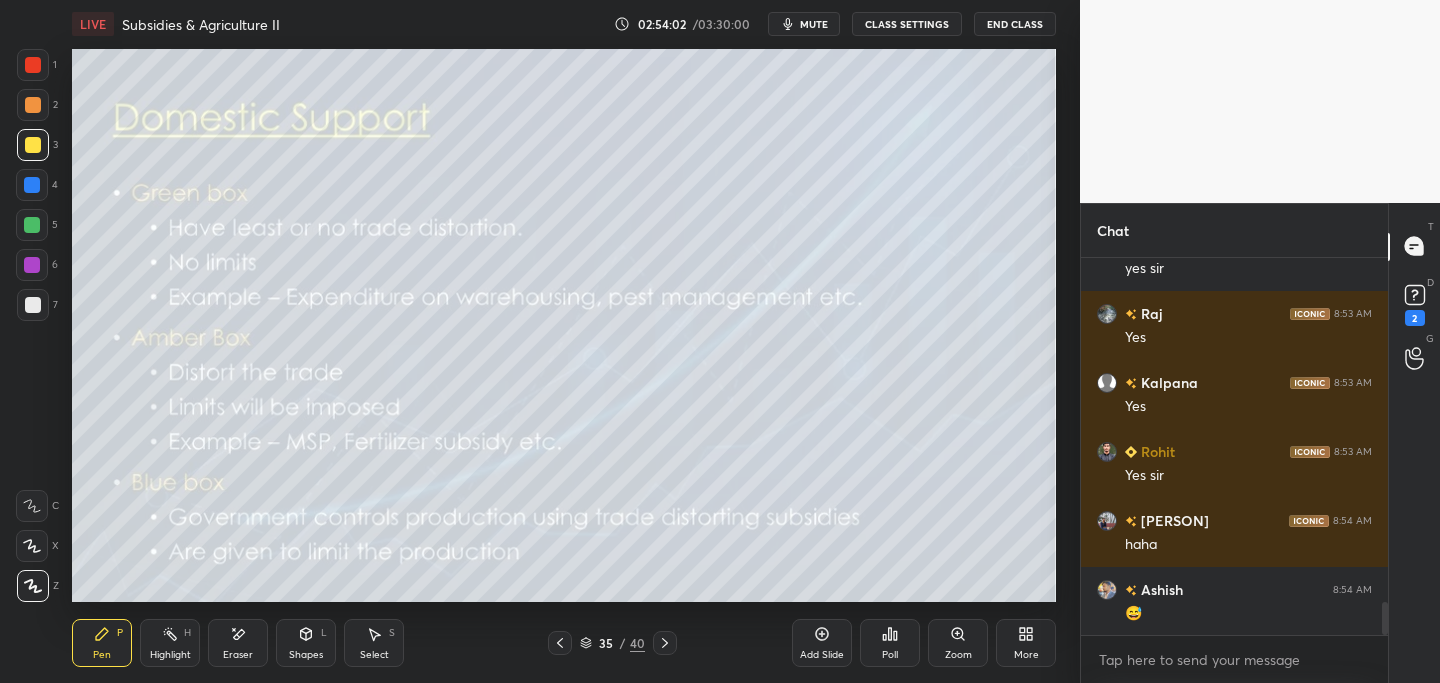 click 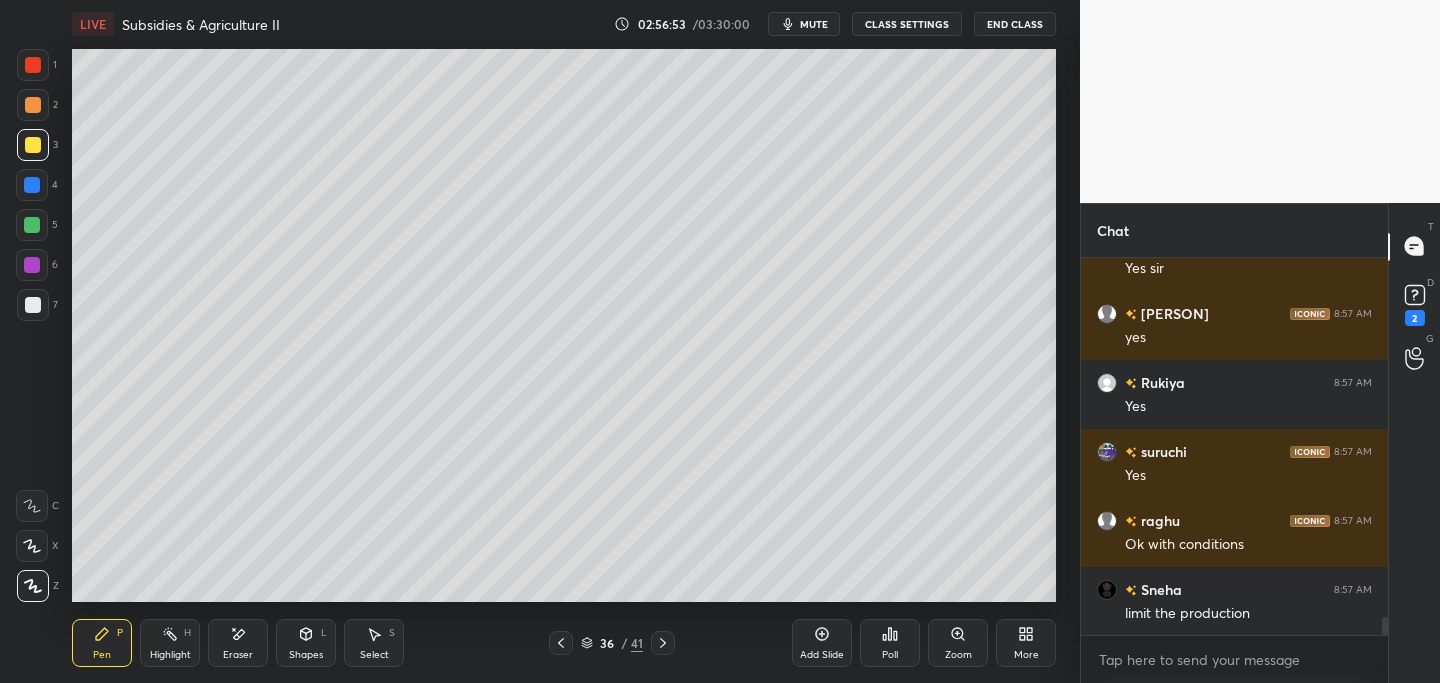 scroll, scrollTop: 7843, scrollLeft: 0, axis: vertical 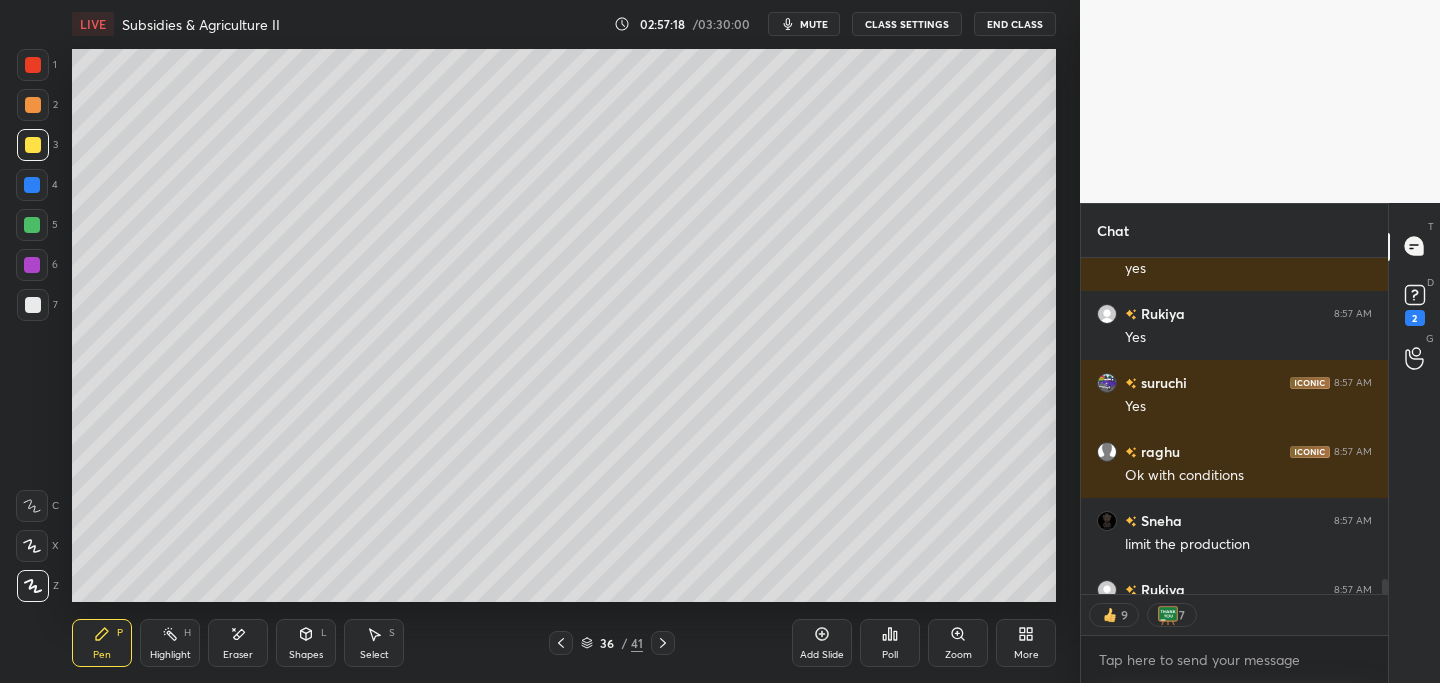 click 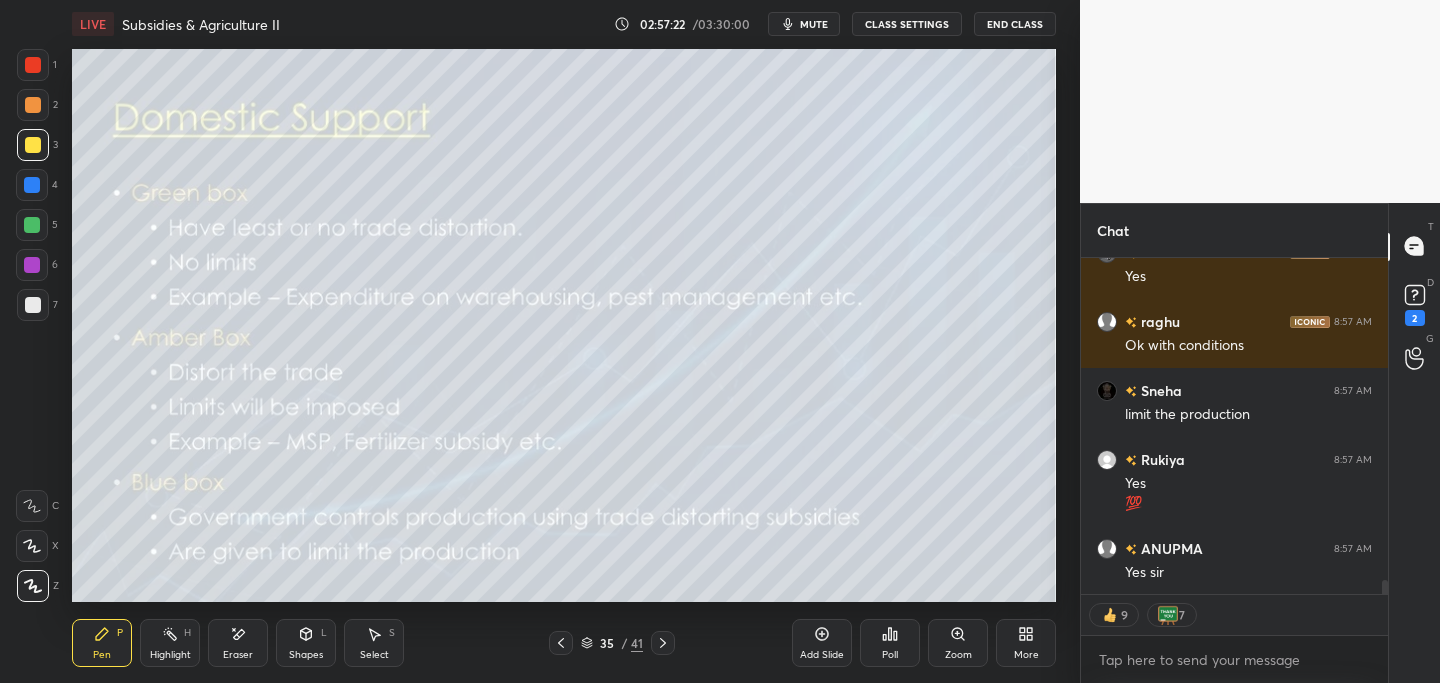 scroll, scrollTop: 8042, scrollLeft: 0, axis: vertical 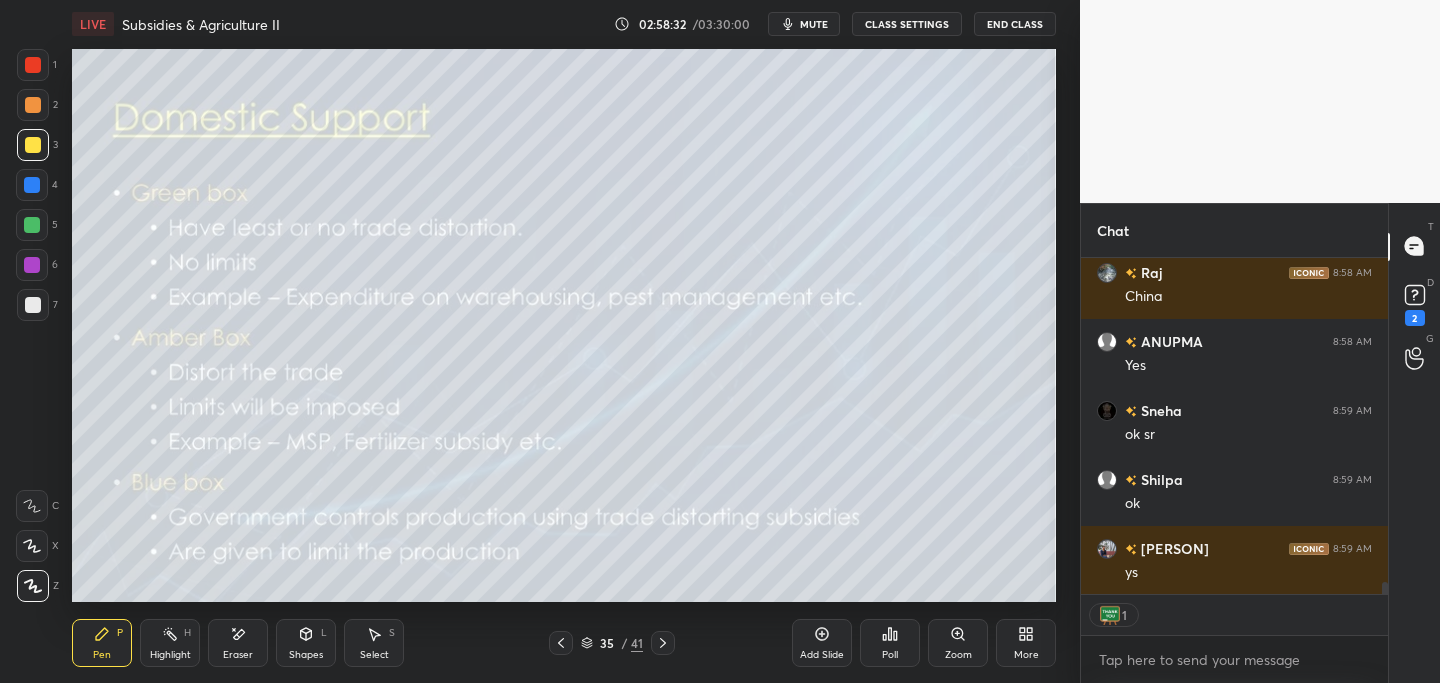click 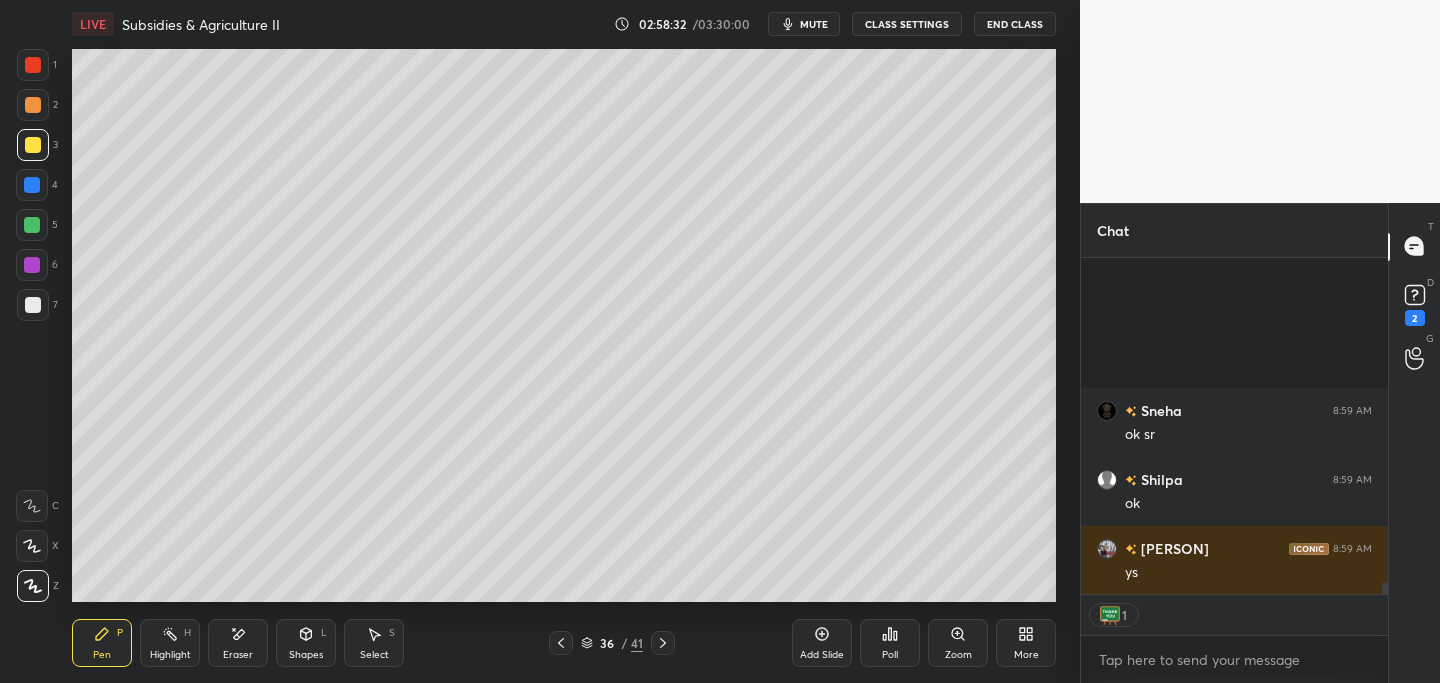 scroll, scrollTop: 9440, scrollLeft: 0, axis: vertical 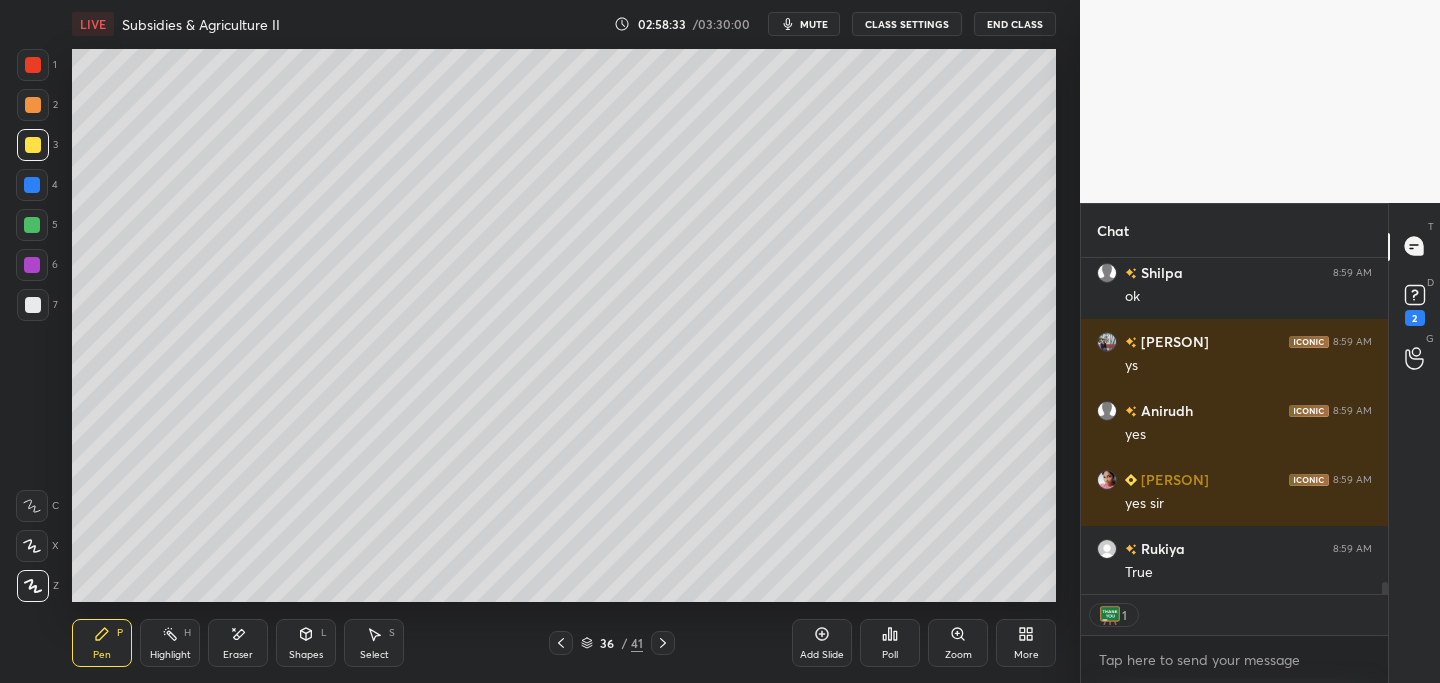 click 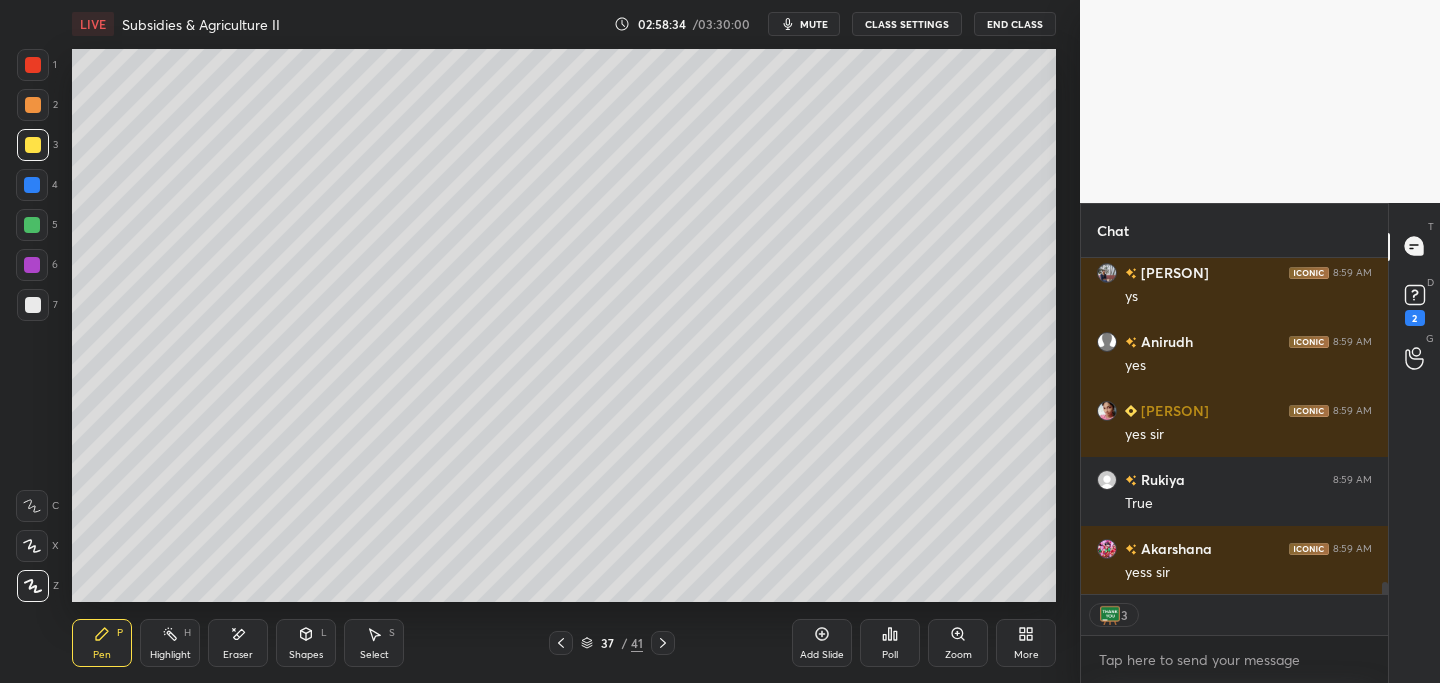scroll, scrollTop: 9578, scrollLeft: 0, axis: vertical 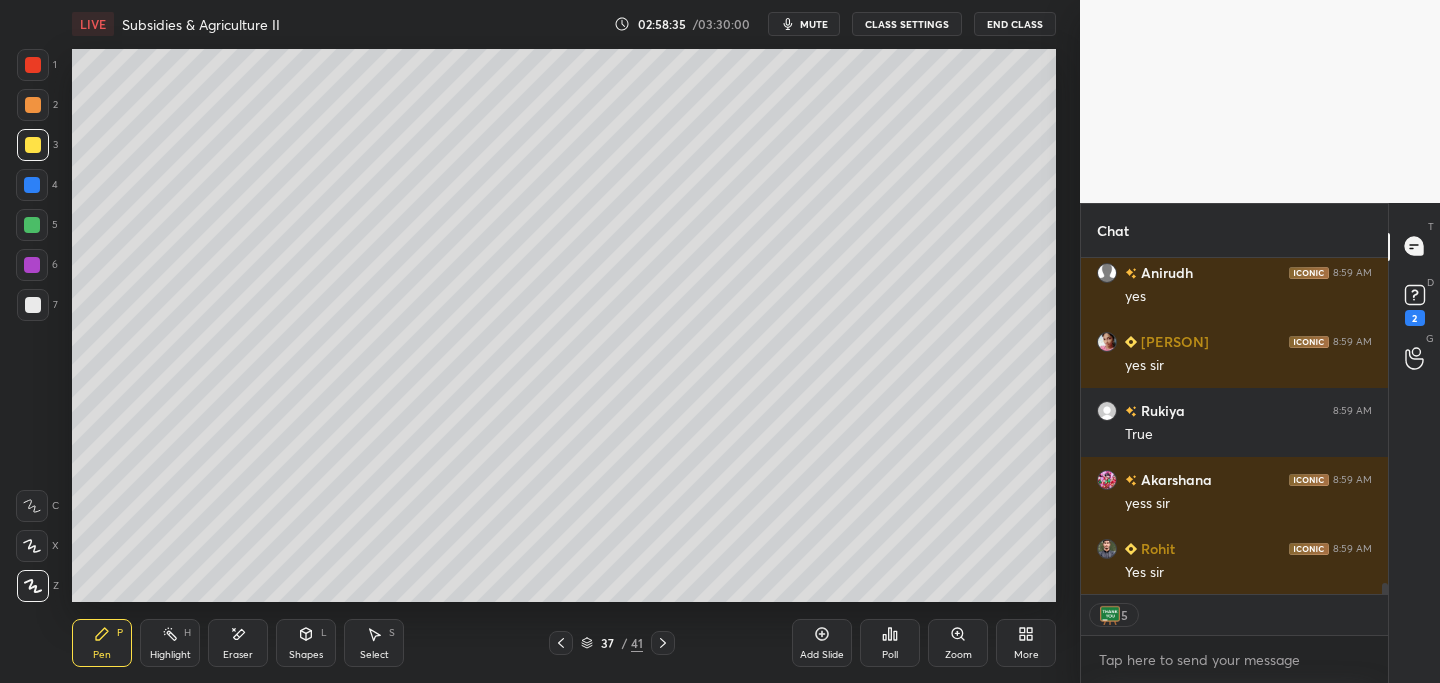 click at bounding box center [663, 643] 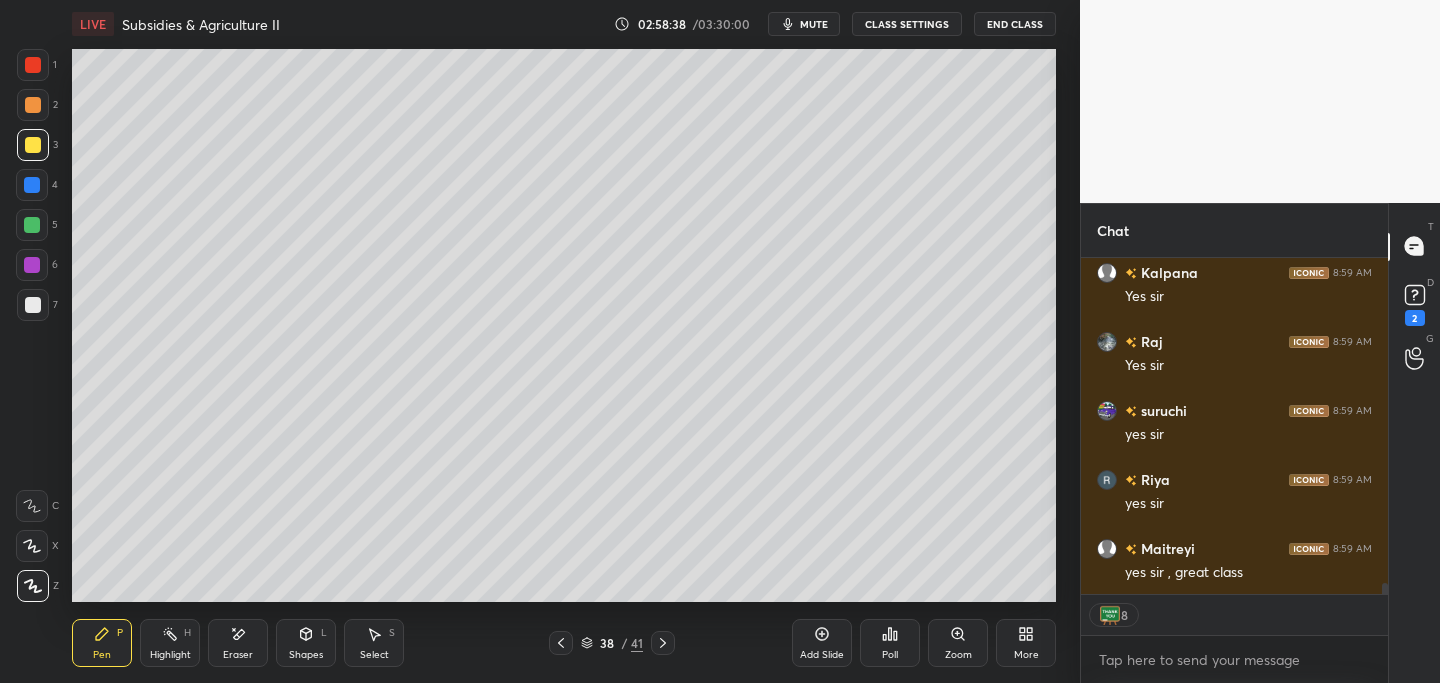 scroll, scrollTop: 9992, scrollLeft: 0, axis: vertical 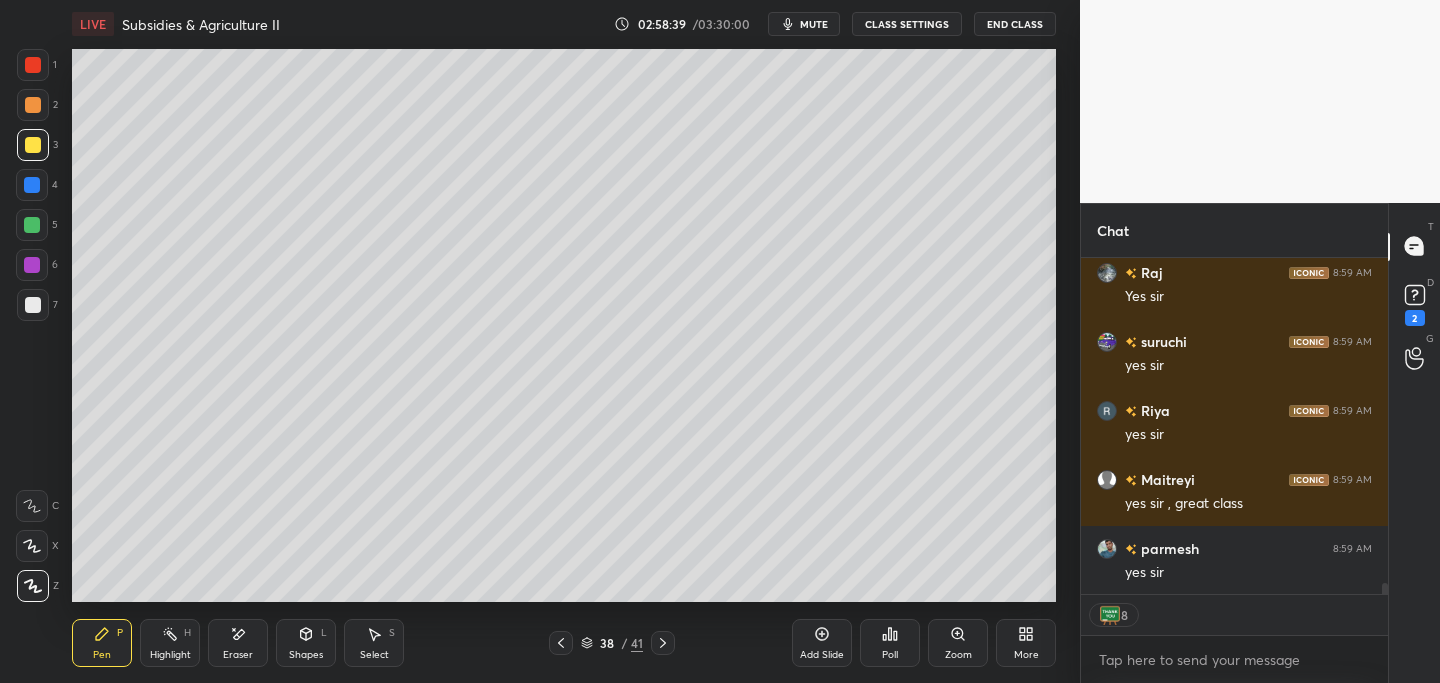 click 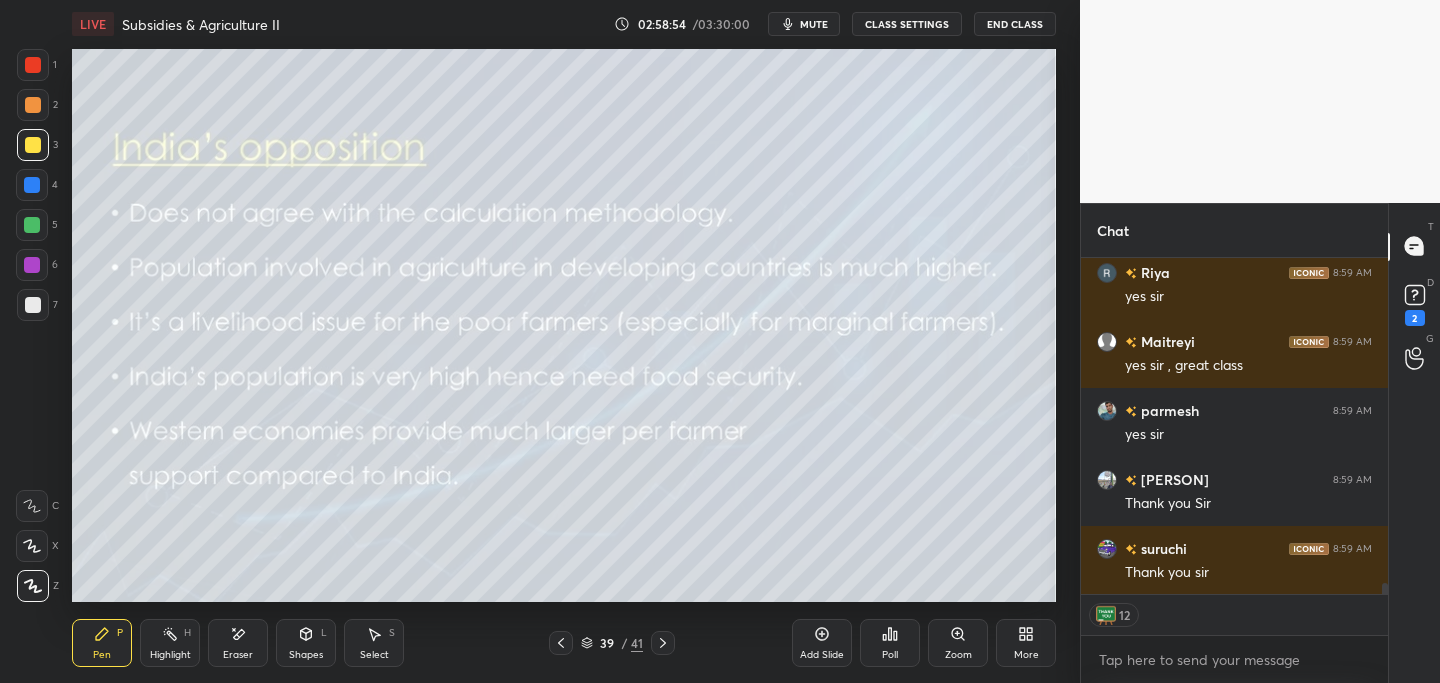 scroll, scrollTop: 10199, scrollLeft: 0, axis: vertical 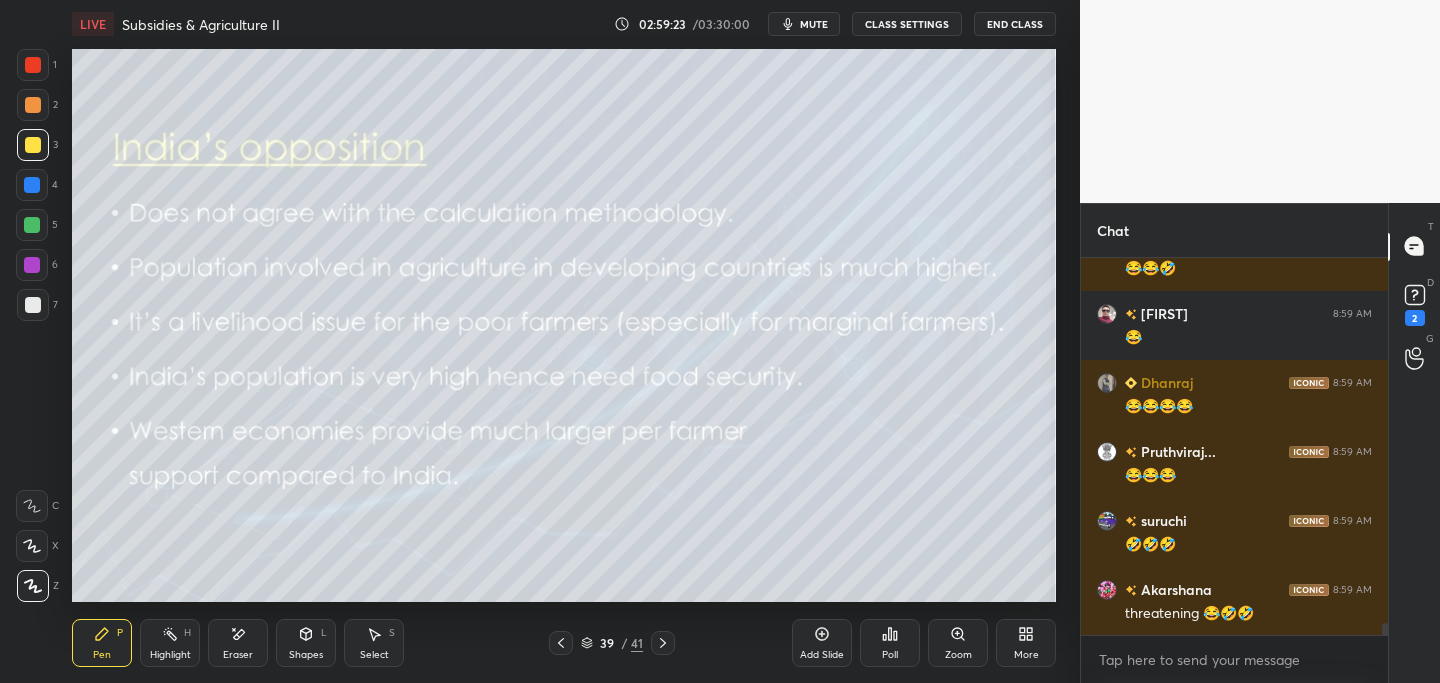 click 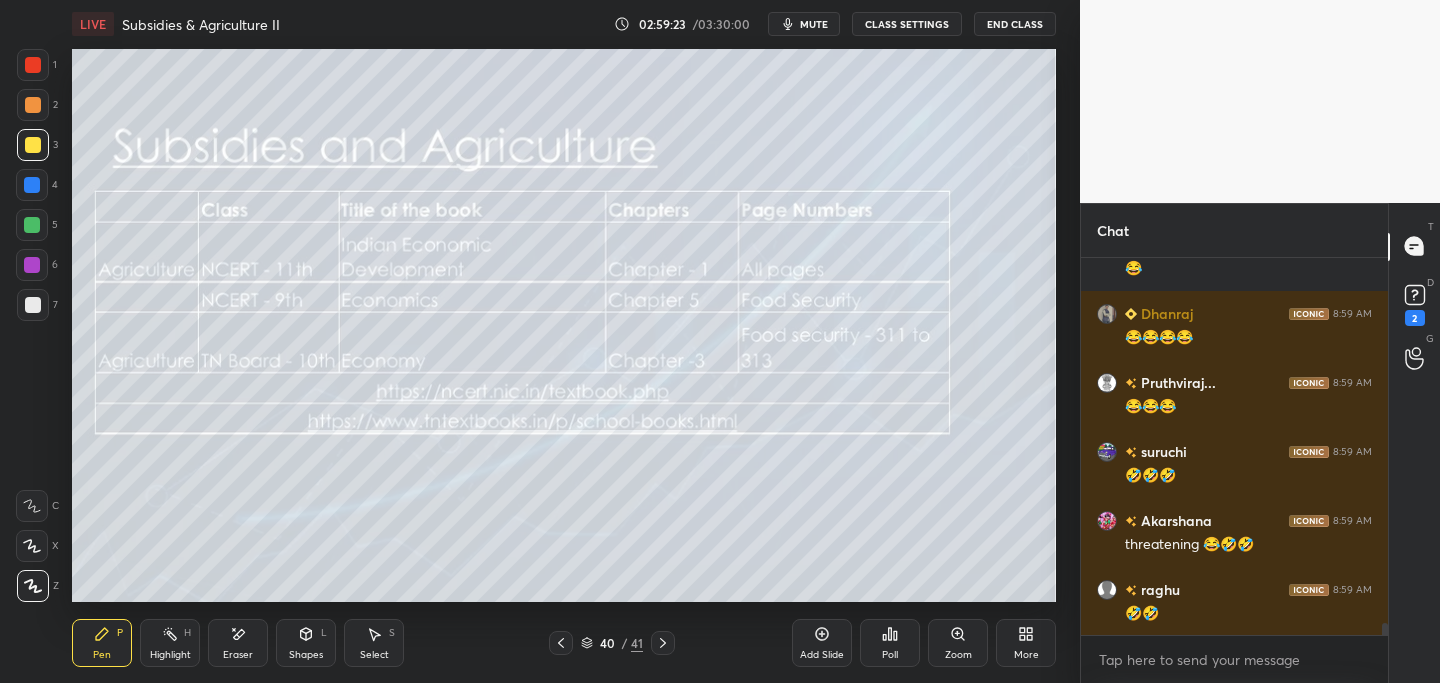 click 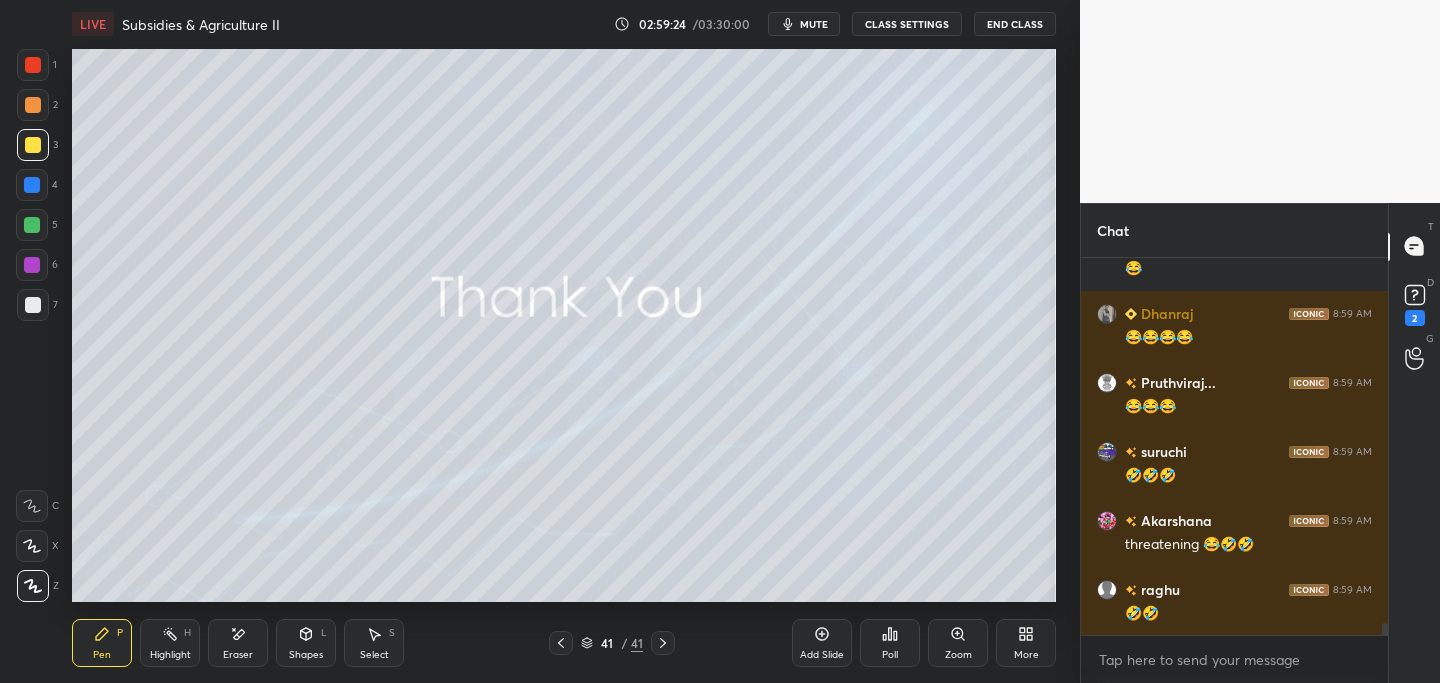 scroll, scrollTop: 11798, scrollLeft: 0, axis: vertical 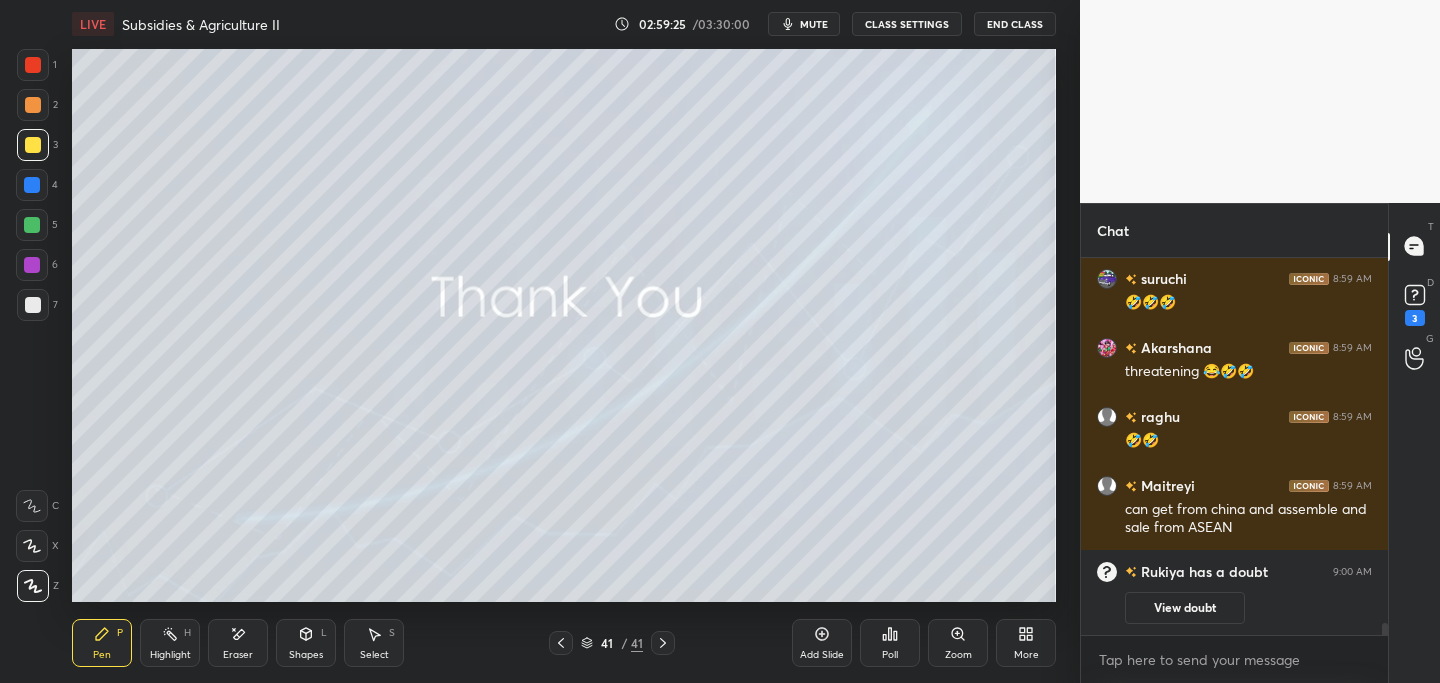 click 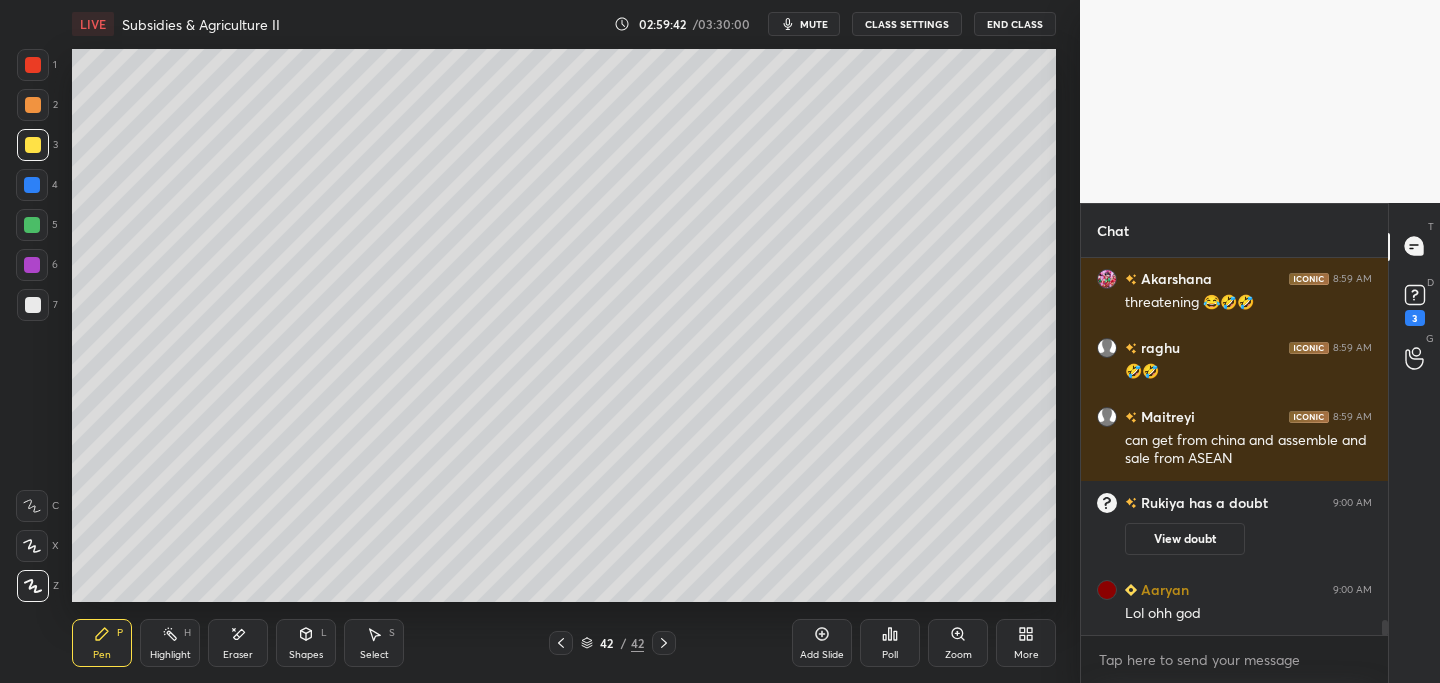 scroll, scrollTop: 9286, scrollLeft: 0, axis: vertical 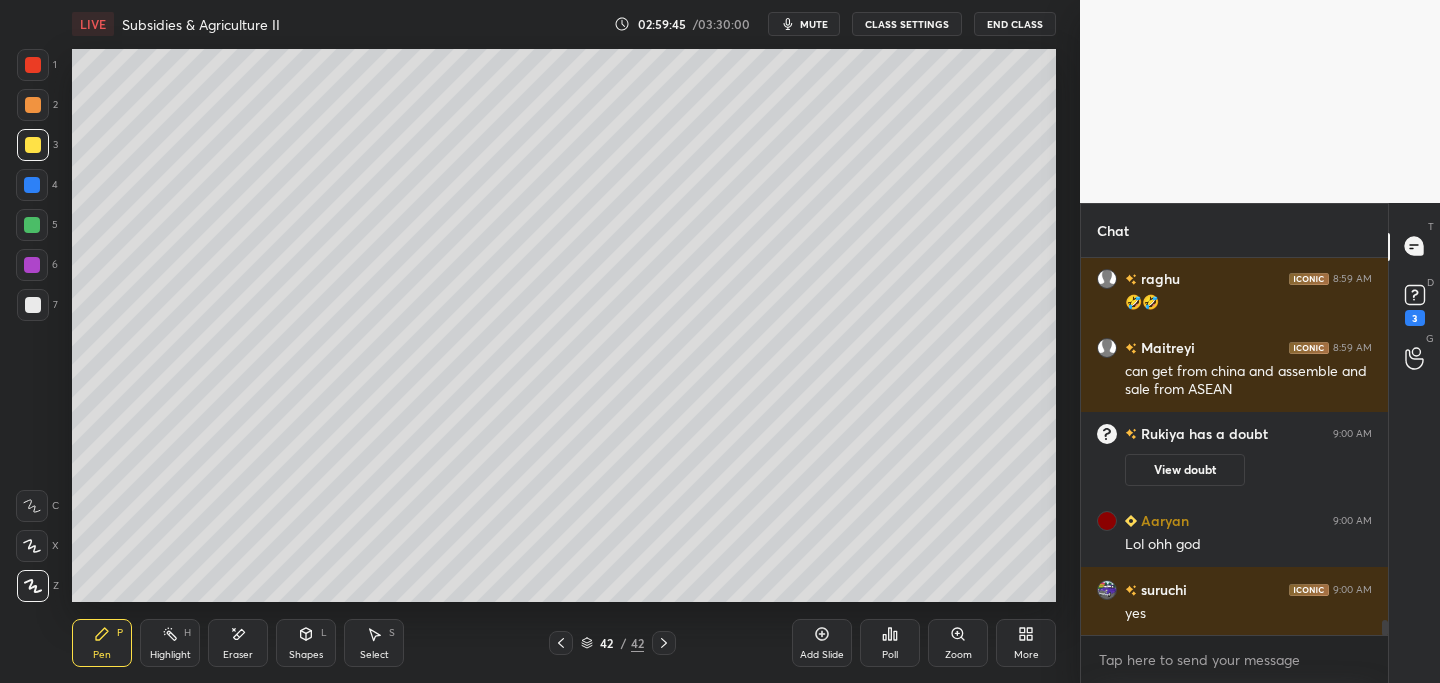 drag, startPoint x: 36, startPoint y: 105, endPoint x: 65, endPoint y: 132, distance: 39.623226 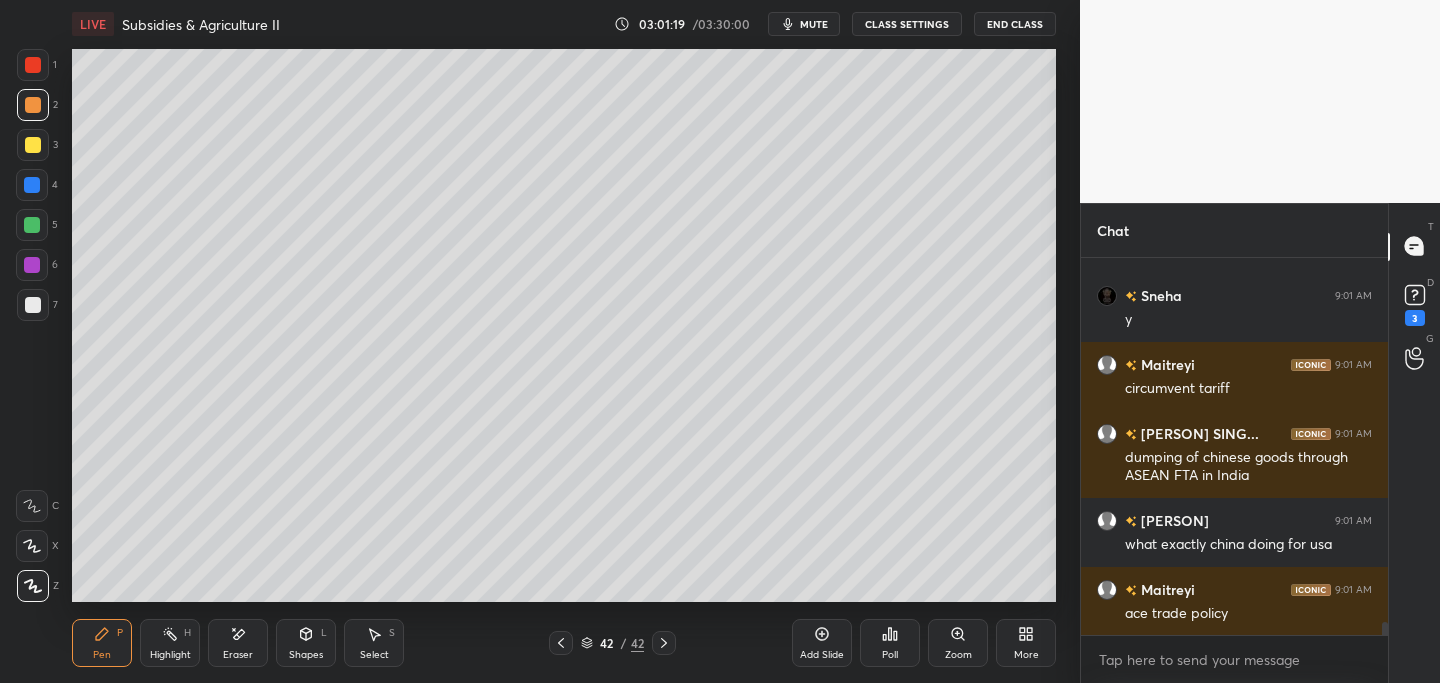 scroll, scrollTop: 10316, scrollLeft: 0, axis: vertical 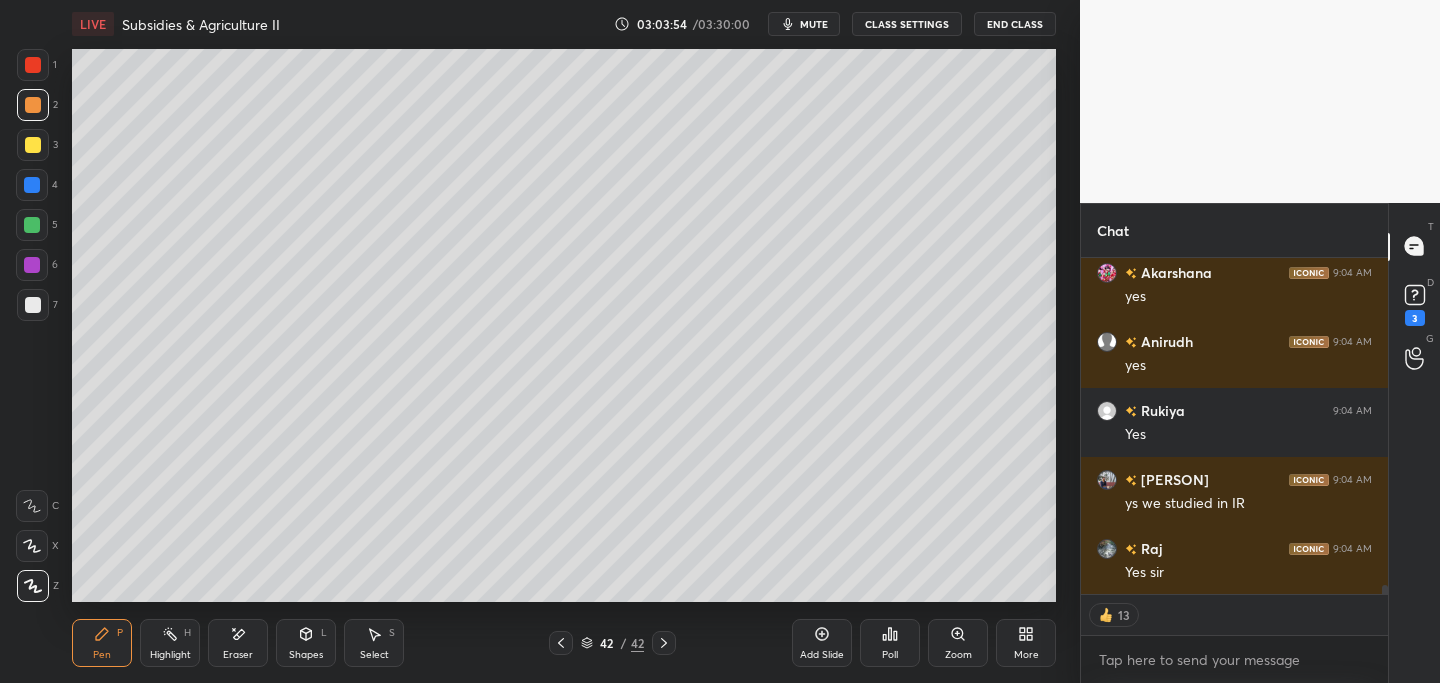 click 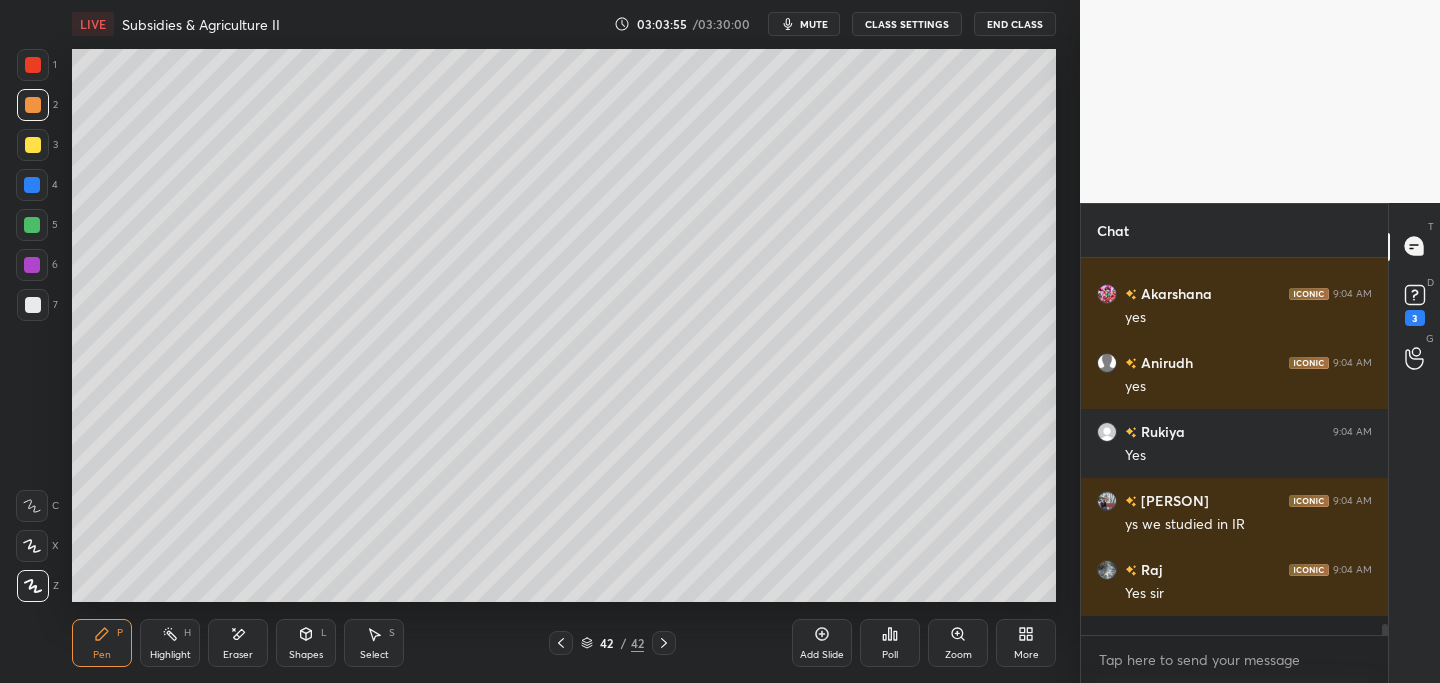 scroll, scrollTop: 6, scrollLeft: 7, axis: both 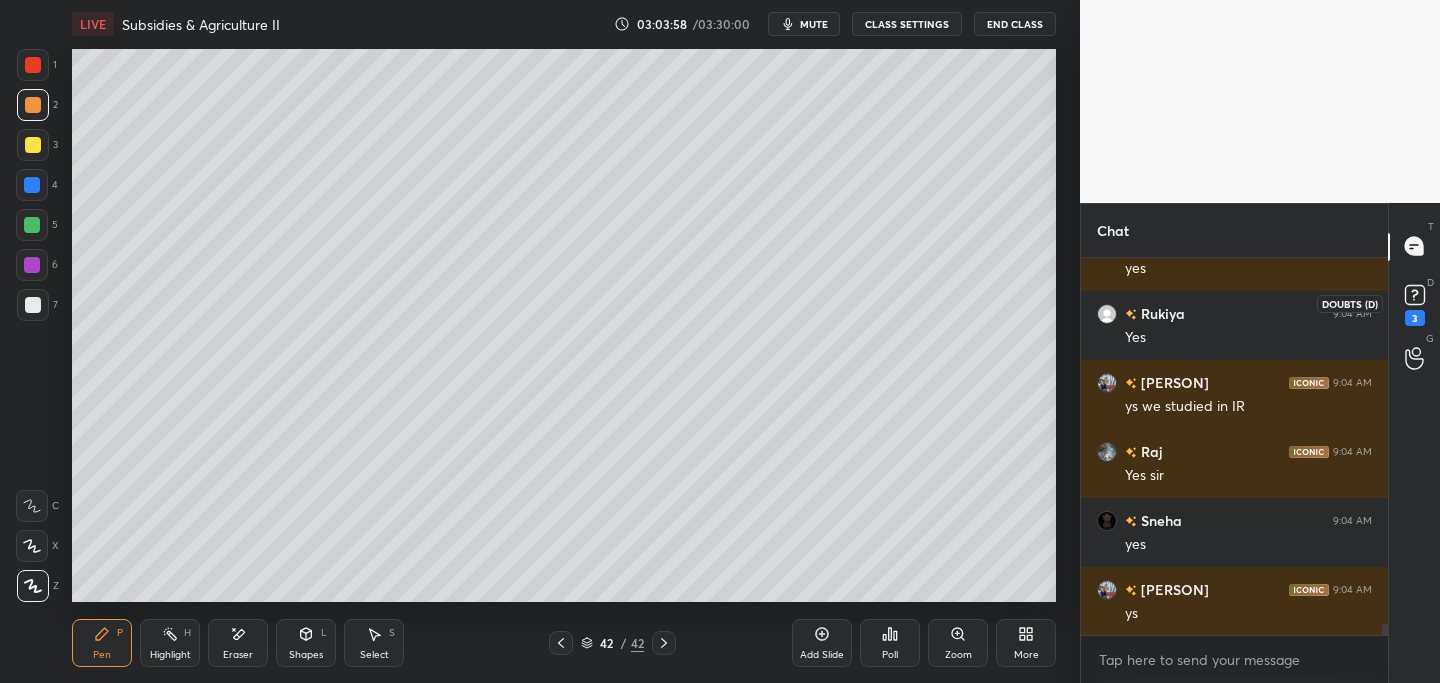 click 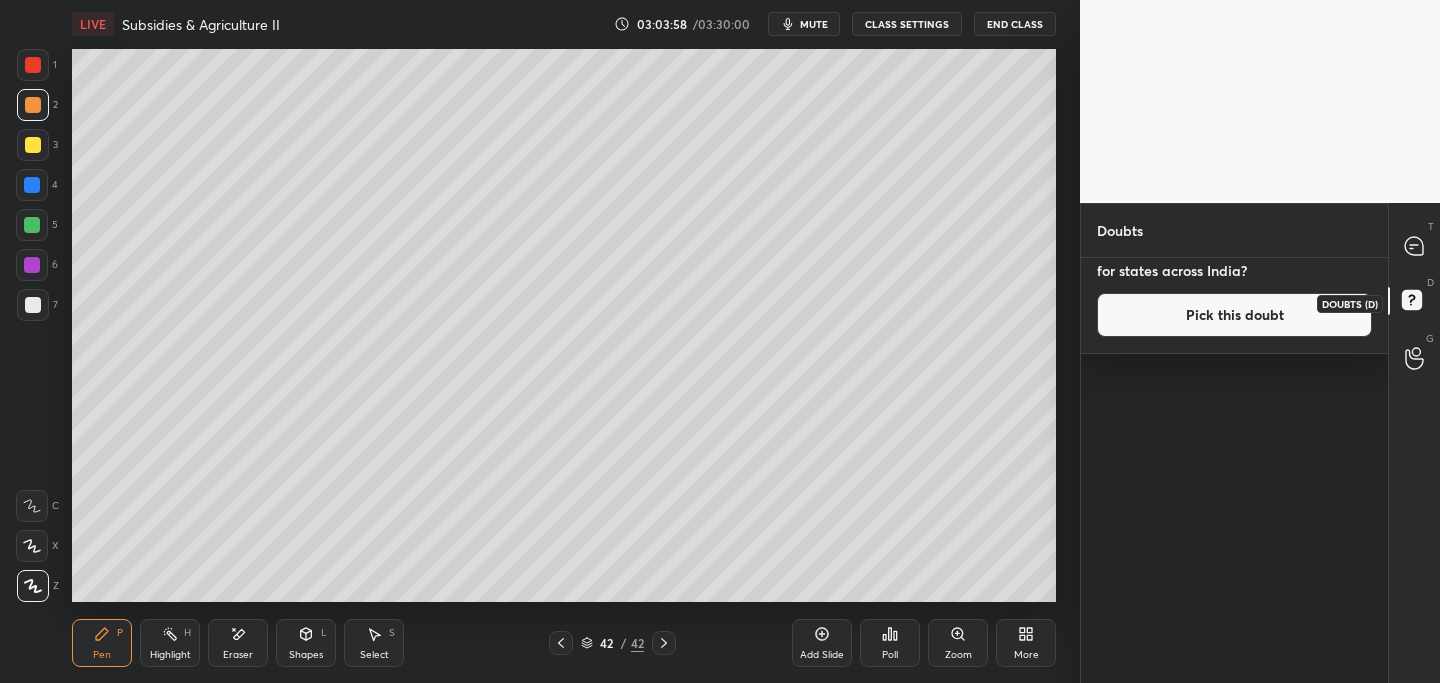 scroll, scrollTop: 0, scrollLeft: 0, axis: both 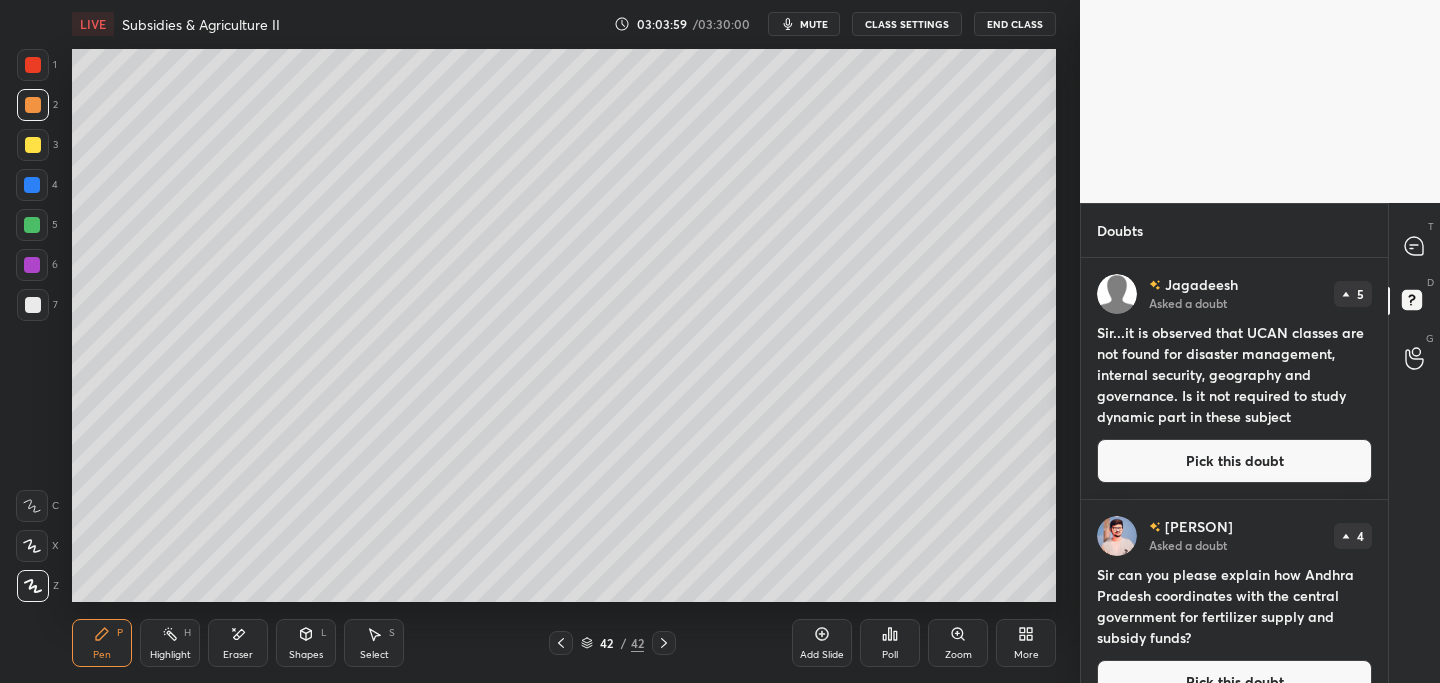 click on "Pick this doubt" at bounding box center (1234, 461) 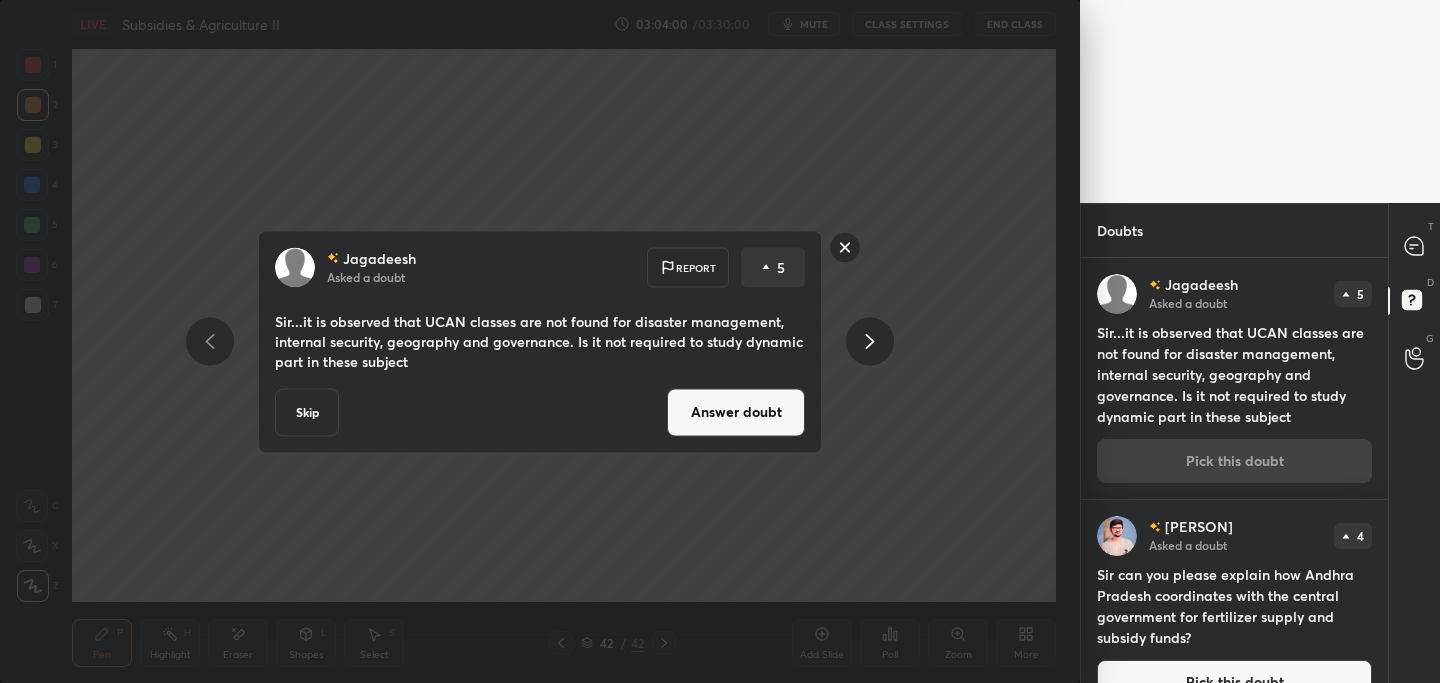 click on "Answer doubt" at bounding box center [736, 412] 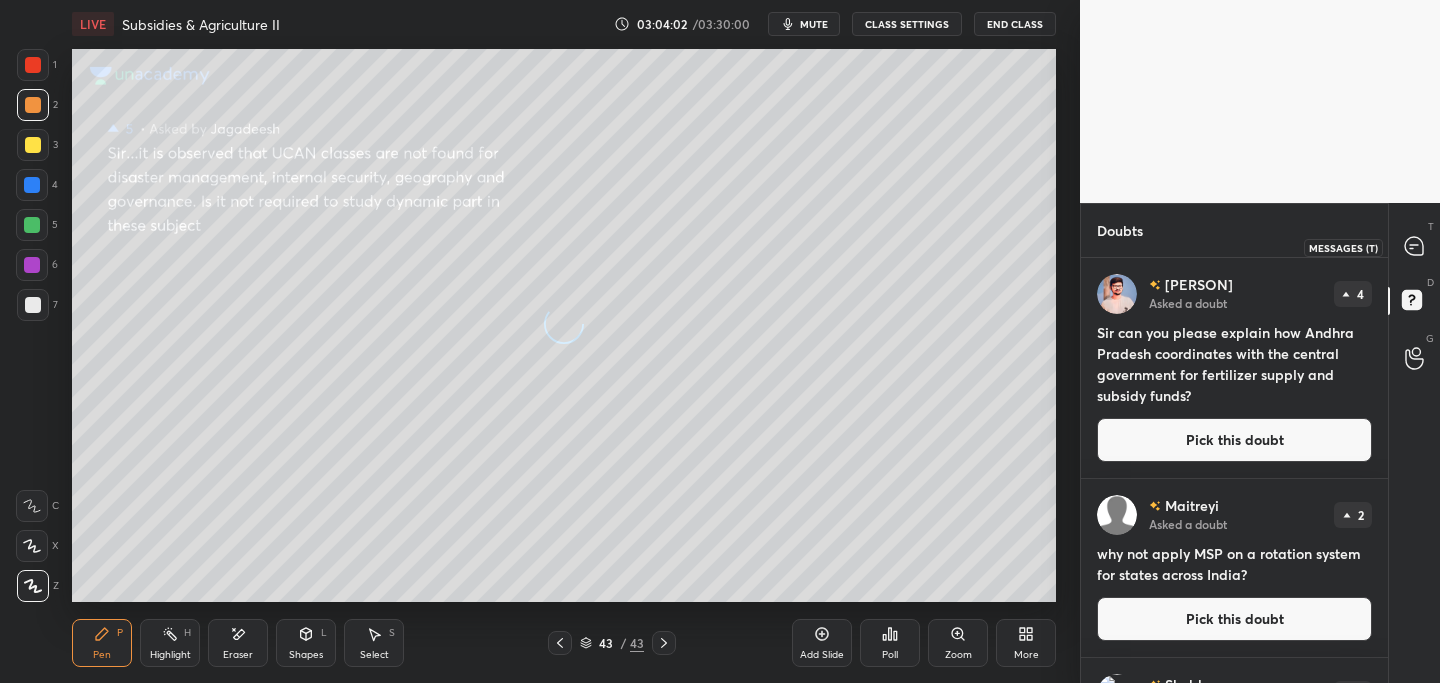drag, startPoint x: 1417, startPoint y: 239, endPoint x: 1397, endPoint y: 252, distance: 23.853722 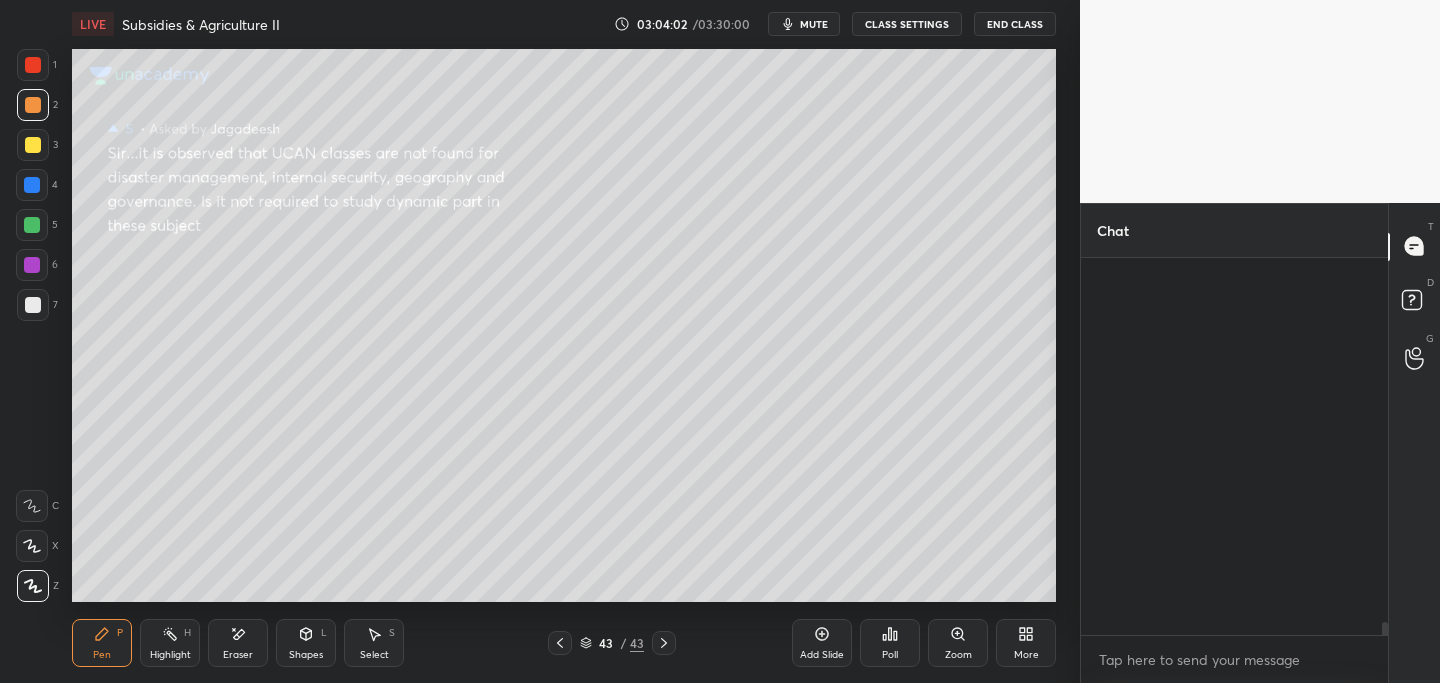 scroll, scrollTop: 12604, scrollLeft: 0, axis: vertical 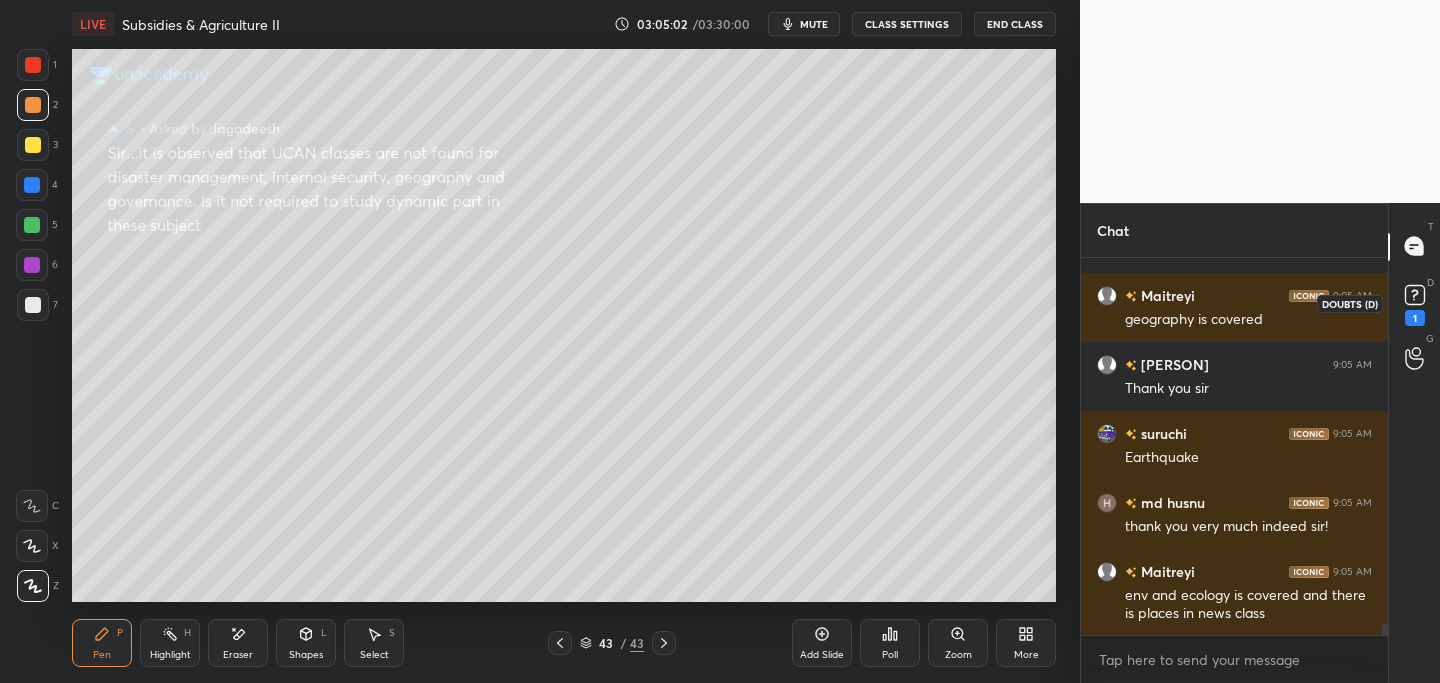 click 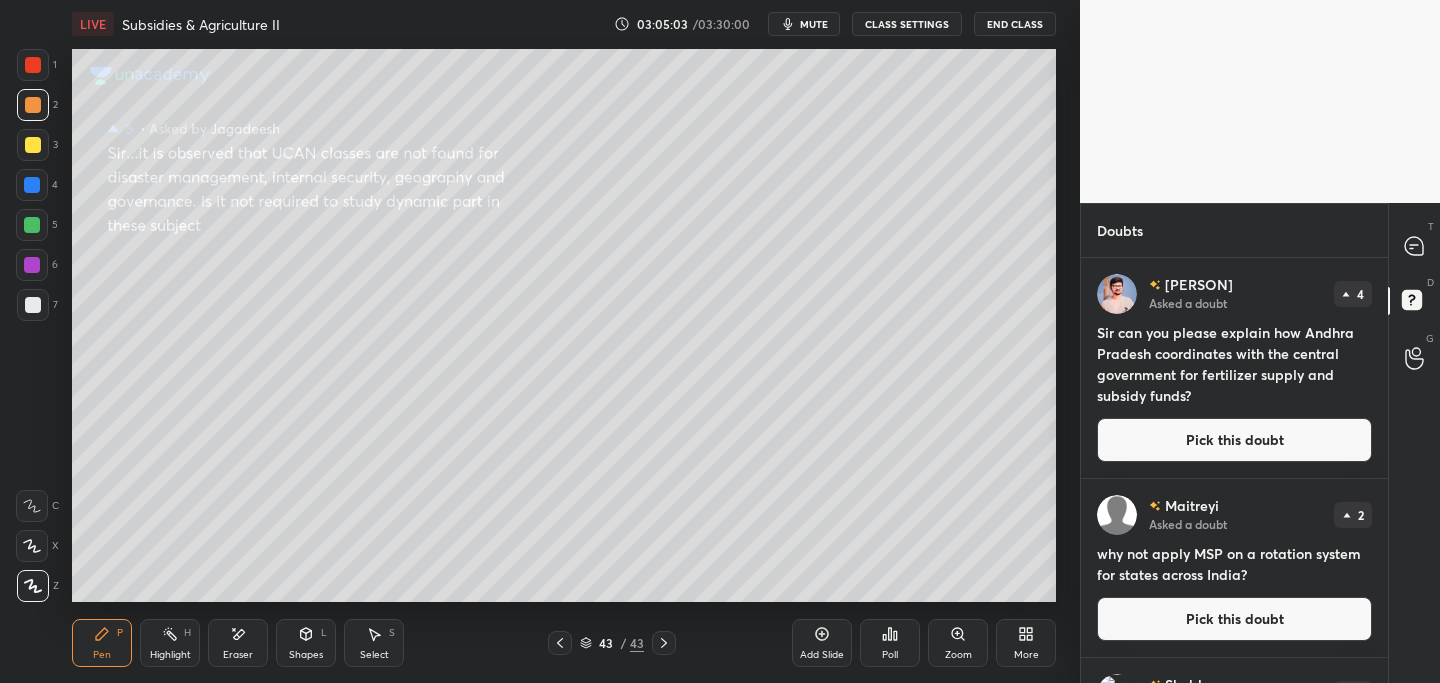 click on "Pick this doubt" at bounding box center [1234, 440] 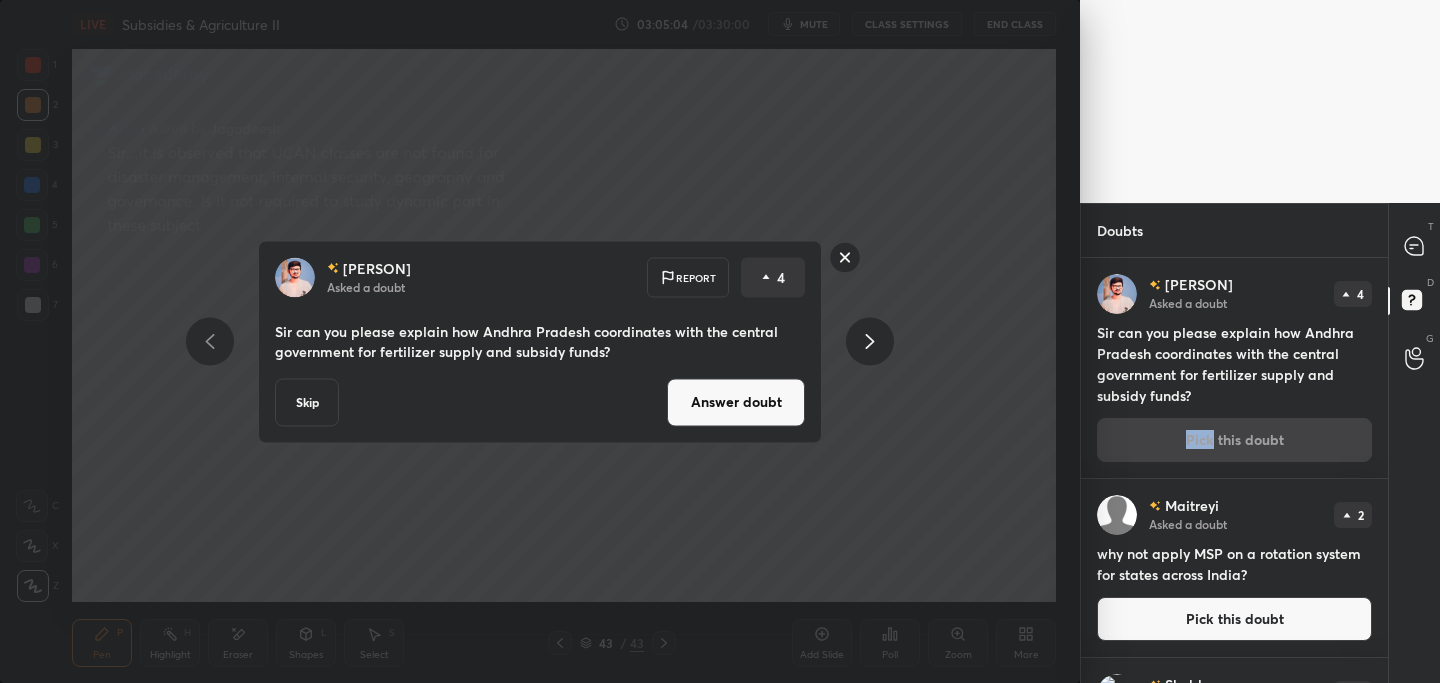 drag, startPoint x: 708, startPoint y: 419, endPoint x: 755, endPoint y: 394, distance: 53.235325 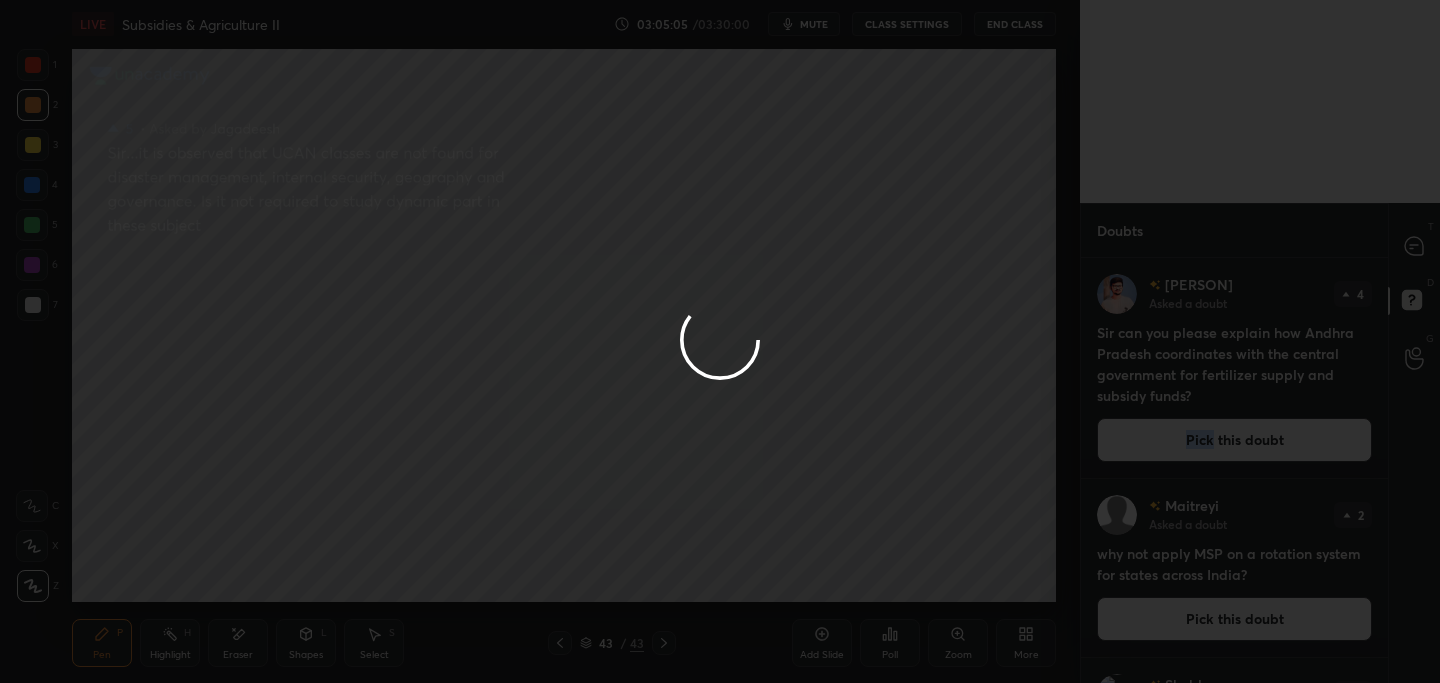 click at bounding box center [720, 341] 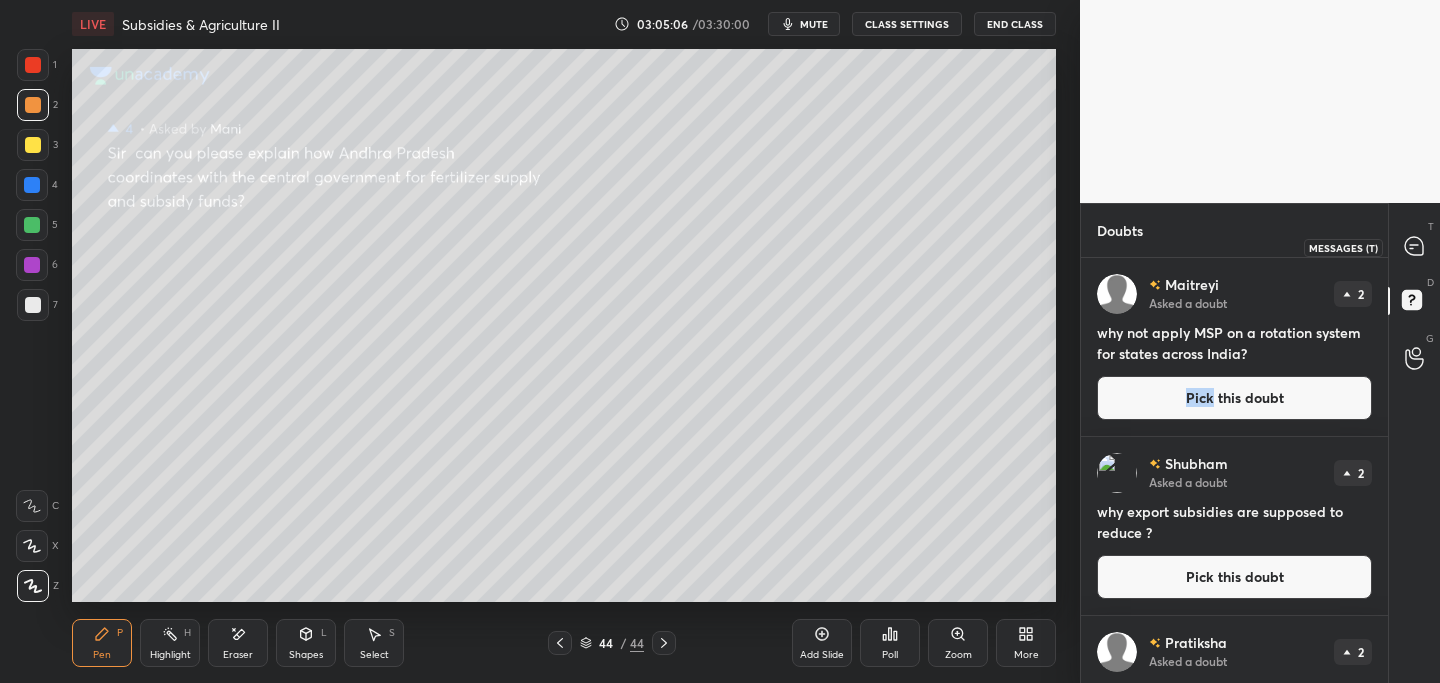 click 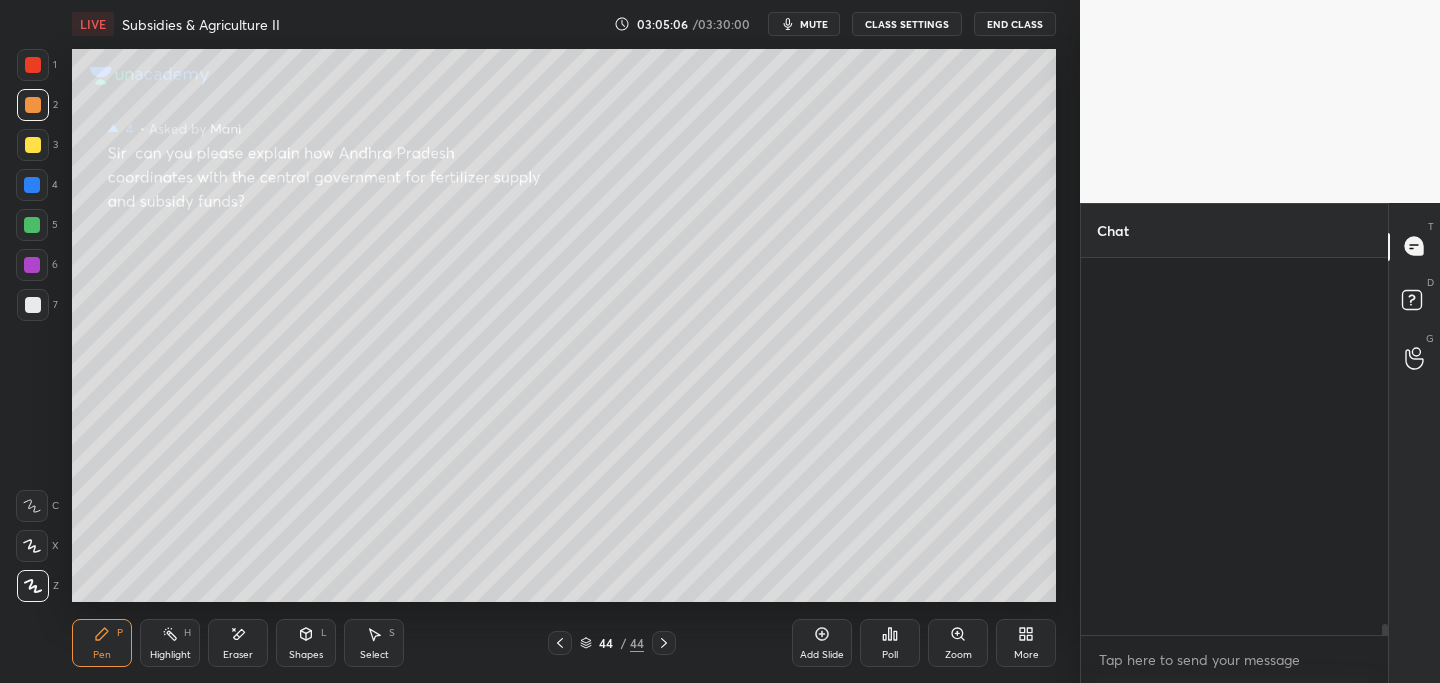 scroll, scrollTop: 13611, scrollLeft: 0, axis: vertical 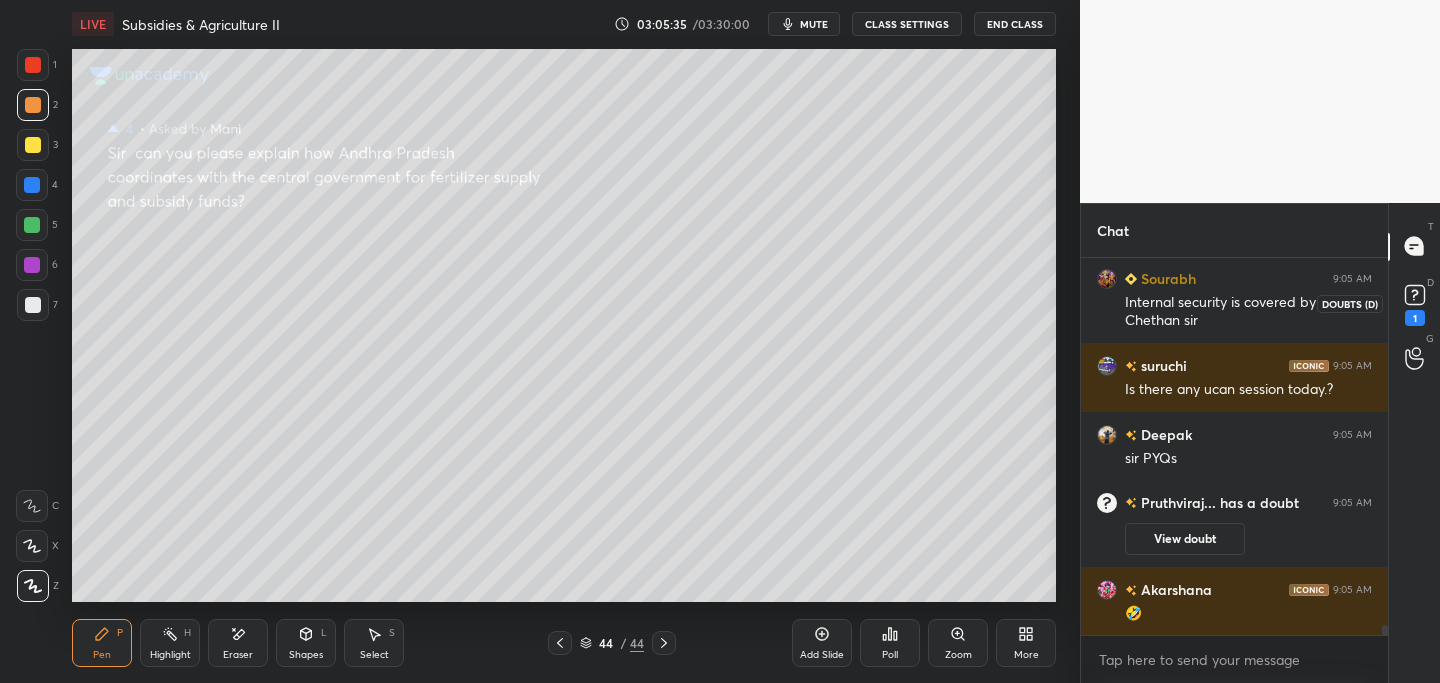 click 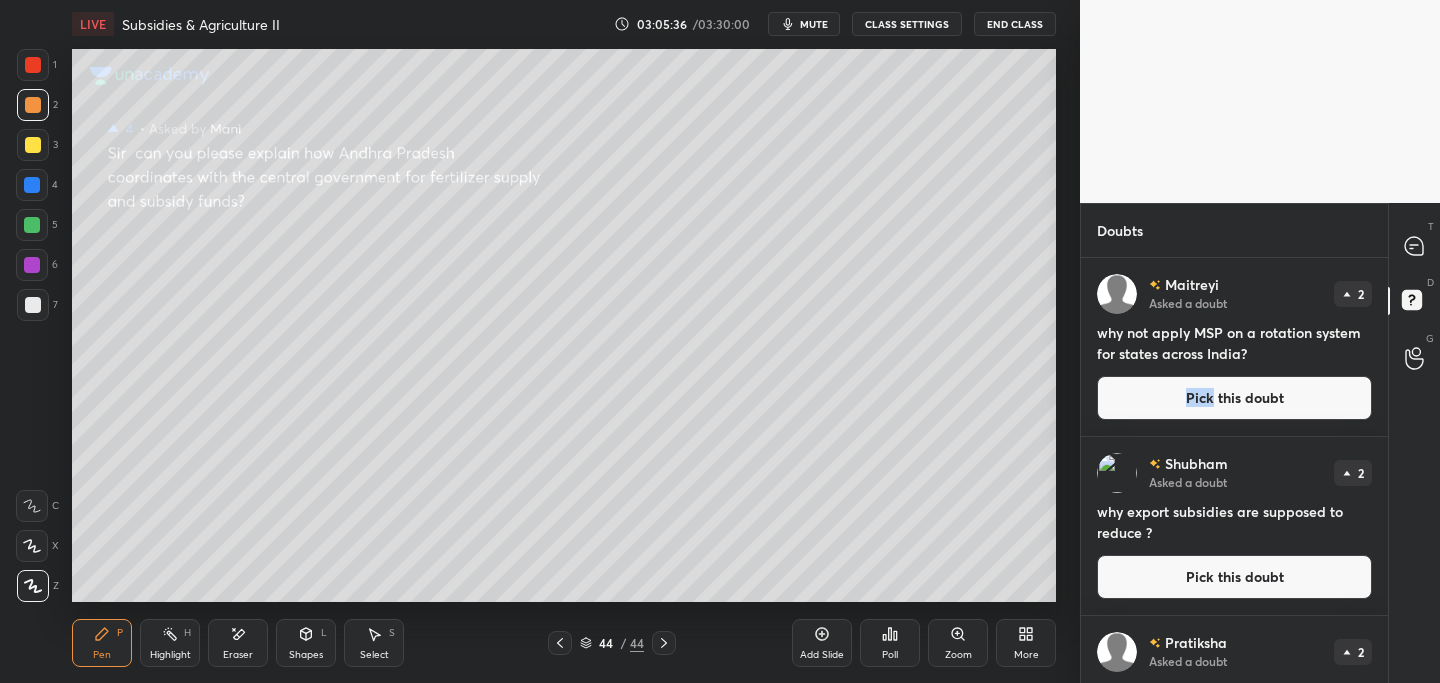 drag, startPoint x: 1156, startPoint y: 401, endPoint x: 1140, endPoint y: 405, distance: 16.492422 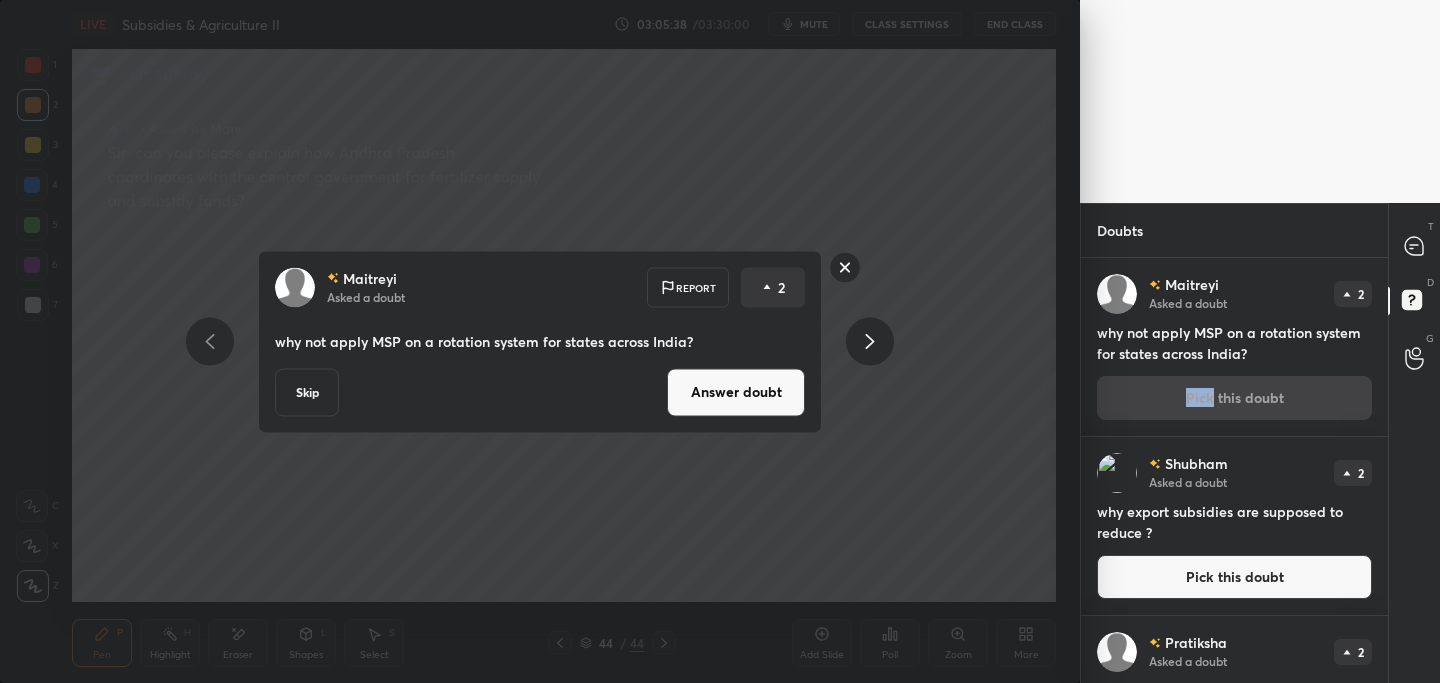 drag, startPoint x: 782, startPoint y: 392, endPoint x: 803, endPoint y: 390, distance: 21.095022 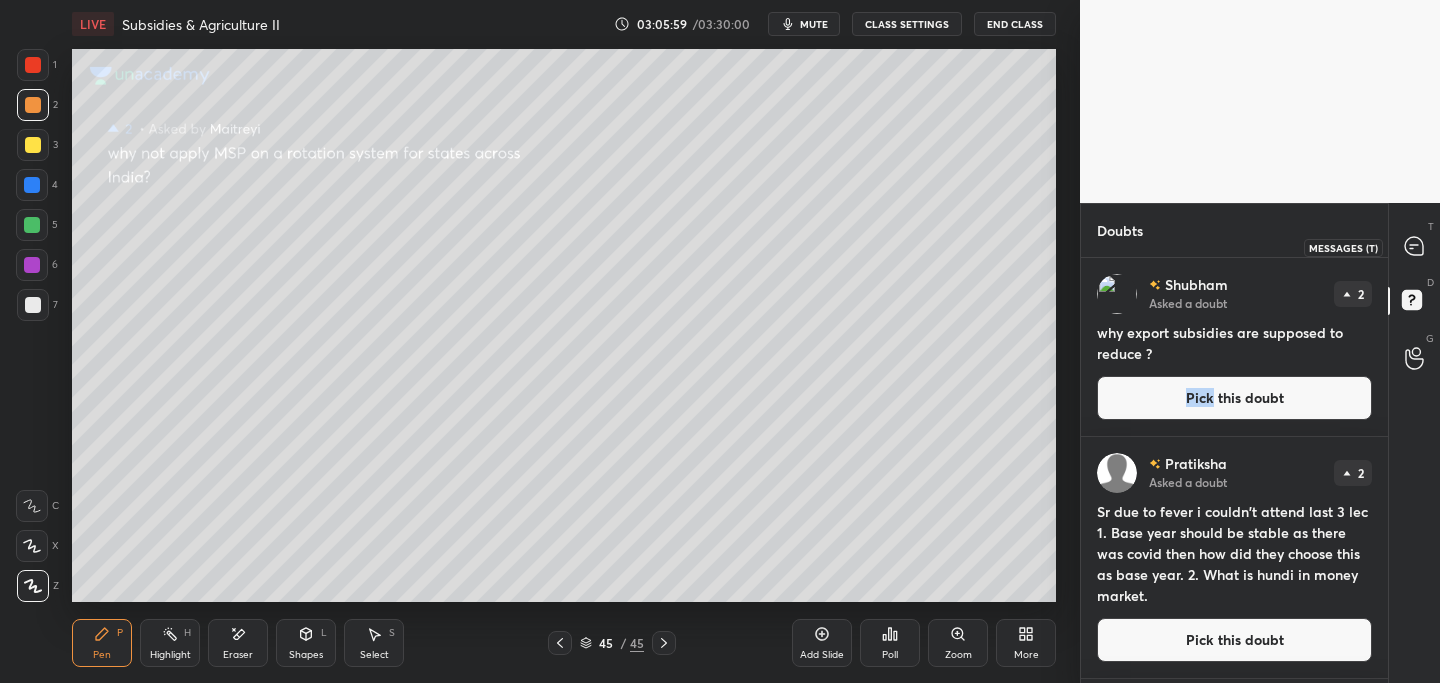 click 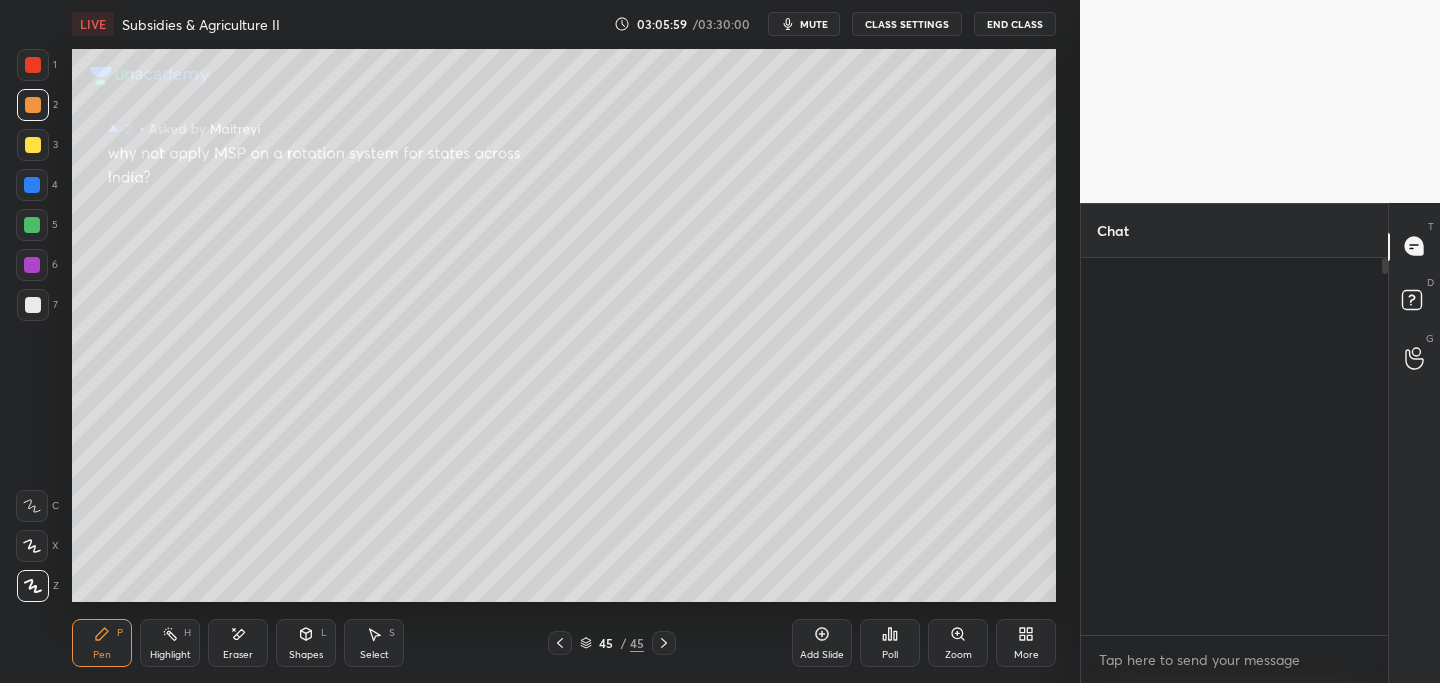 scroll, scrollTop: 14242, scrollLeft: 0, axis: vertical 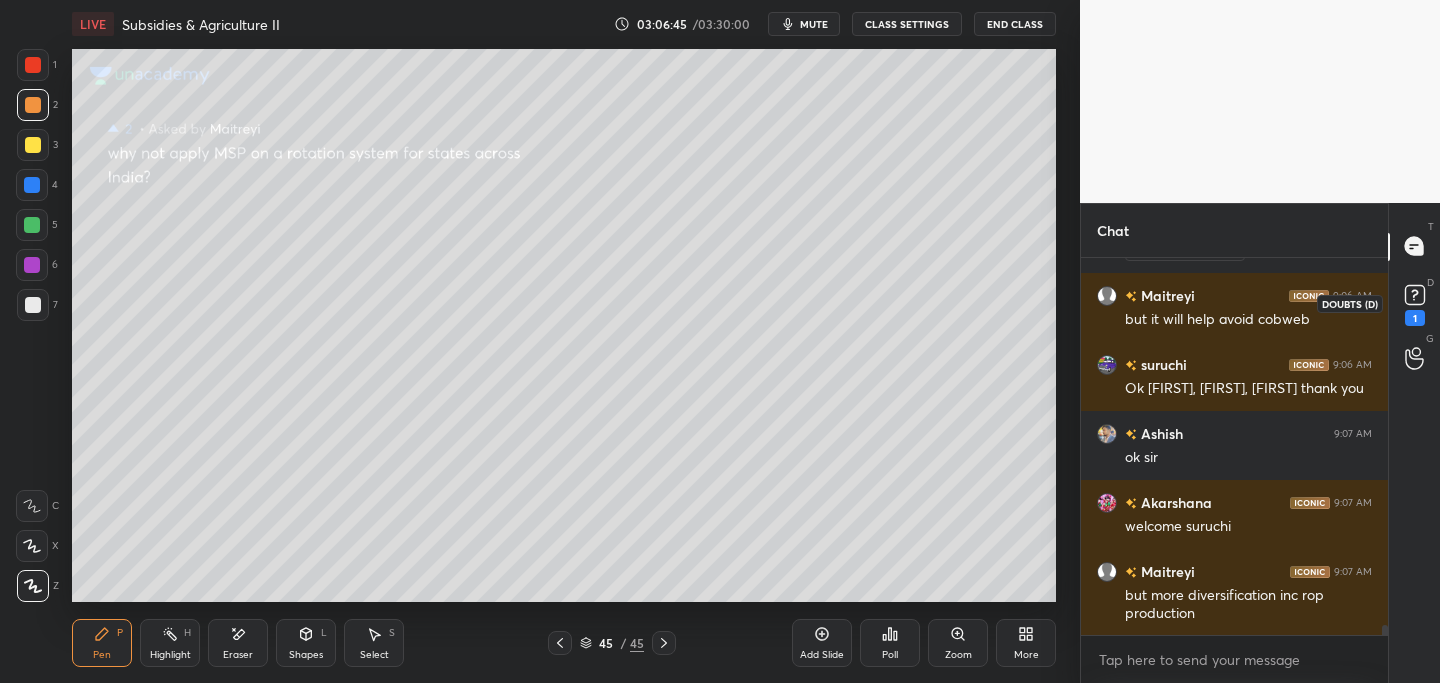 click 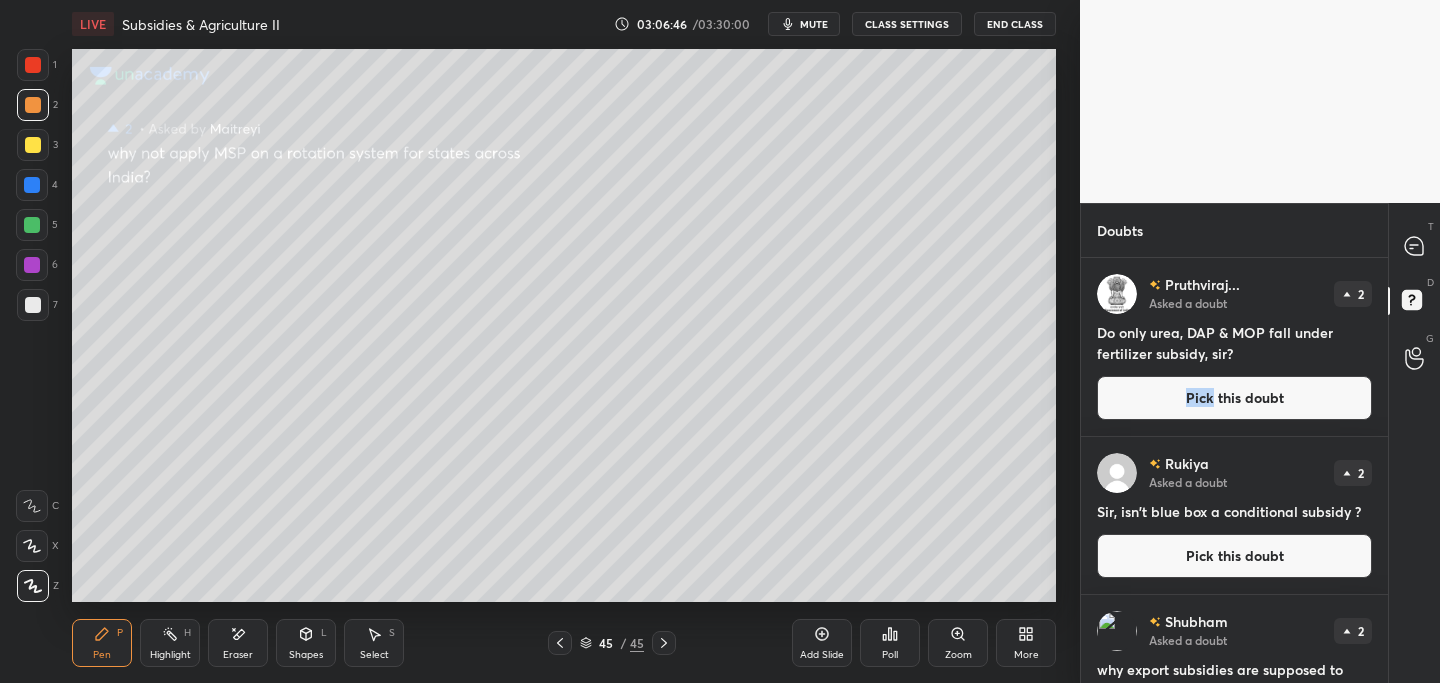 click on "Pick this doubt" at bounding box center [1234, 398] 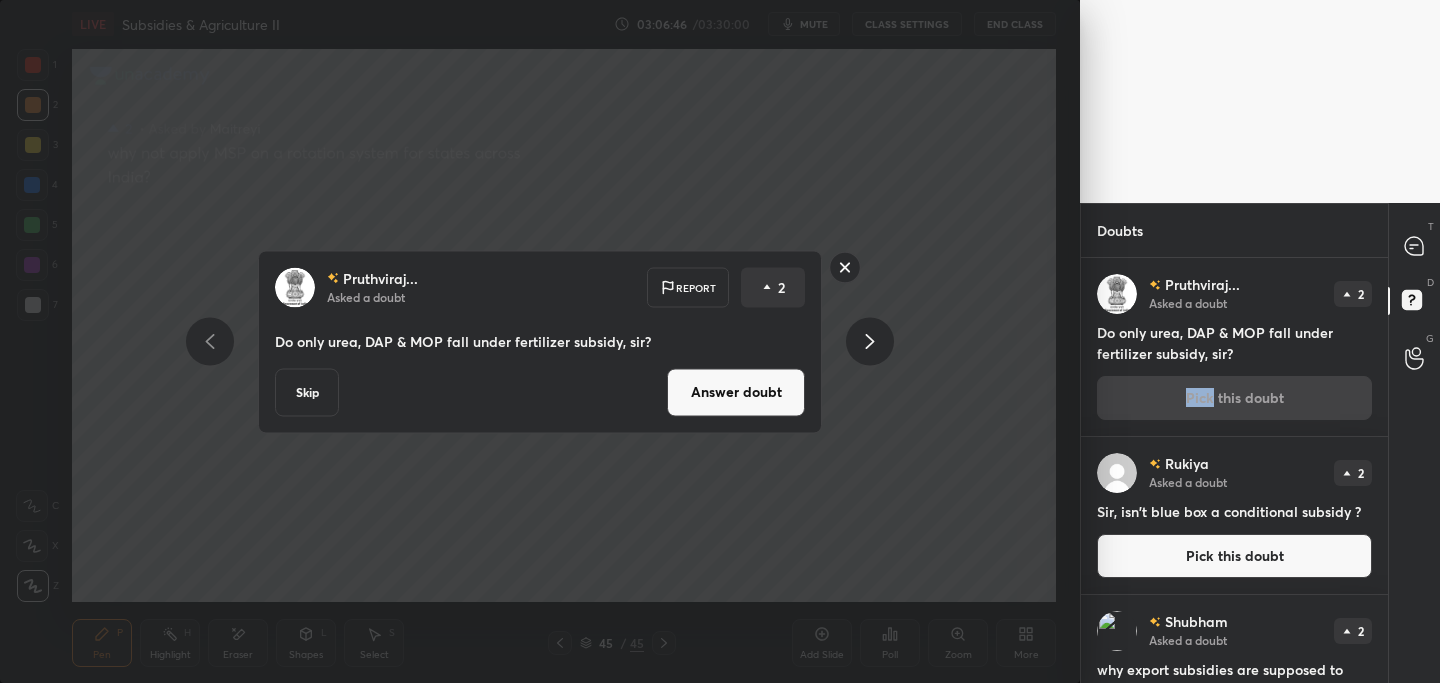 click on "Answer doubt" at bounding box center (736, 392) 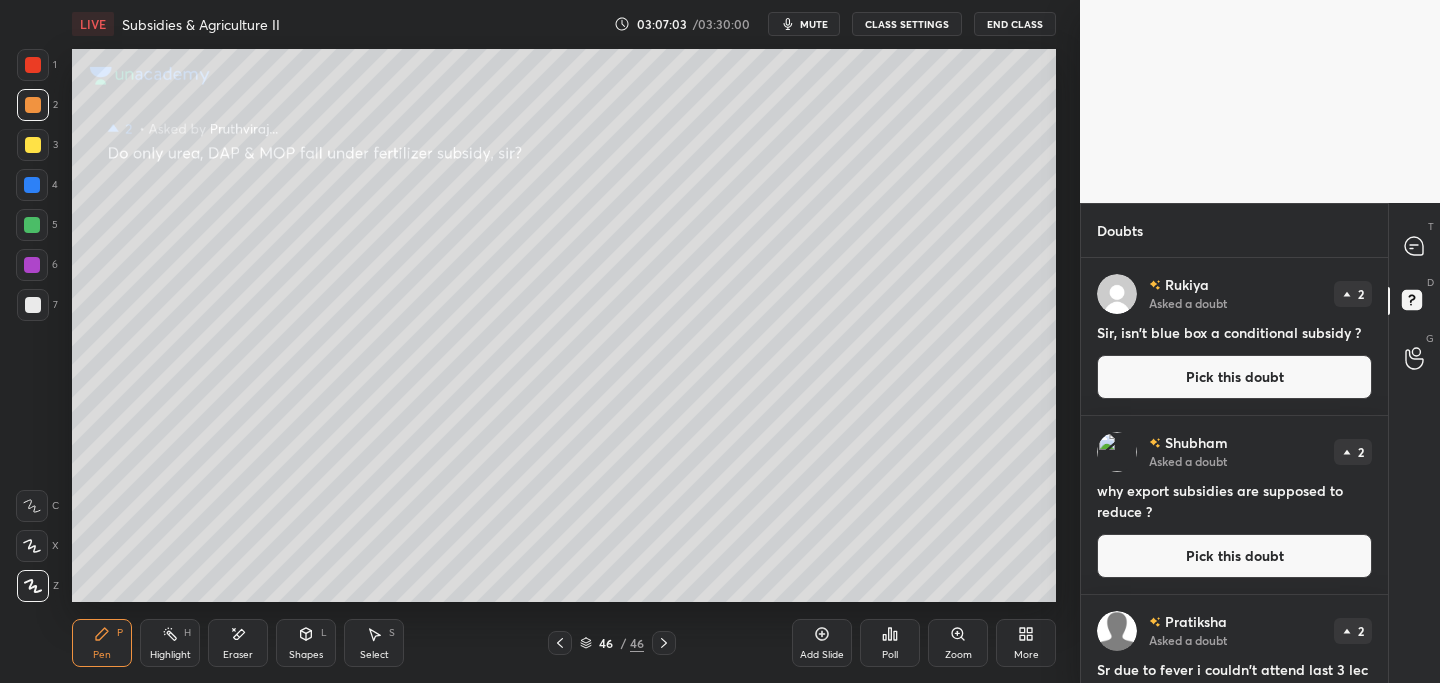 drag, startPoint x: 1244, startPoint y: 382, endPoint x: 1134, endPoint y: 399, distance: 111.305885 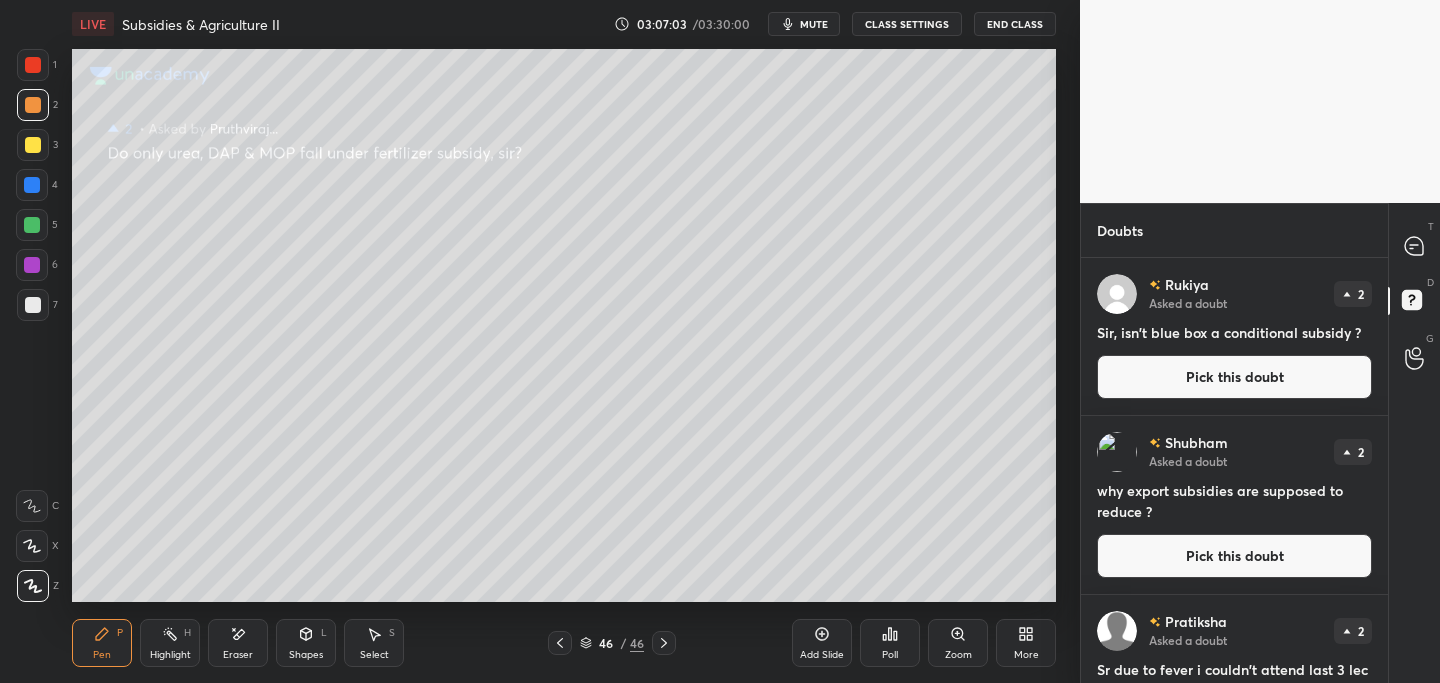 click on "Pick this doubt" at bounding box center (1234, 377) 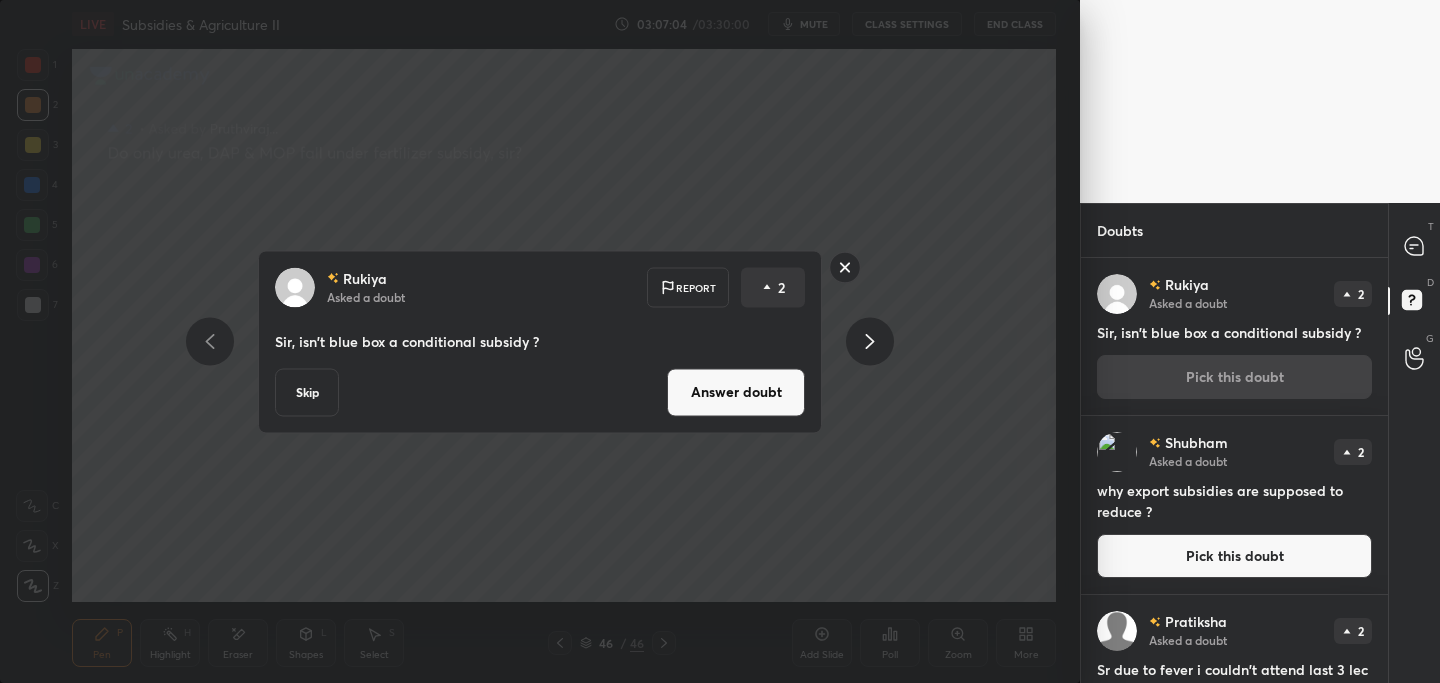 drag, startPoint x: 733, startPoint y: 402, endPoint x: 679, endPoint y: 436, distance: 63.812225 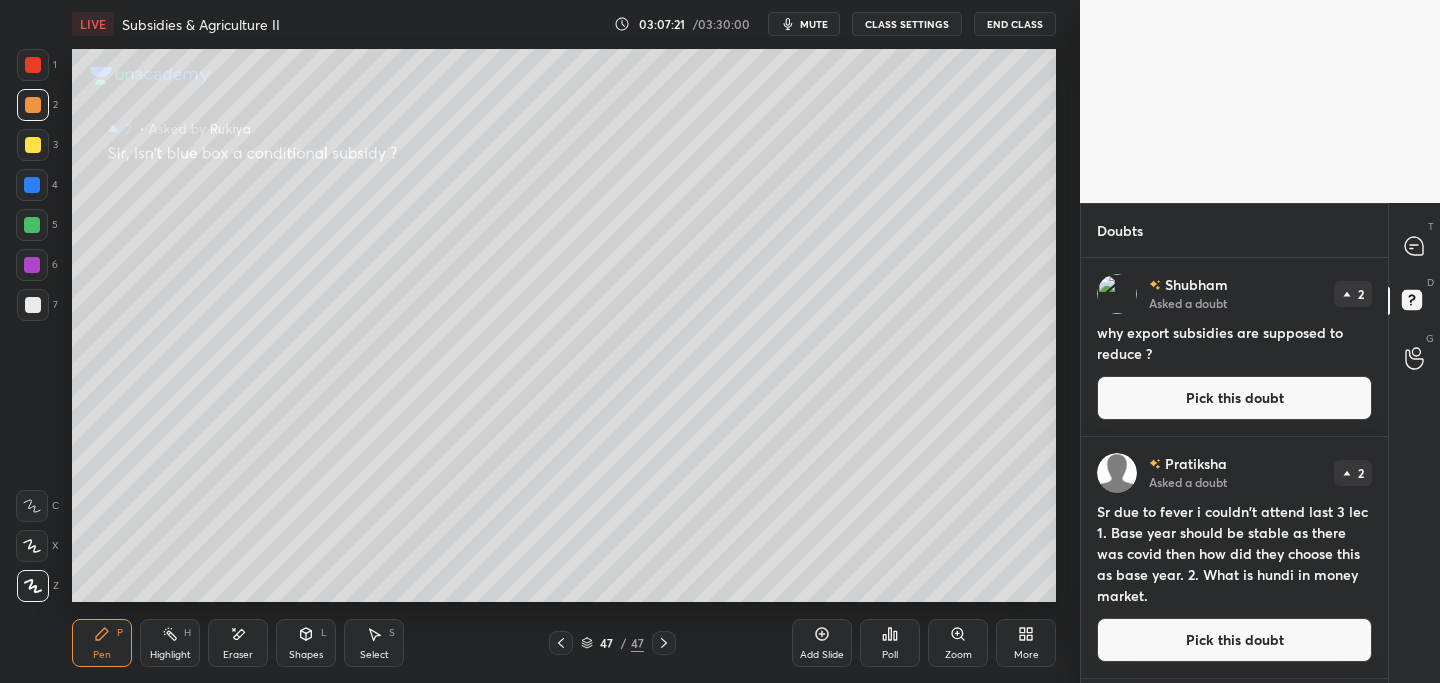 click on "Pick this doubt" at bounding box center (1234, 398) 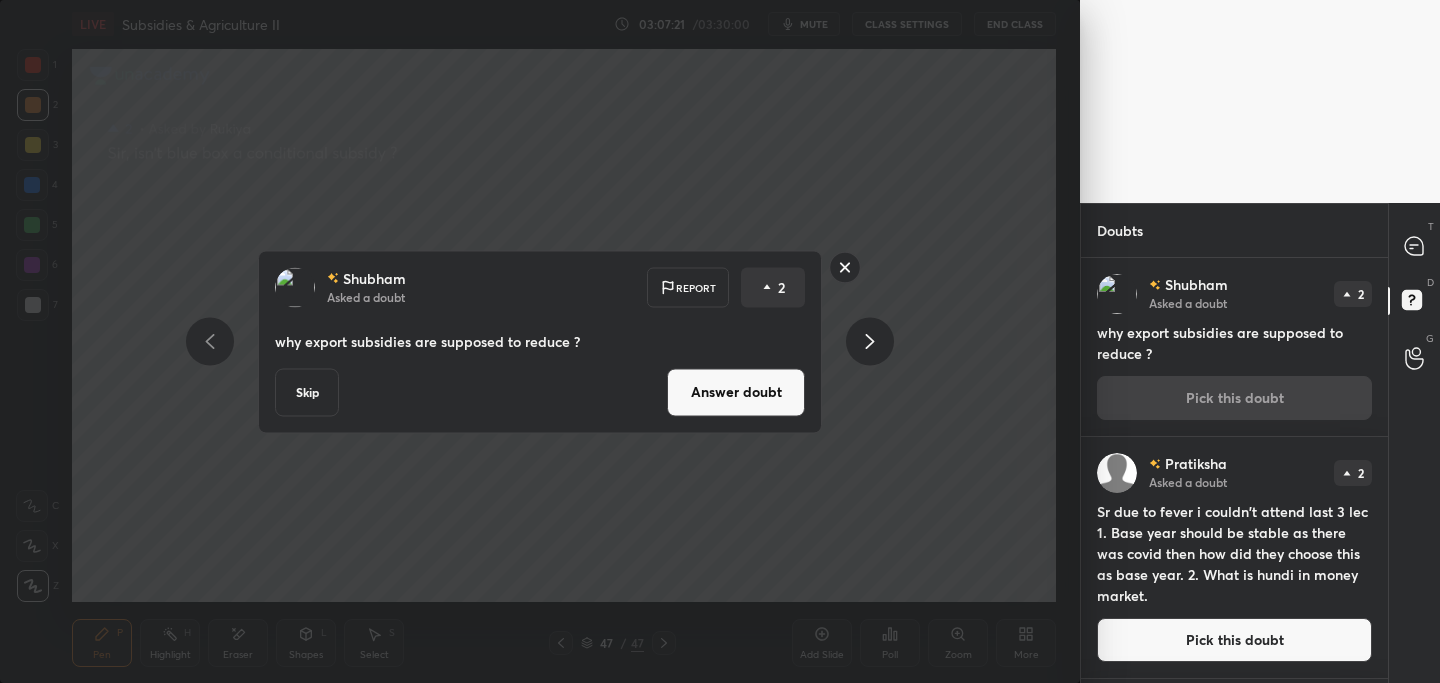 drag, startPoint x: 754, startPoint y: 389, endPoint x: 744, endPoint y: 386, distance: 10.440307 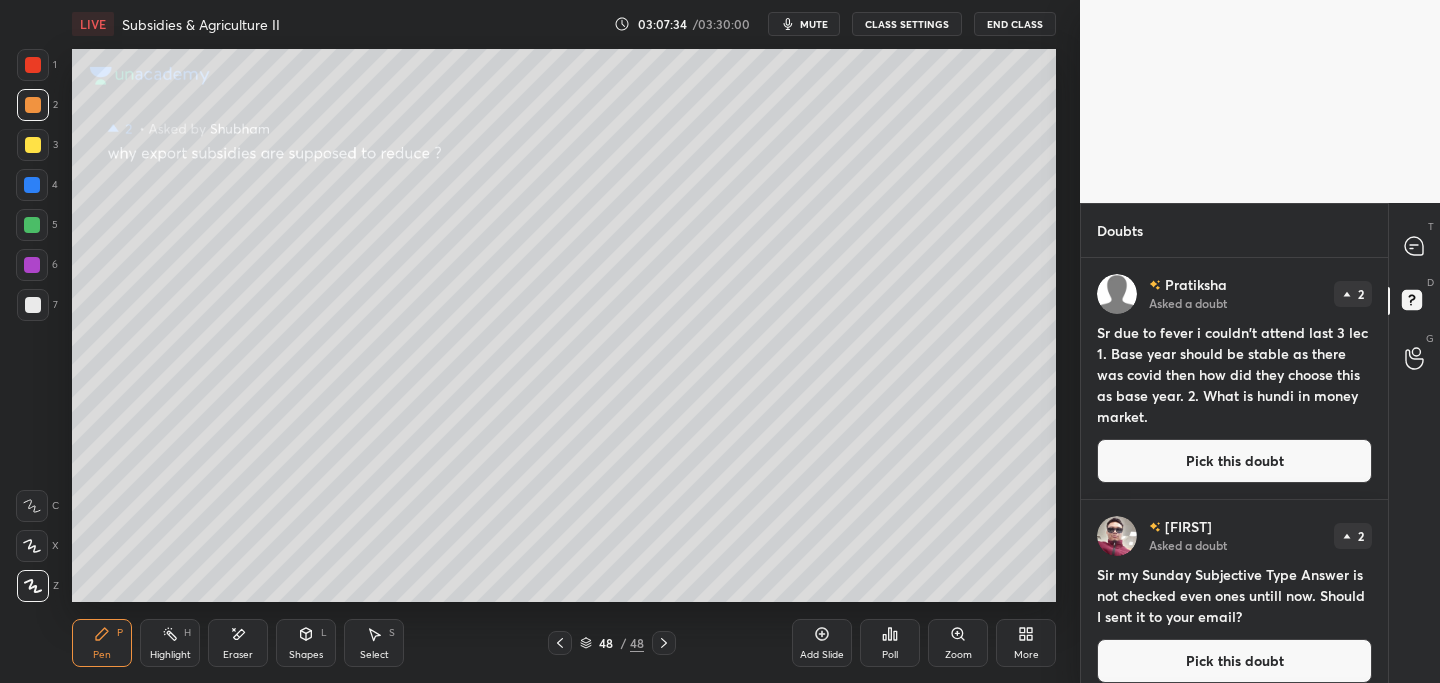 drag, startPoint x: 1214, startPoint y: 460, endPoint x: 1154, endPoint y: 466, distance: 60.299255 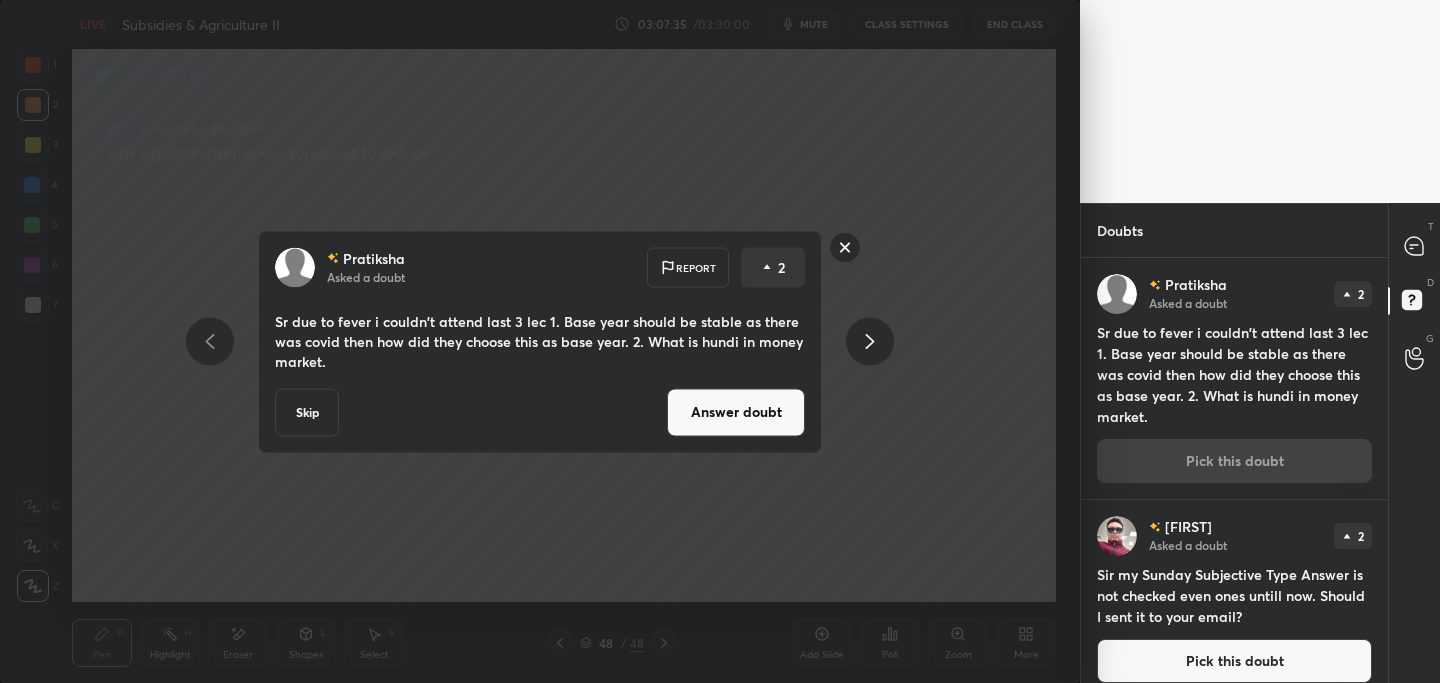 drag, startPoint x: 753, startPoint y: 422, endPoint x: 727, endPoint y: 437, distance: 30.016663 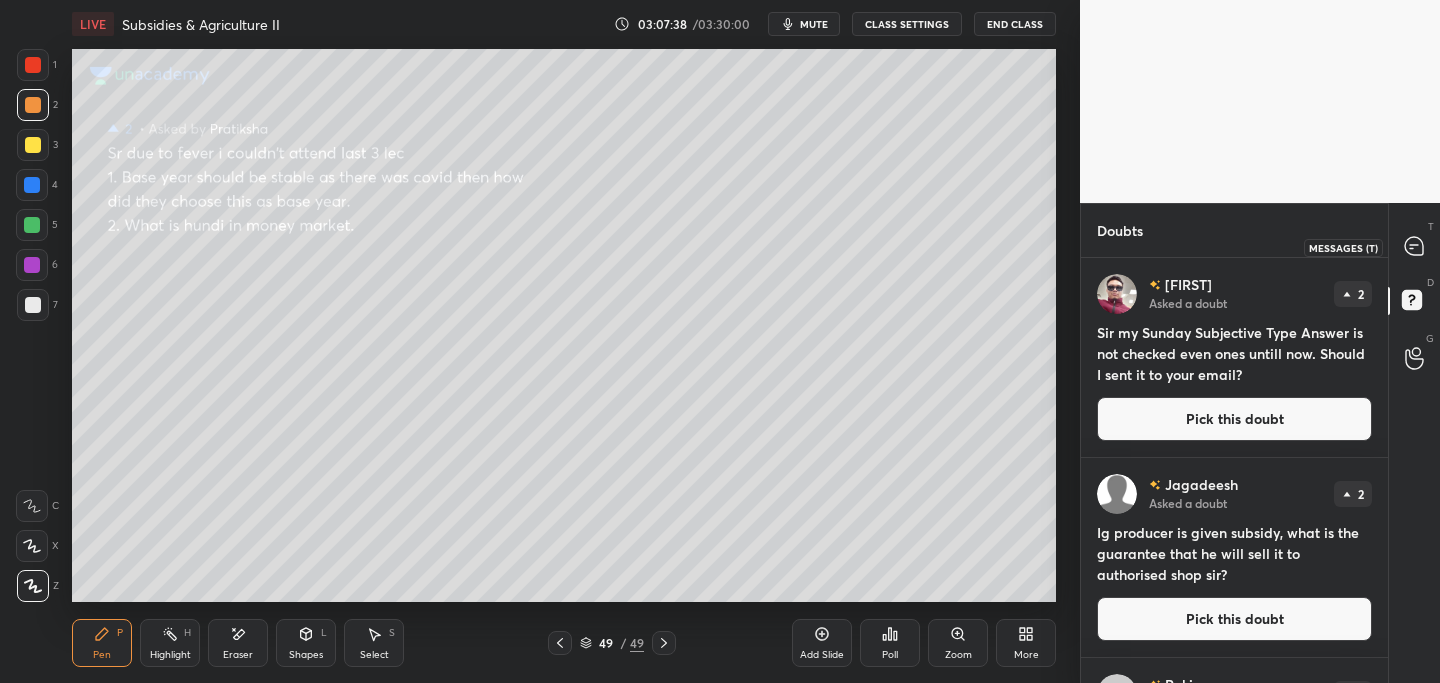 drag, startPoint x: 1416, startPoint y: 248, endPoint x: 1391, endPoint y: 257, distance: 26.57066 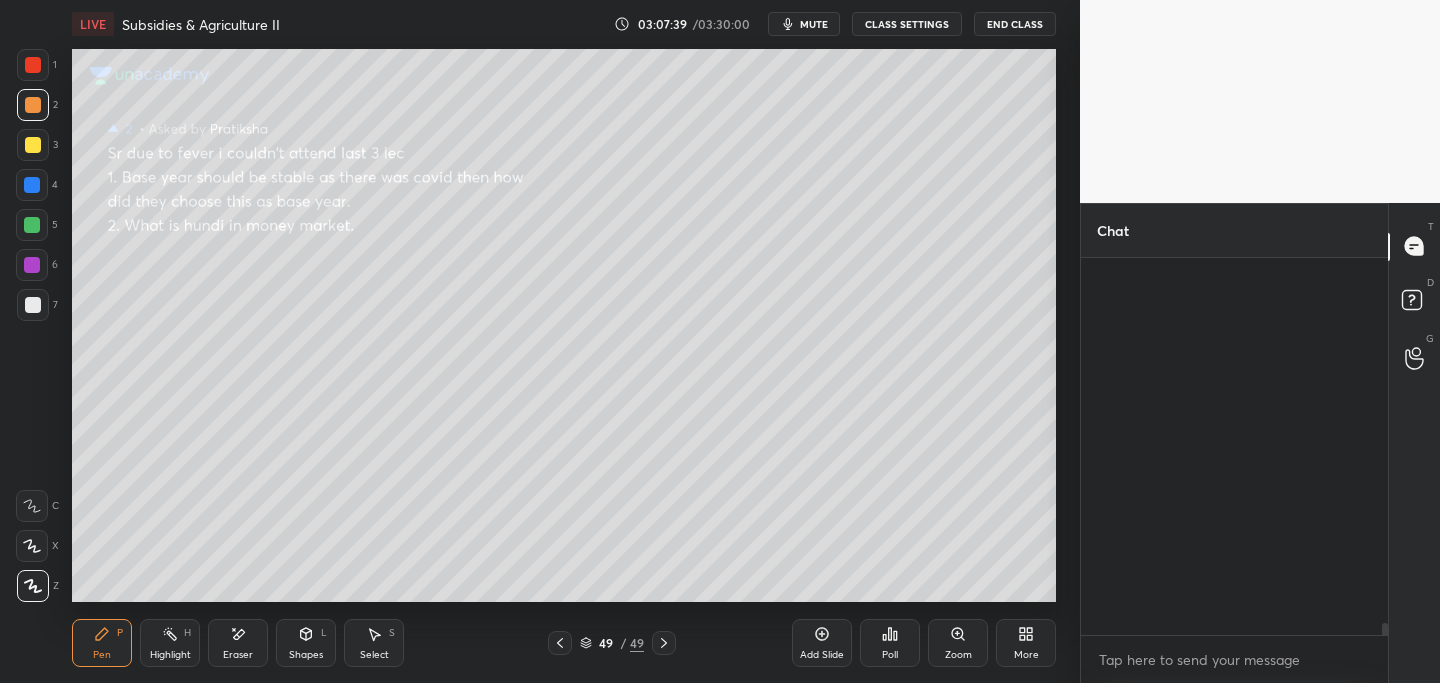 scroll, scrollTop: 14699, scrollLeft: 0, axis: vertical 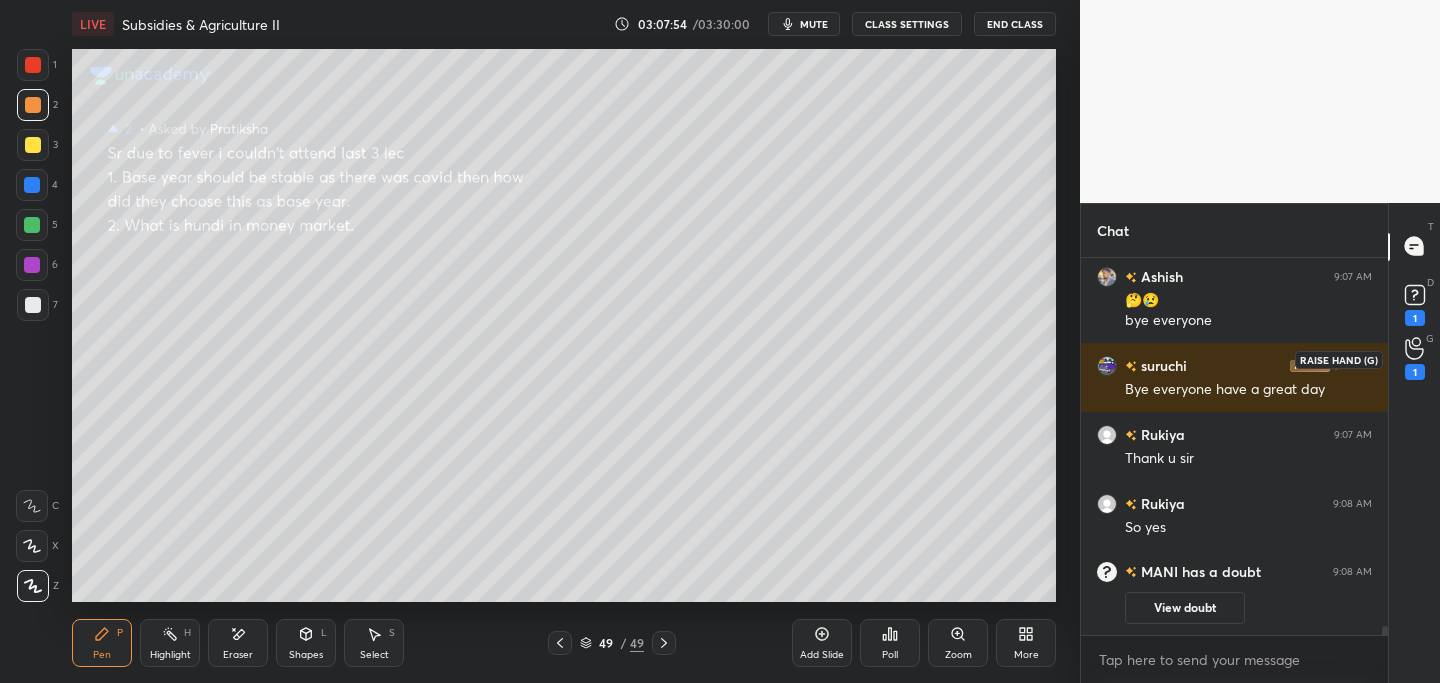 drag, startPoint x: 1417, startPoint y: 354, endPoint x: 1397, endPoint y: 363, distance: 21.931713 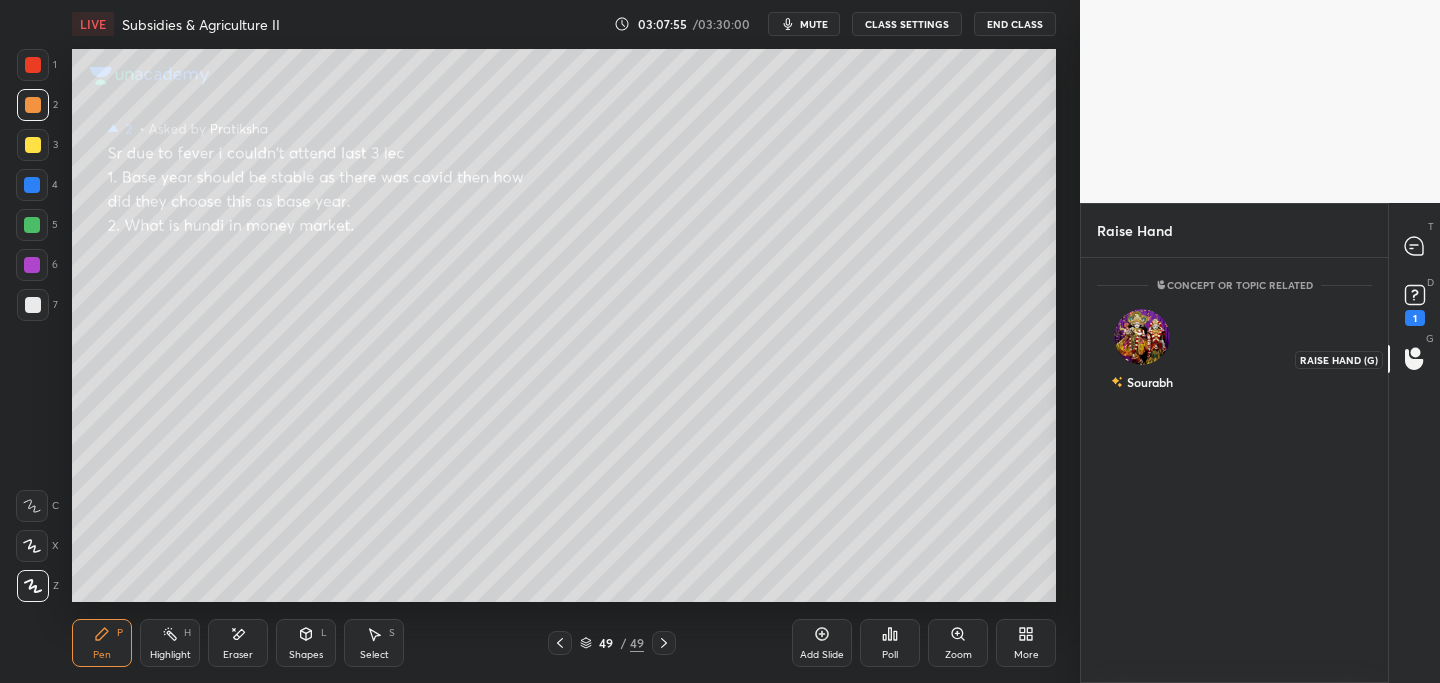 scroll, scrollTop: 419, scrollLeft: 301, axis: both 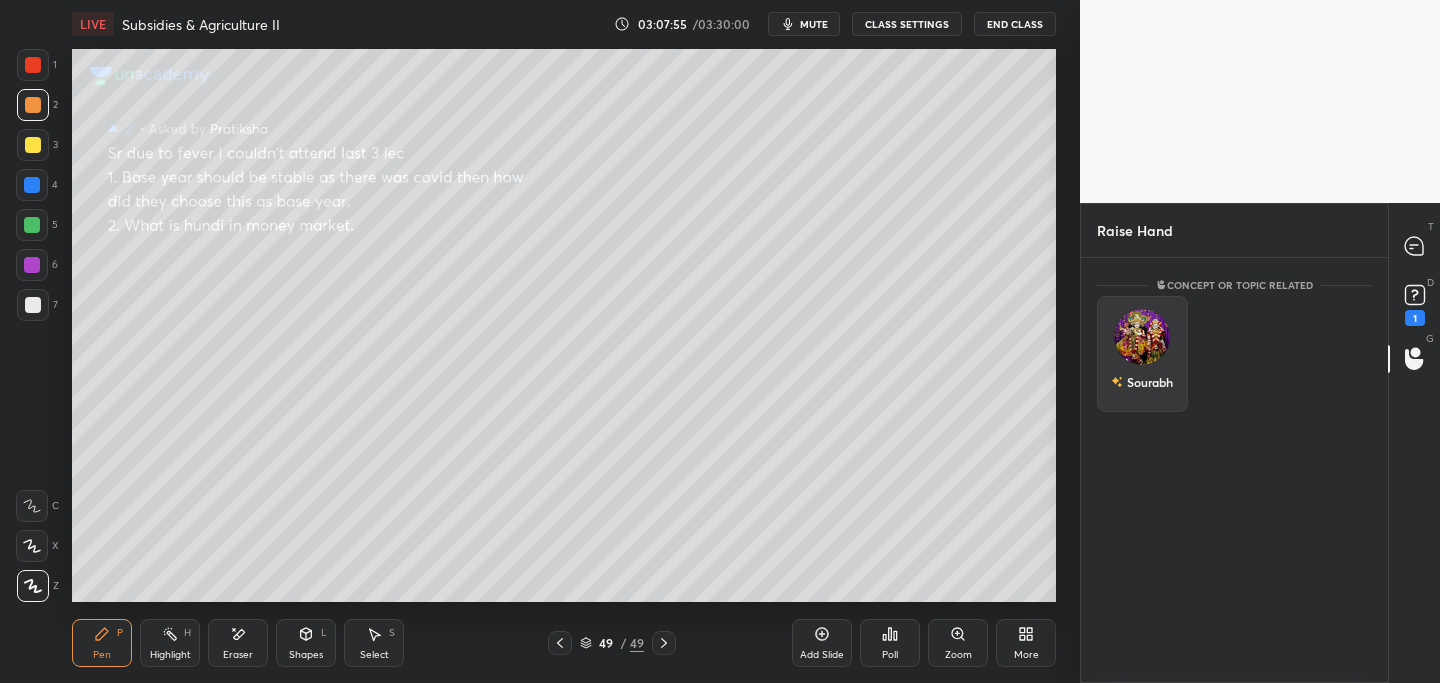 drag, startPoint x: 1140, startPoint y: 351, endPoint x: 1130, endPoint y: 373, distance: 24.166092 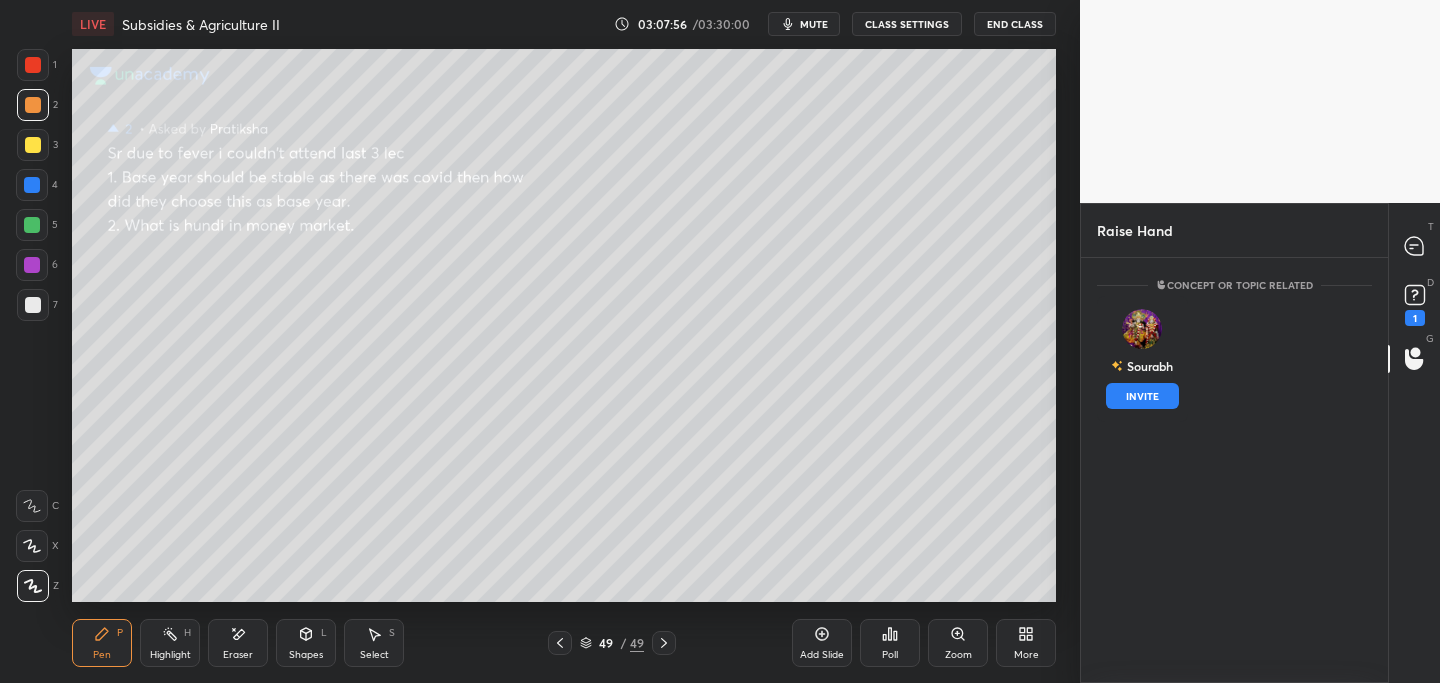 drag, startPoint x: 1150, startPoint y: 398, endPoint x: 1131, endPoint y: 390, distance: 20.615528 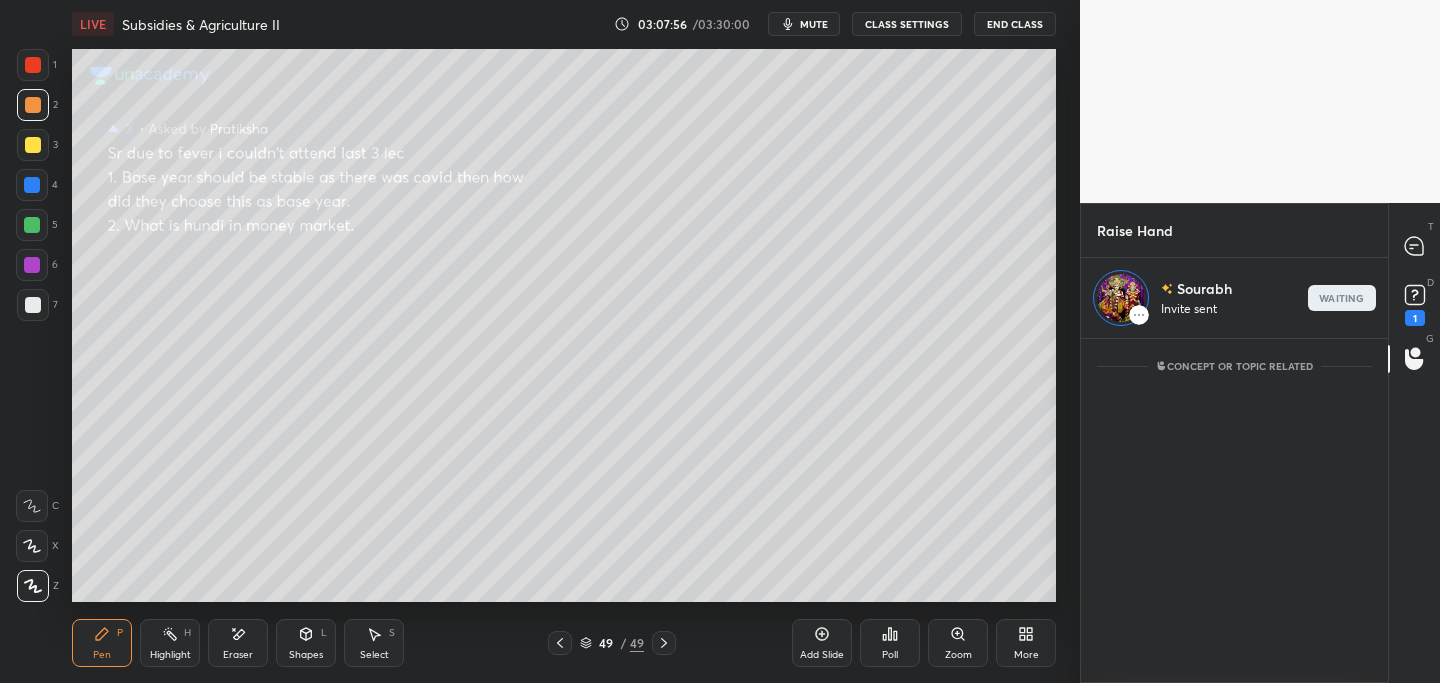scroll, scrollTop: 338, scrollLeft: 301, axis: both 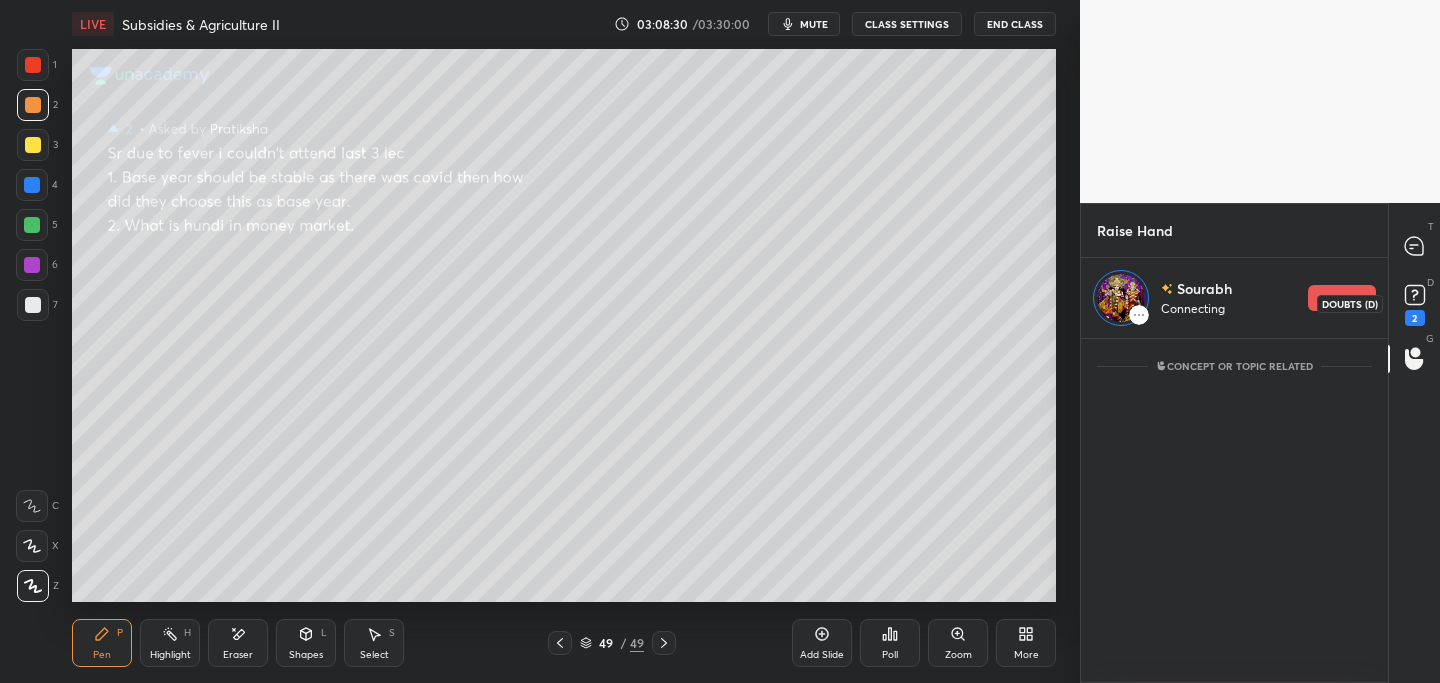 click 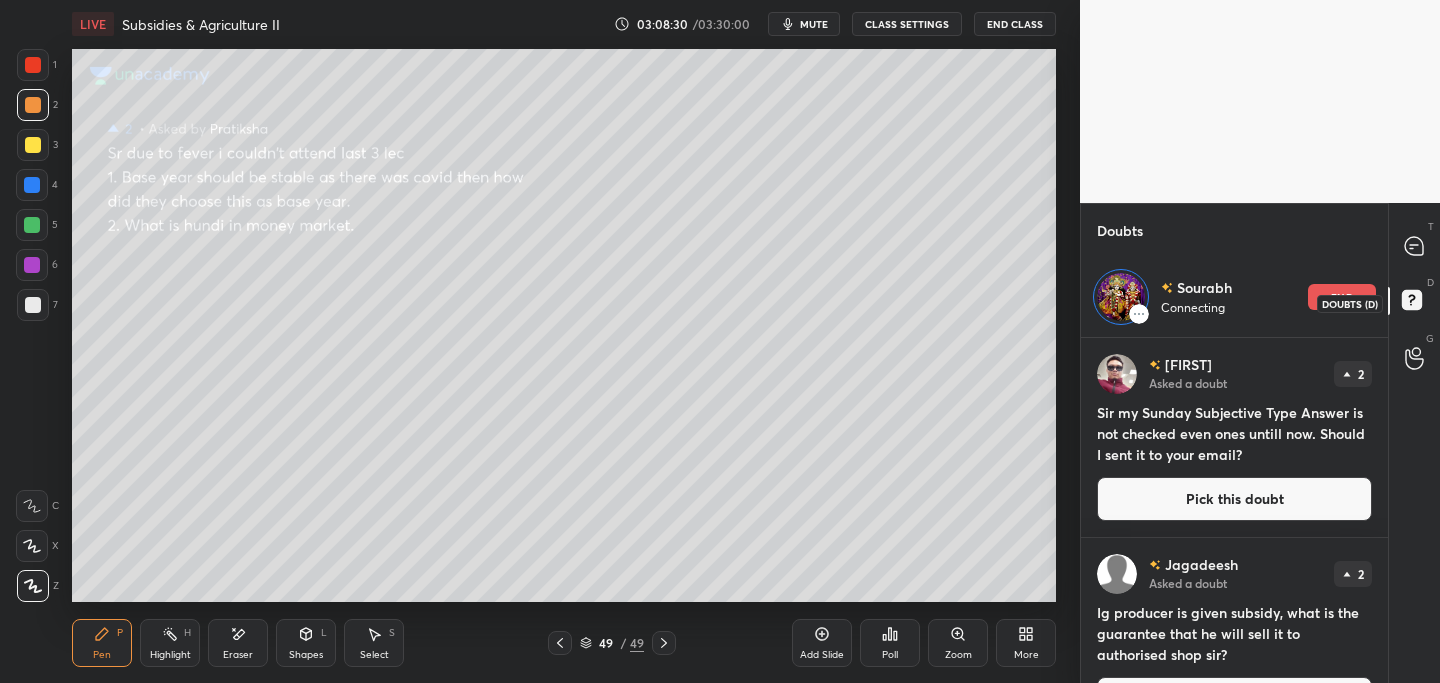 scroll, scrollTop: 339, scrollLeft: 301, axis: both 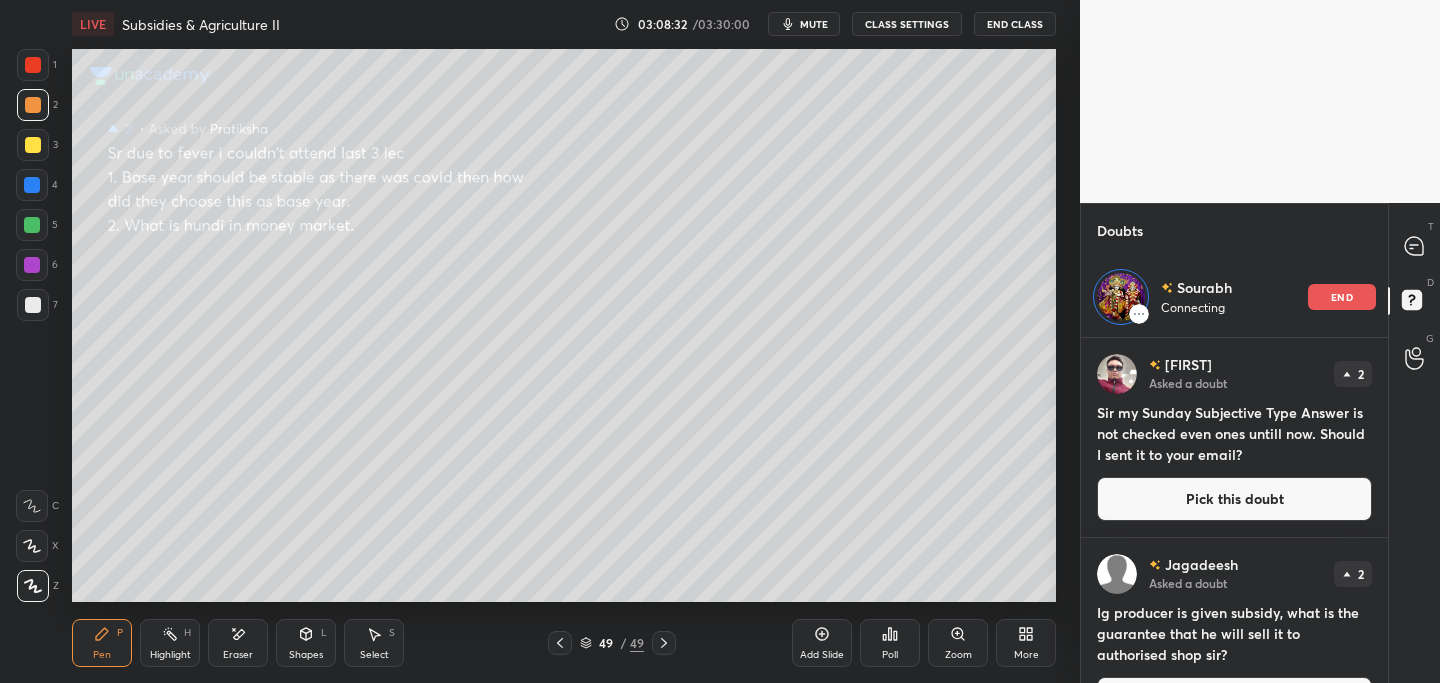 click on "Pick this doubt" at bounding box center (1234, 499) 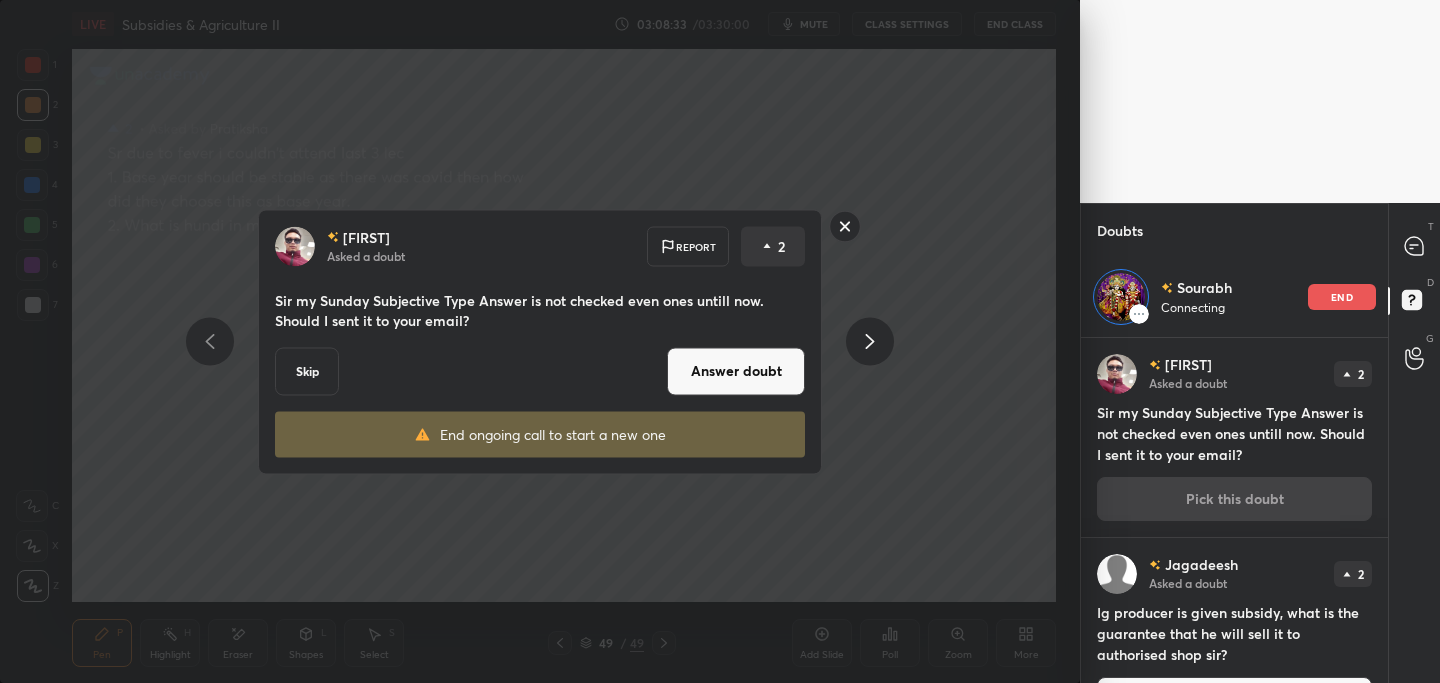click on "Answer doubt" at bounding box center [736, 371] 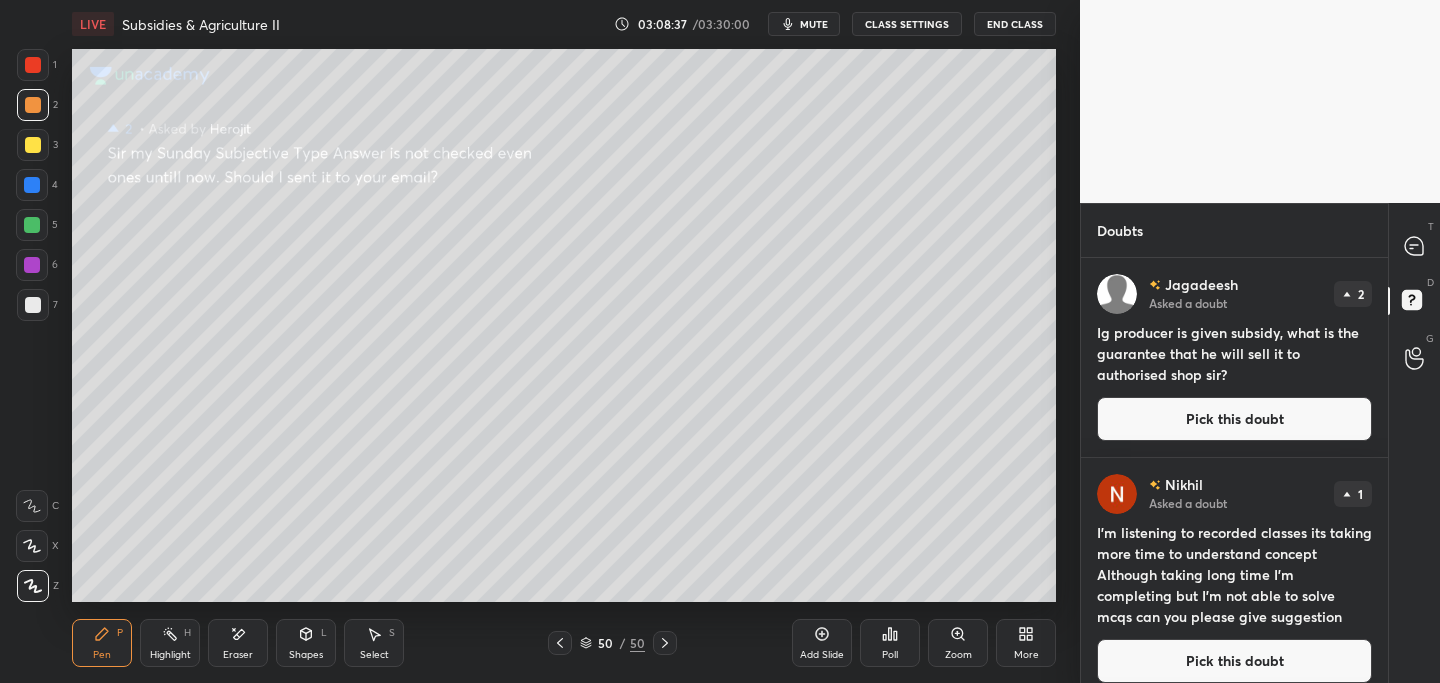 scroll, scrollTop: 7, scrollLeft: 7, axis: both 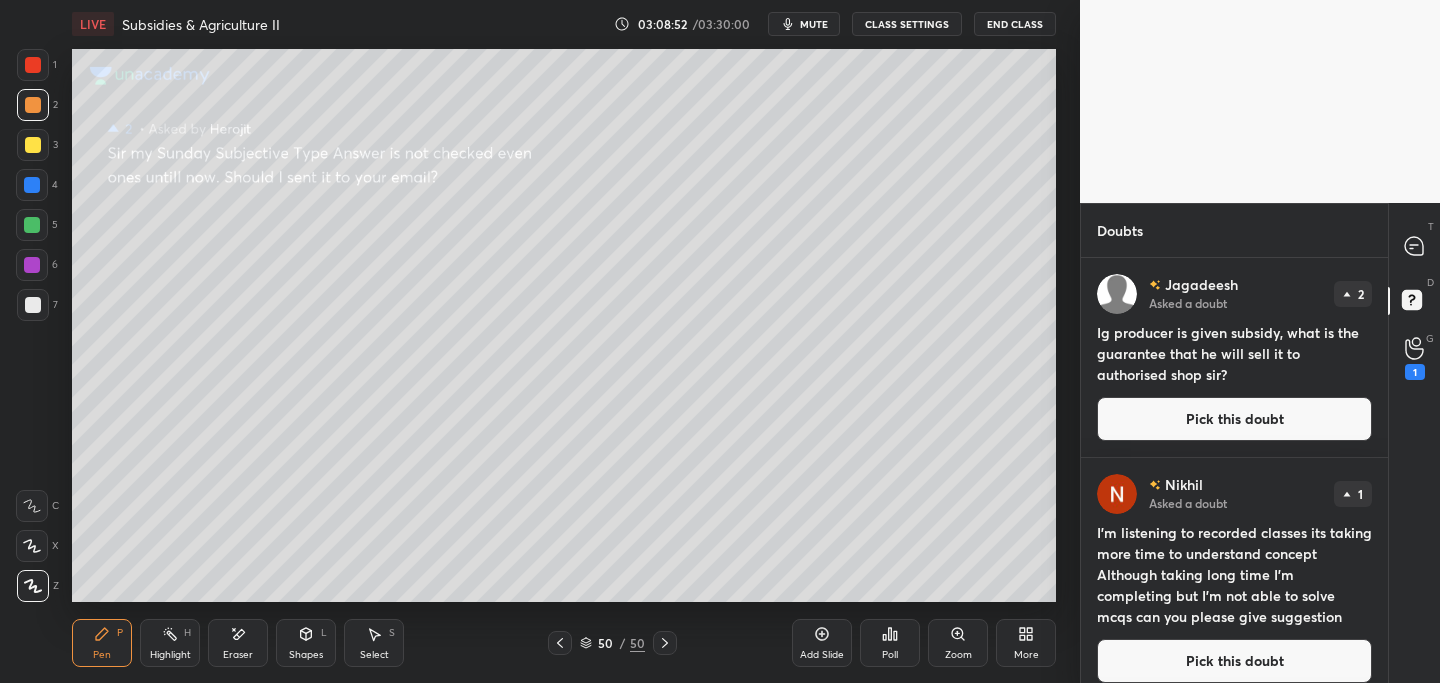 drag, startPoint x: 1146, startPoint y: 418, endPoint x: 1096, endPoint y: 410, distance: 50.635956 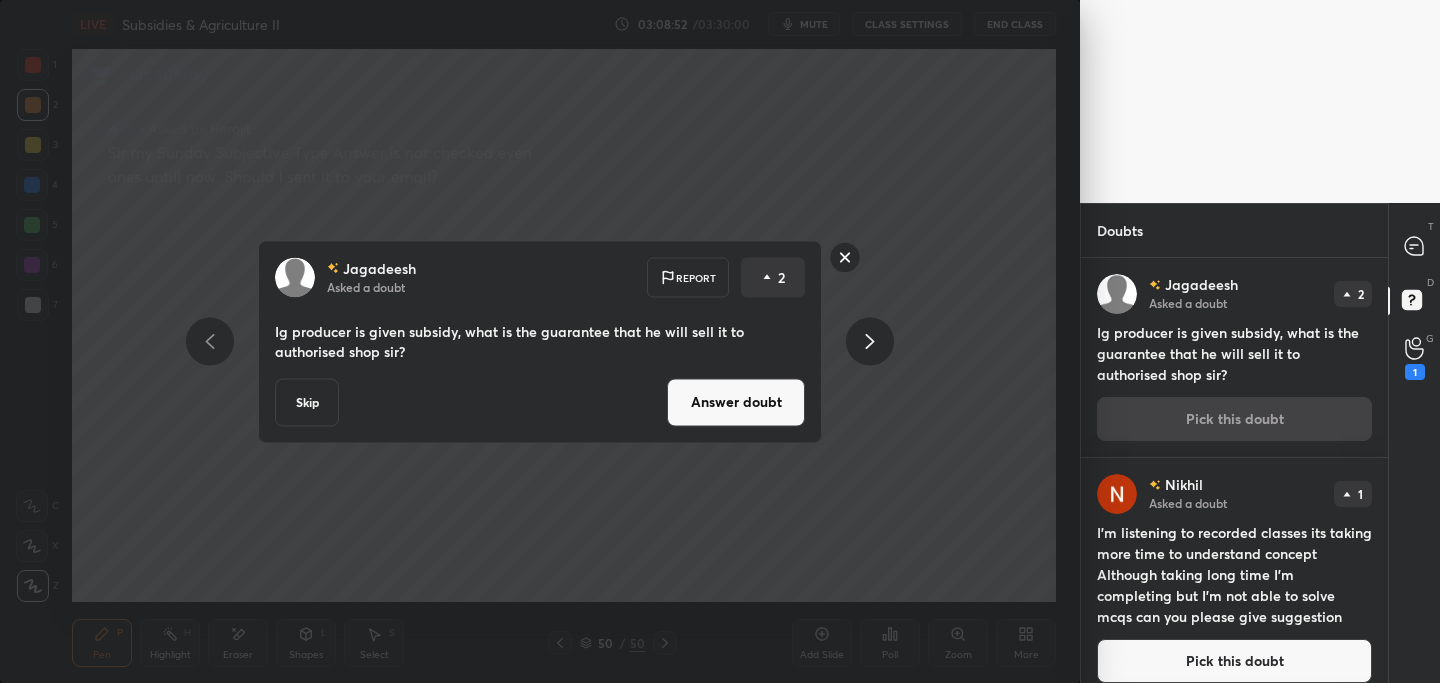 click on "Answer doubt" at bounding box center (736, 402) 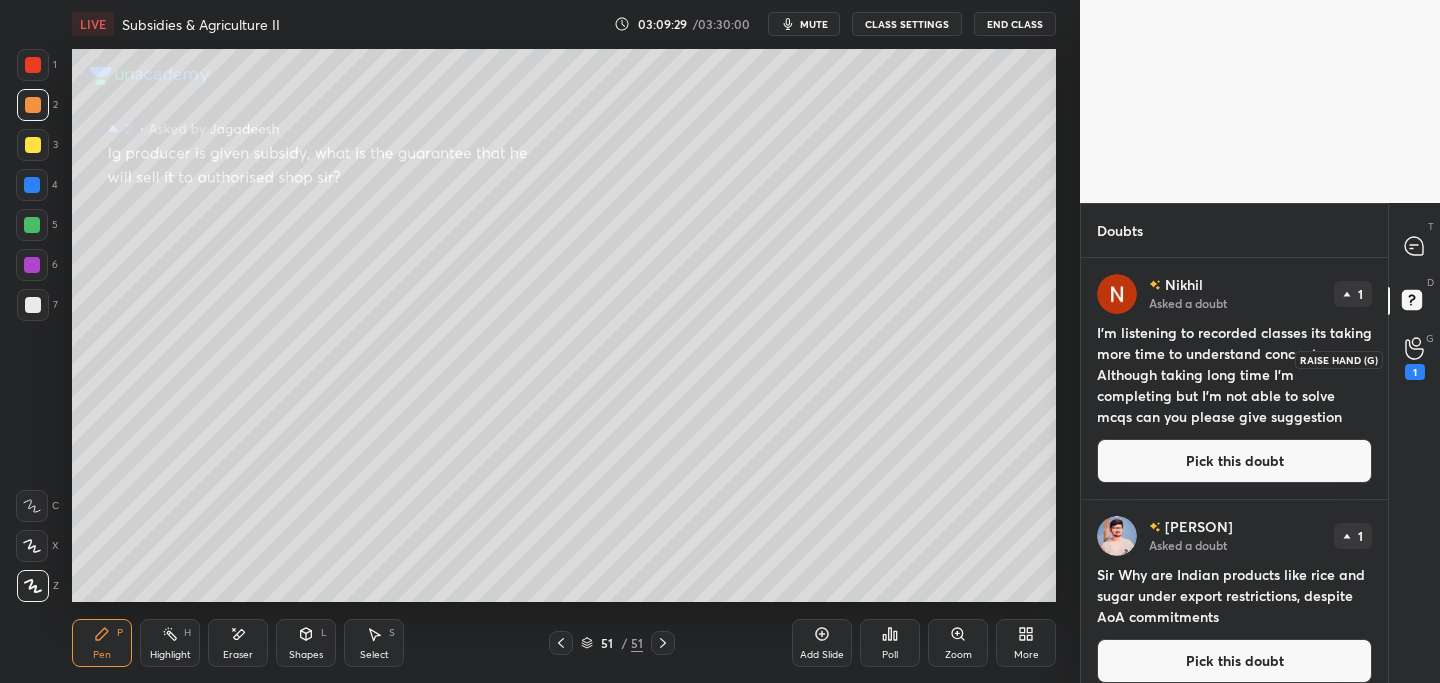click 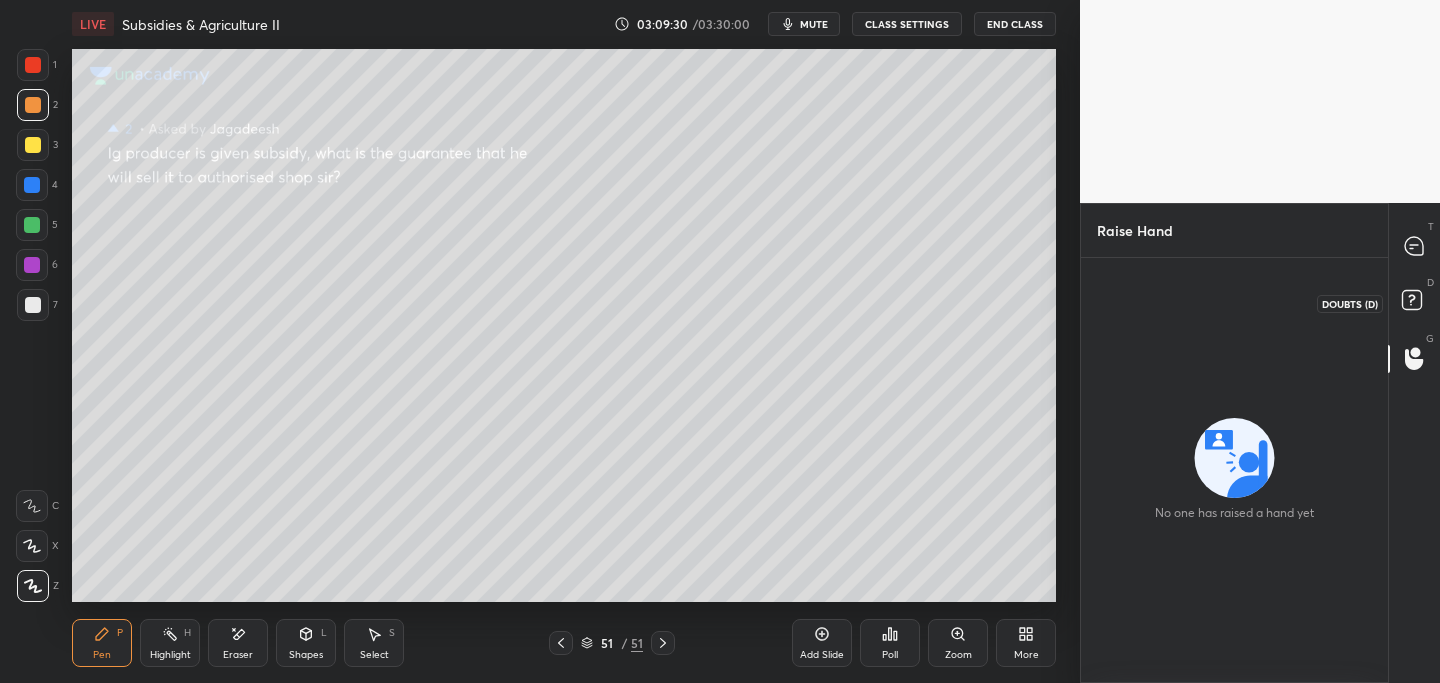 click 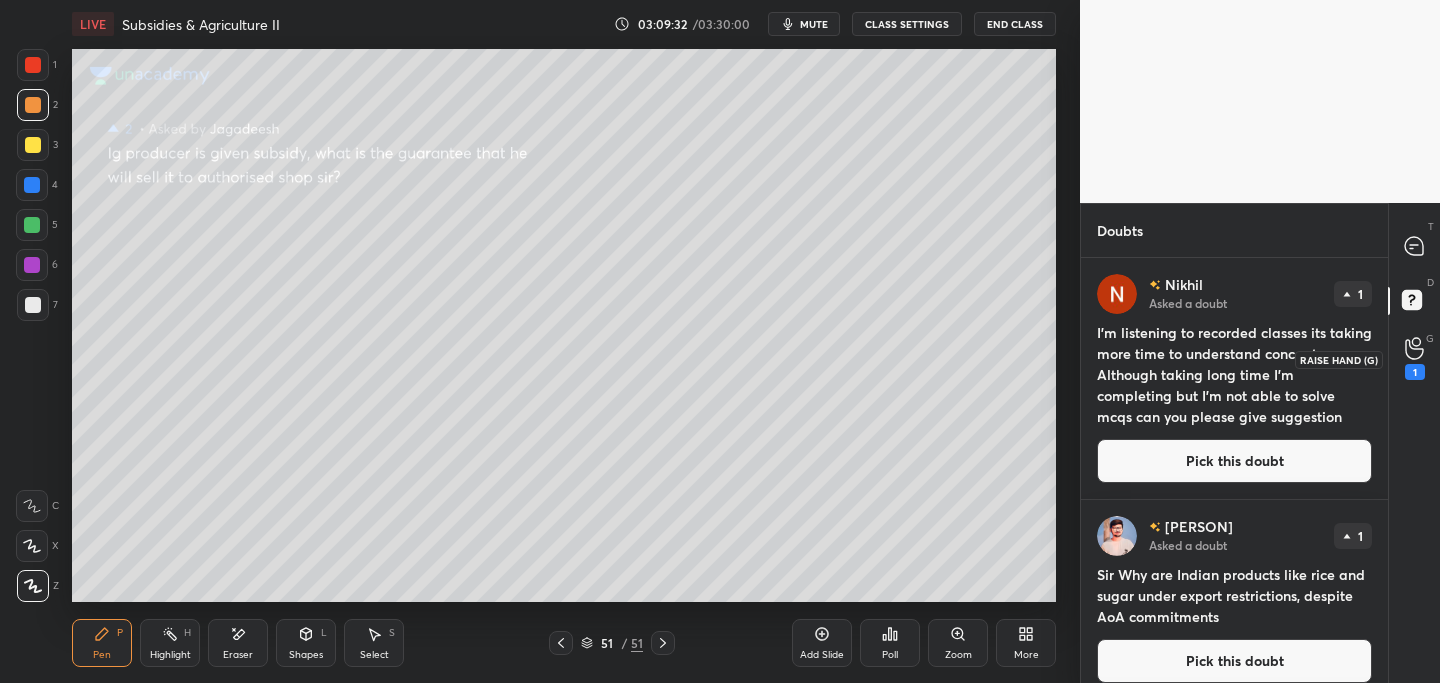 drag, startPoint x: 1420, startPoint y: 348, endPoint x: 1390, endPoint y: 360, distance: 32.31099 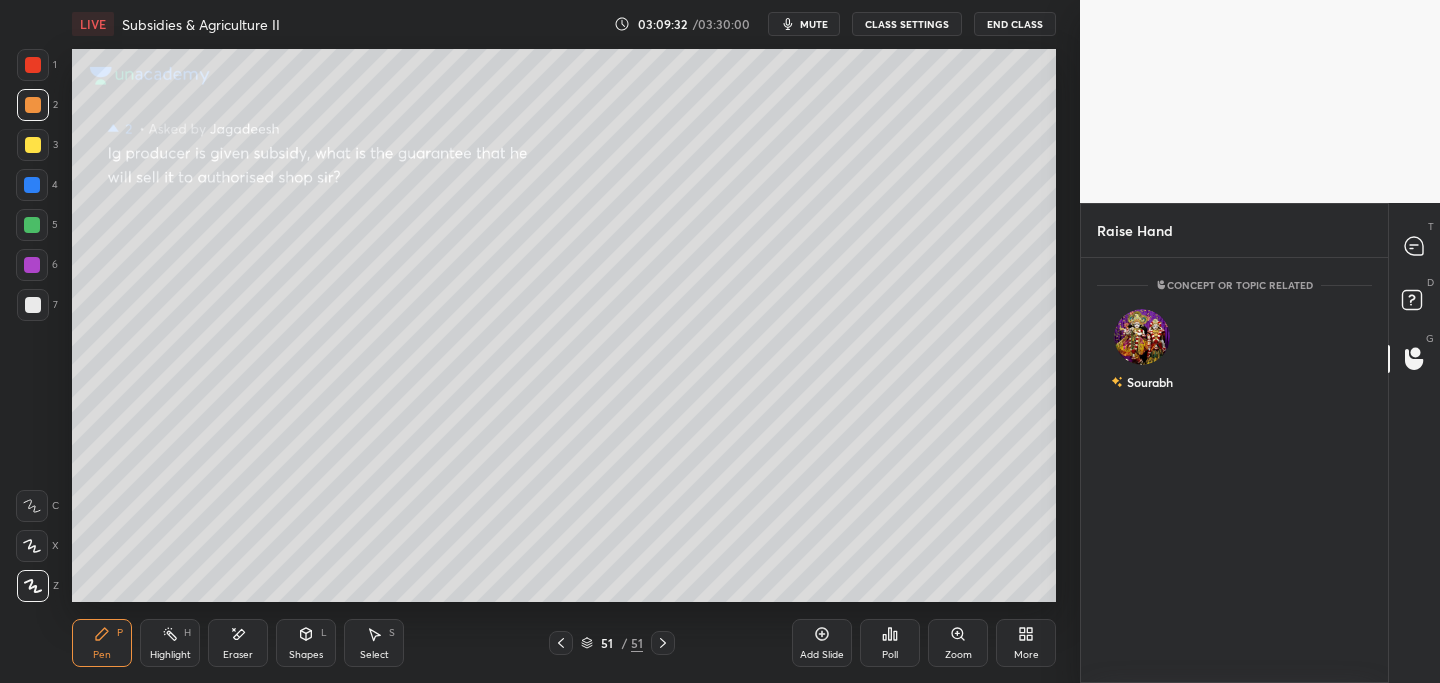 scroll, scrollTop: 419, scrollLeft: 301, axis: both 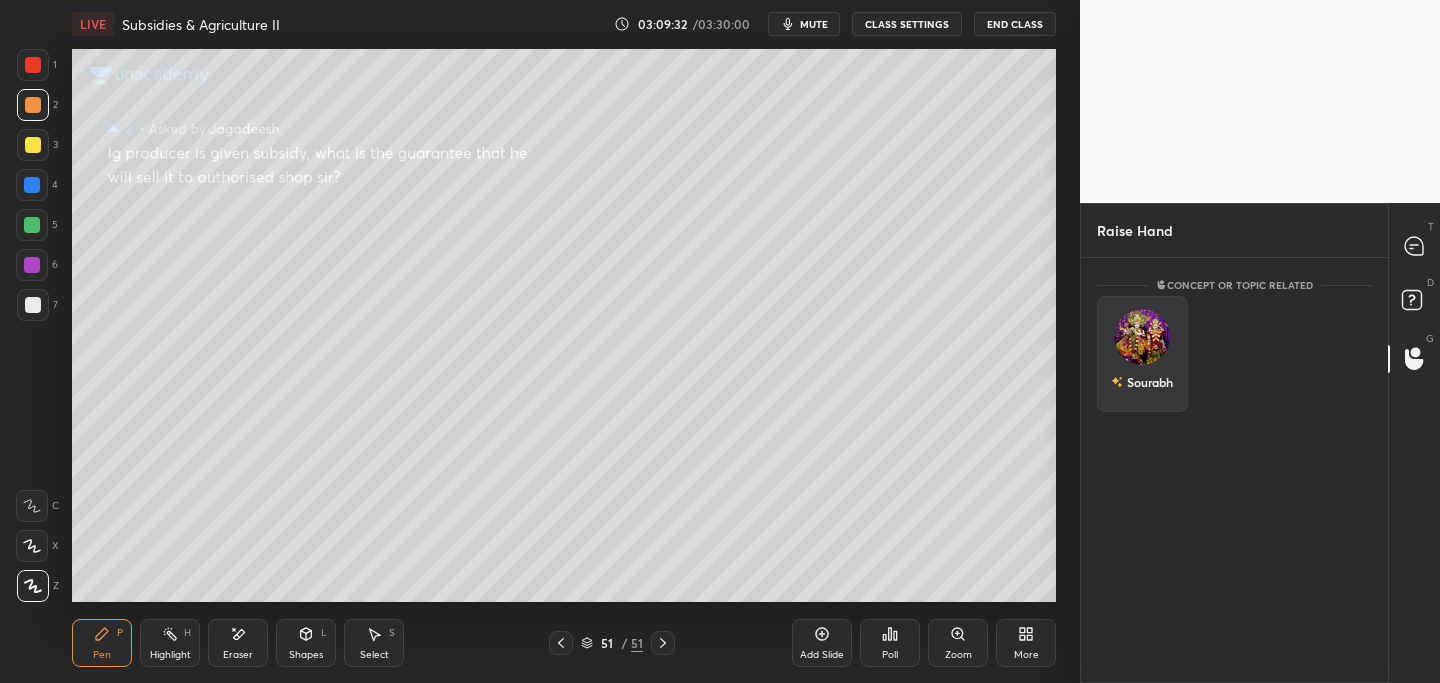 drag, startPoint x: 1160, startPoint y: 346, endPoint x: 1174, endPoint y: 366, distance: 24.41311 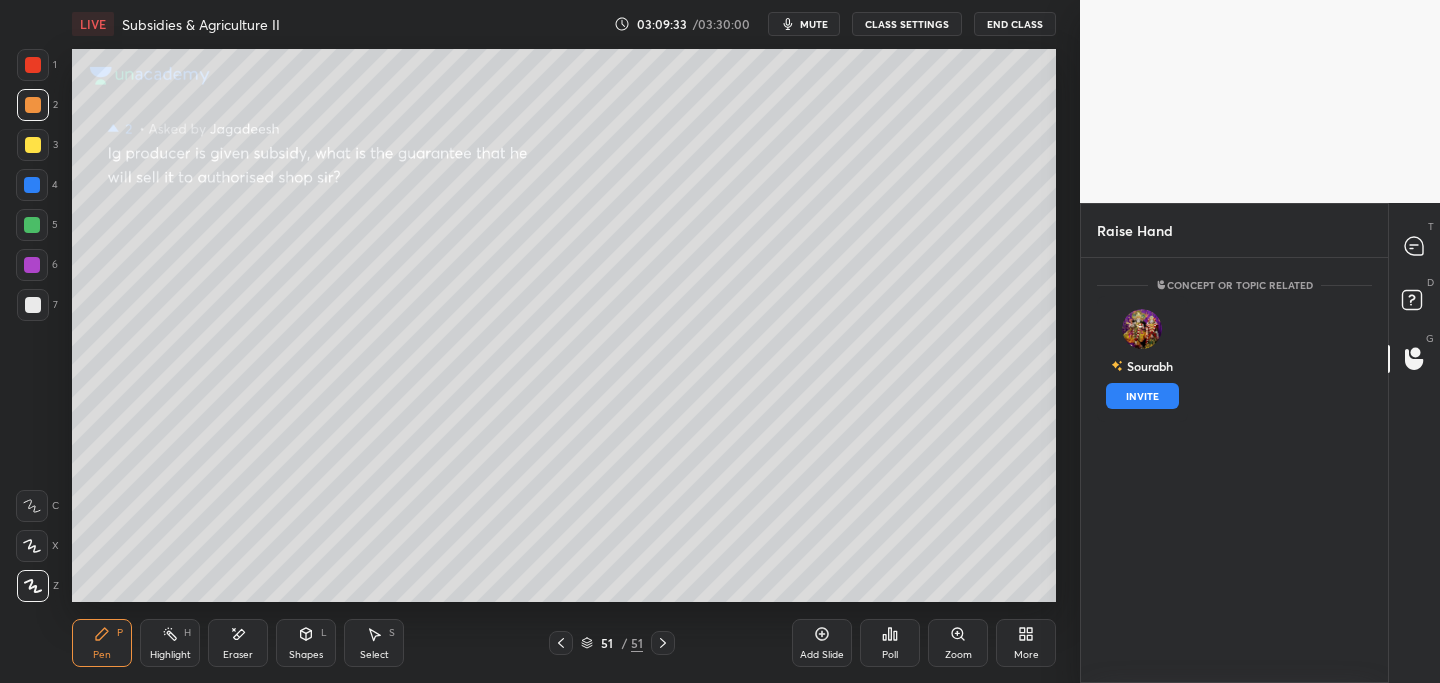 click on "INVITE" at bounding box center [1142, 396] 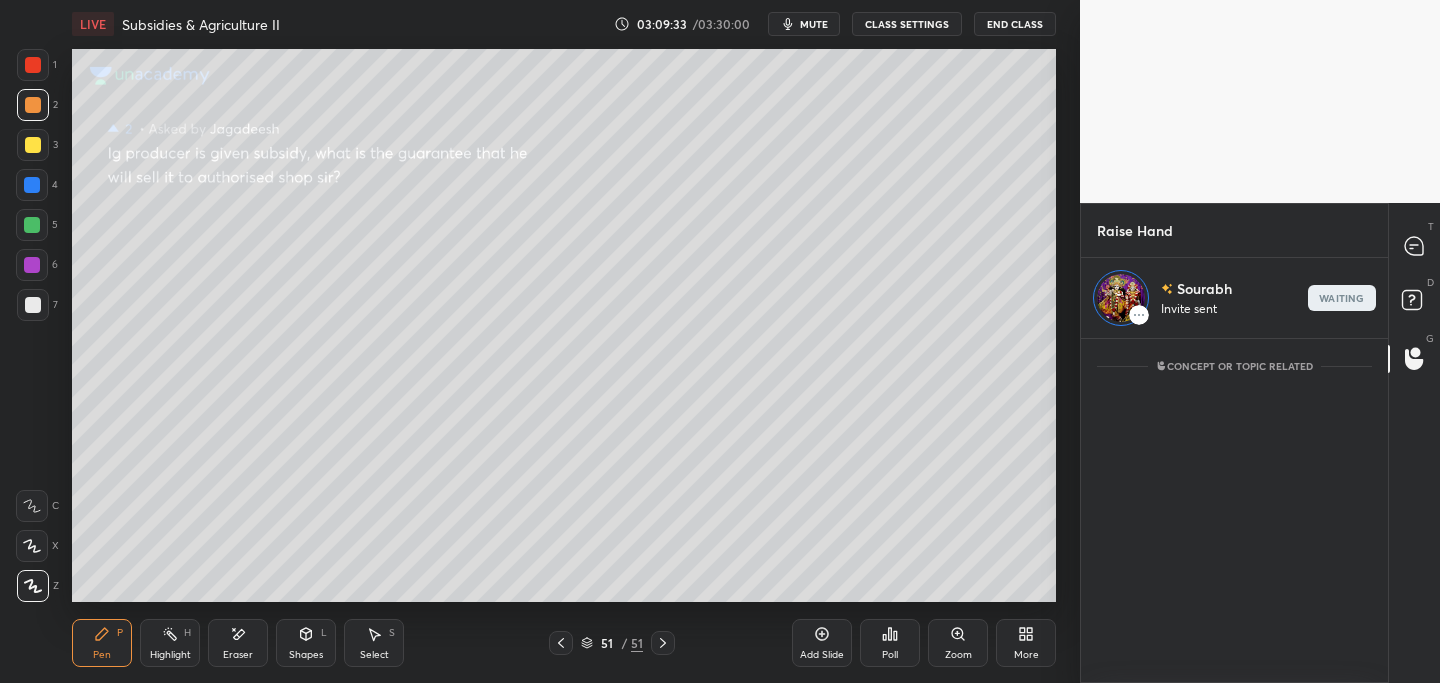 scroll, scrollTop: 338, scrollLeft: 301, axis: both 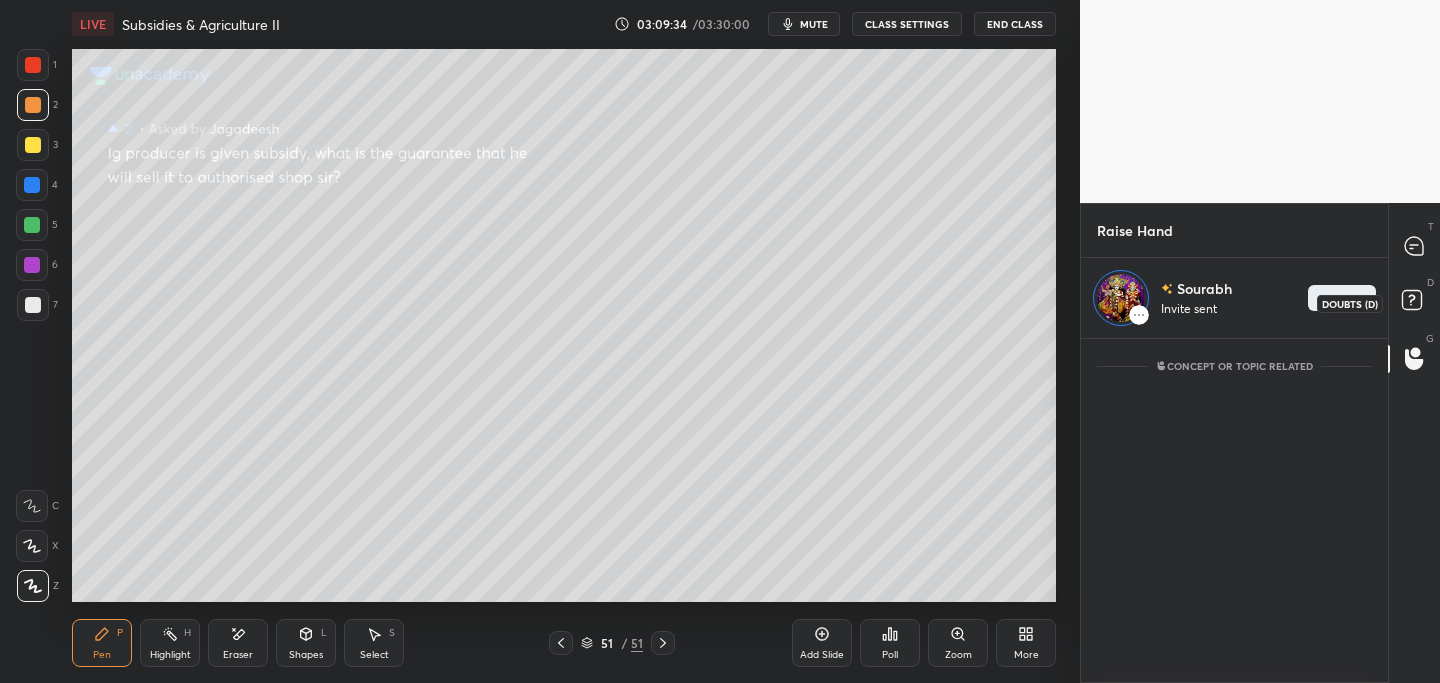 click 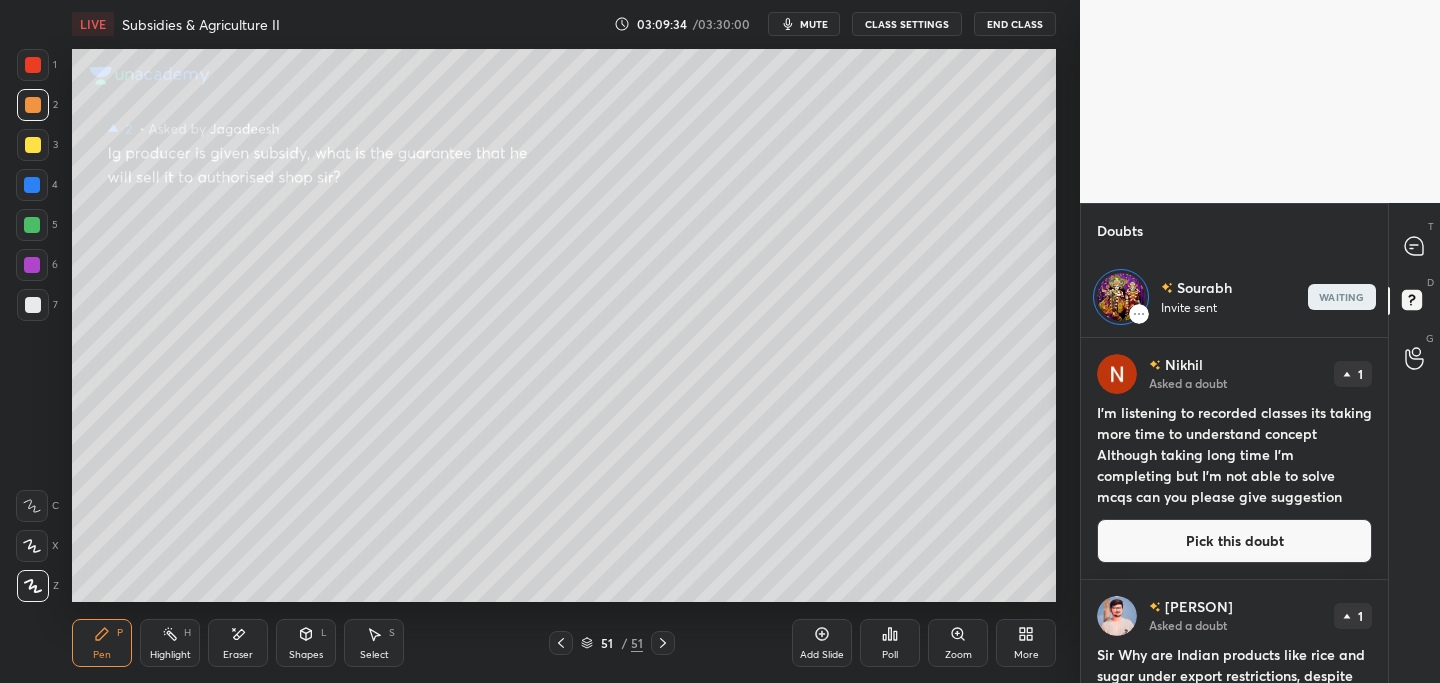 click on "Pick this doubt" at bounding box center [1234, 541] 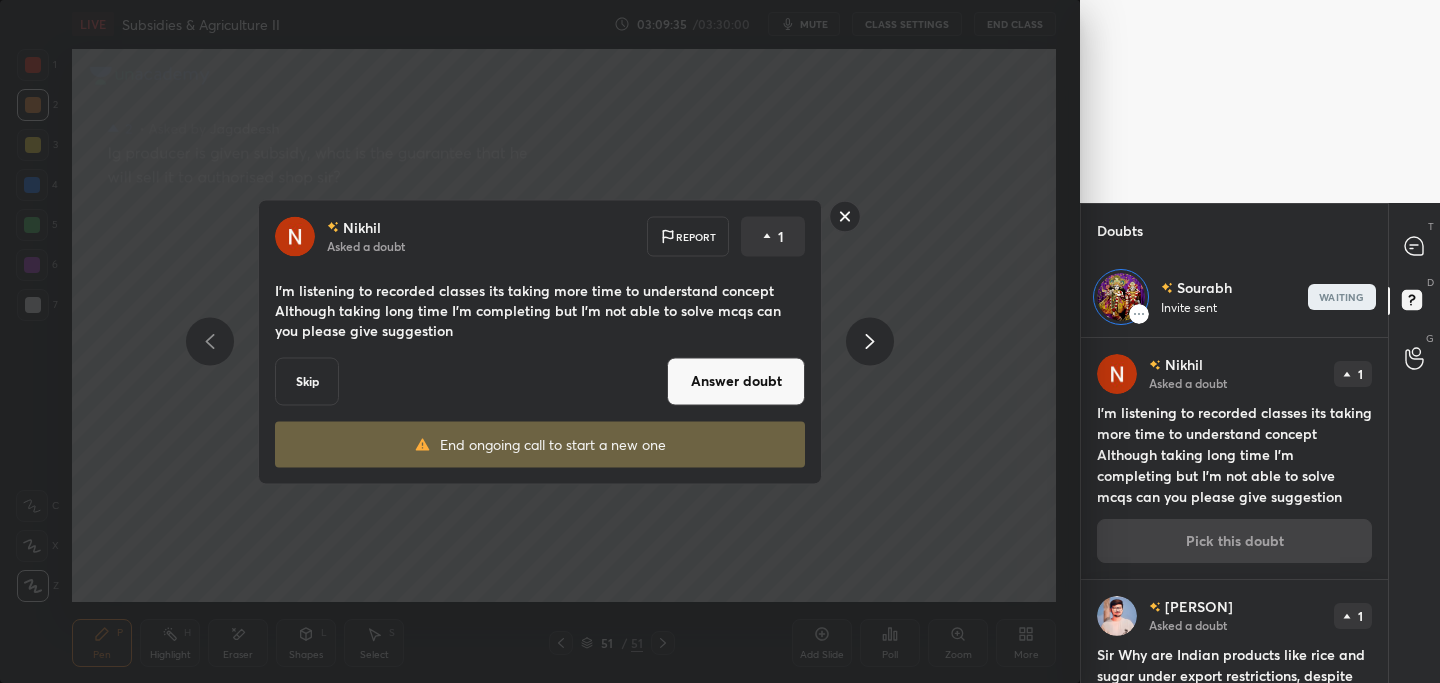 click on "Answer doubt" at bounding box center [736, 381] 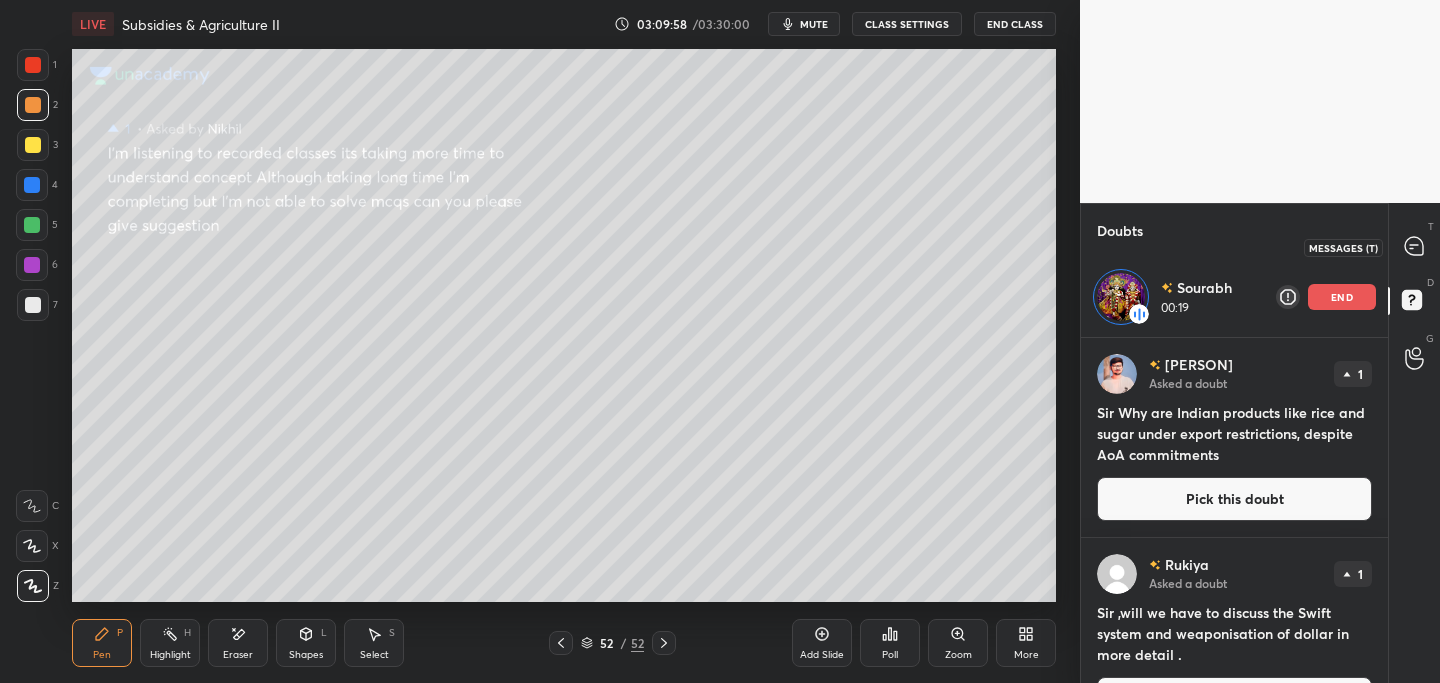 drag, startPoint x: 1410, startPoint y: 244, endPoint x: 1399, endPoint y: 251, distance: 13.038404 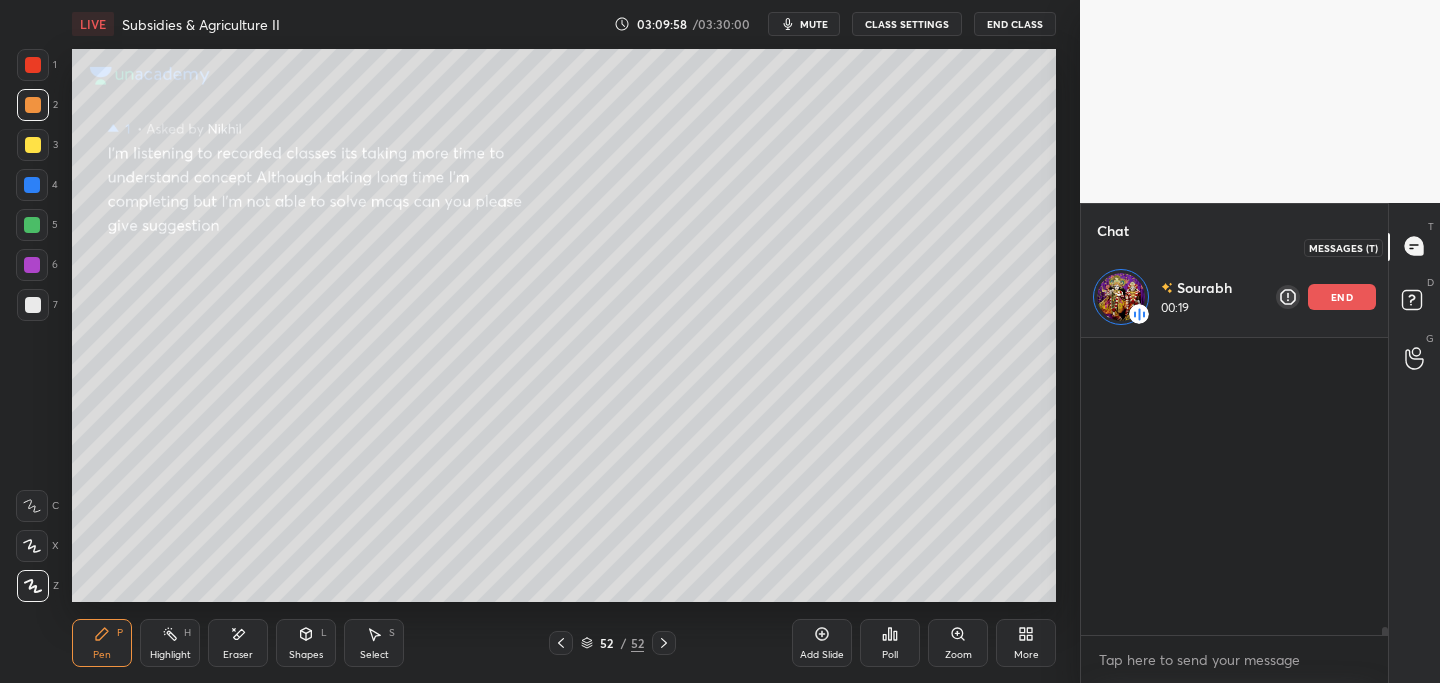 scroll, scrollTop: 14710, scrollLeft: 0, axis: vertical 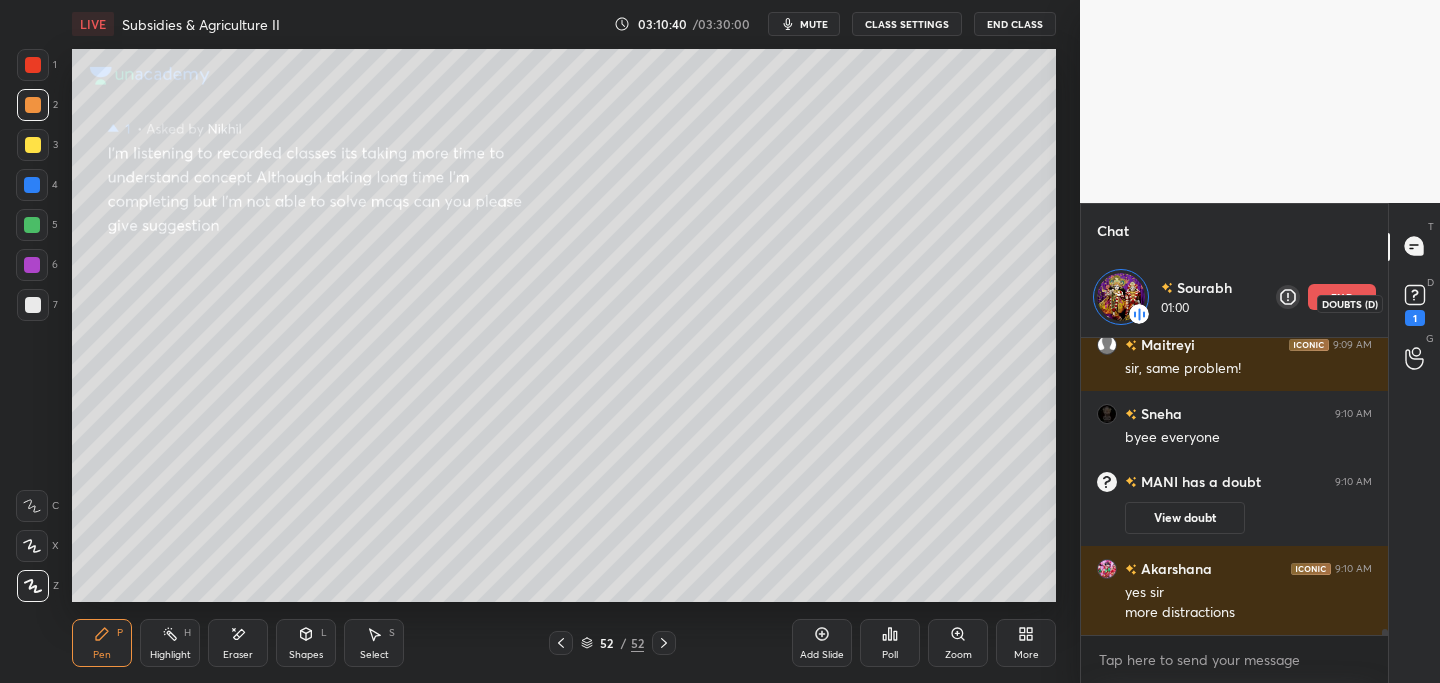 click 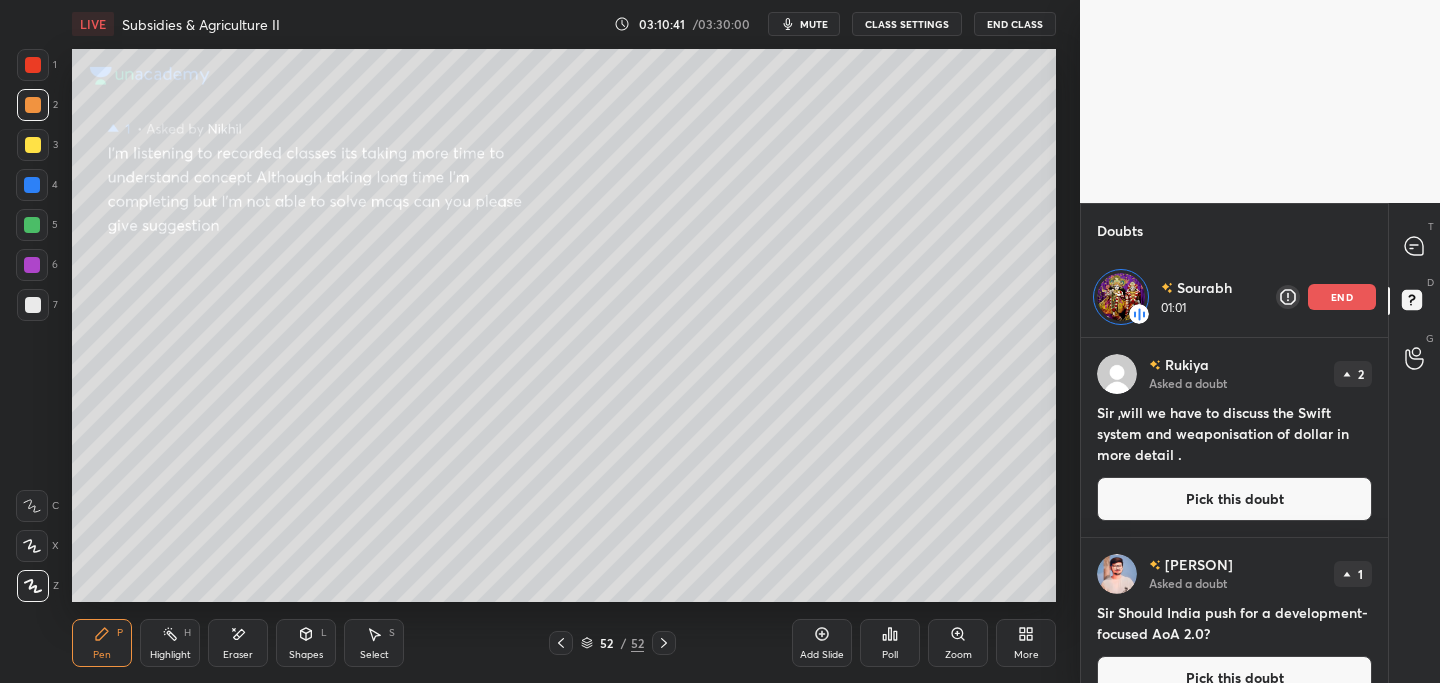drag, startPoint x: 1174, startPoint y: 488, endPoint x: 1152, endPoint y: 492, distance: 22.36068 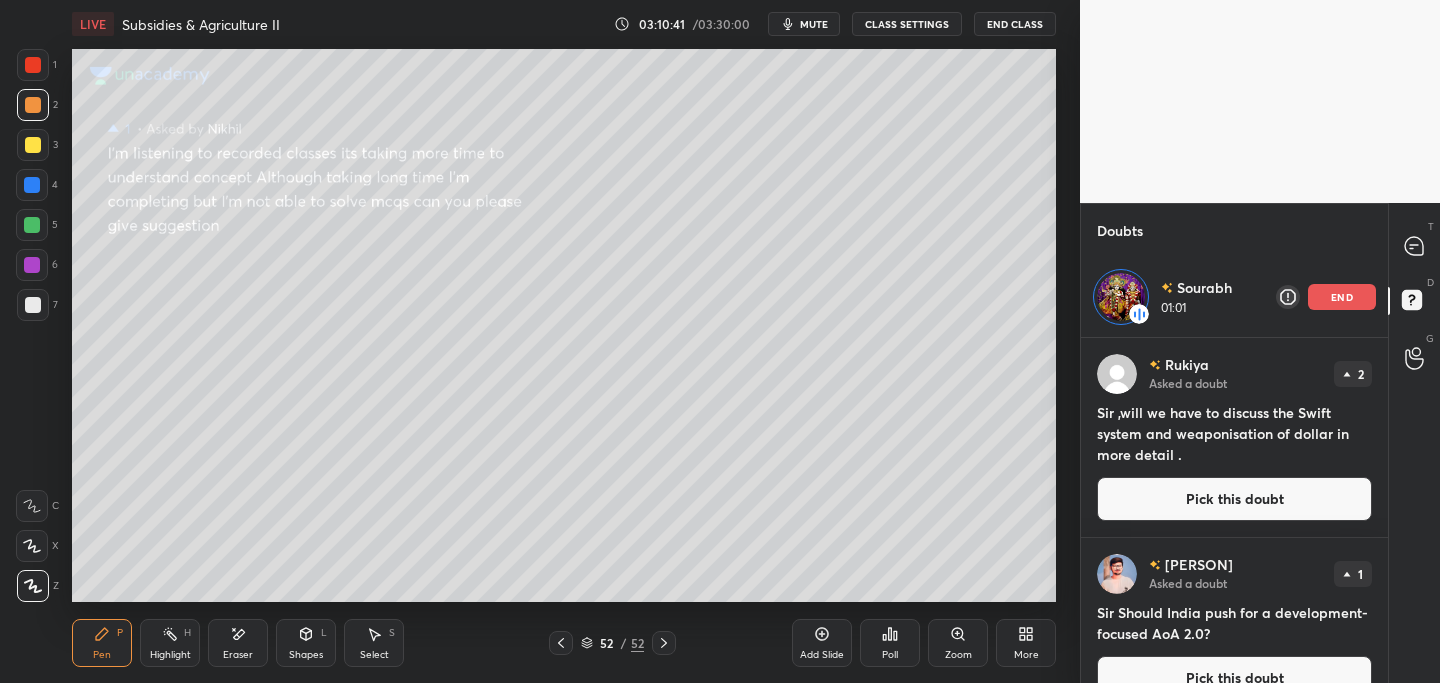 click on "Pick this doubt" at bounding box center [1234, 499] 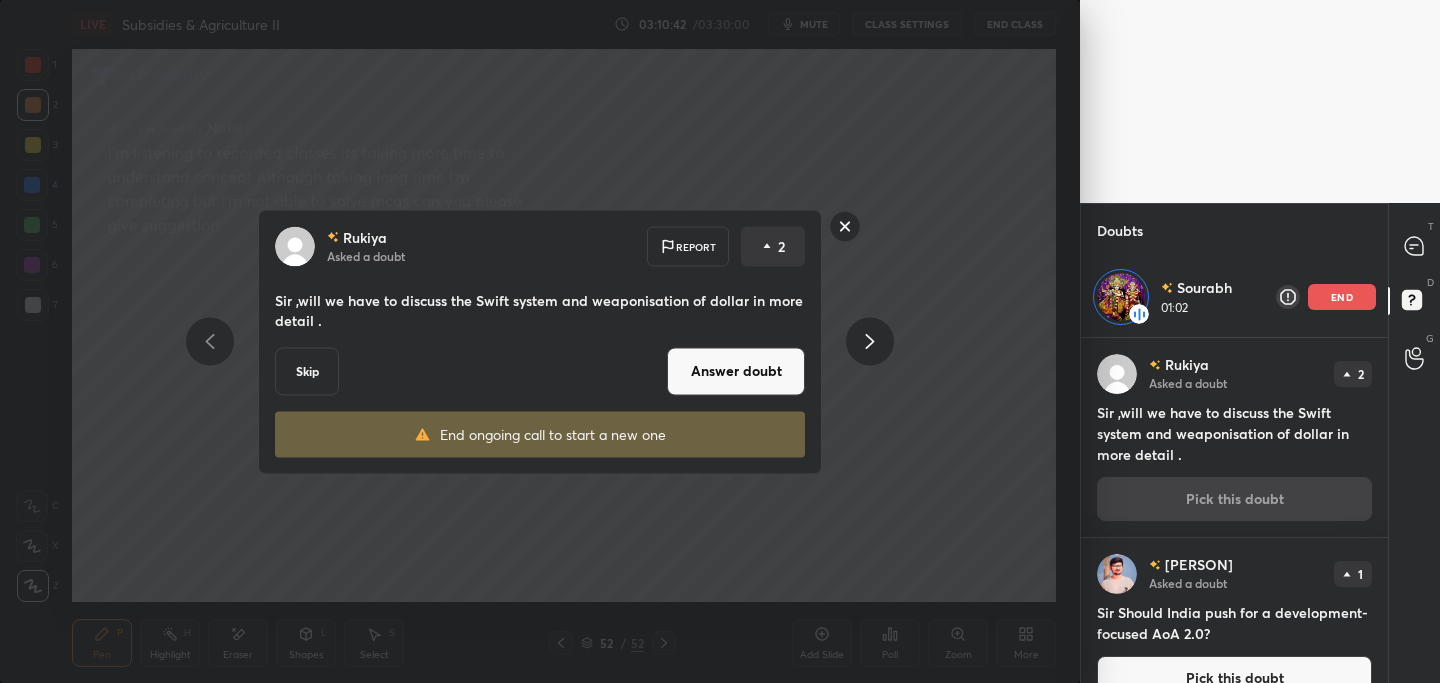 drag, startPoint x: 757, startPoint y: 377, endPoint x: 746, endPoint y: 384, distance: 13.038404 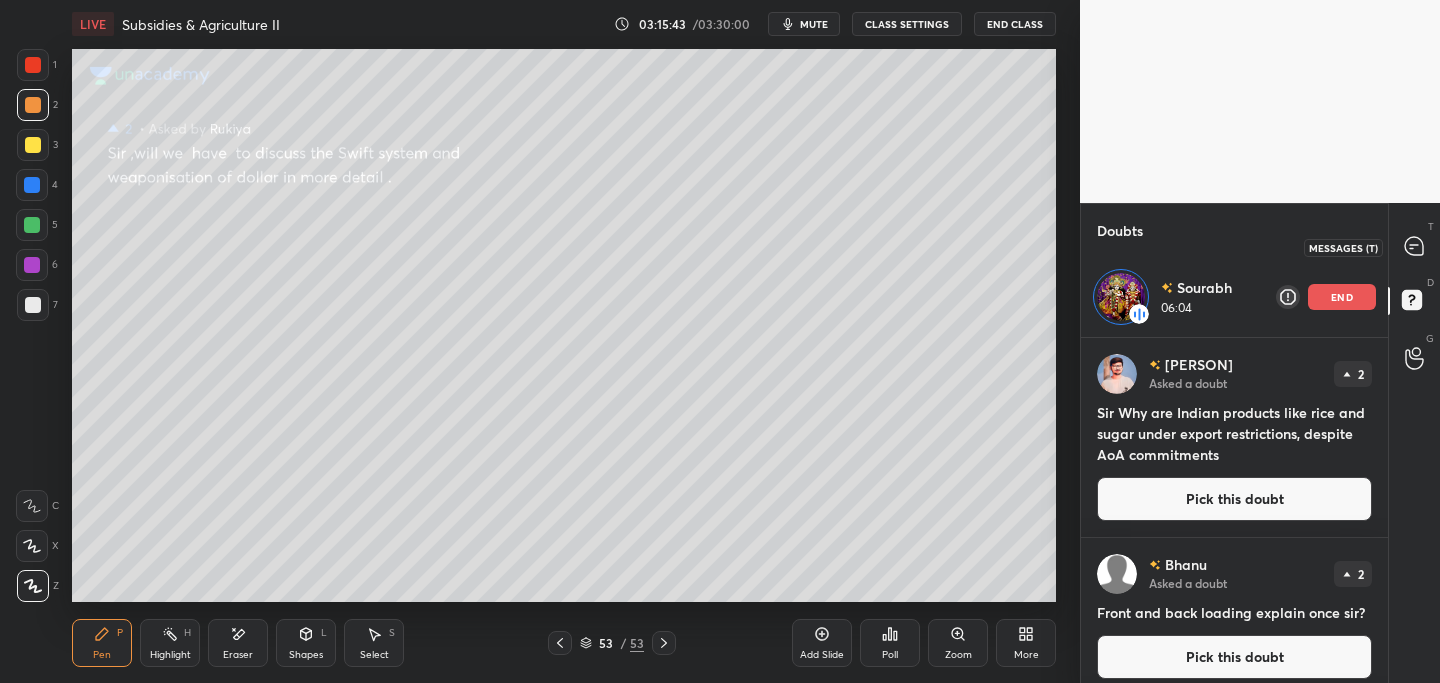 click 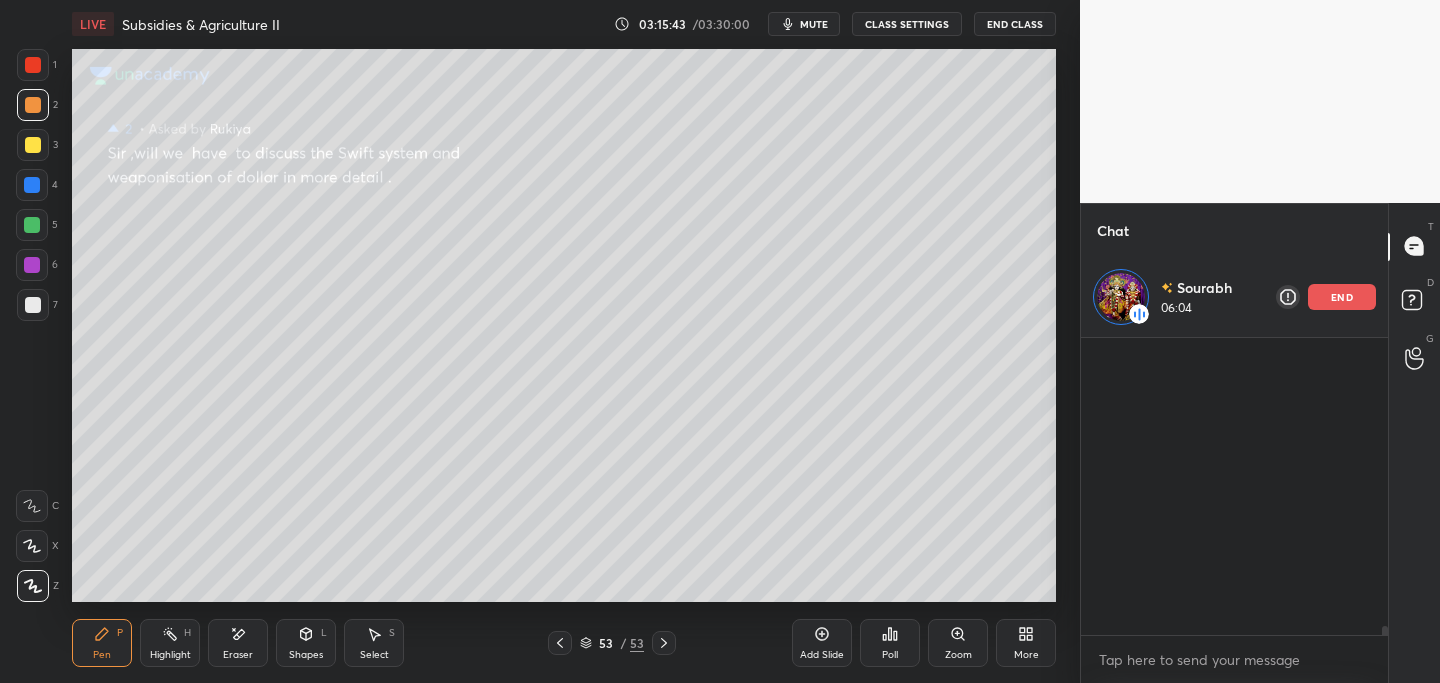 scroll, scrollTop: 15190, scrollLeft: 0, axis: vertical 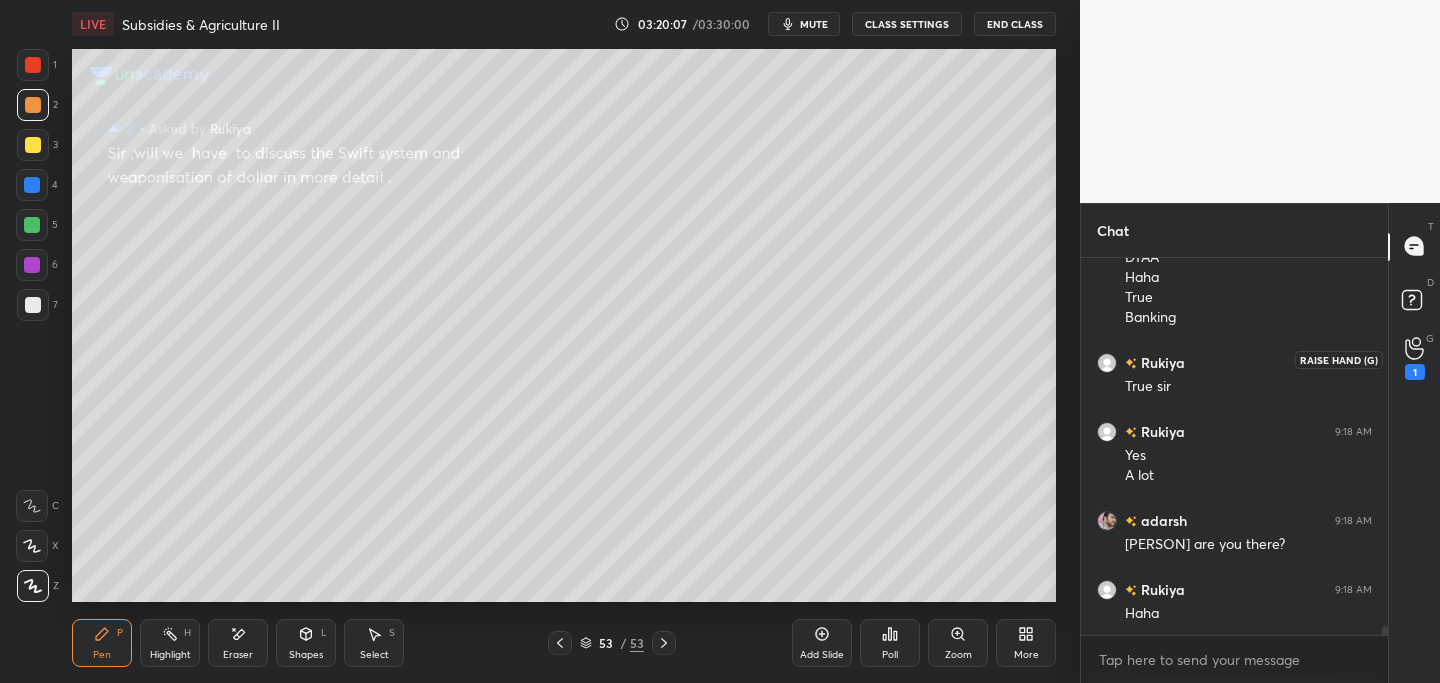 drag, startPoint x: 1415, startPoint y: 347, endPoint x: 1381, endPoint y: 372, distance: 42.201897 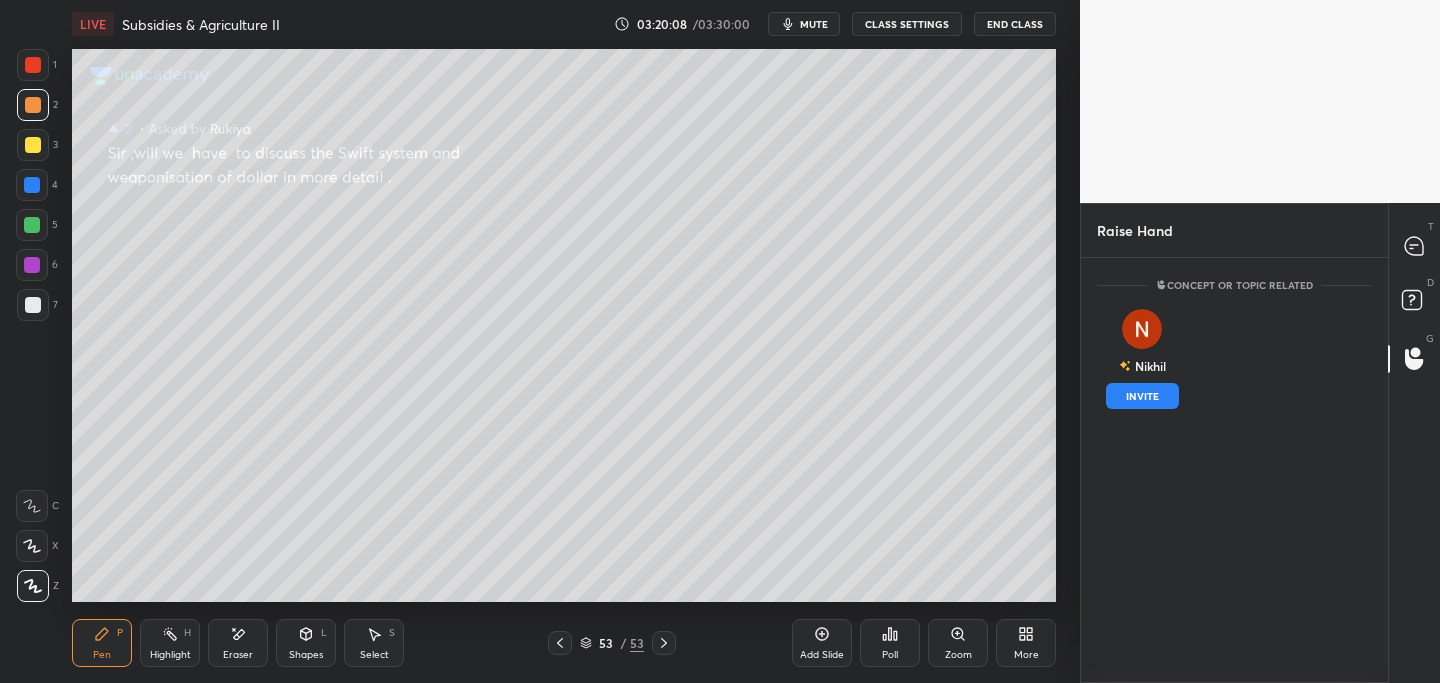 click on "INVITE" at bounding box center (1142, 396) 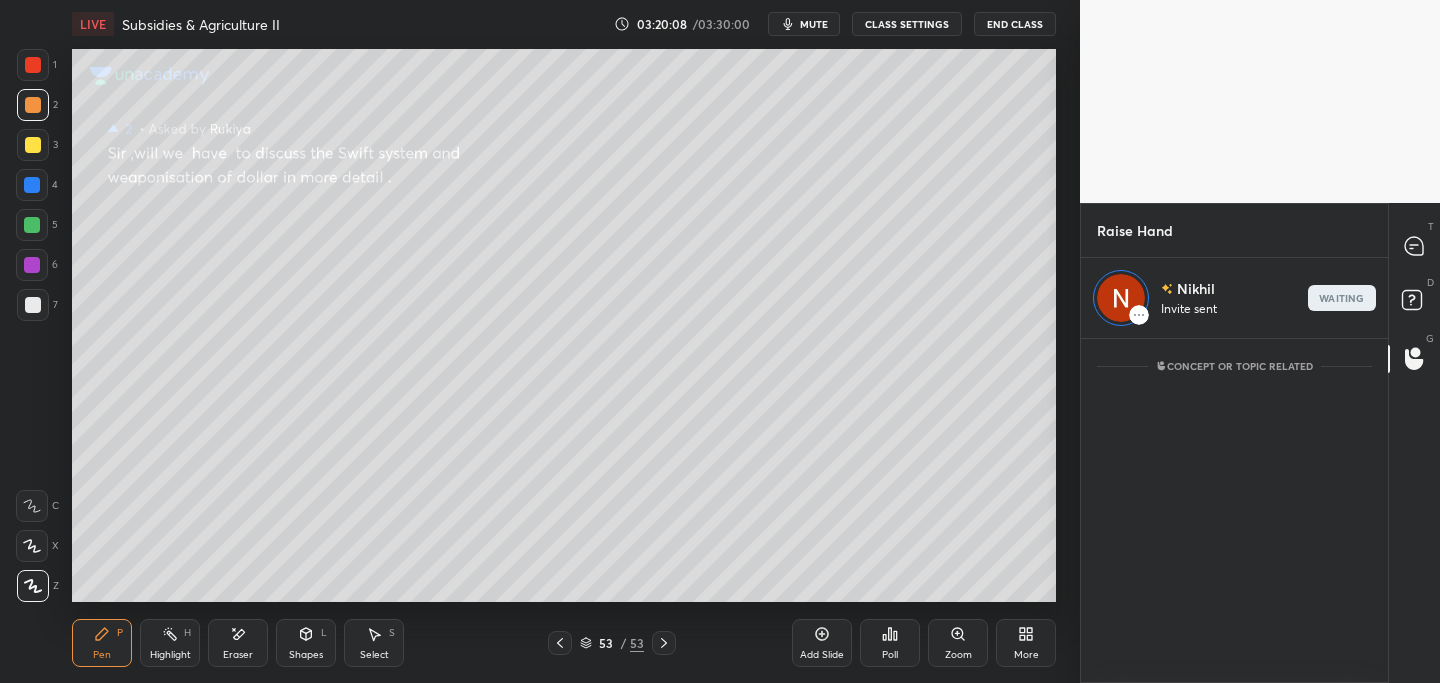 scroll, scrollTop: 338, scrollLeft: 301, axis: both 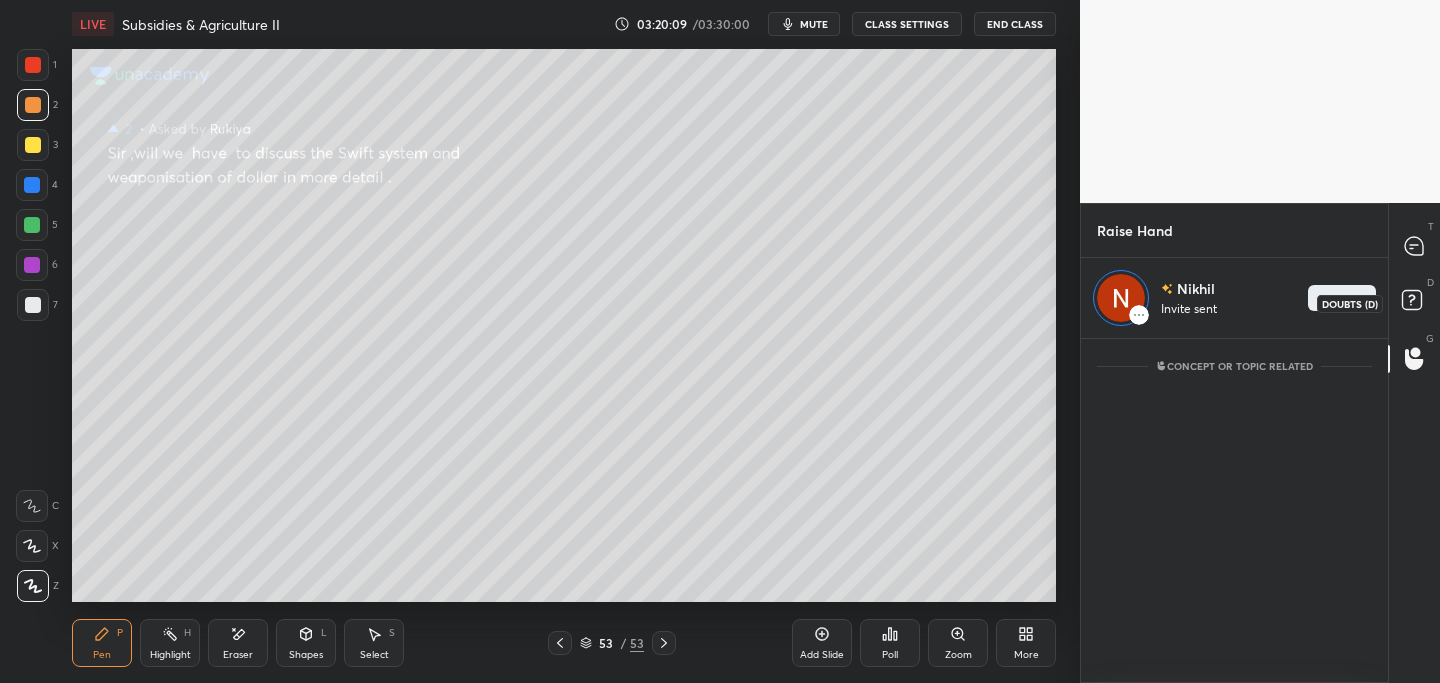 click 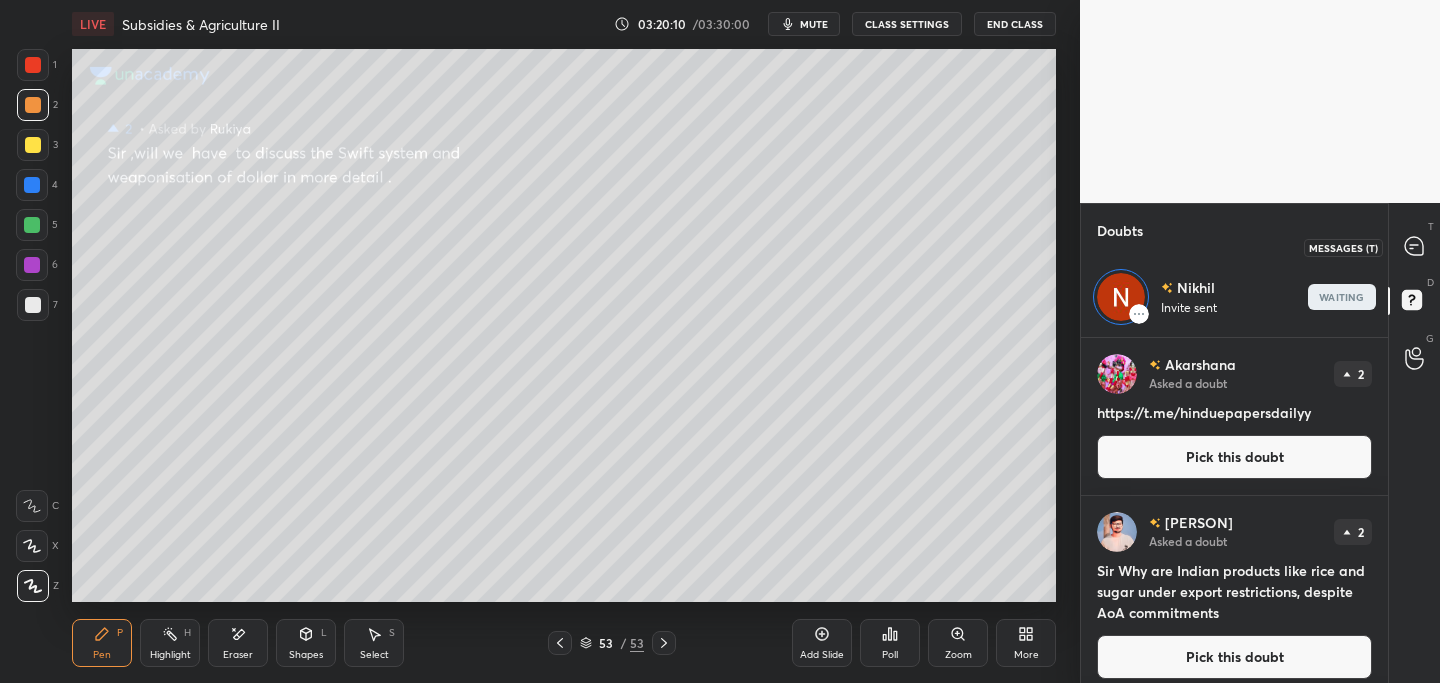 click 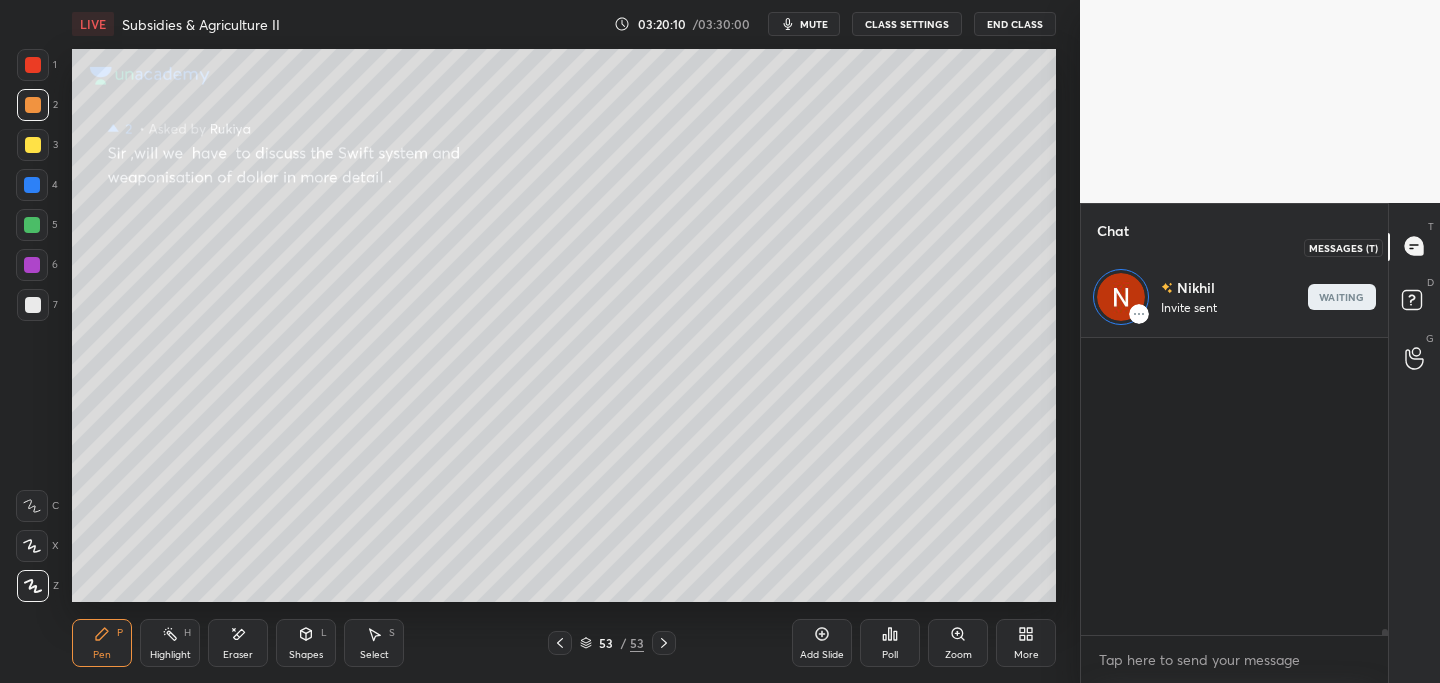 scroll, scrollTop: 15660, scrollLeft: 0, axis: vertical 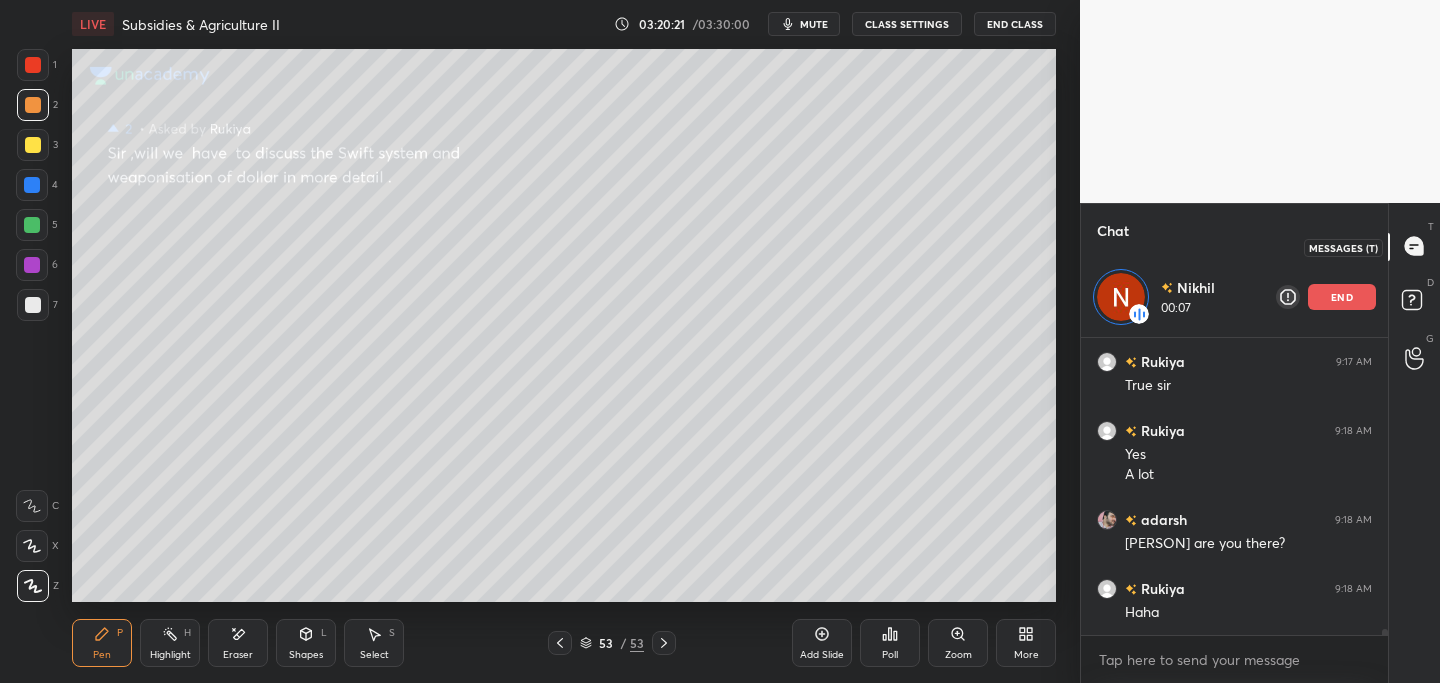 click 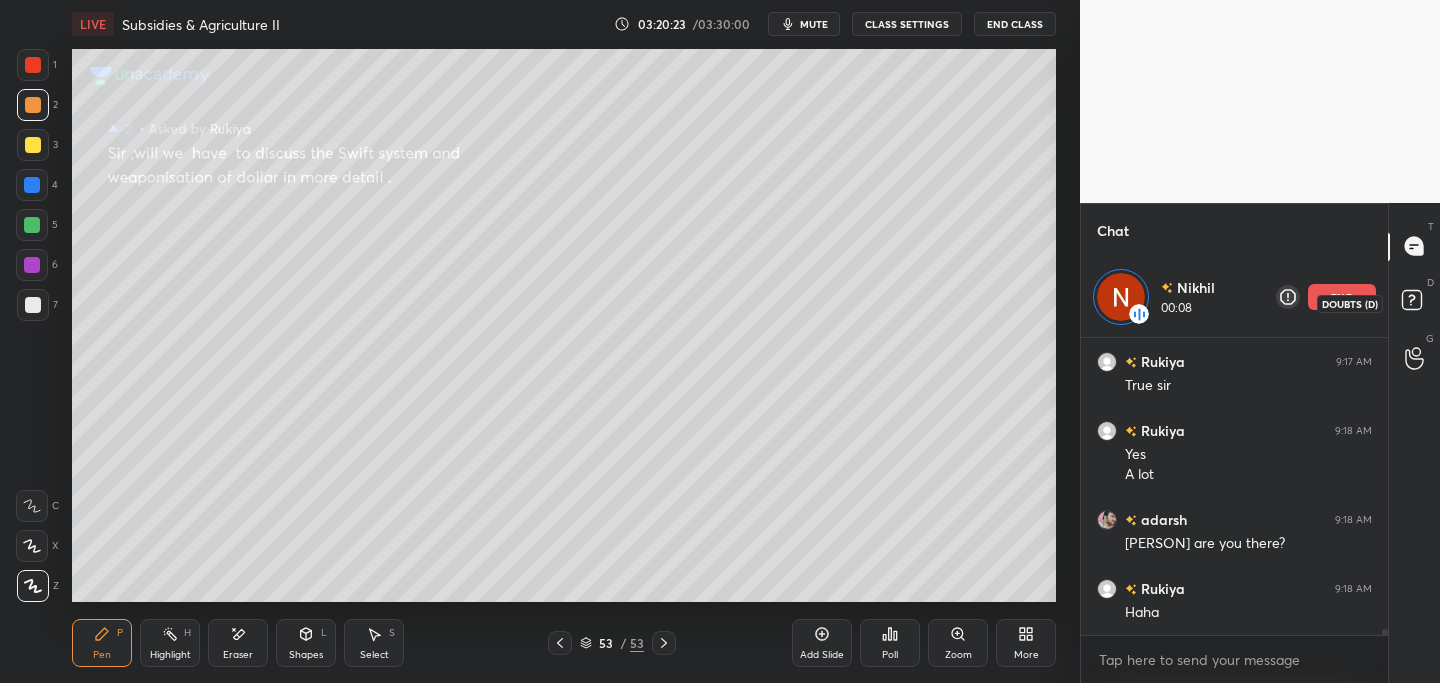 click 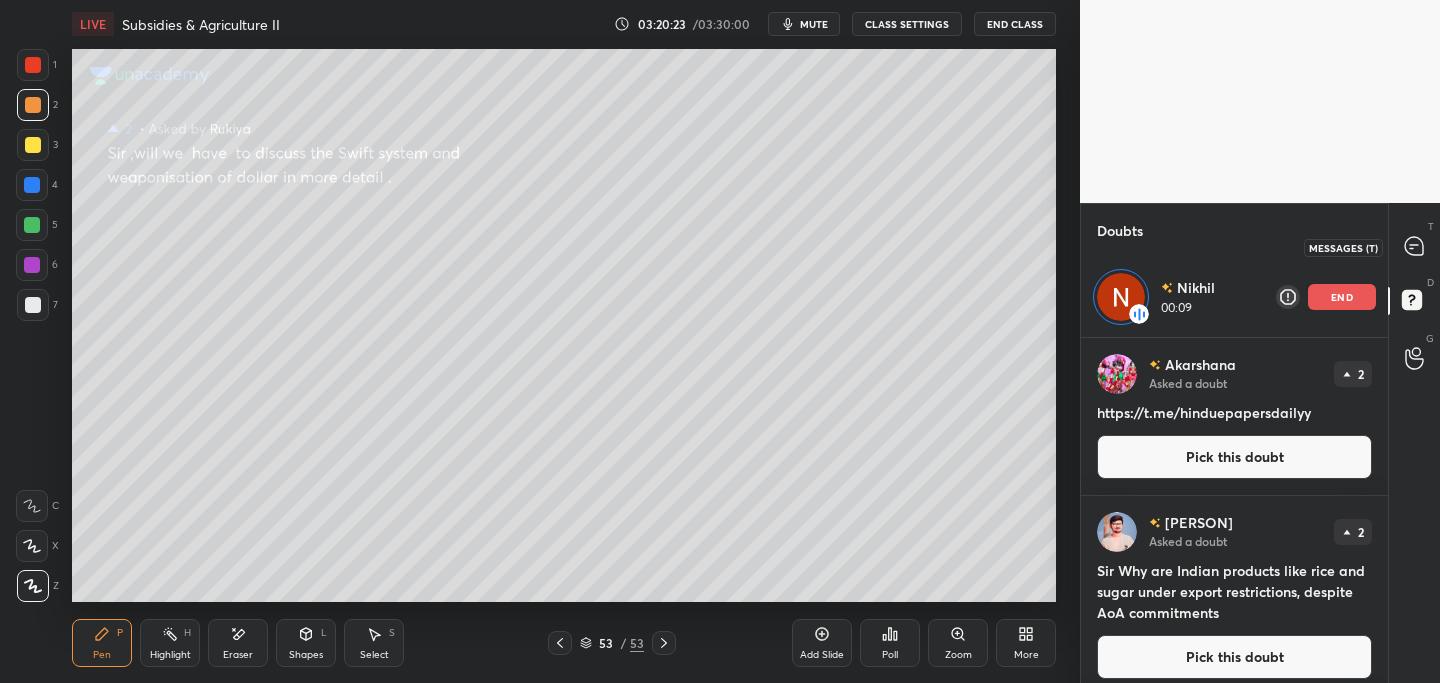 click 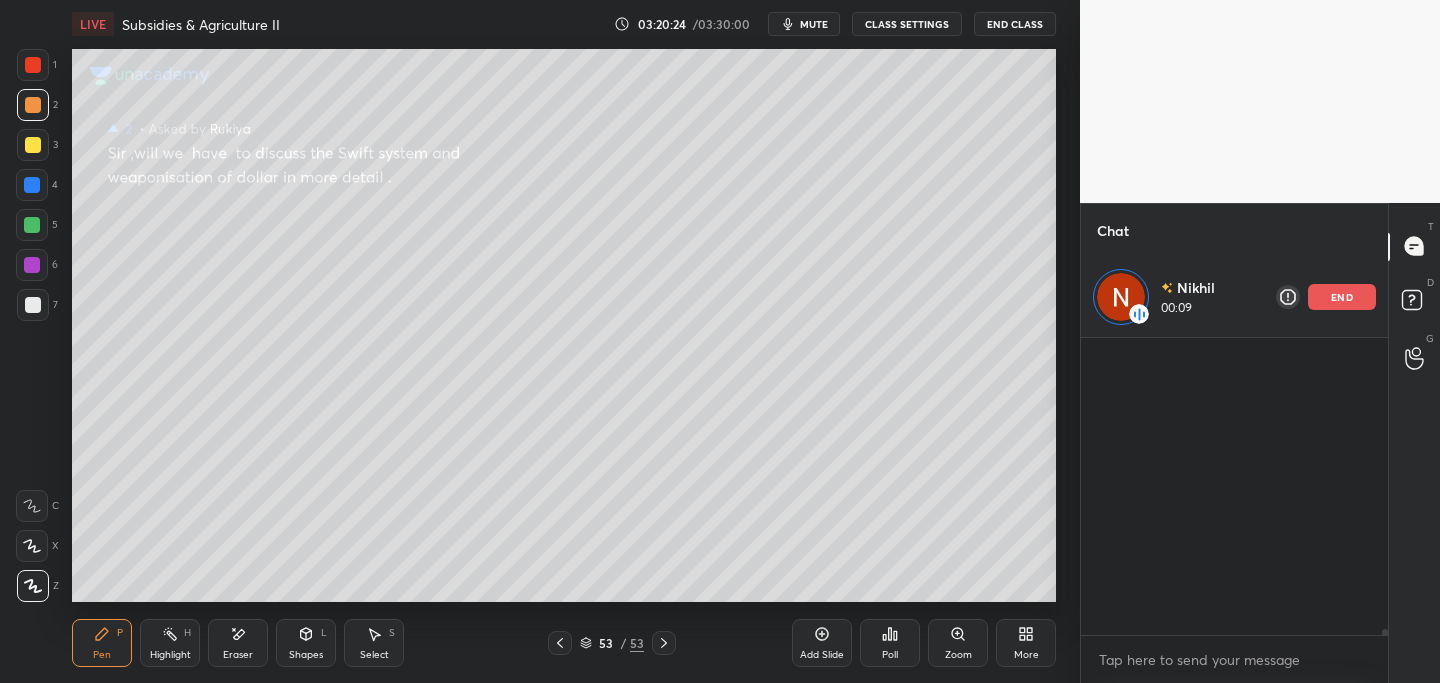scroll, scrollTop: 15660, scrollLeft: 0, axis: vertical 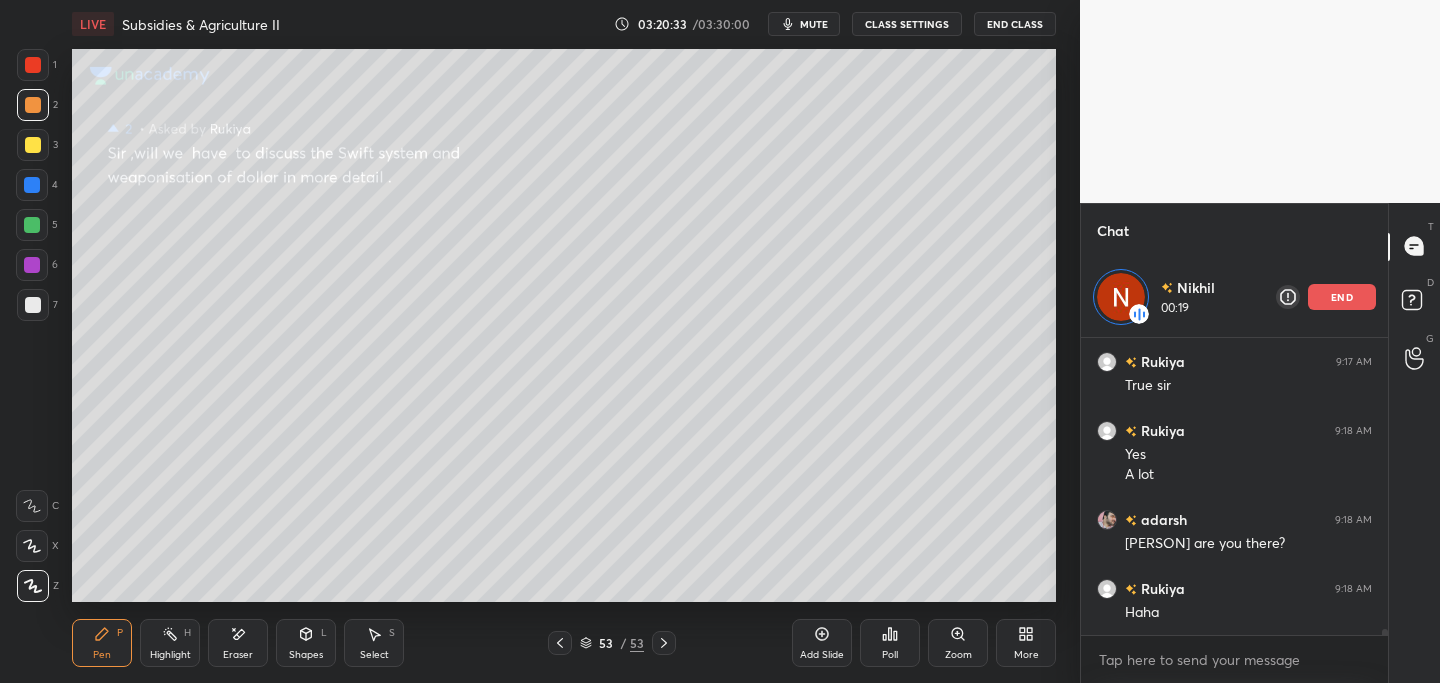 click on "end" at bounding box center (1342, 297) 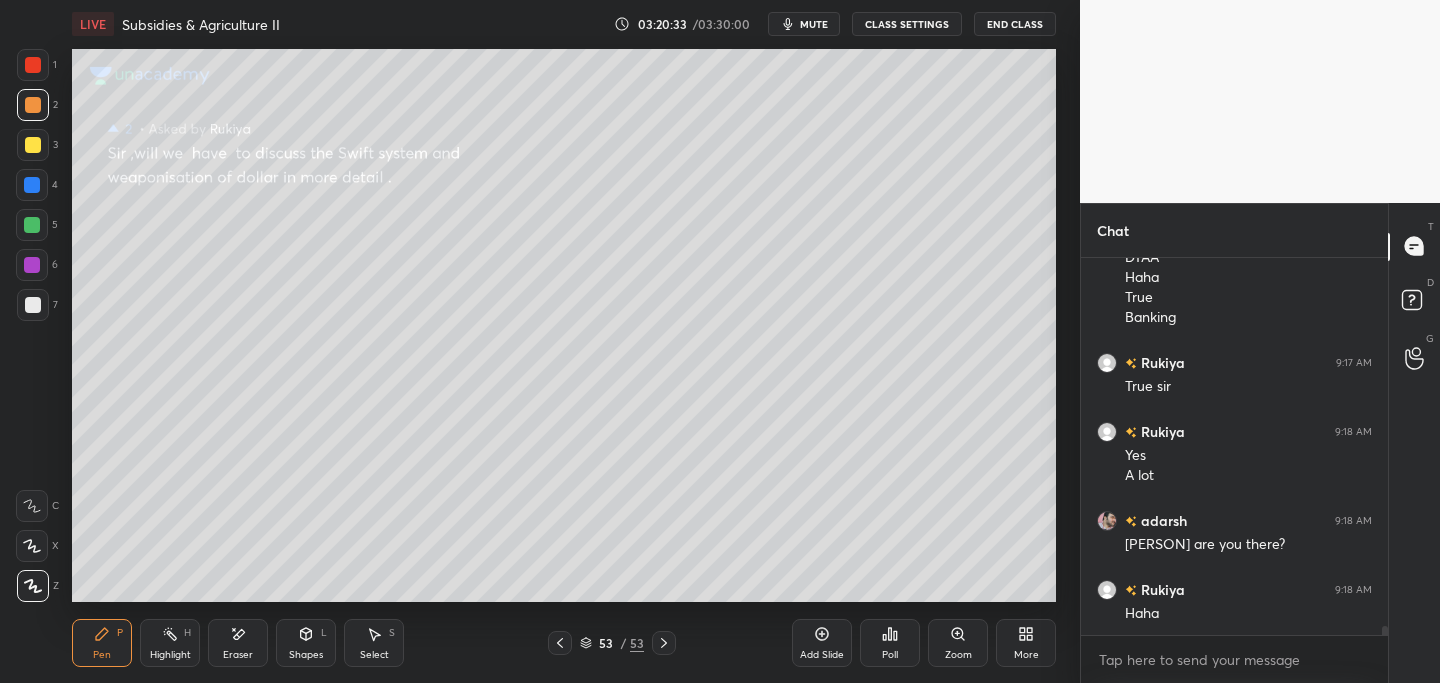 scroll, scrollTop: 15579, scrollLeft: 0, axis: vertical 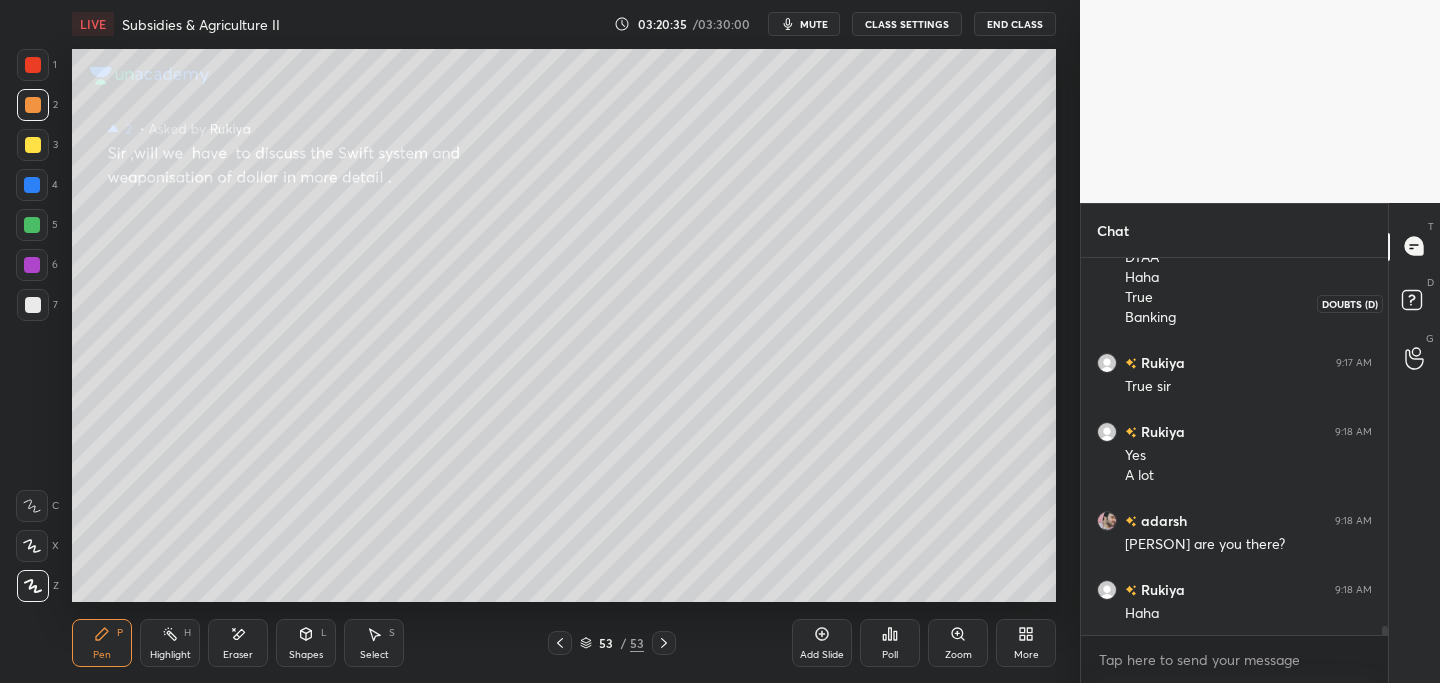 drag, startPoint x: 1407, startPoint y: 298, endPoint x: 1391, endPoint y: 303, distance: 16.763054 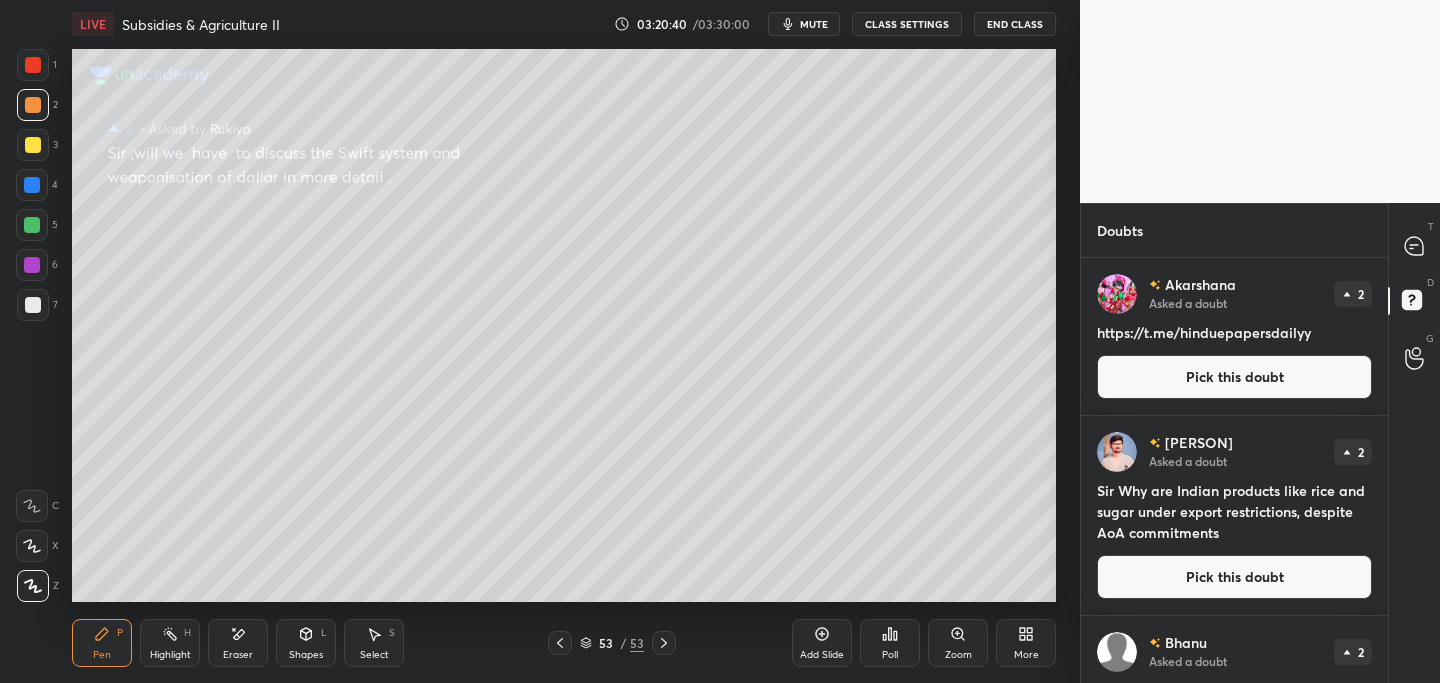 drag, startPoint x: 1273, startPoint y: 376, endPoint x: 1253, endPoint y: 376, distance: 20 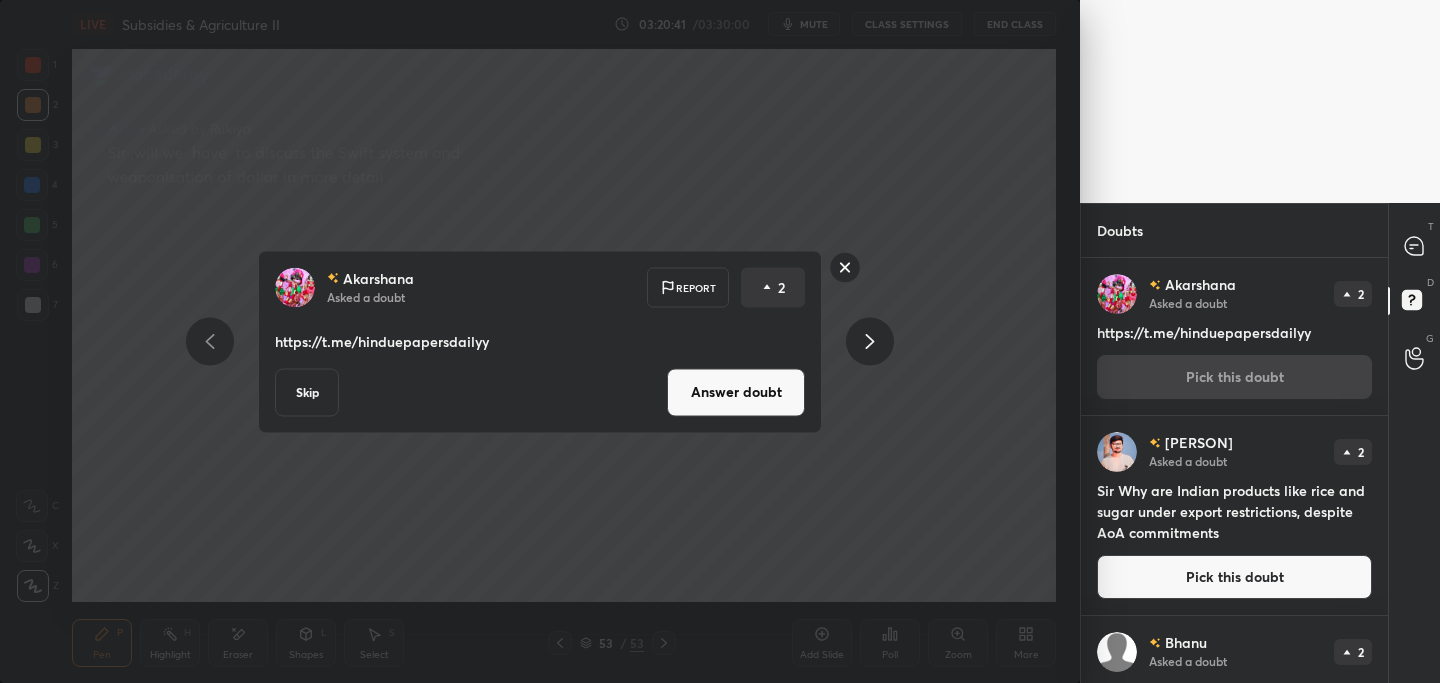 click on "Answer doubt" at bounding box center [736, 392] 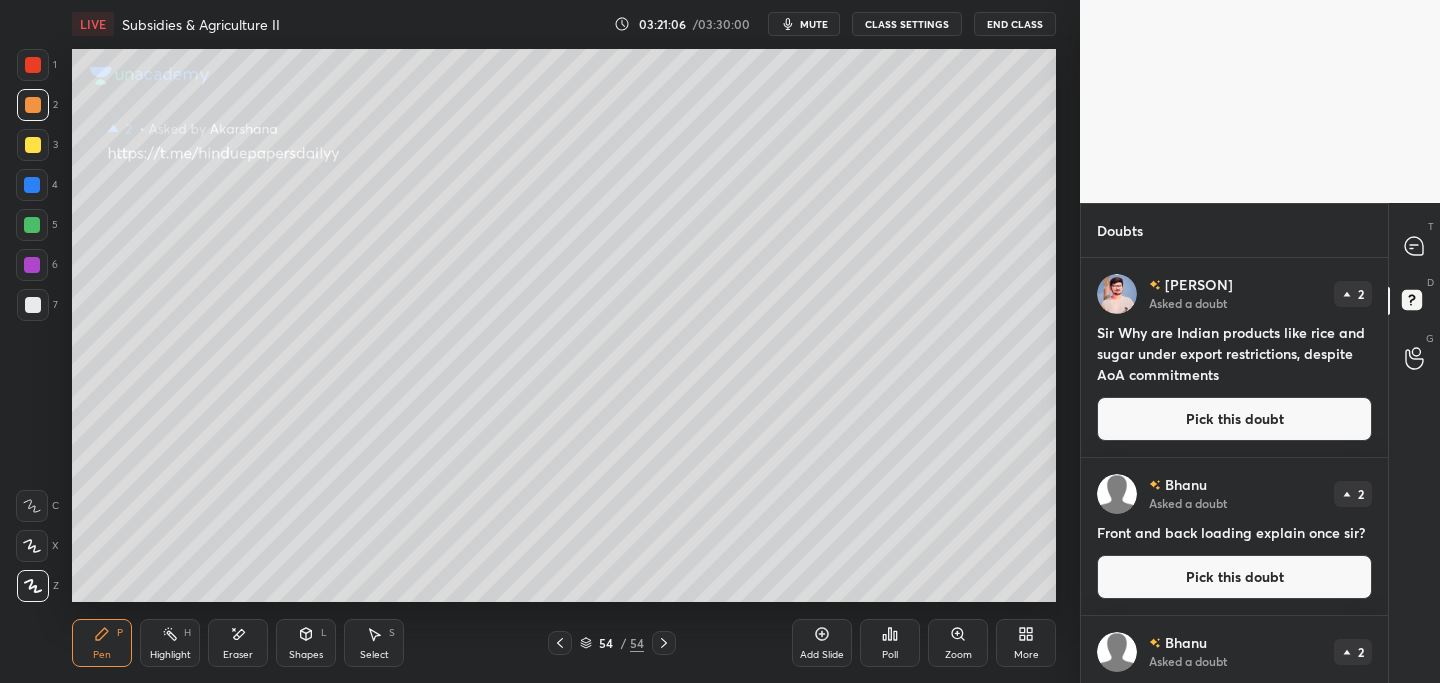 drag, startPoint x: 1279, startPoint y: 410, endPoint x: 1127, endPoint y: 429, distance: 153.18289 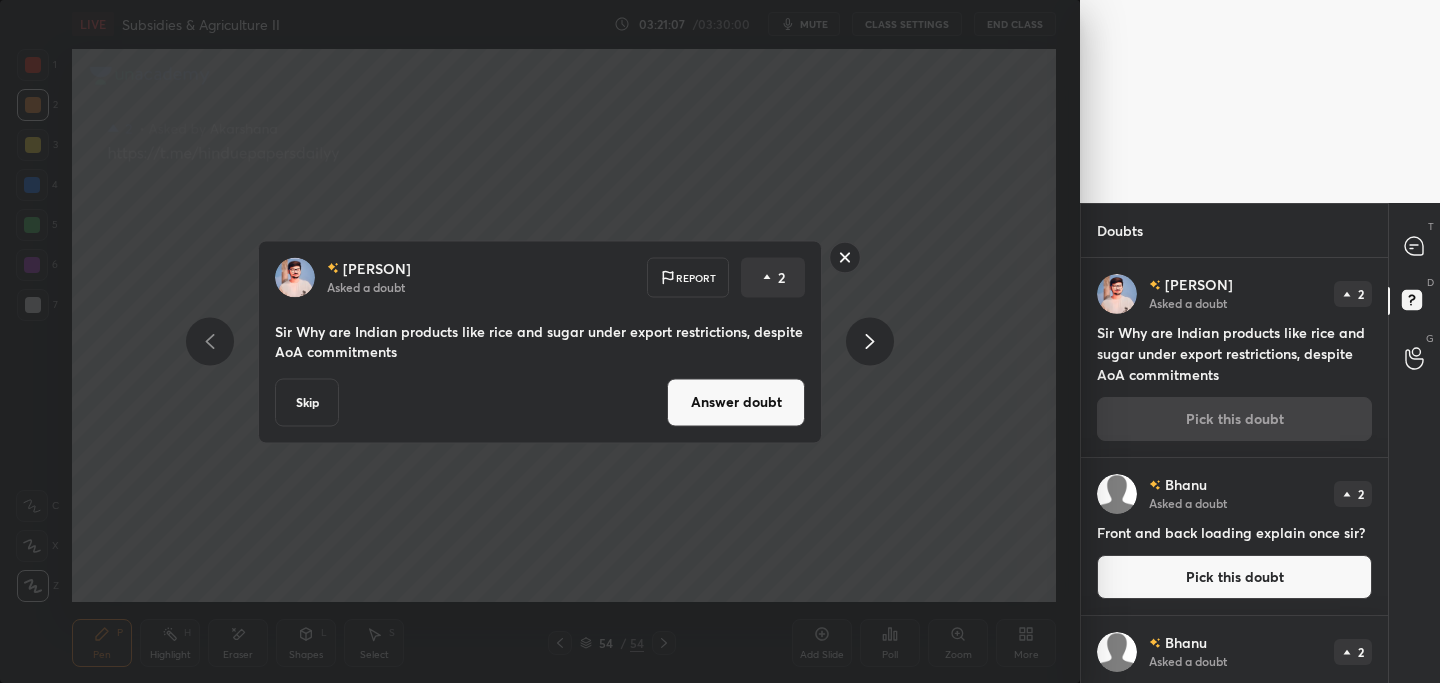 click on "Answer doubt" at bounding box center [736, 402] 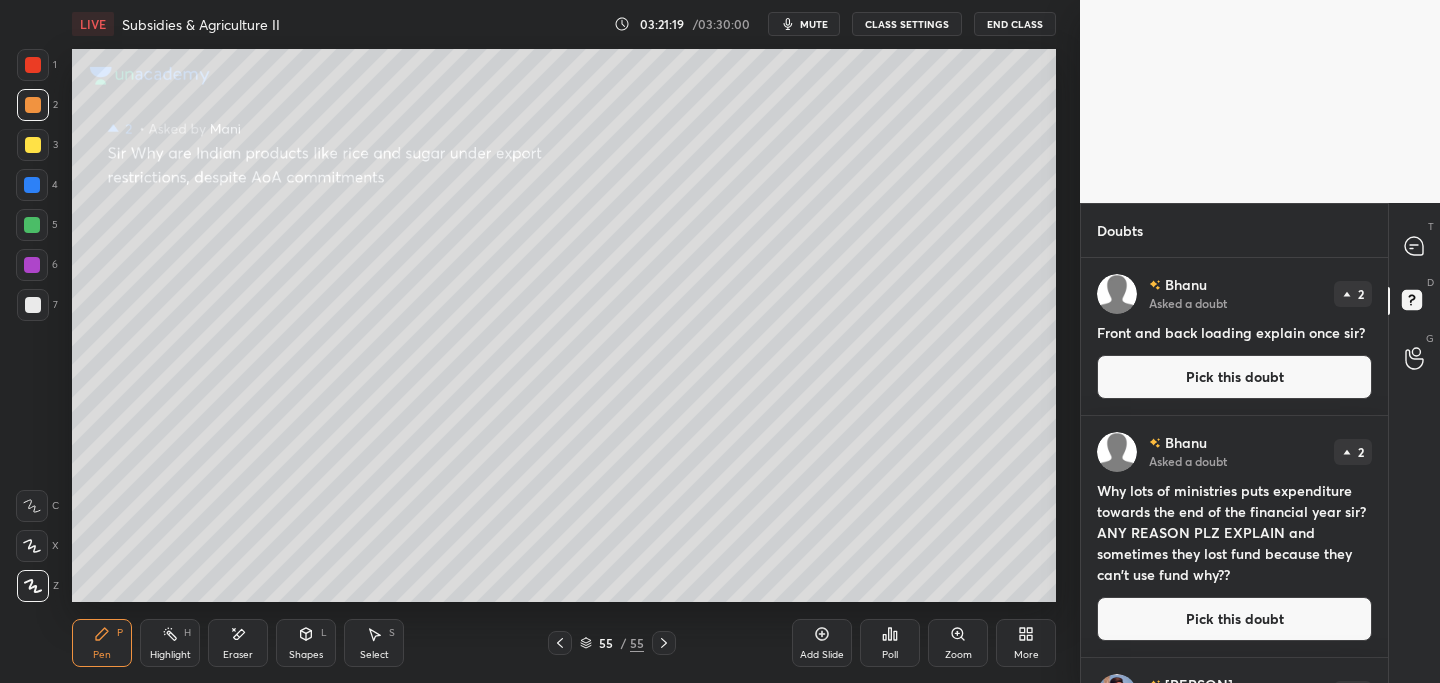 click on "Pick this doubt" at bounding box center (1234, 377) 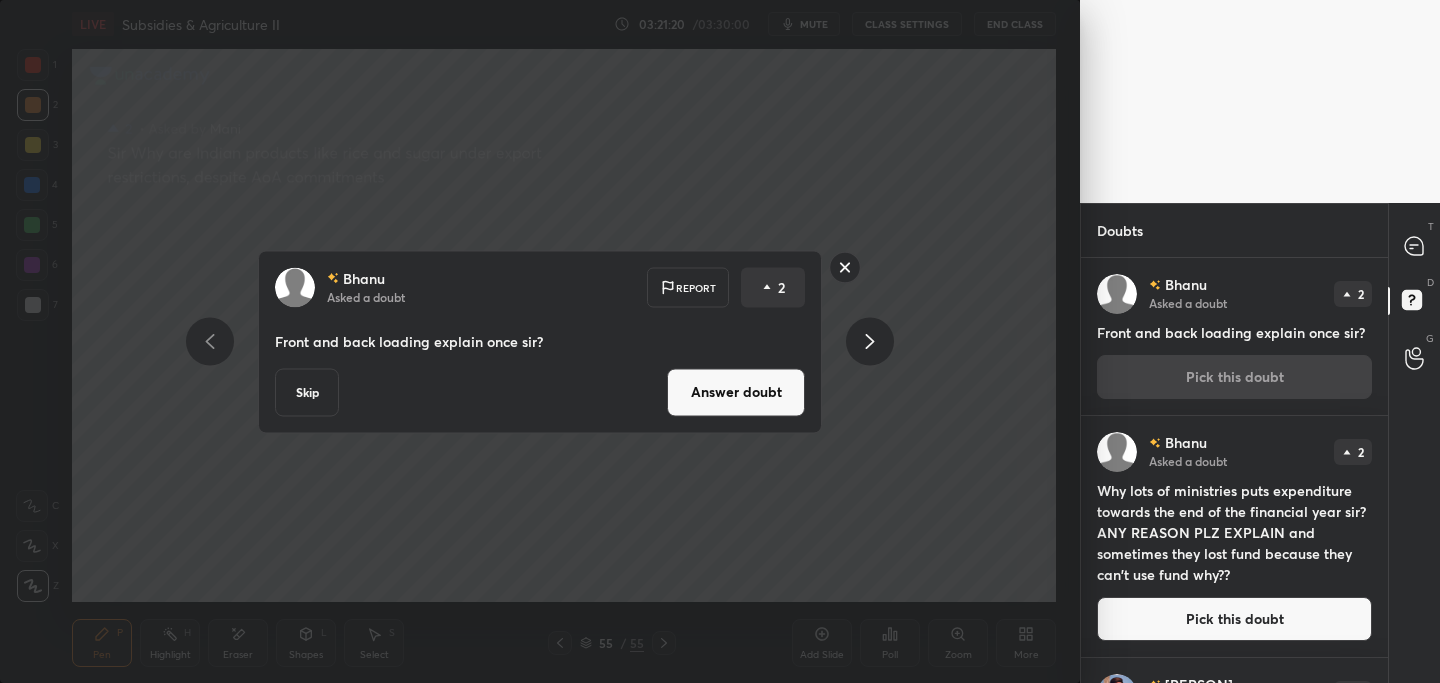 click on "Answer doubt" at bounding box center [736, 392] 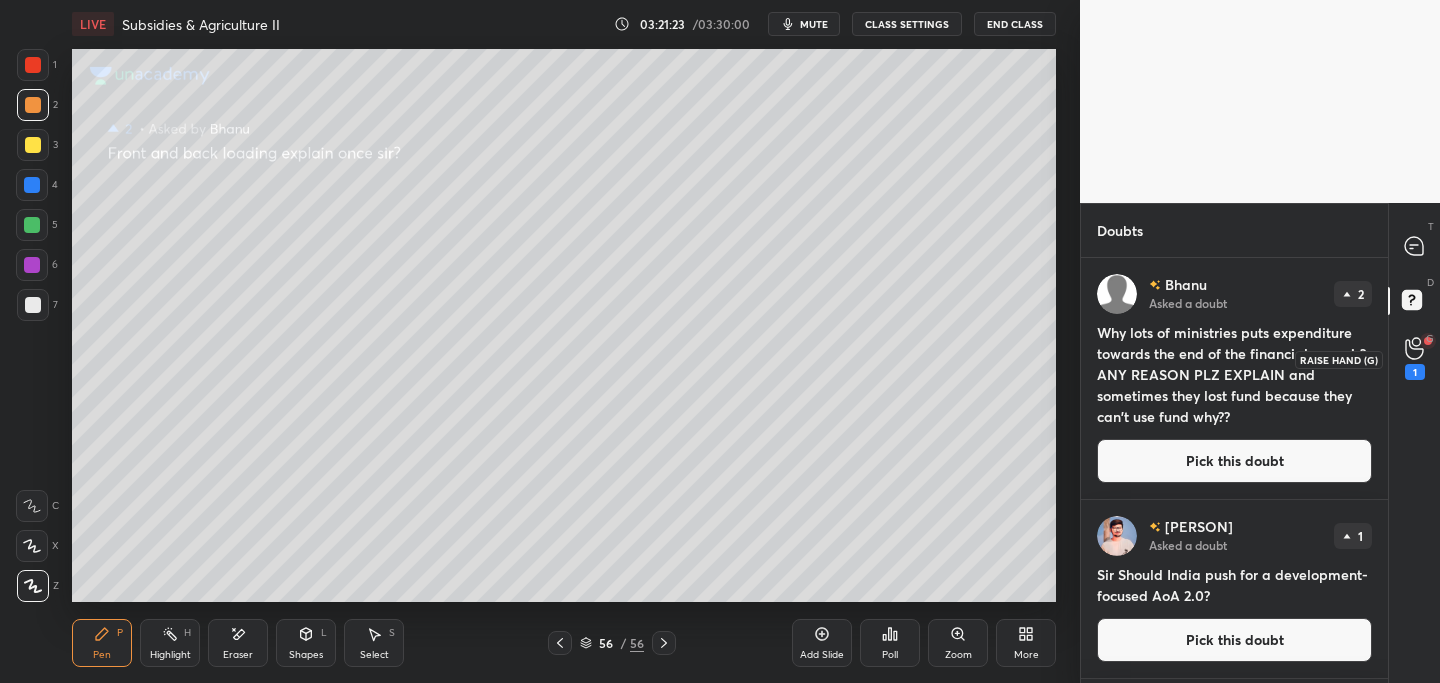 click 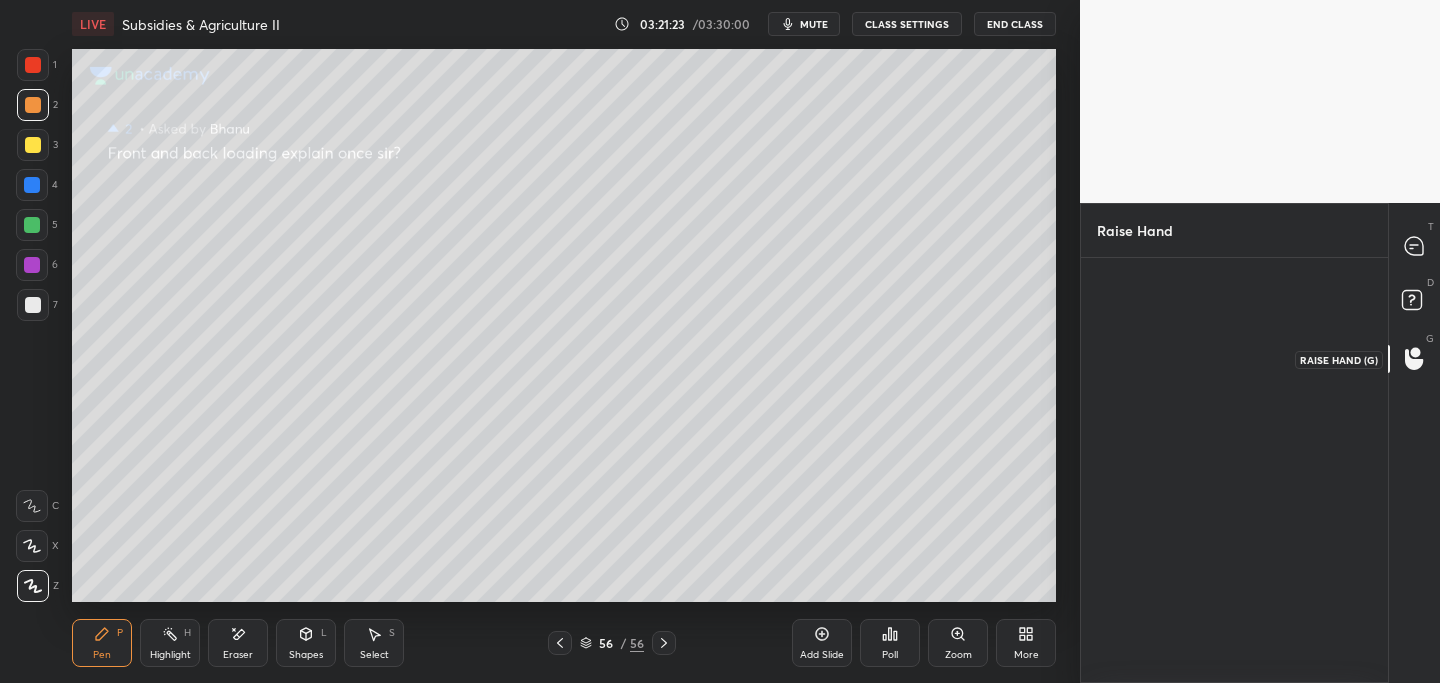scroll, scrollTop: 419, scrollLeft: 301, axis: both 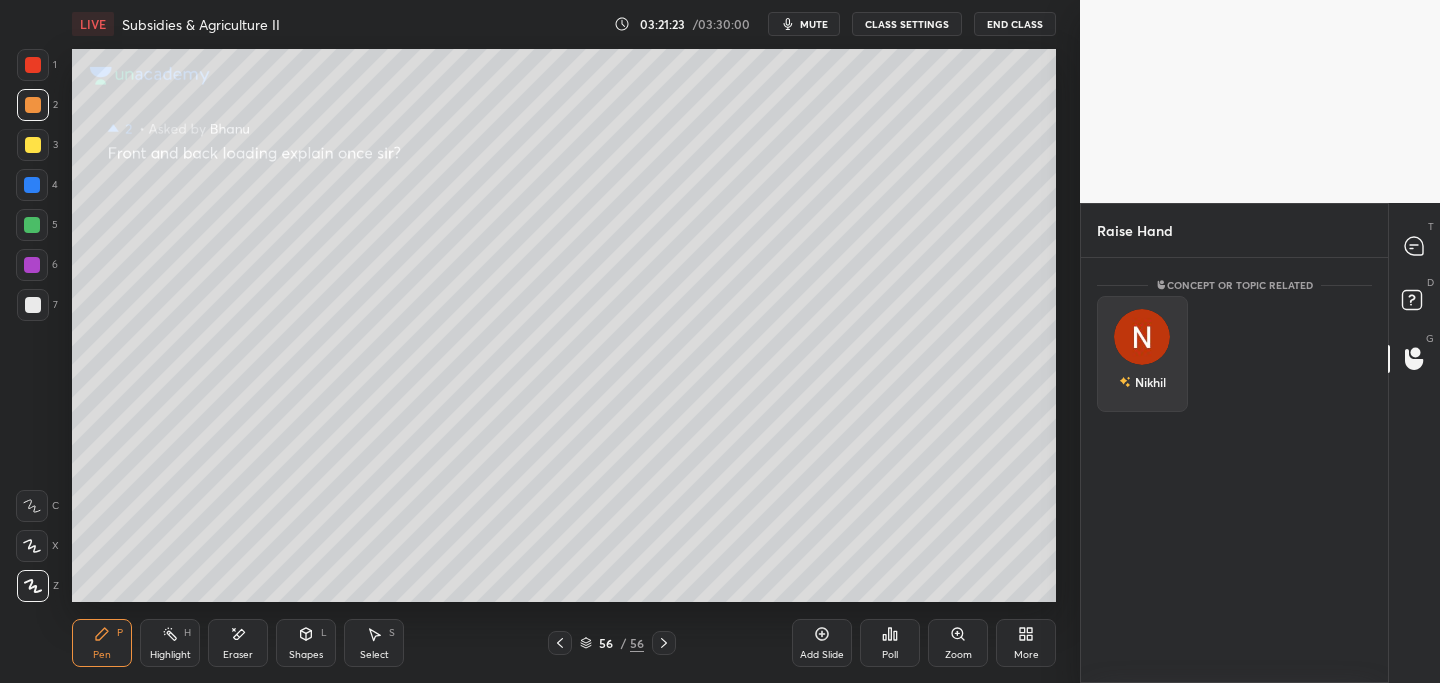 click at bounding box center [1142, 337] 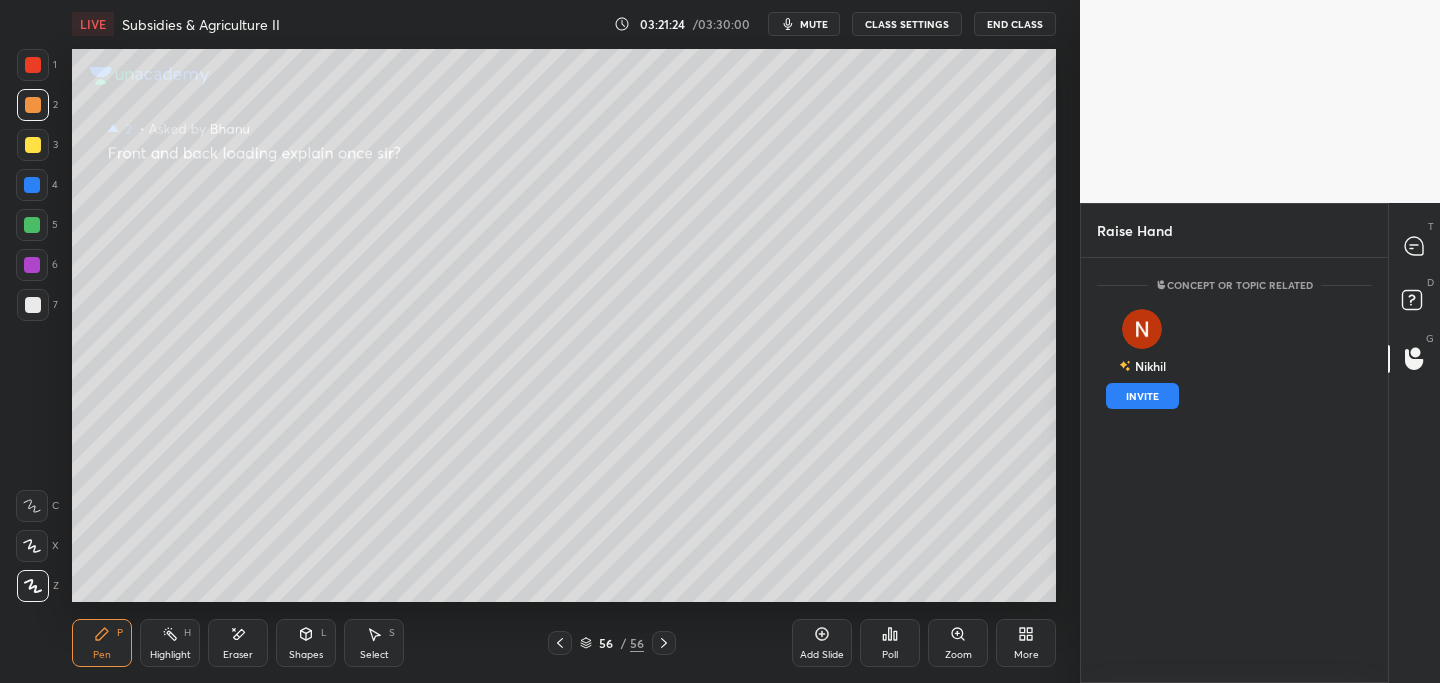 click on "INVITE" at bounding box center (1142, 396) 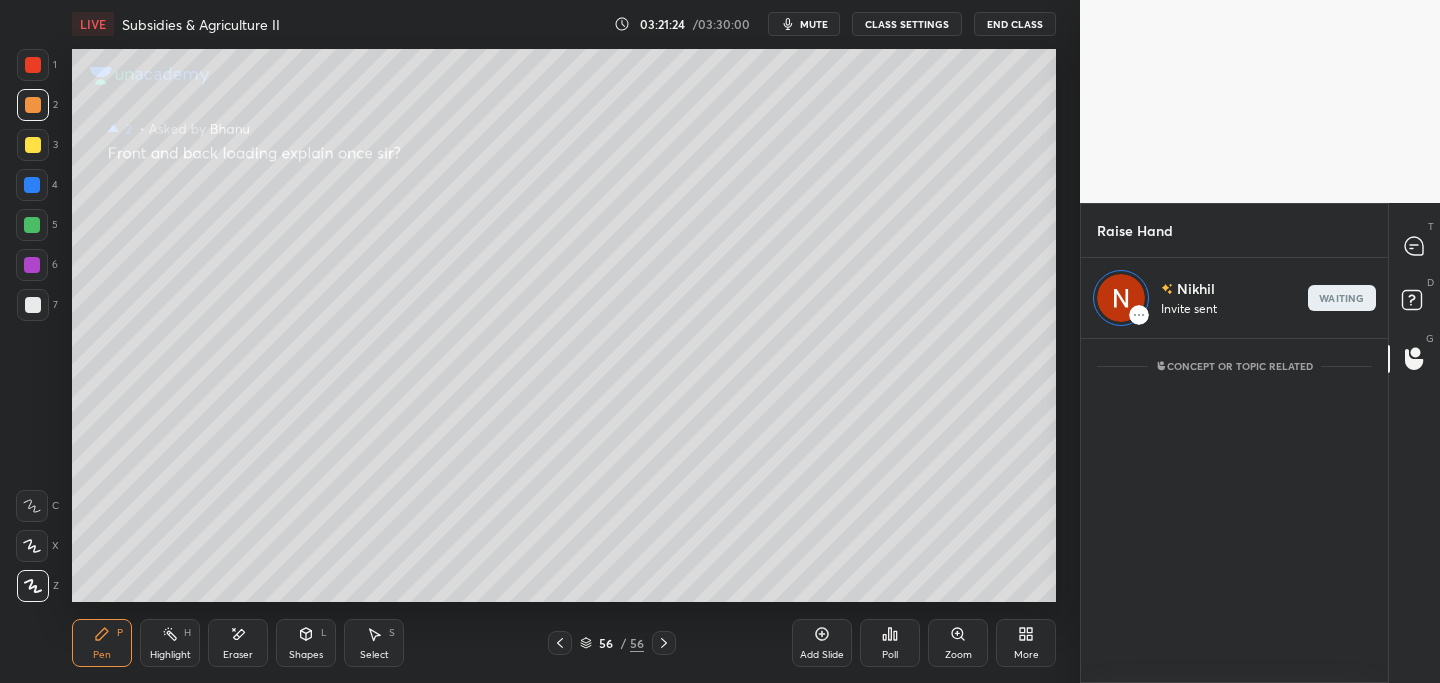 scroll, scrollTop: 338, scrollLeft: 301, axis: both 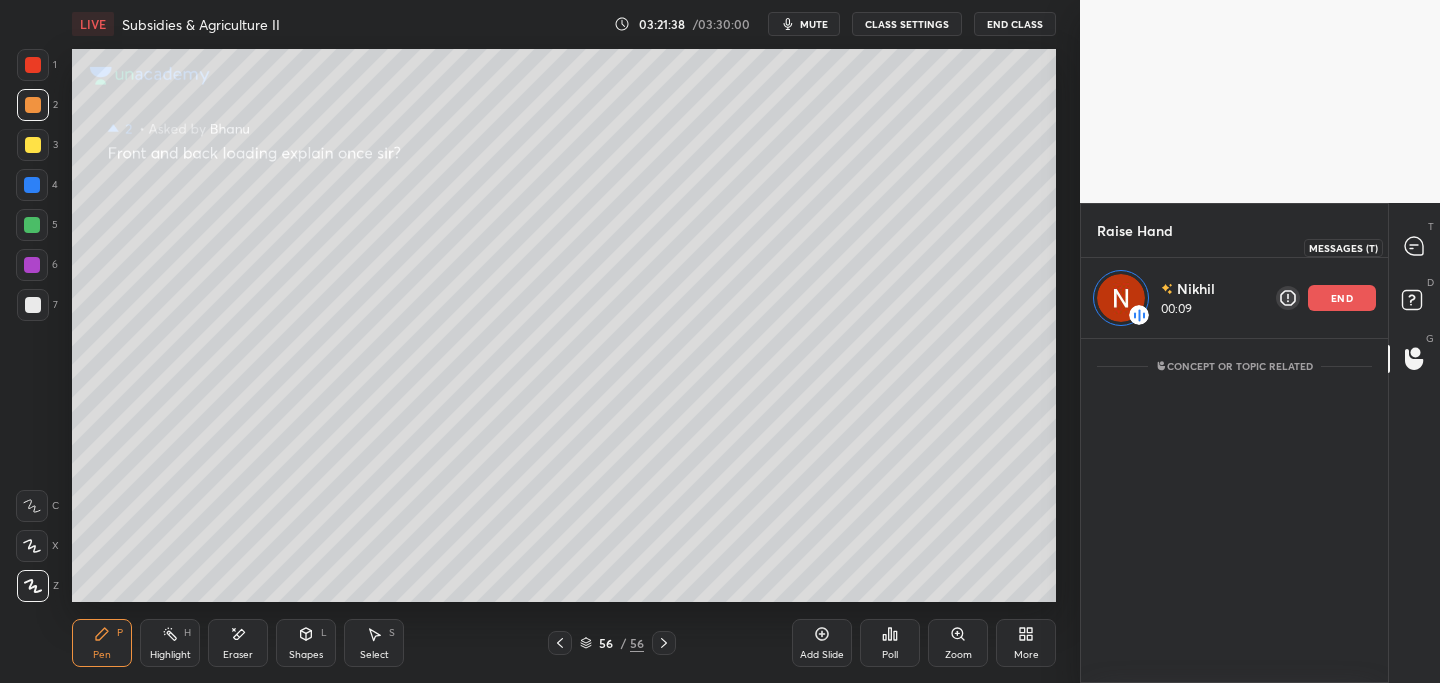 drag, startPoint x: 1412, startPoint y: 249, endPoint x: 1397, endPoint y: 253, distance: 15.524175 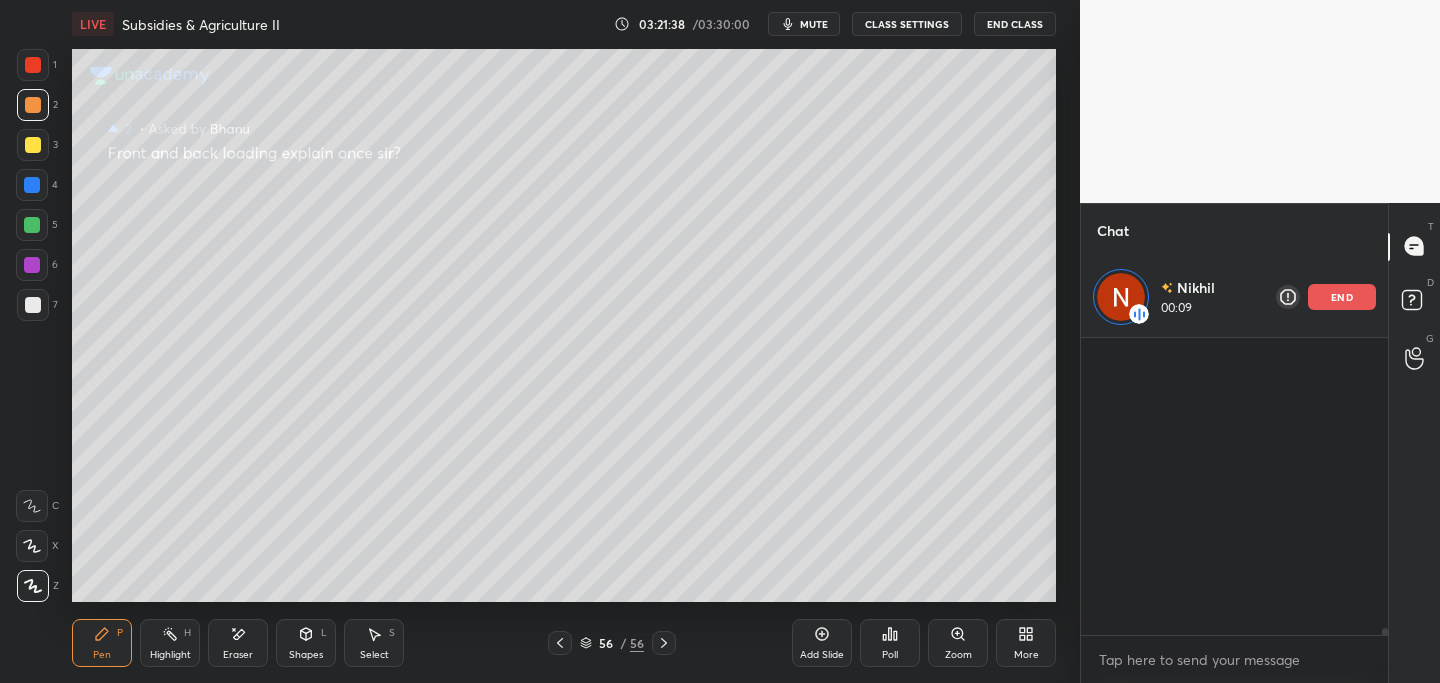 scroll, scrollTop: 15726, scrollLeft: 0, axis: vertical 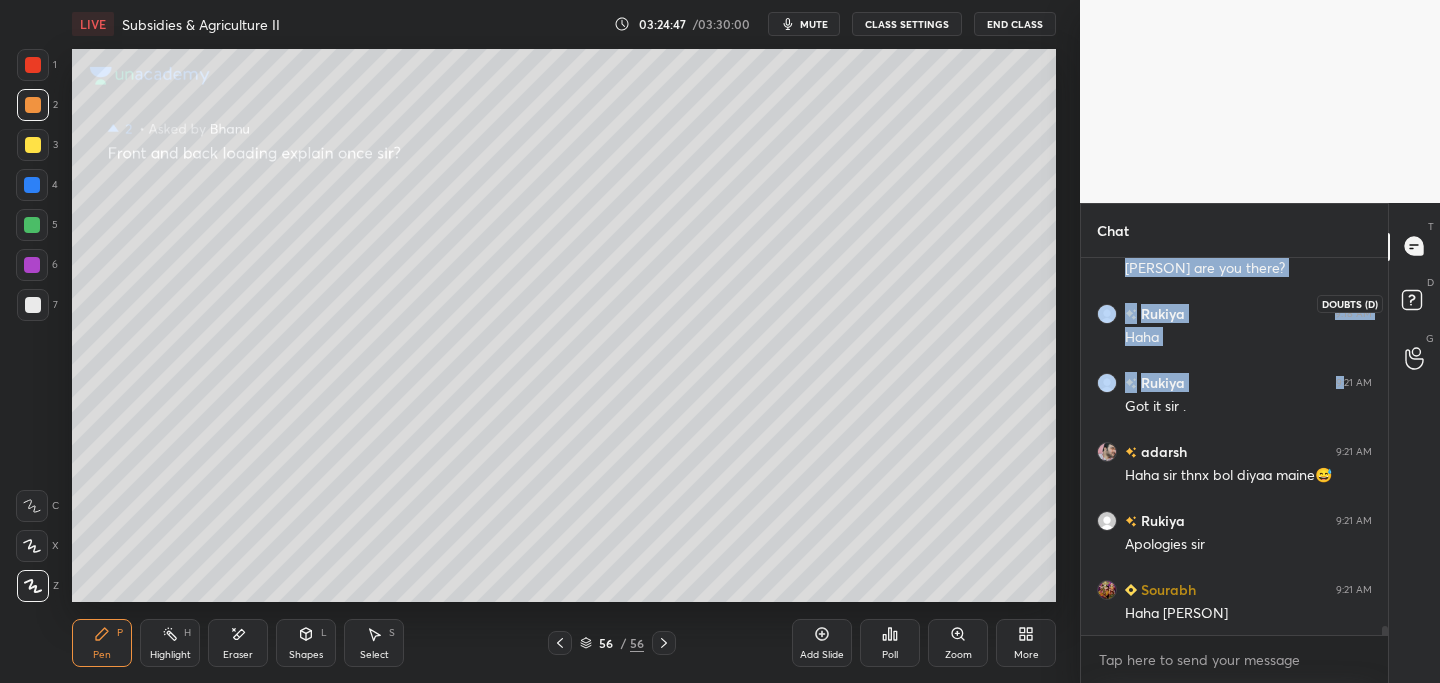 drag, startPoint x: 1414, startPoint y: 302, endPoint x: 1392, endPoint y: 302, distance: 22 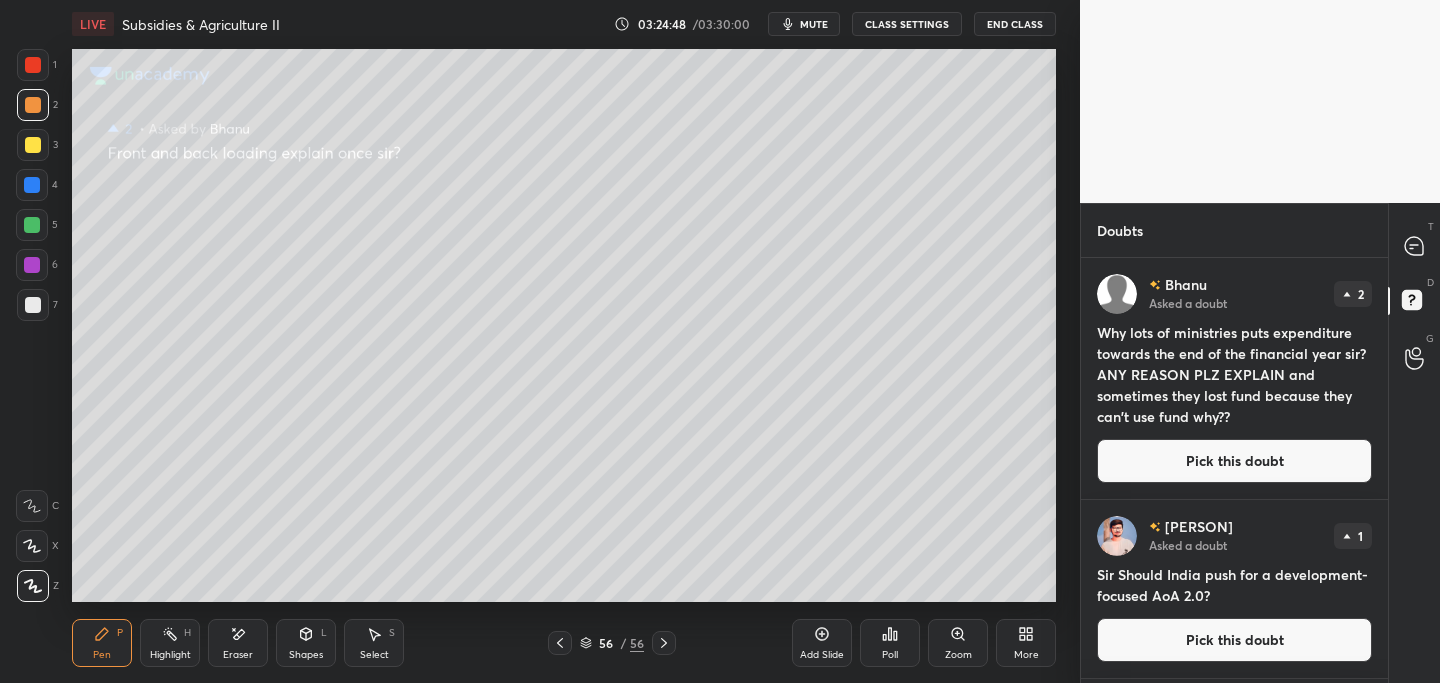 click on "Pick this doubt" at bounding box center [1234, 461] 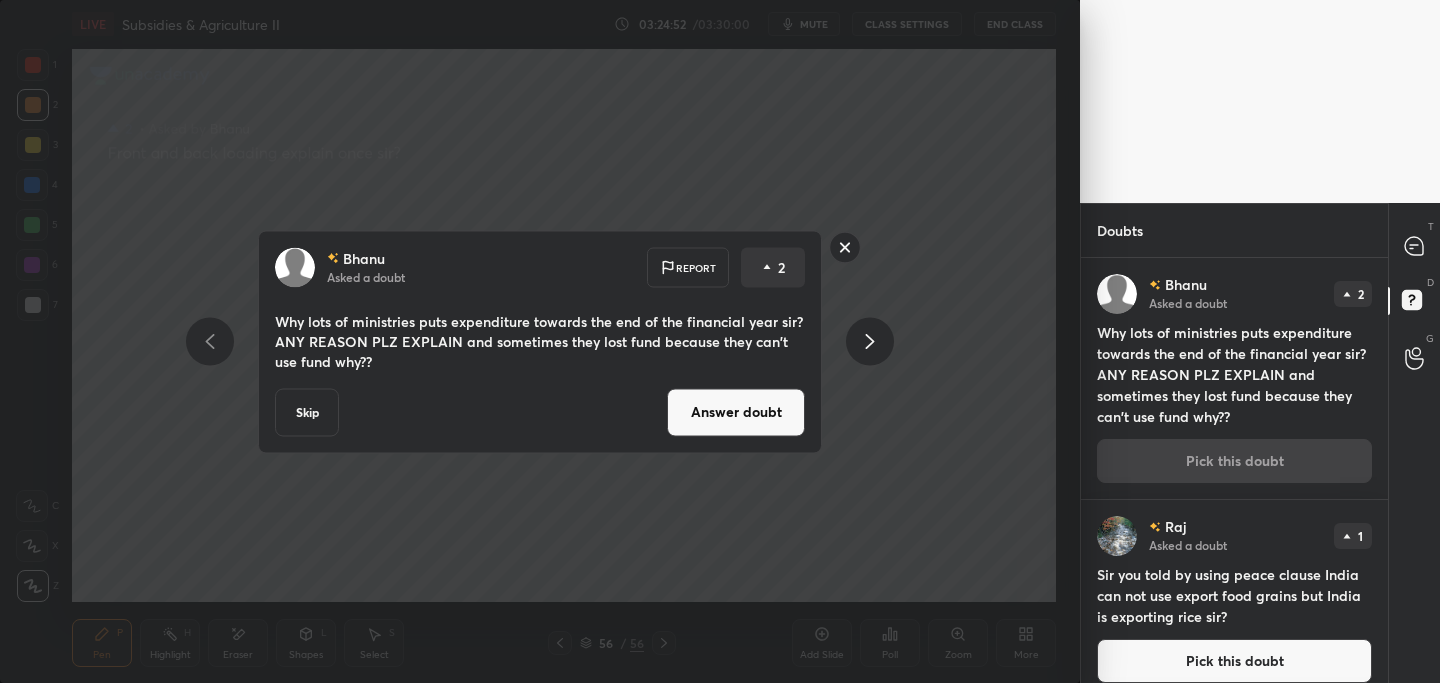 click on "Answer doubt" at bounding box center [736, 412] 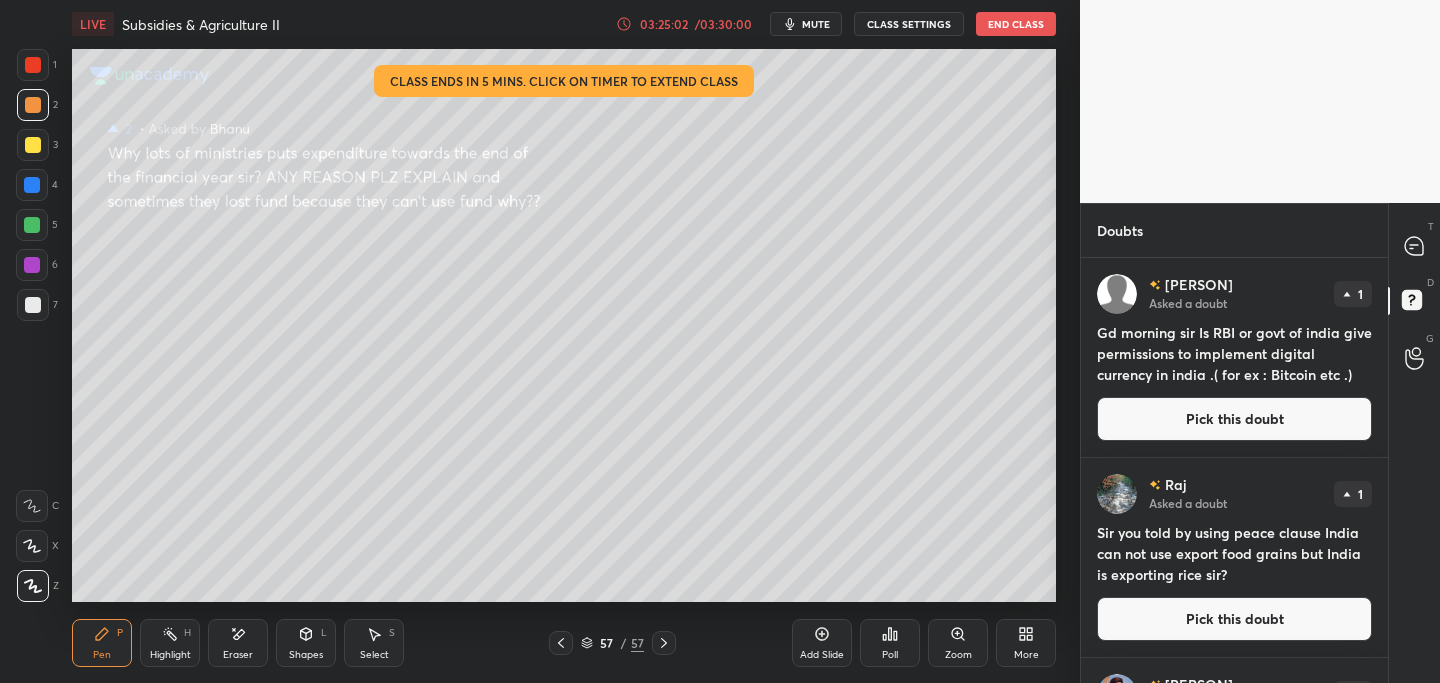 click on "/  03:30:00" at bounding box center (723, 24) 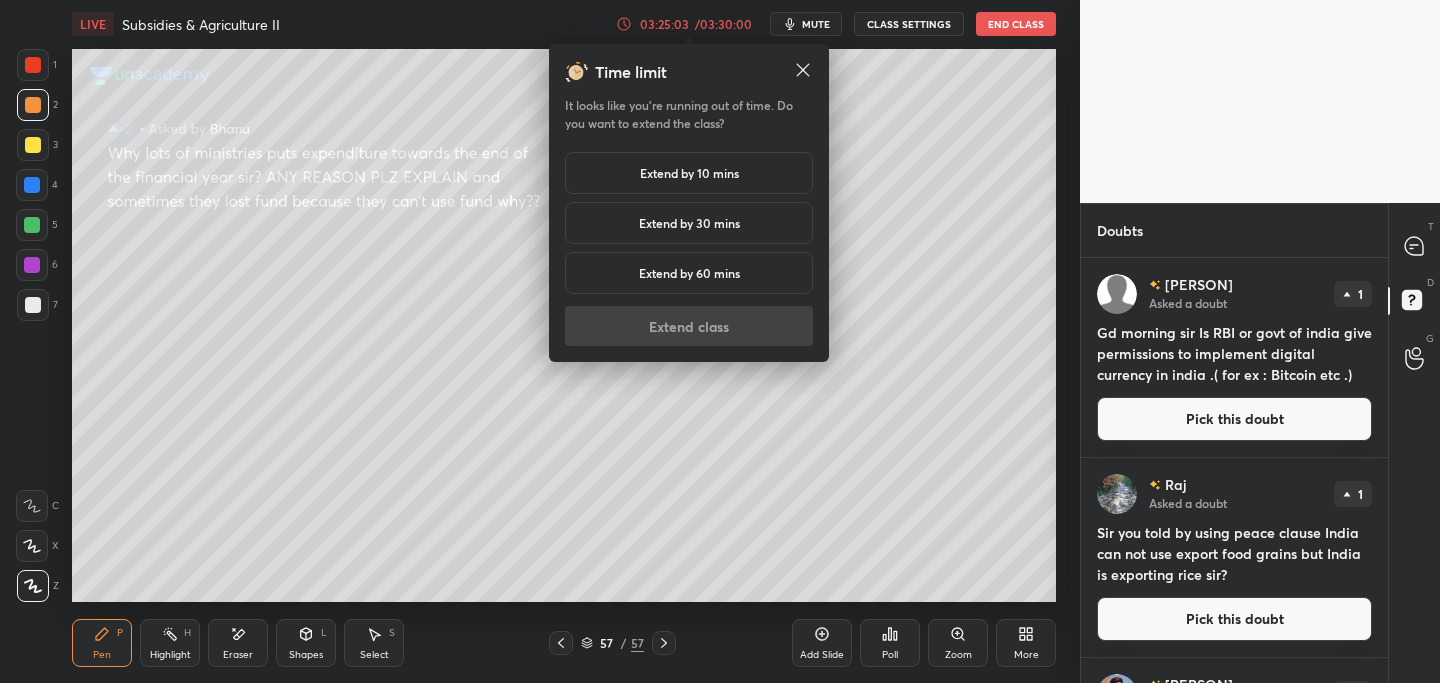 click on "Extend by 10 mins" at bounding box center [689, 173] 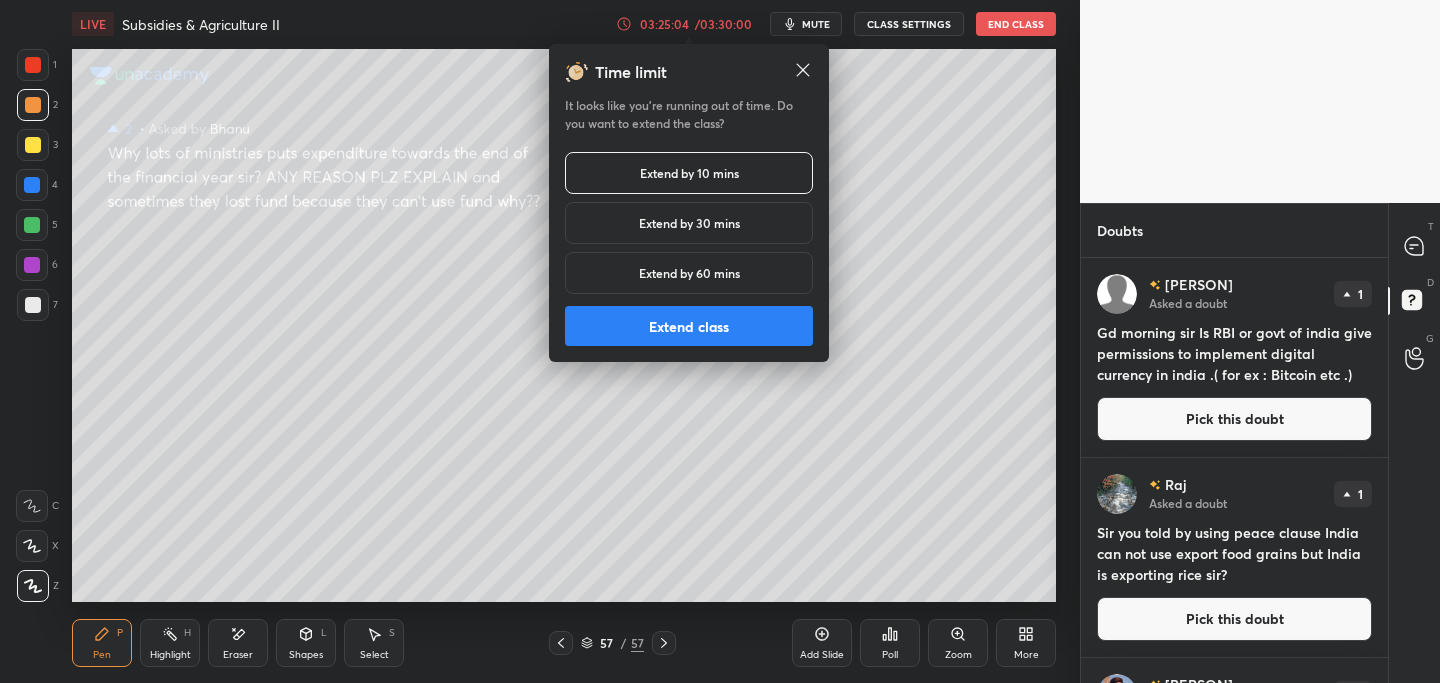click on "Extend class" at bounding box center [689, 326] 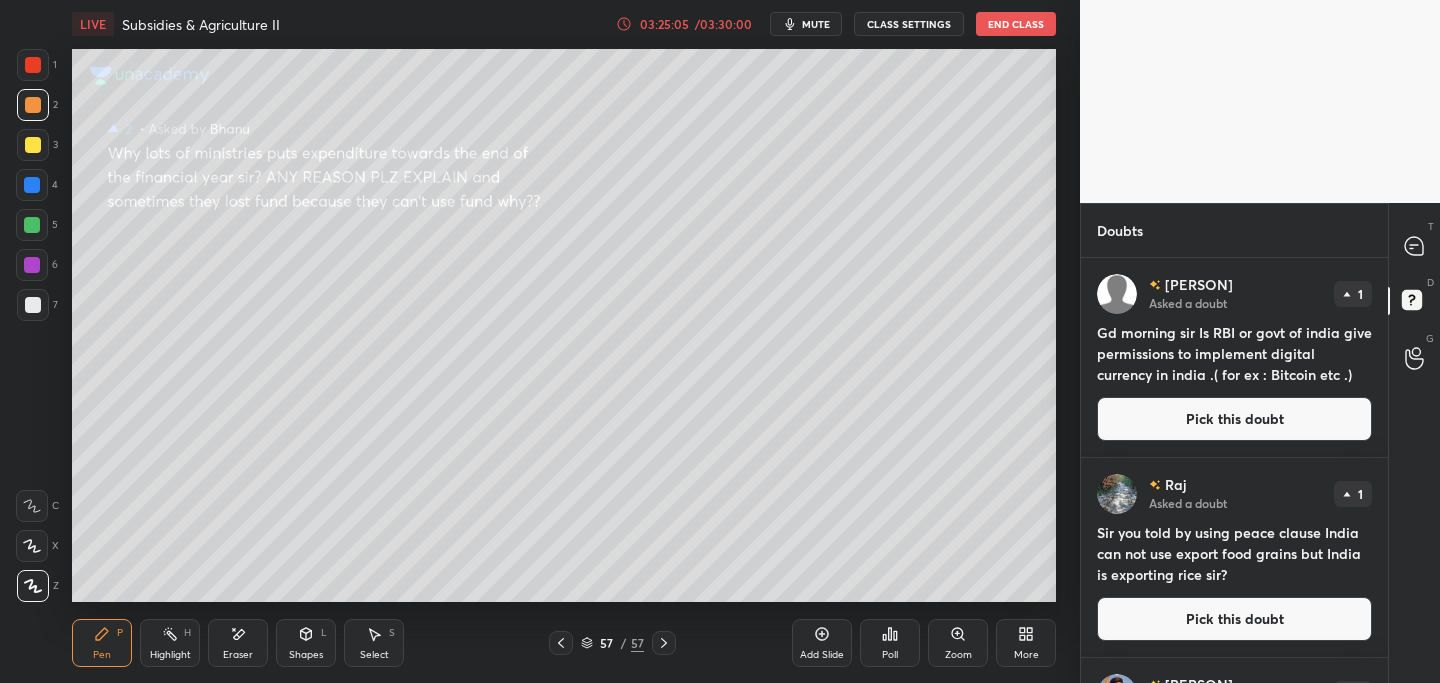 drag, startPoint x: 1154, startPoint y: 364, endPoint x: 1147, endPoint y: 373, distance: 11.401754 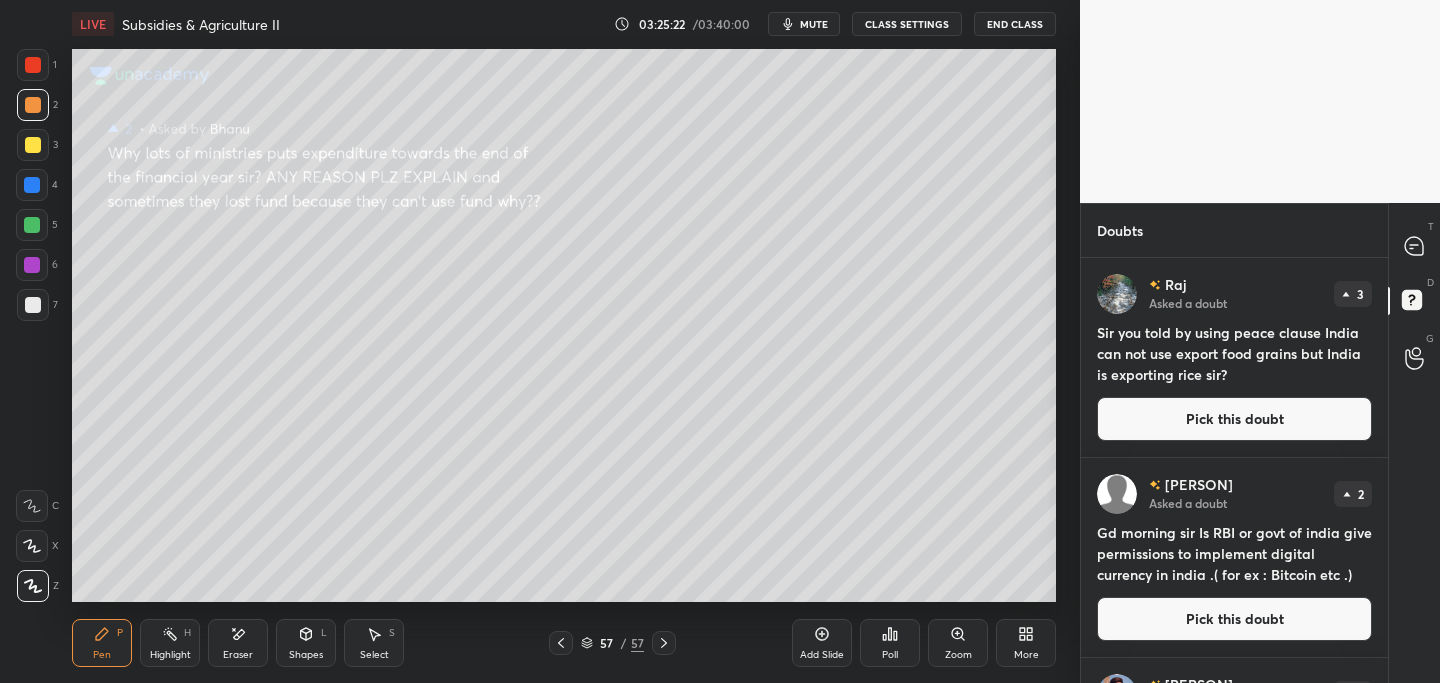 click on "Pick this doubt" at bounding box center [1234, 419] 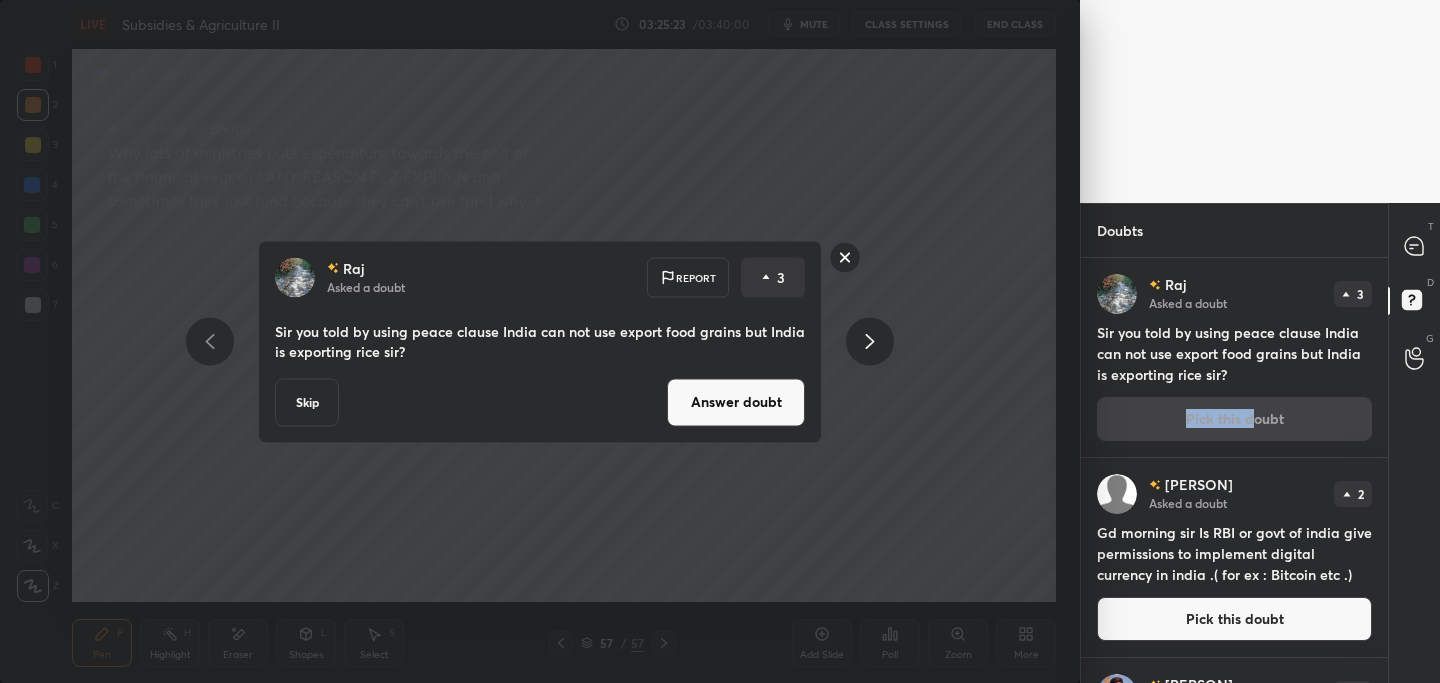 click on "Answer doubt" at bounding box center [736, 402] 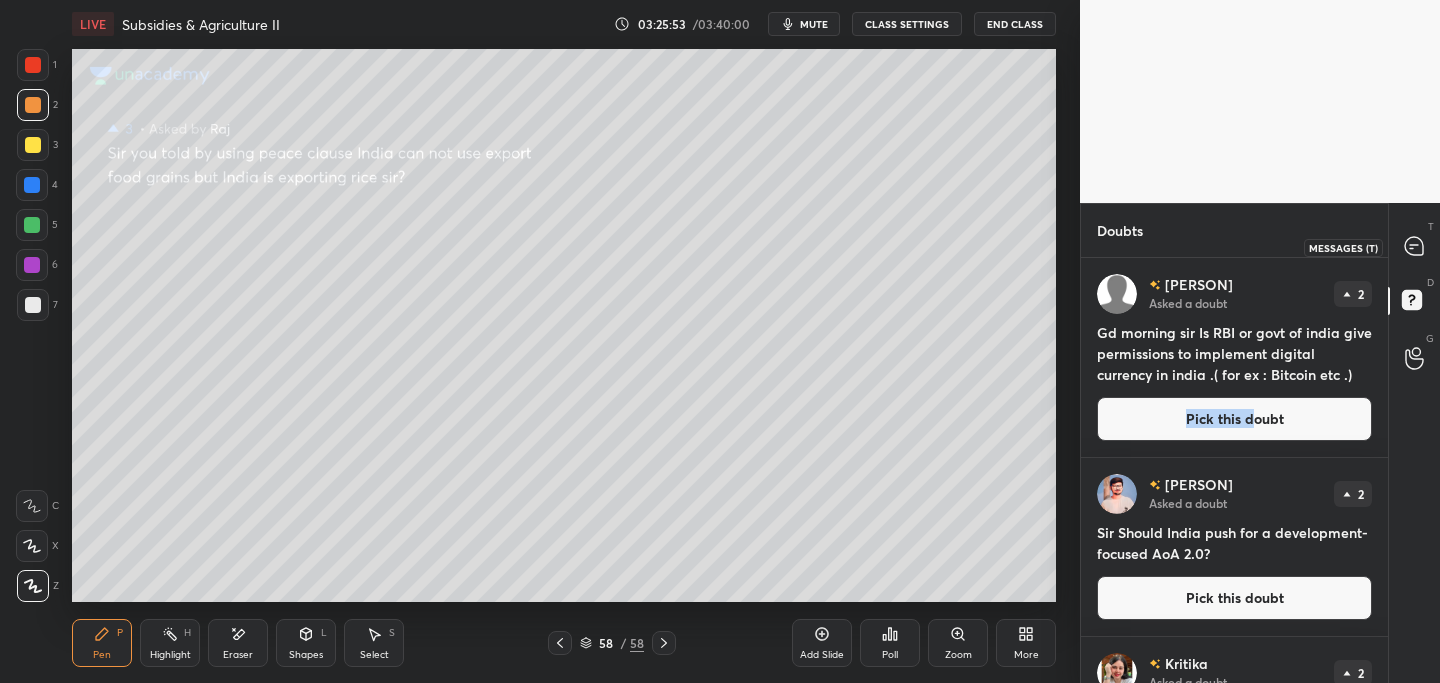 click 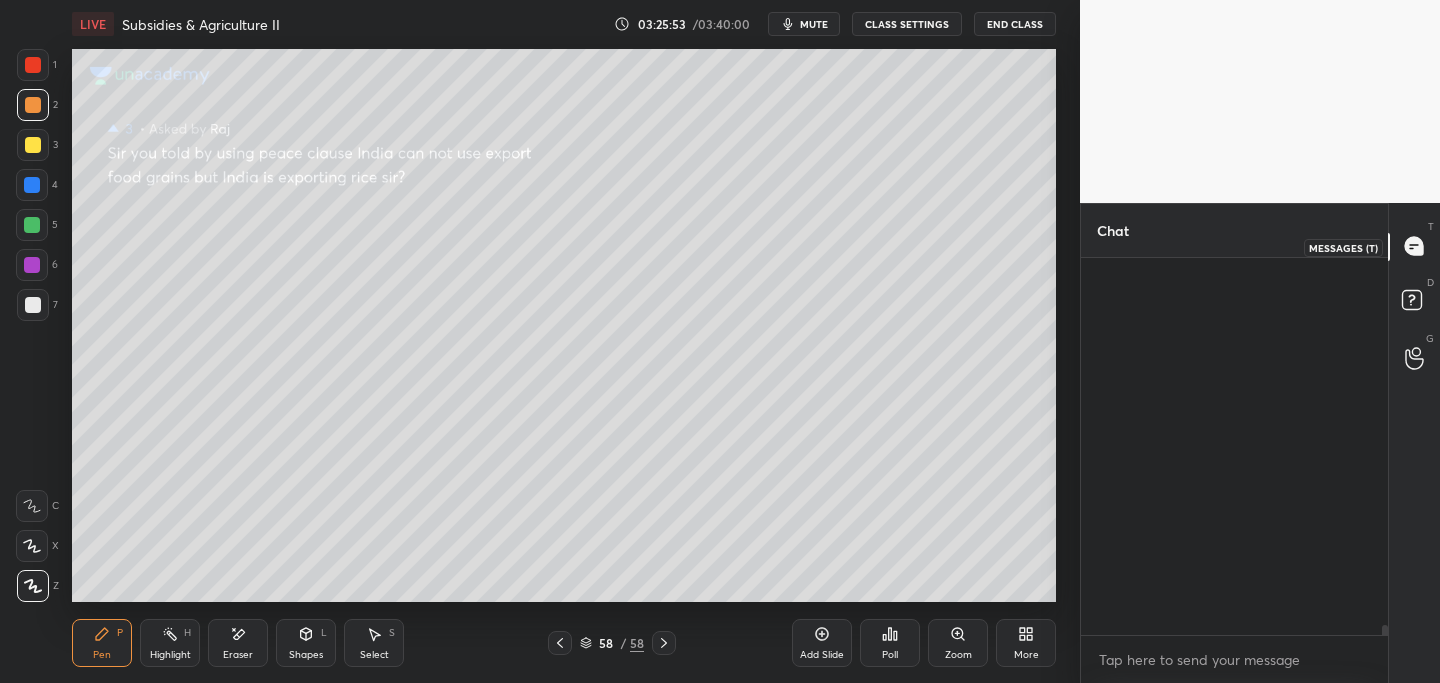 scroll, scrollTop: 15769, scrollLeft: 0, axis: vertical 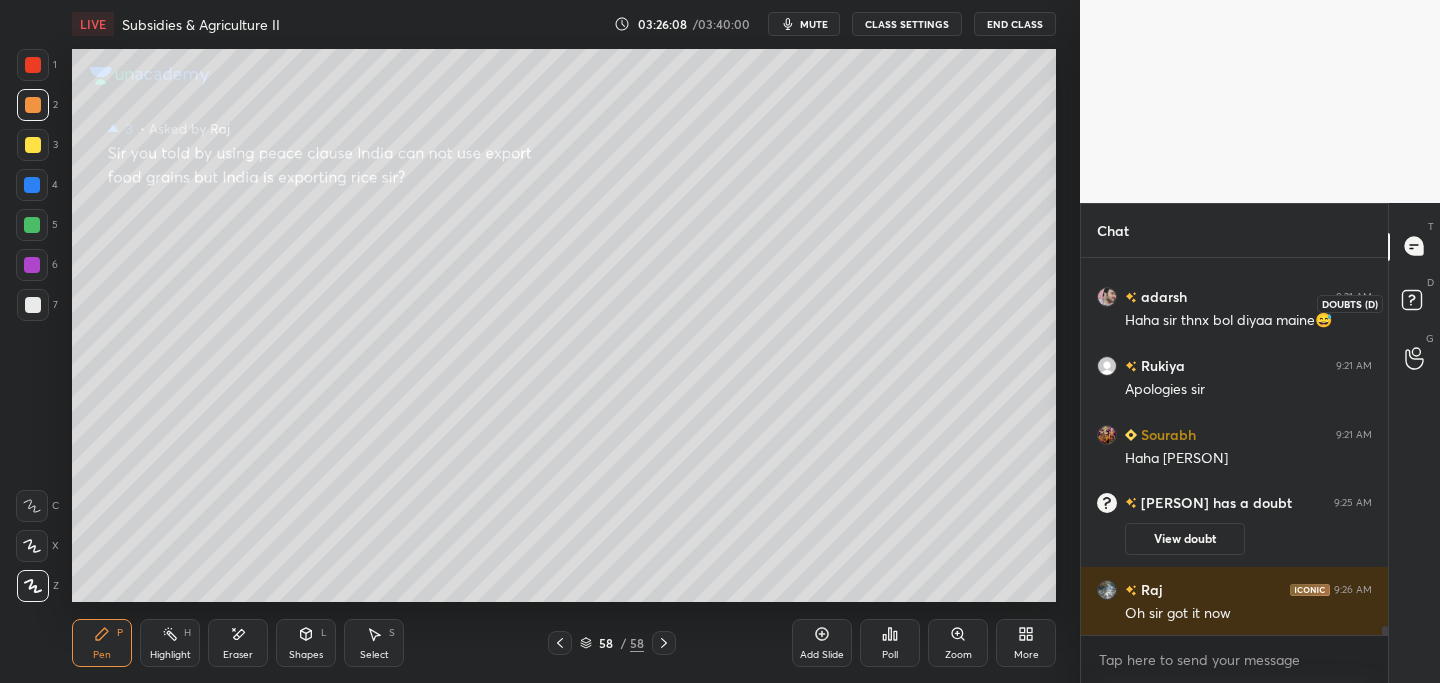 click 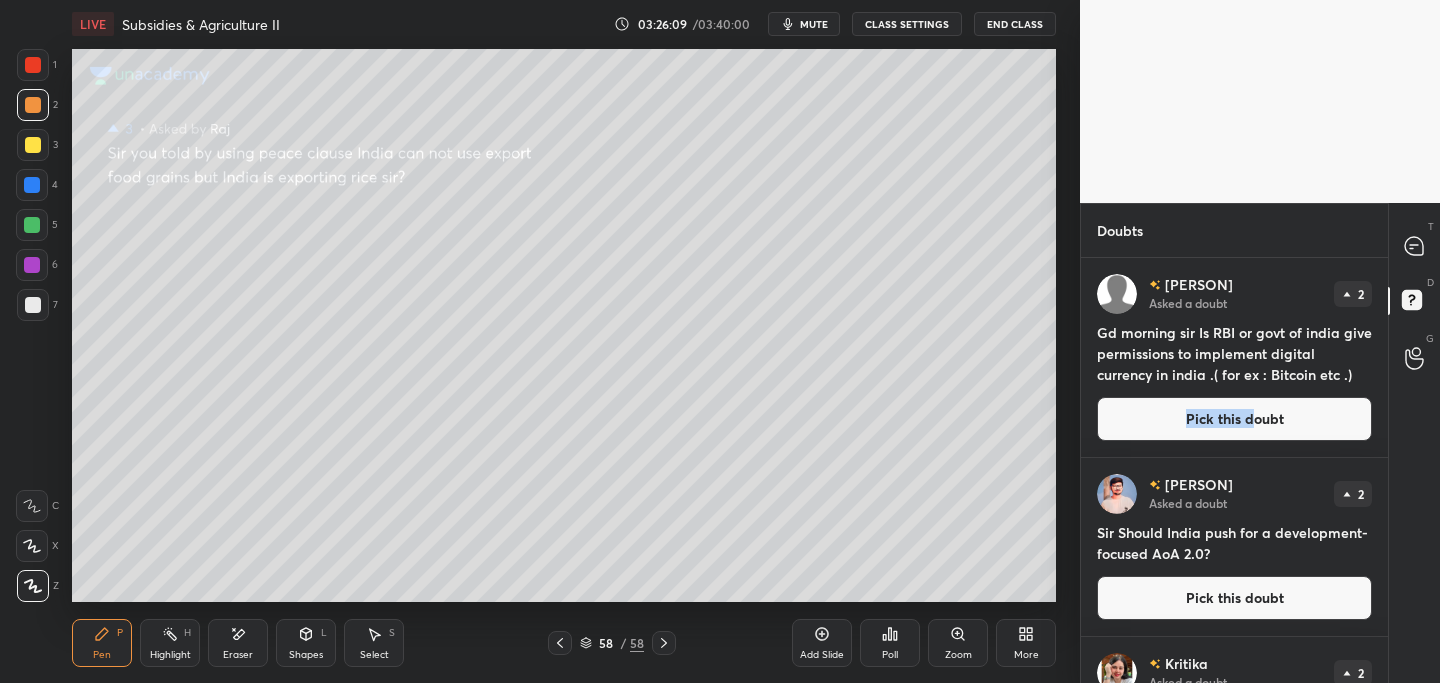 drag, startPoint x: 1139, startPoint y: 413, endPoint x: 1090, endPoint y: 412, distance: 49.010204 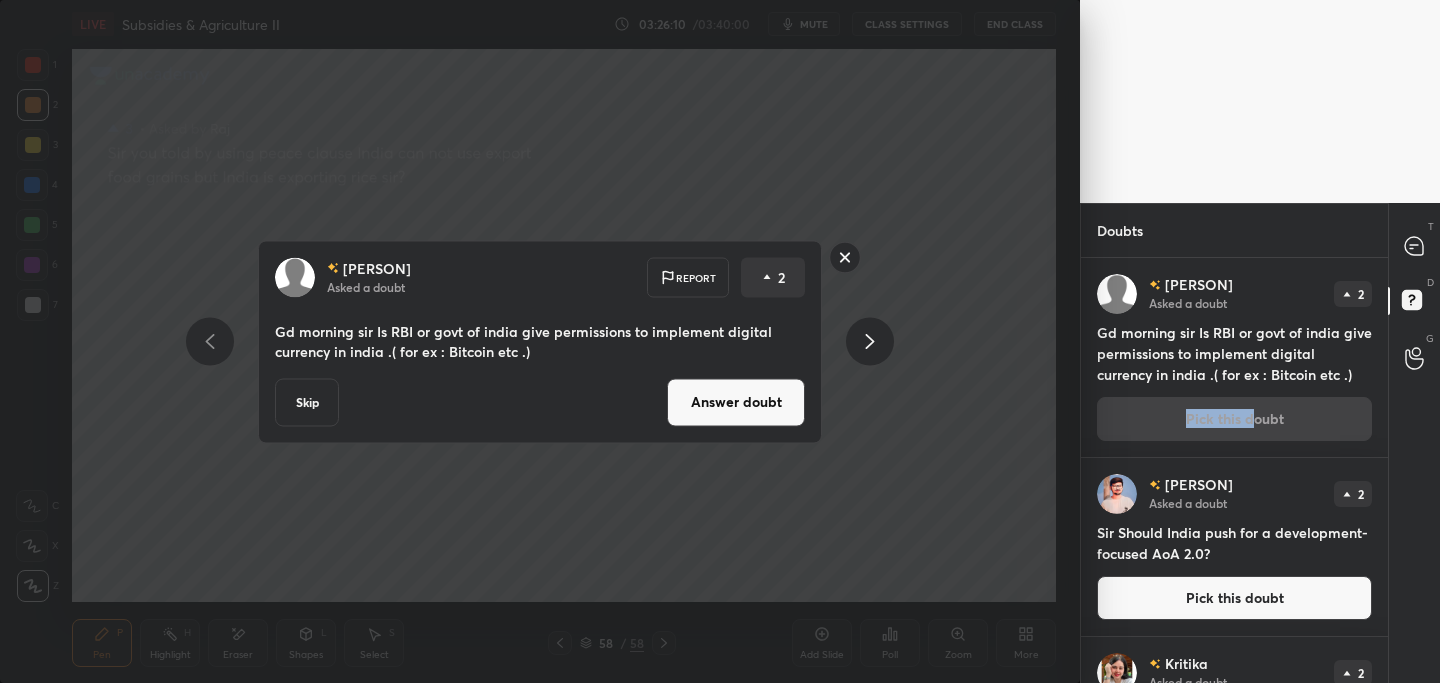 click on "[PERSON] Asked a doubt Report 2 Gd morning sir Is RBI or govt of india give permissions to implement digital currency in india .( for ex : Bitcoin etc .) Skip Answer doubt" at bounding box center [540, 341] 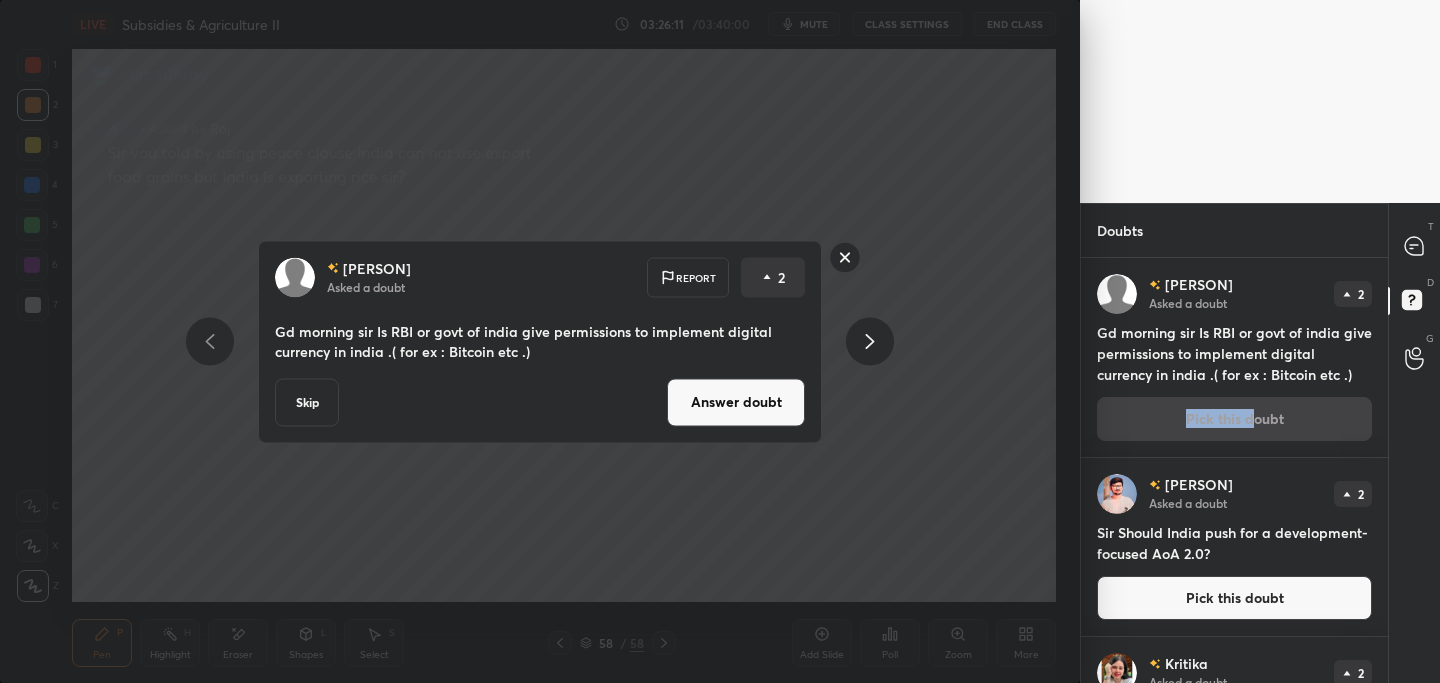 click on "[PERSON] Asked a doubt Report 2 Gd morning sir Is RBI or govt of india give permissions to implement digital currency in india .( for ex : Bitcoin etc .) Skip Answer doubt" at bounding box center [540, 341] 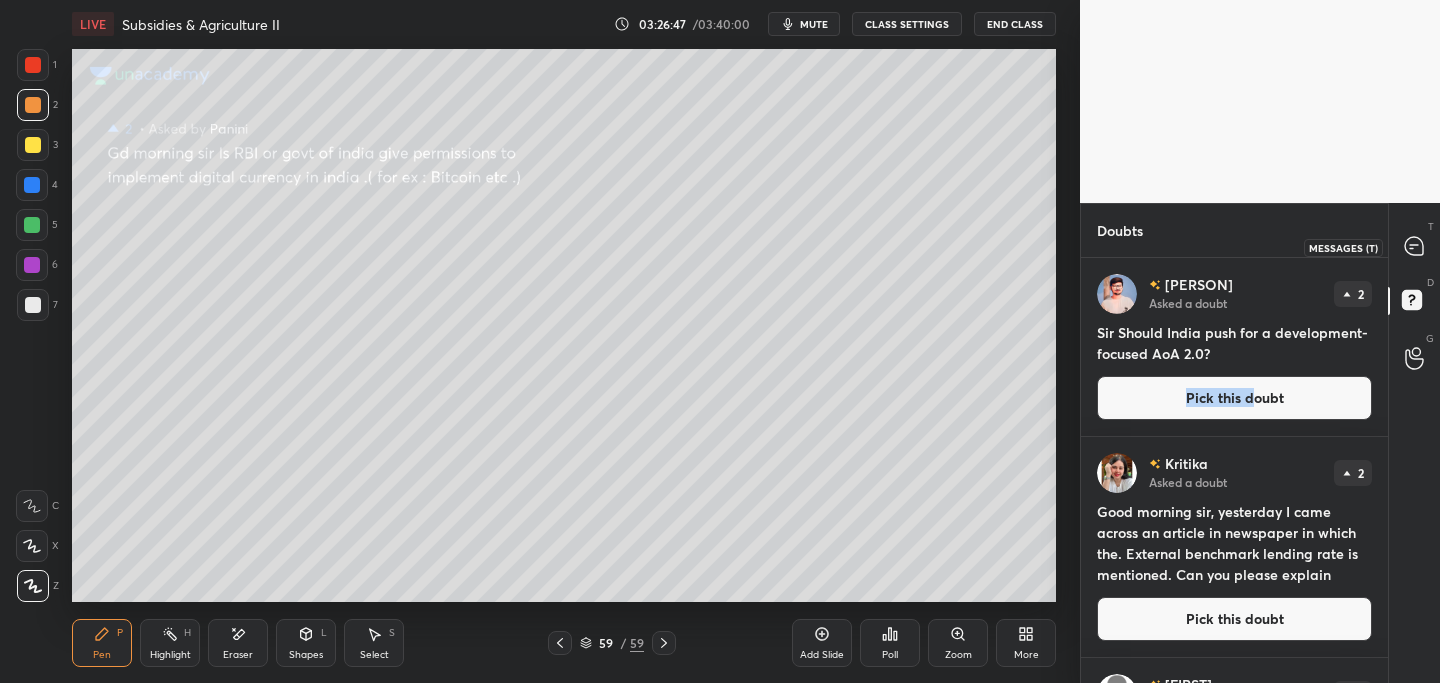 click 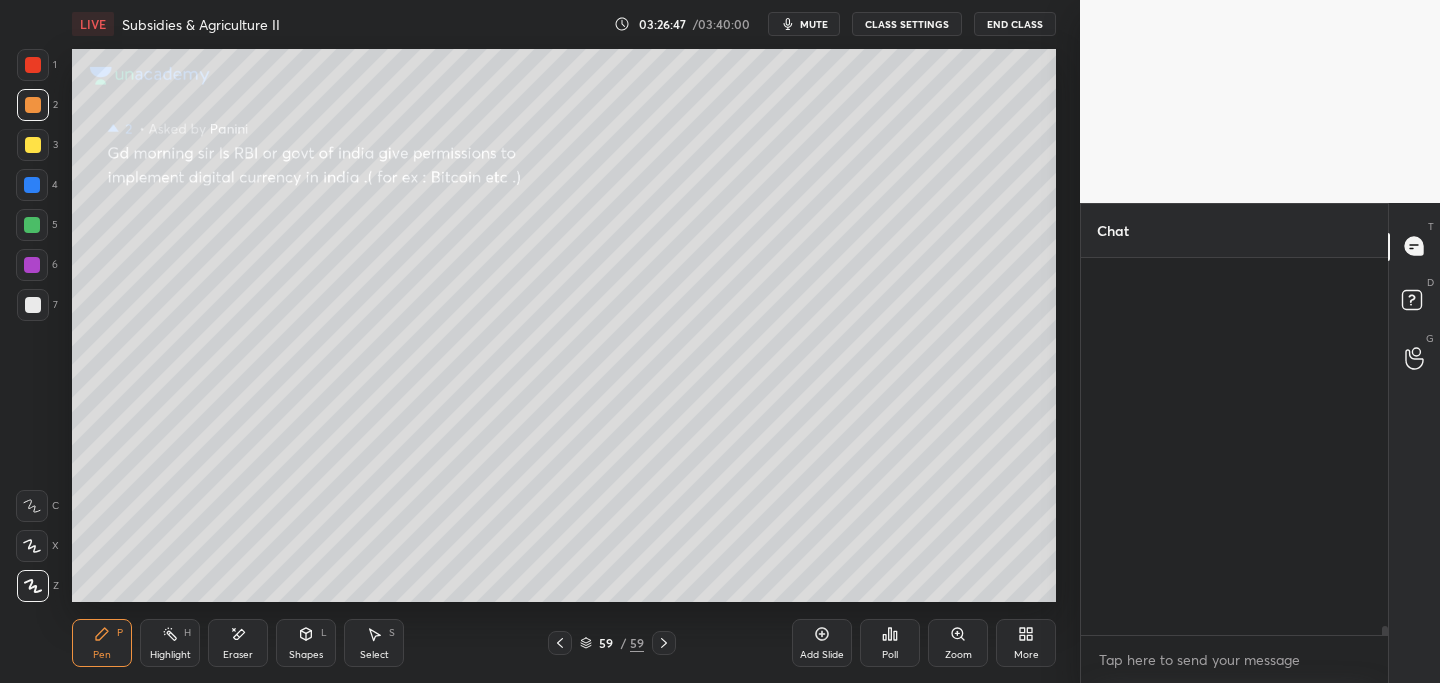 scroll, scrollTop: 15788, scrollLeft: 0, axis: vertical 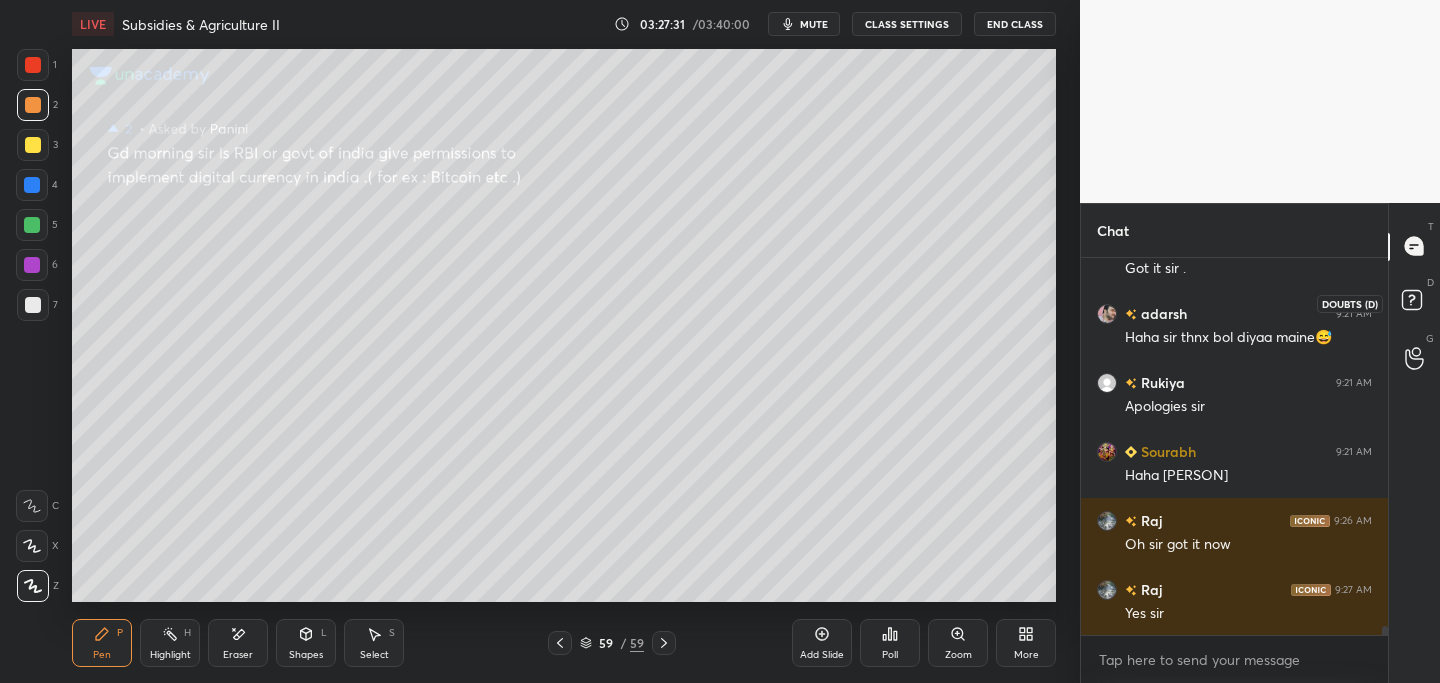 drag, startPoint x: 1423, startPoint y: 299, endPoint x: 1397, endPoint y: 324, distance: 36.069378 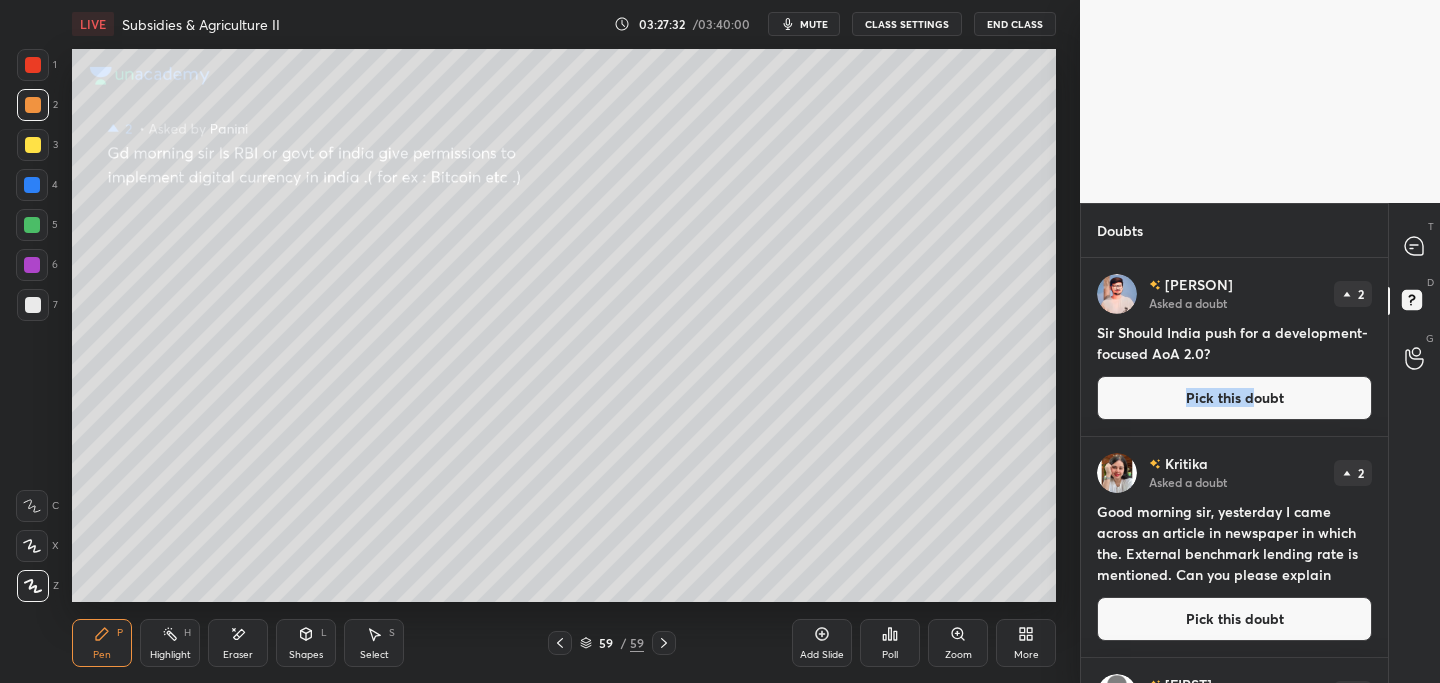 click on "Pick this doubt" at bounding box center (1234, 398) 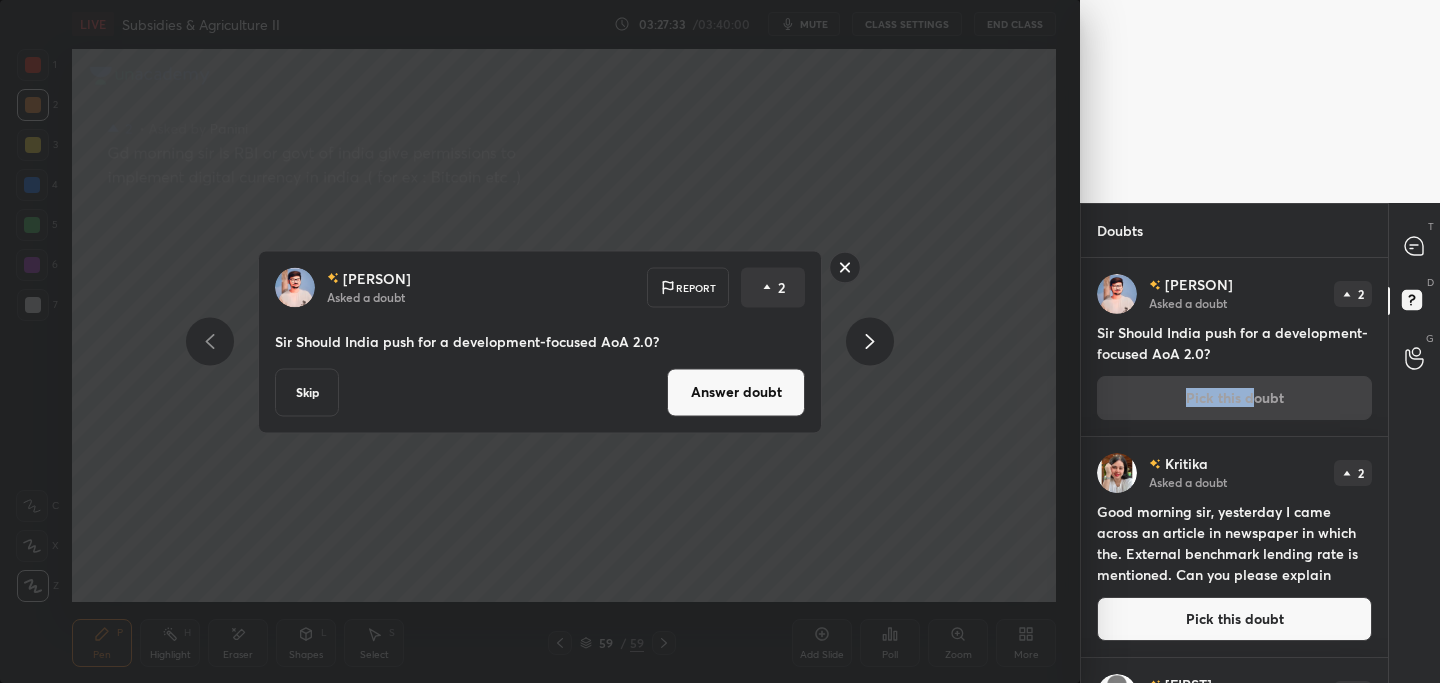 drag, startPoint x: 708, startPoint y: 394, endPoint x: 675, endPoint y: 408, distance: 35.846897 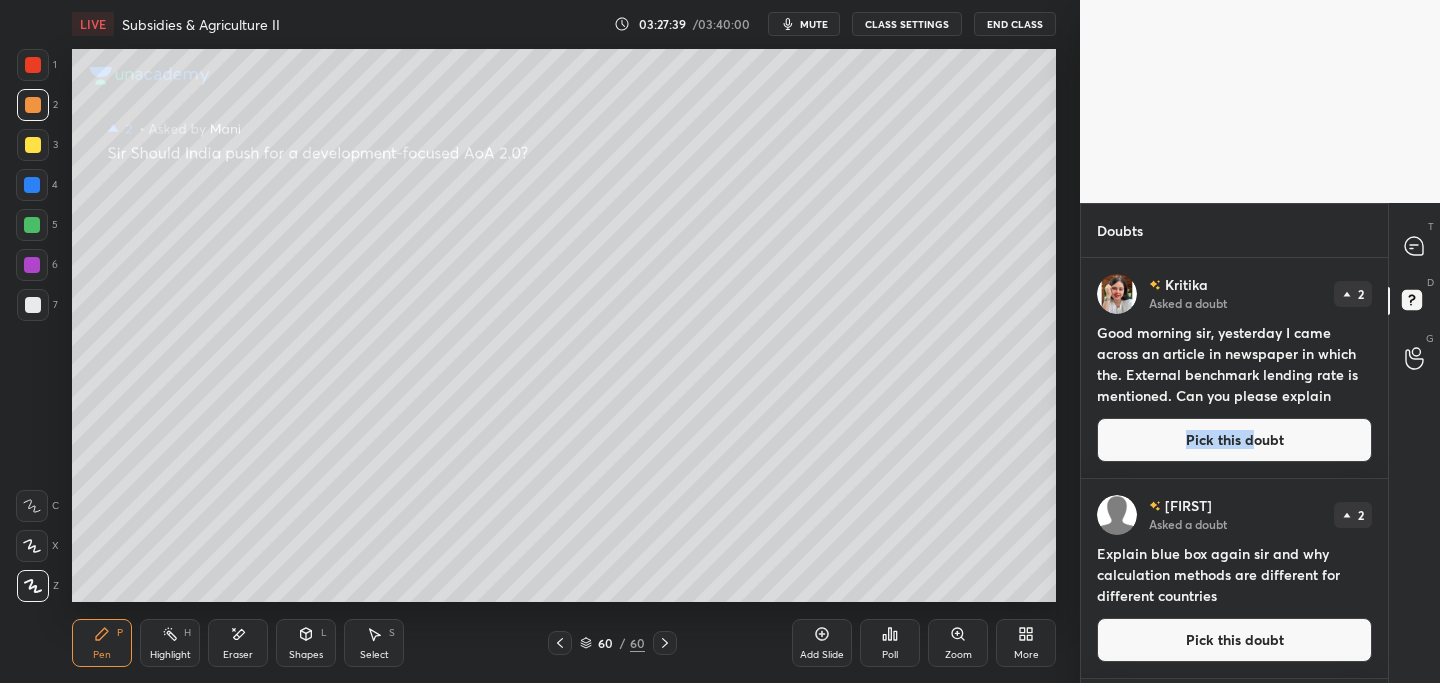 click on "Pick this doubt" at bounding box center [1234, 440] 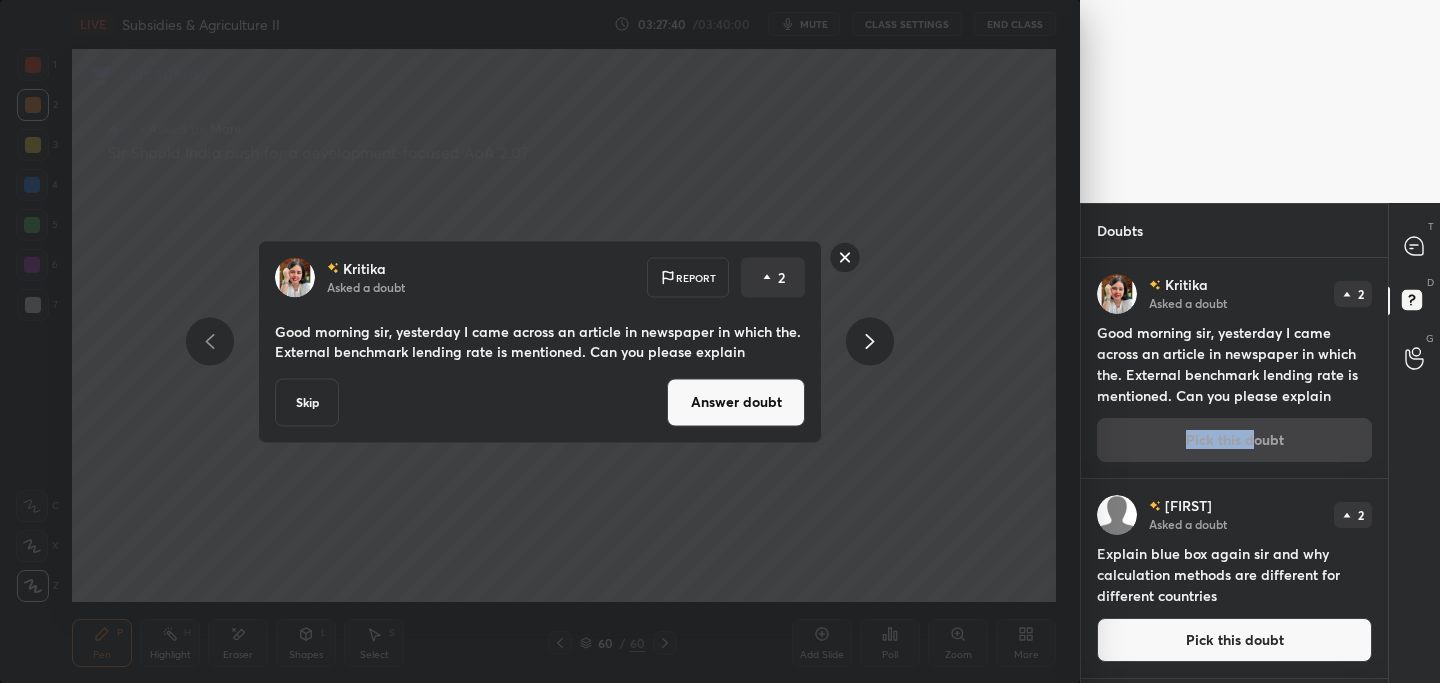 click on "Answer doubt" at bounding box center (736, 402) 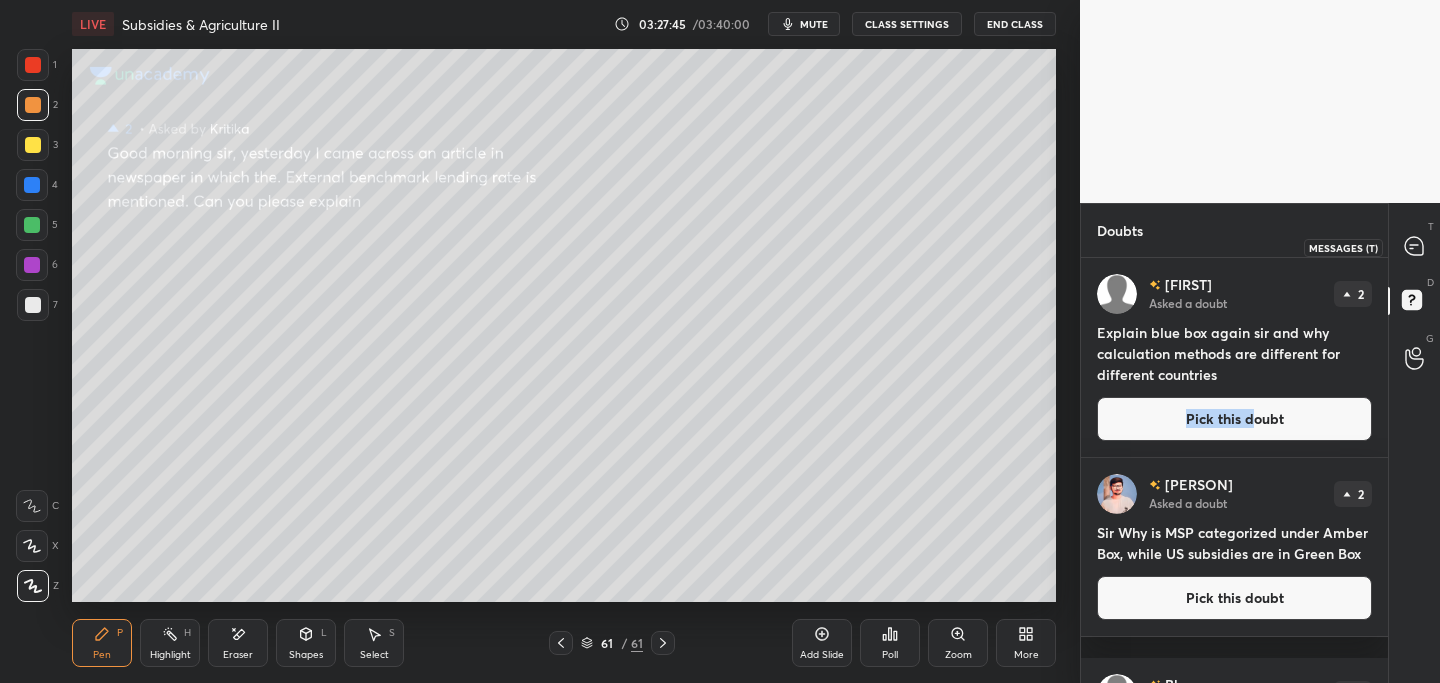 drag, startPoint x: 1418, startPoint y: 247, endPoint x: 1408, endPoint y: 251, distance: 10.770329 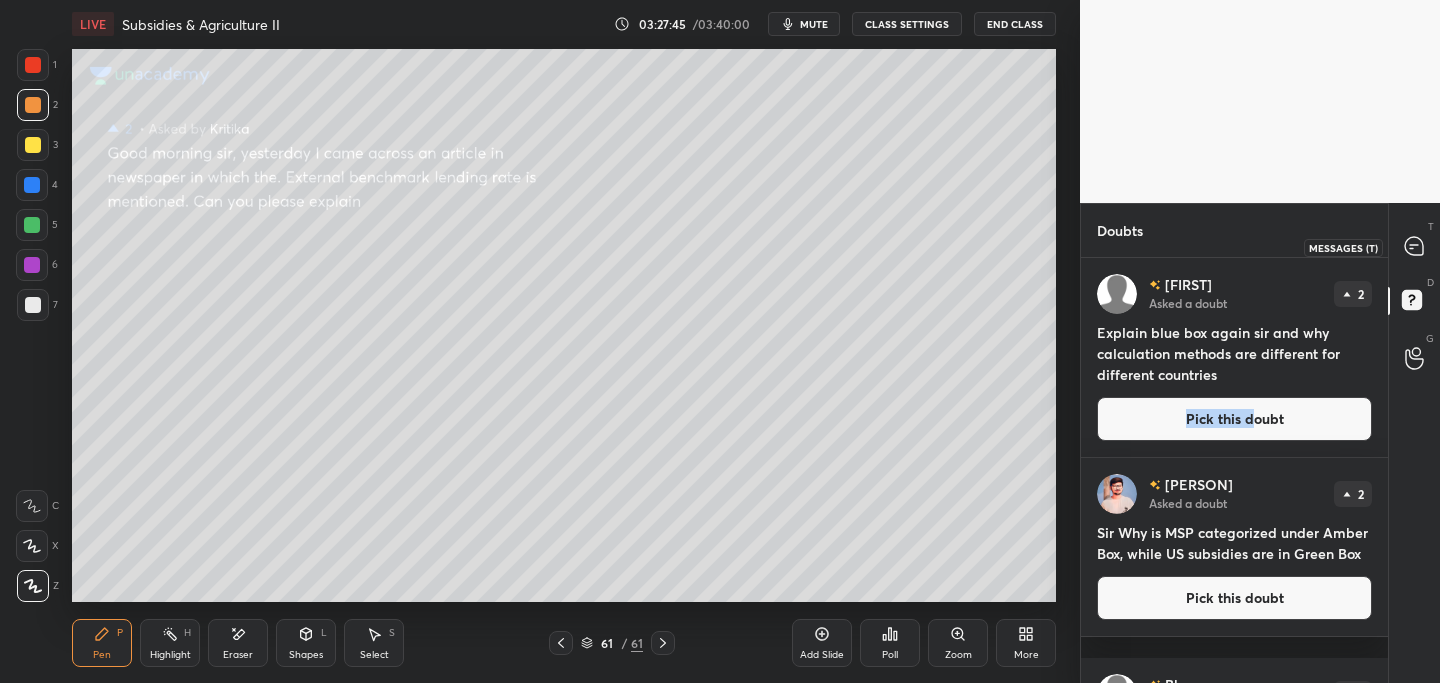 click 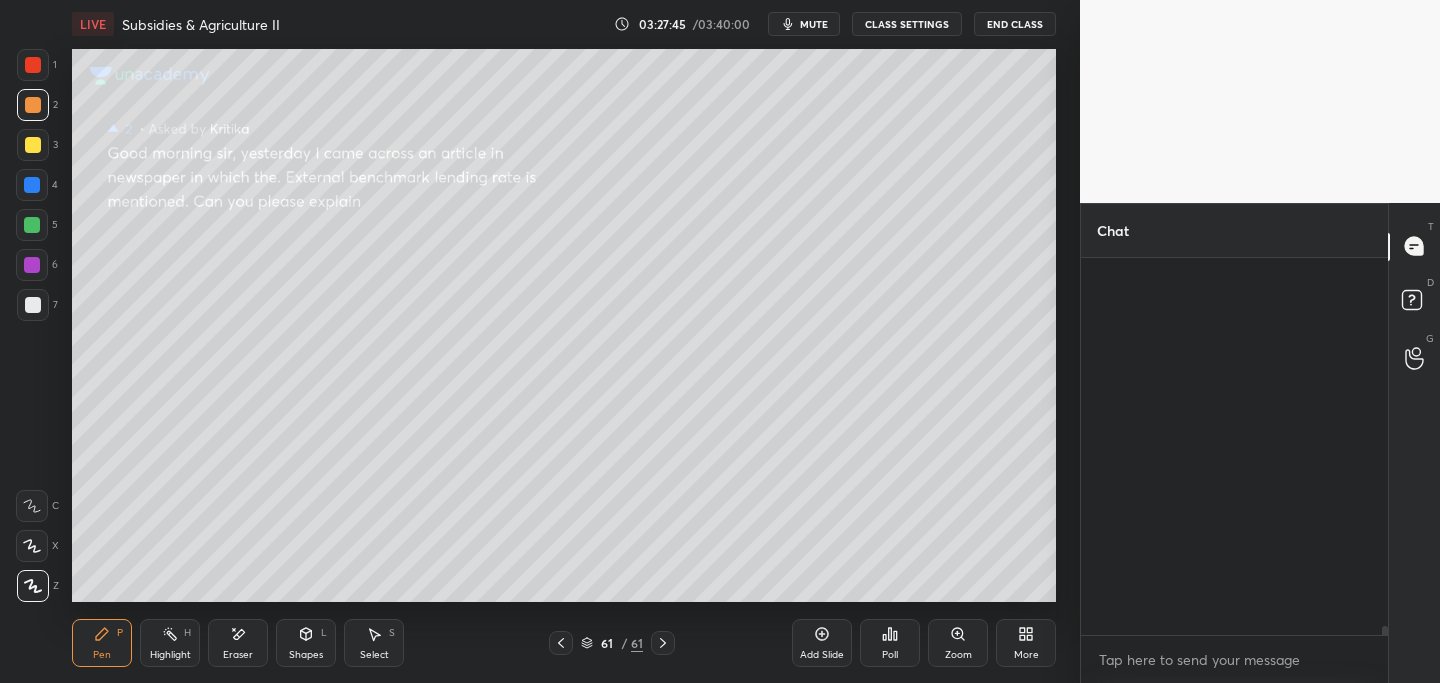 scroll, scrollTop: 15773, scrollLeft: 0, axis: vertical 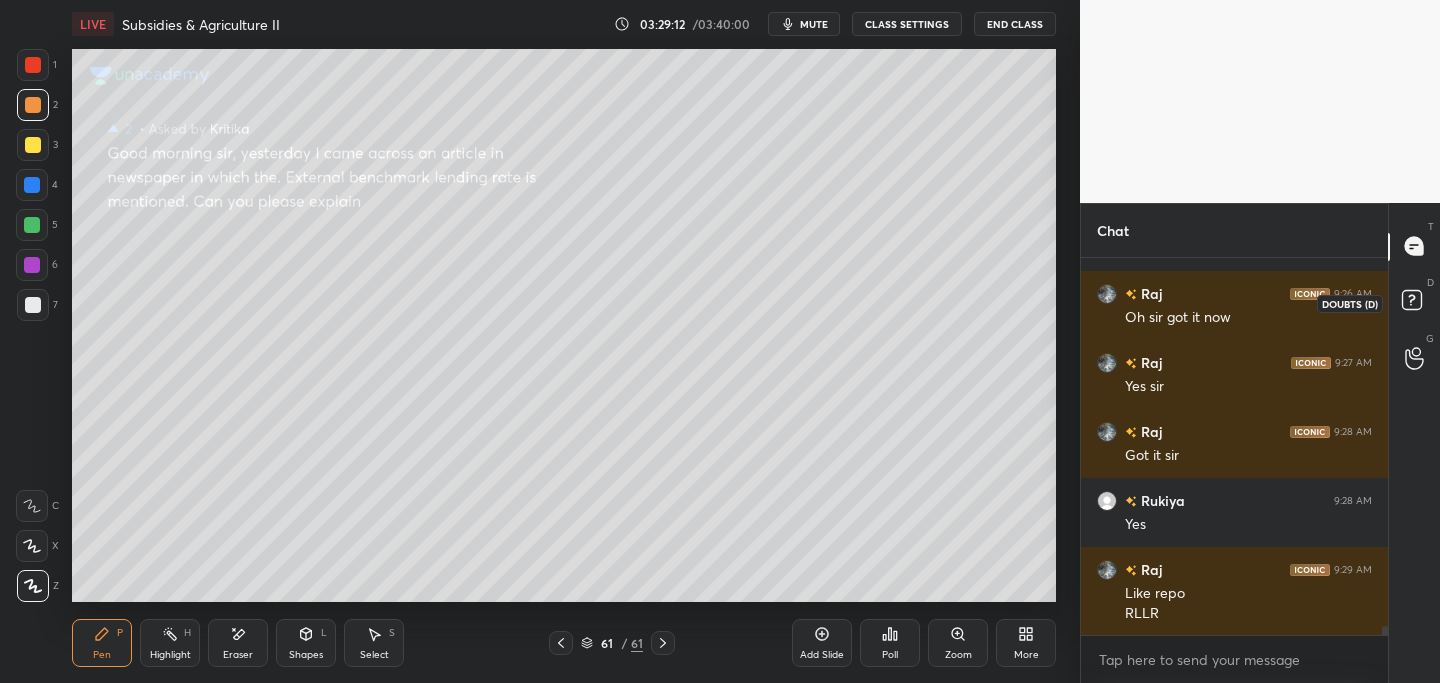 click 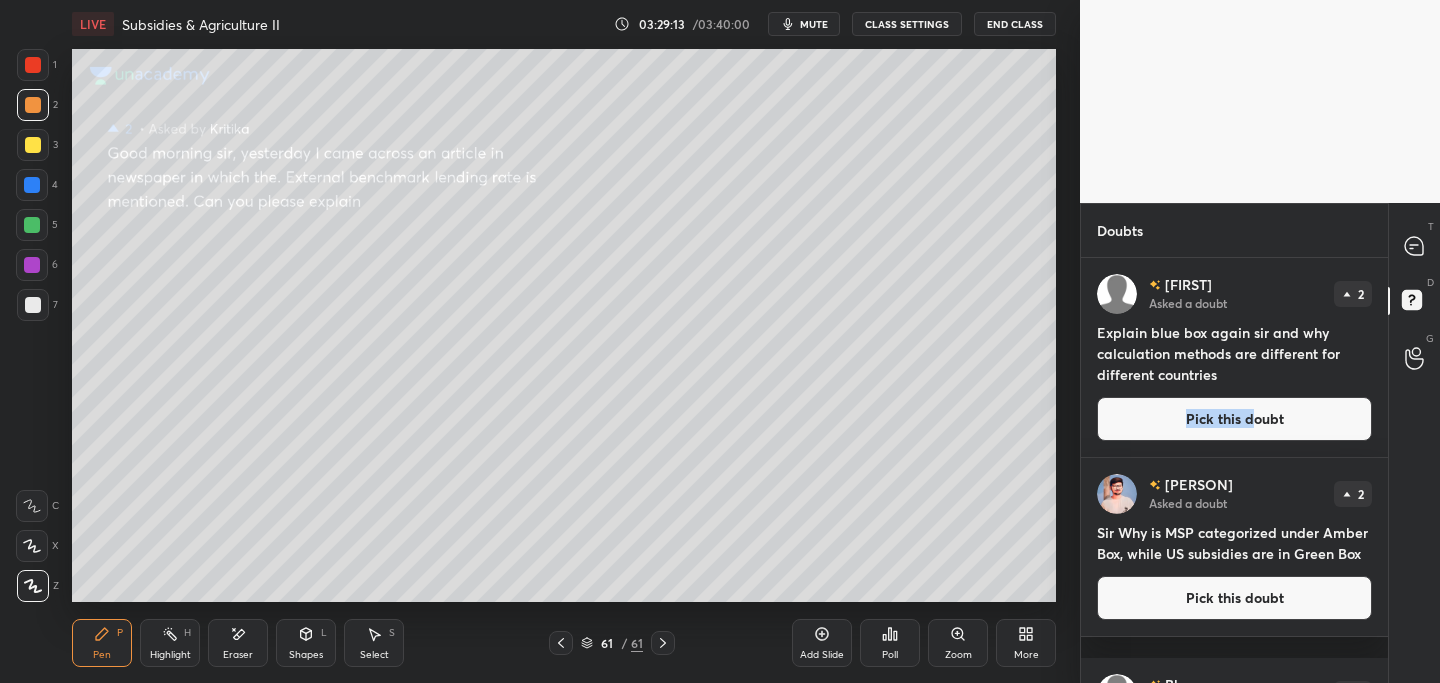 drag, startPoint x: 1175, startPoint y: 416, endPoint x: 1091, endPoint y: 422, distance: 84.21401 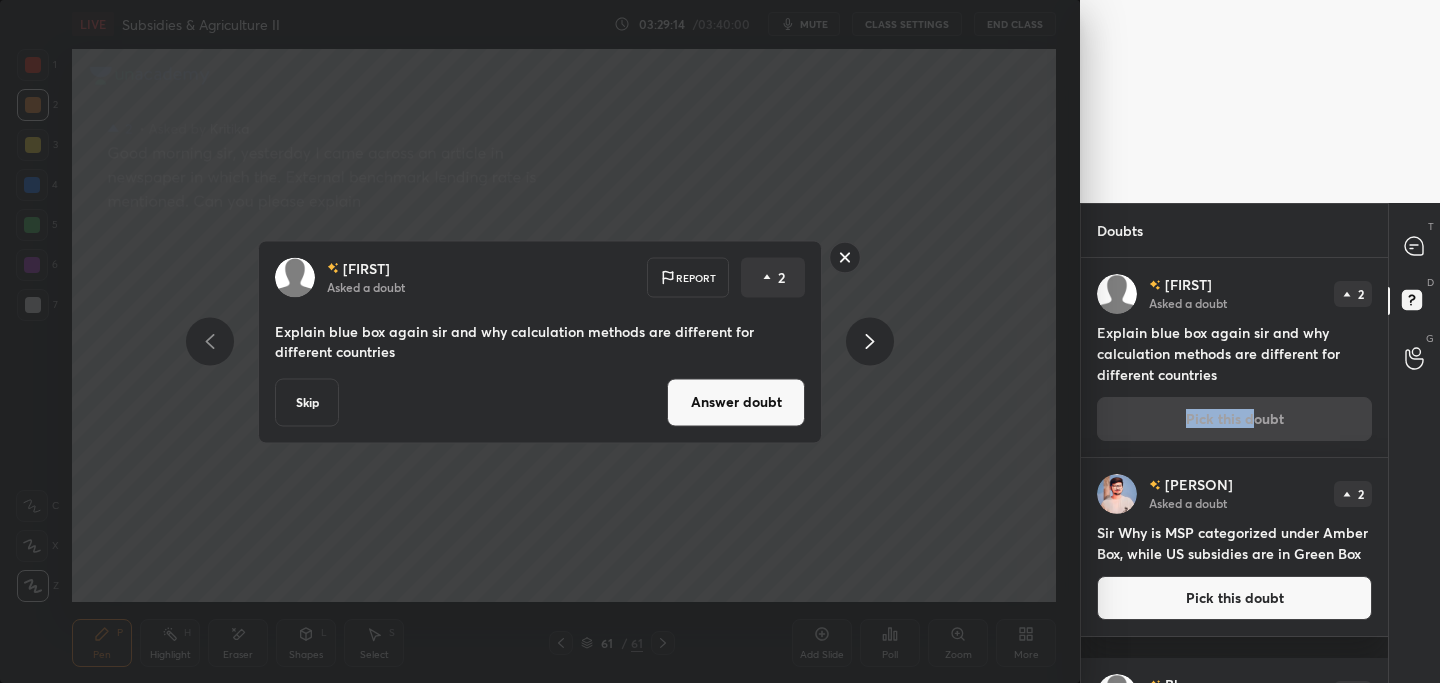 click on "Answer doubt" at bounding box center [736, 402] 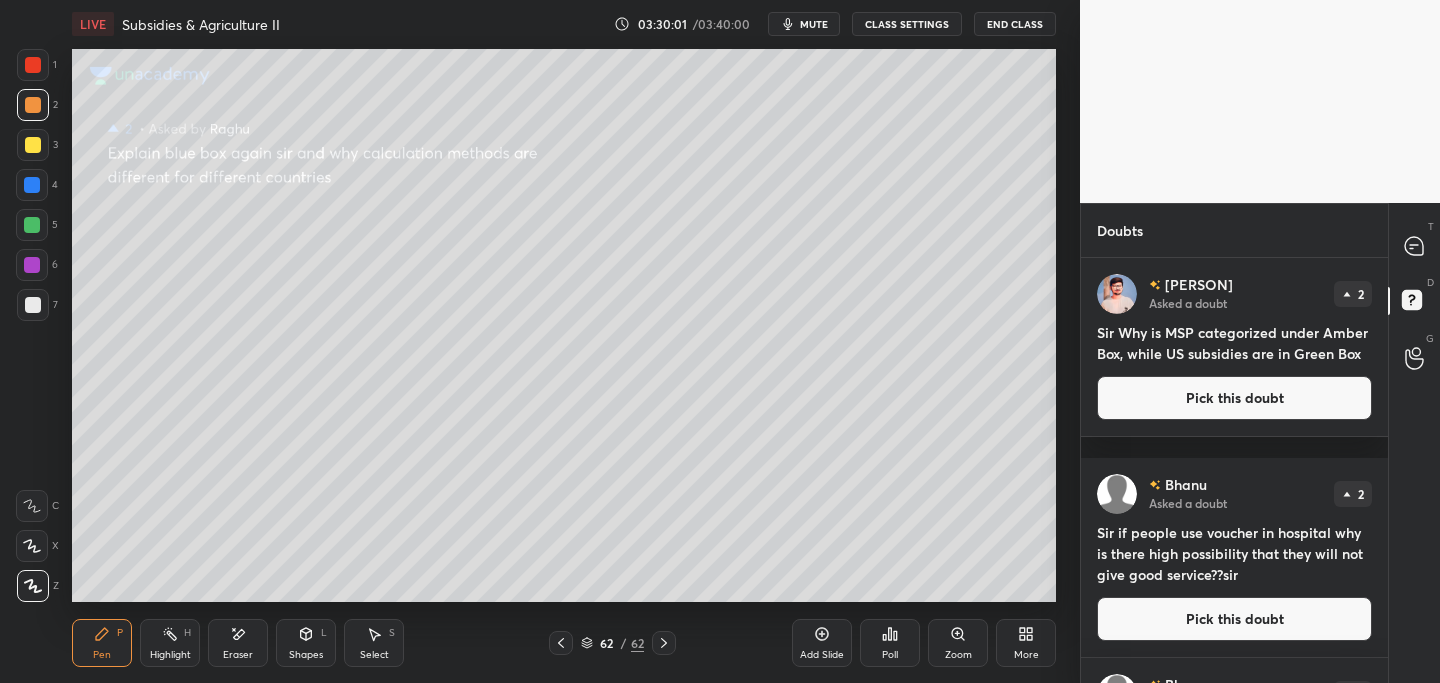 drag, startPoint x: 1265, startPoint y: 417, endPoint x: 1243, endPoint y: 421, distance: 22.36068 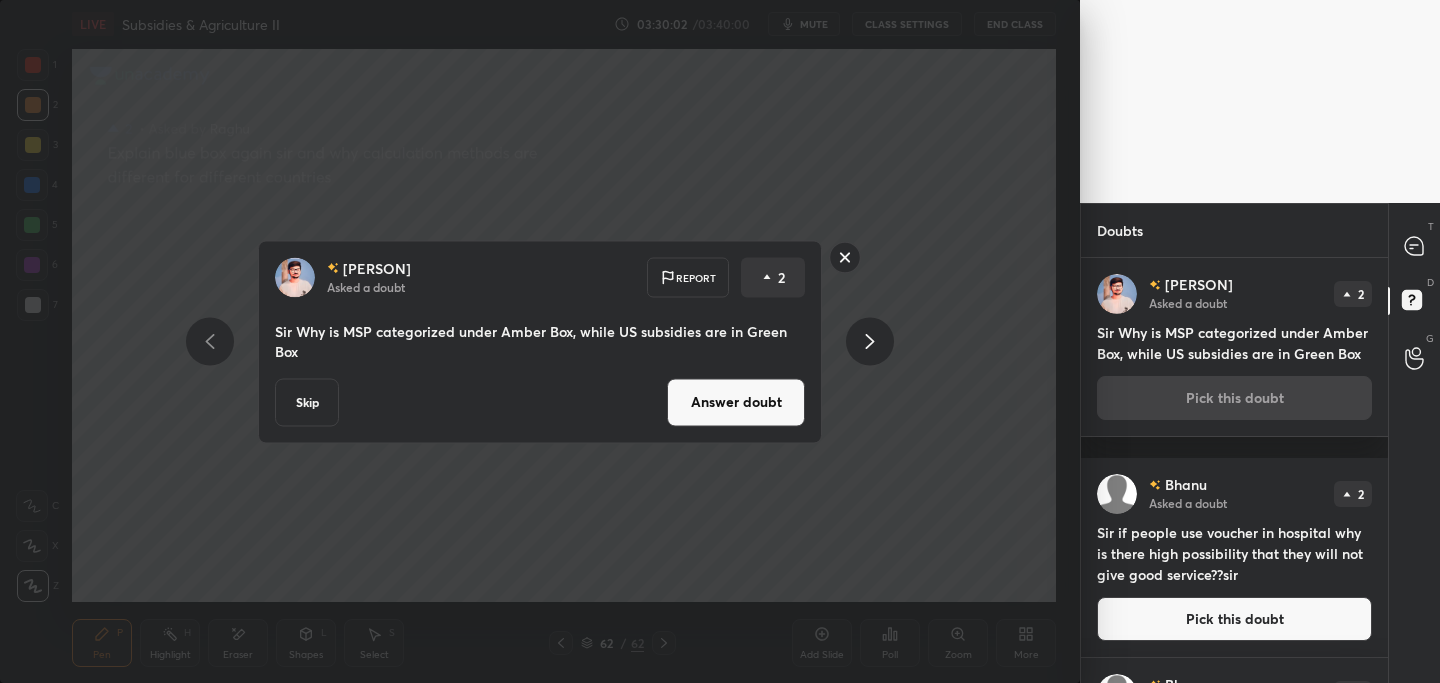 click on "Answer doubt" at bounding box center (736, 402) 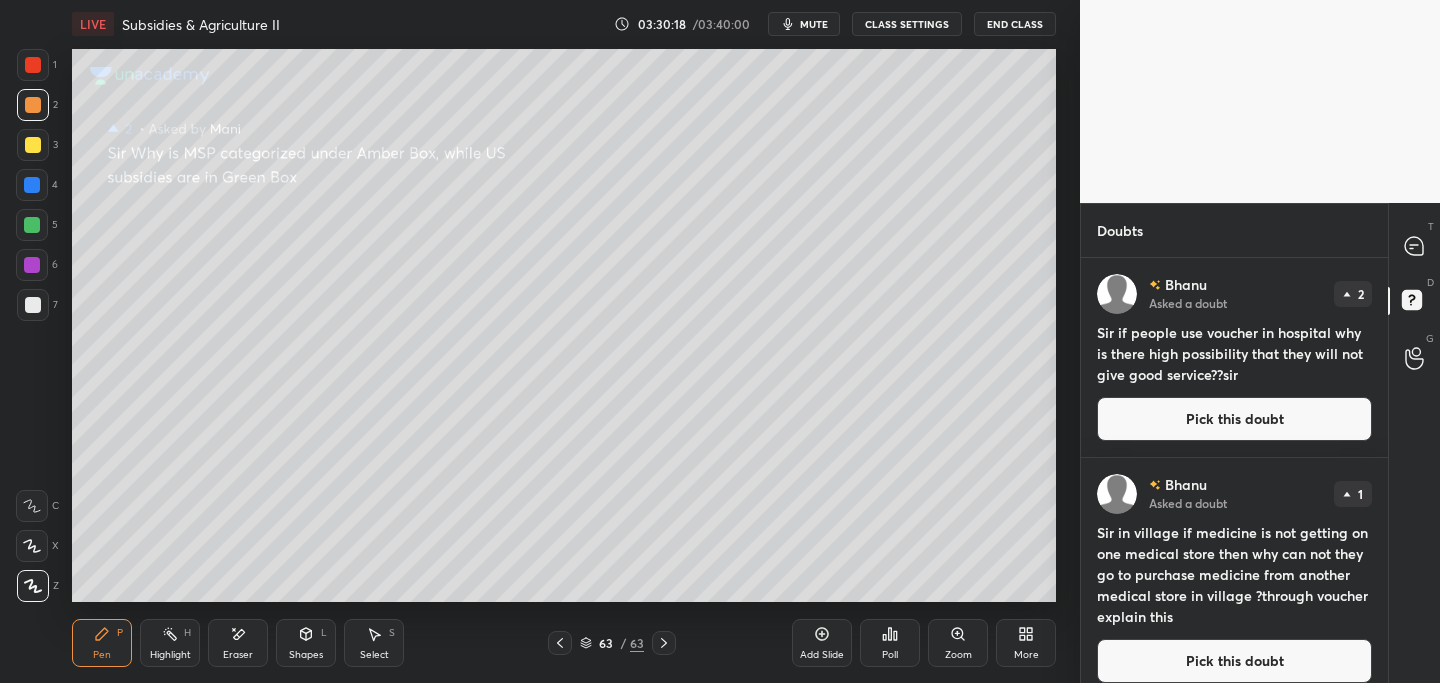 drag, startPoint x: 1184, startPoint y: 412, endPoint x: 1157, endPoint y: 418, distance: 27.658634 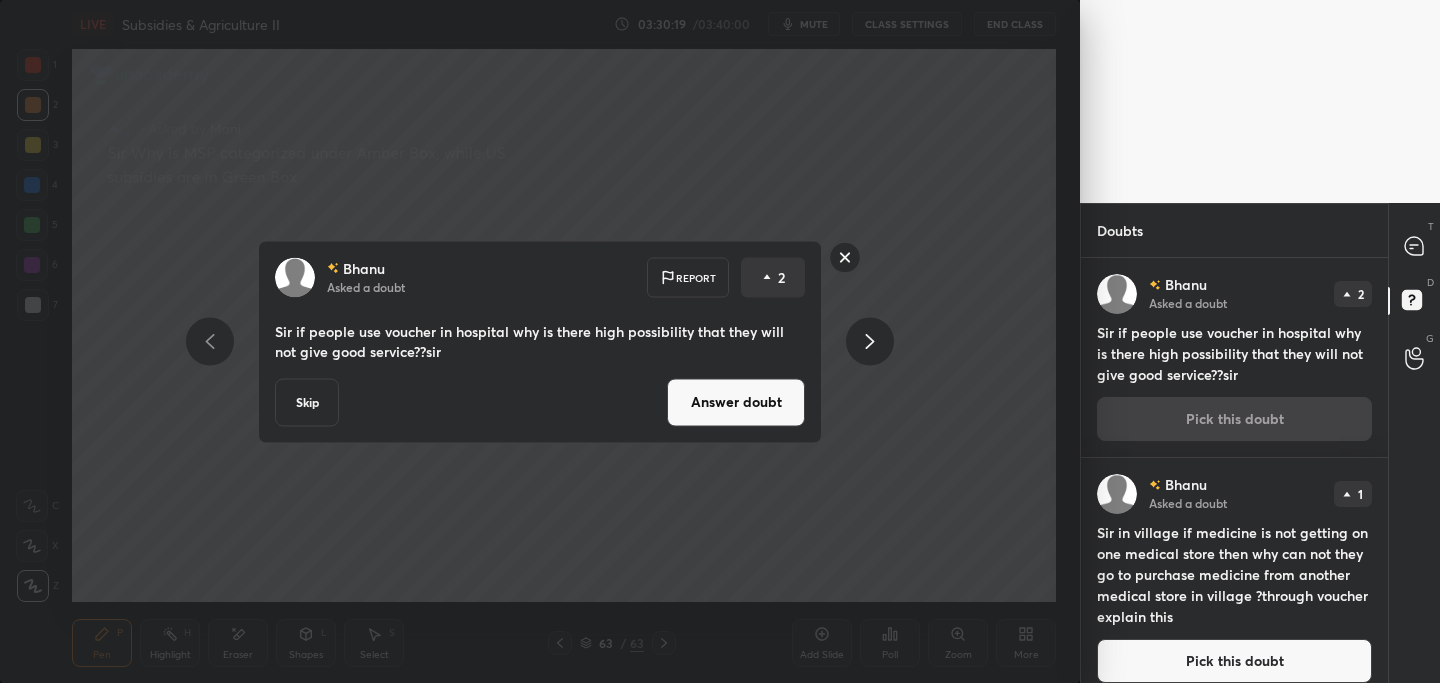 click on "Answer doubt" at bounding box center (736, 402) 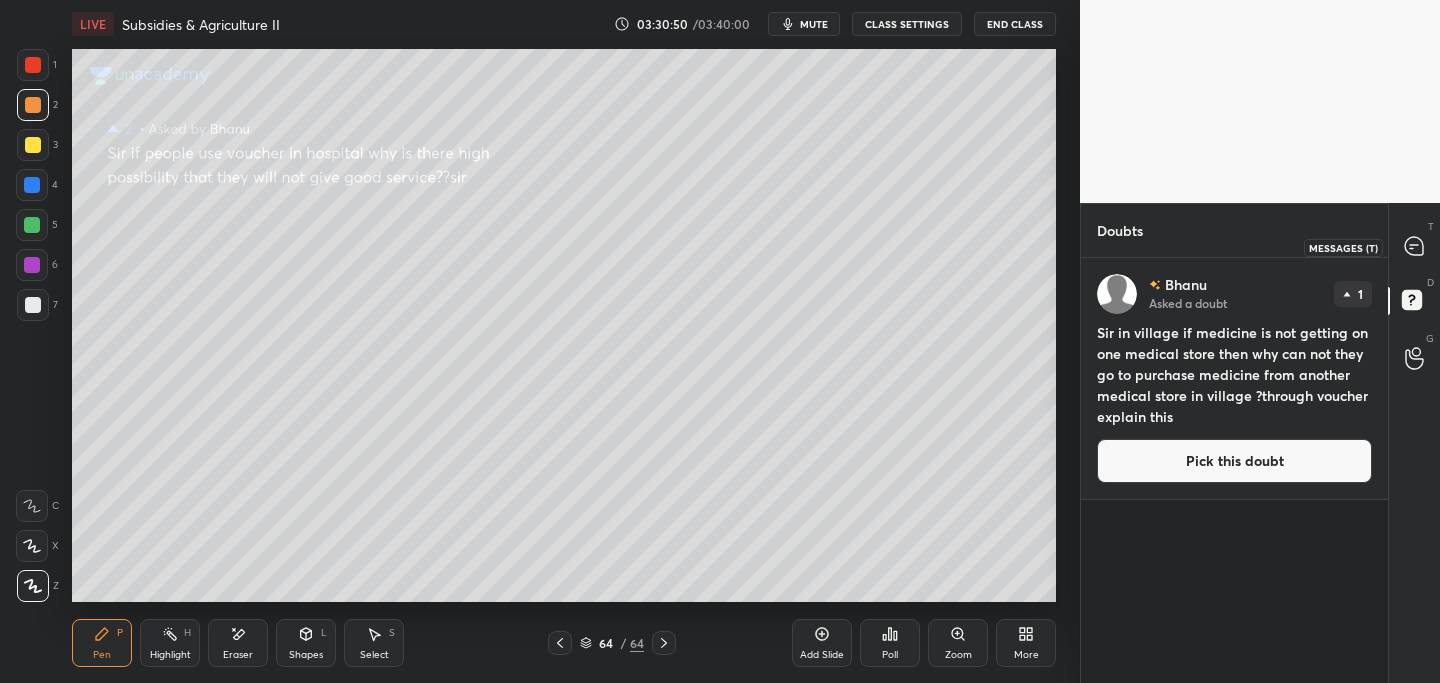 drag, startPoint x: 1417, startPoint y: 243, endPoint x: 1408, endPoint y: 249, distance: 10.816654 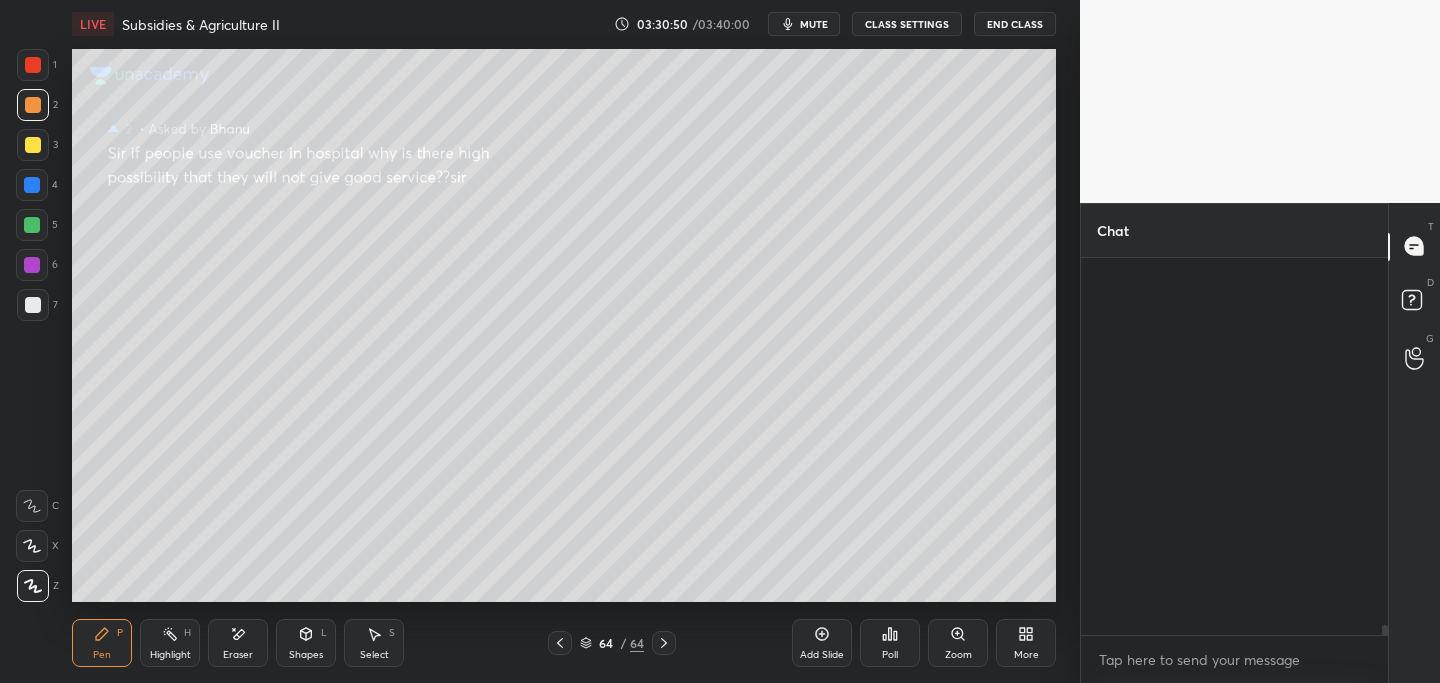 scroll, scrollTop: 15853, scrollLeft: 0, axis: vertical 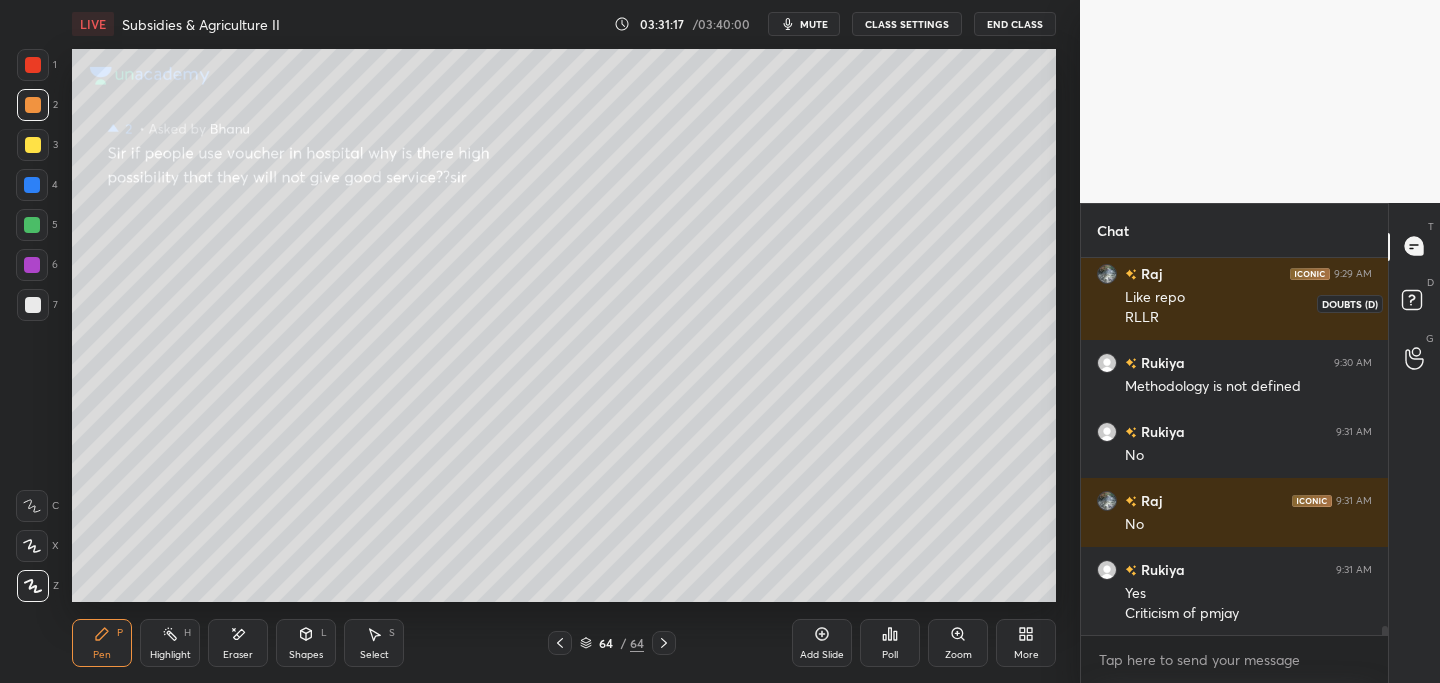 drag, startPoint x: 1410, startPoint y: 304, endPoint x: 1377, endPoint y: 324, distance: 38.587563 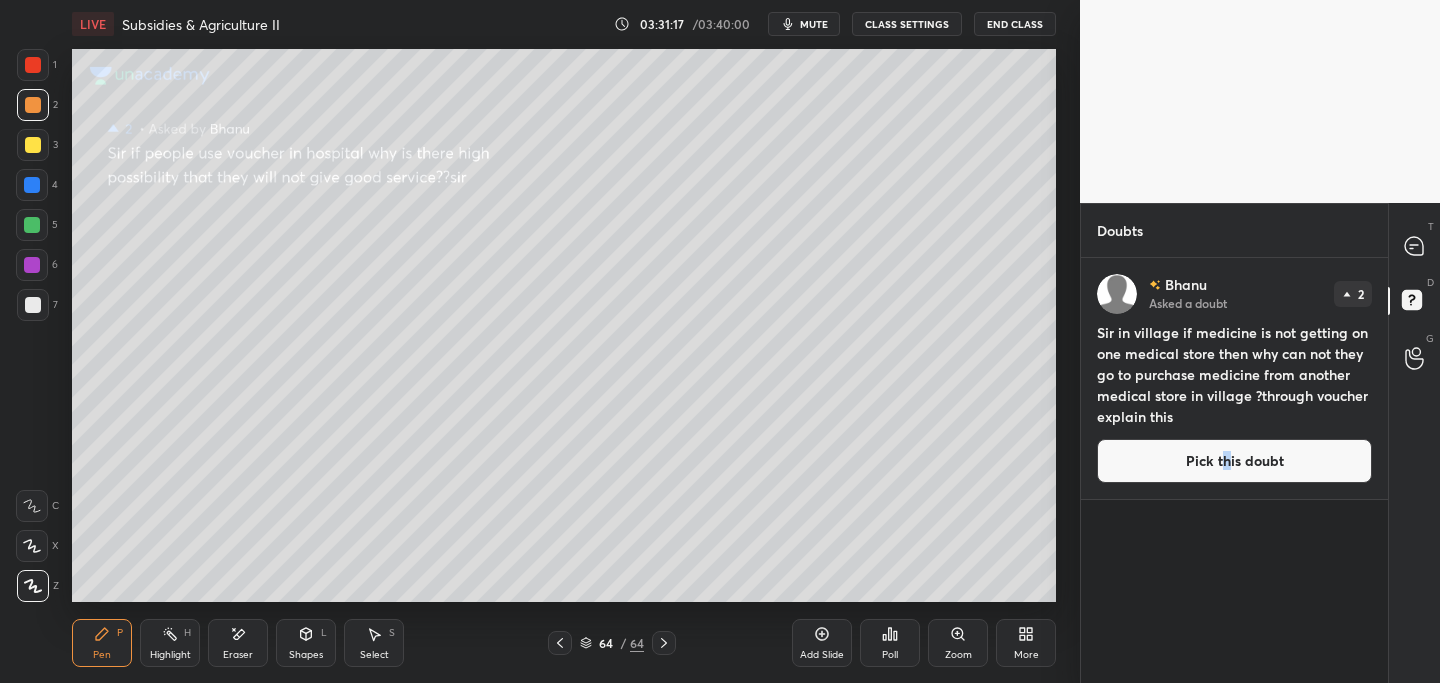 click on "Pick this doubt" at bounding box center (1234, 461) 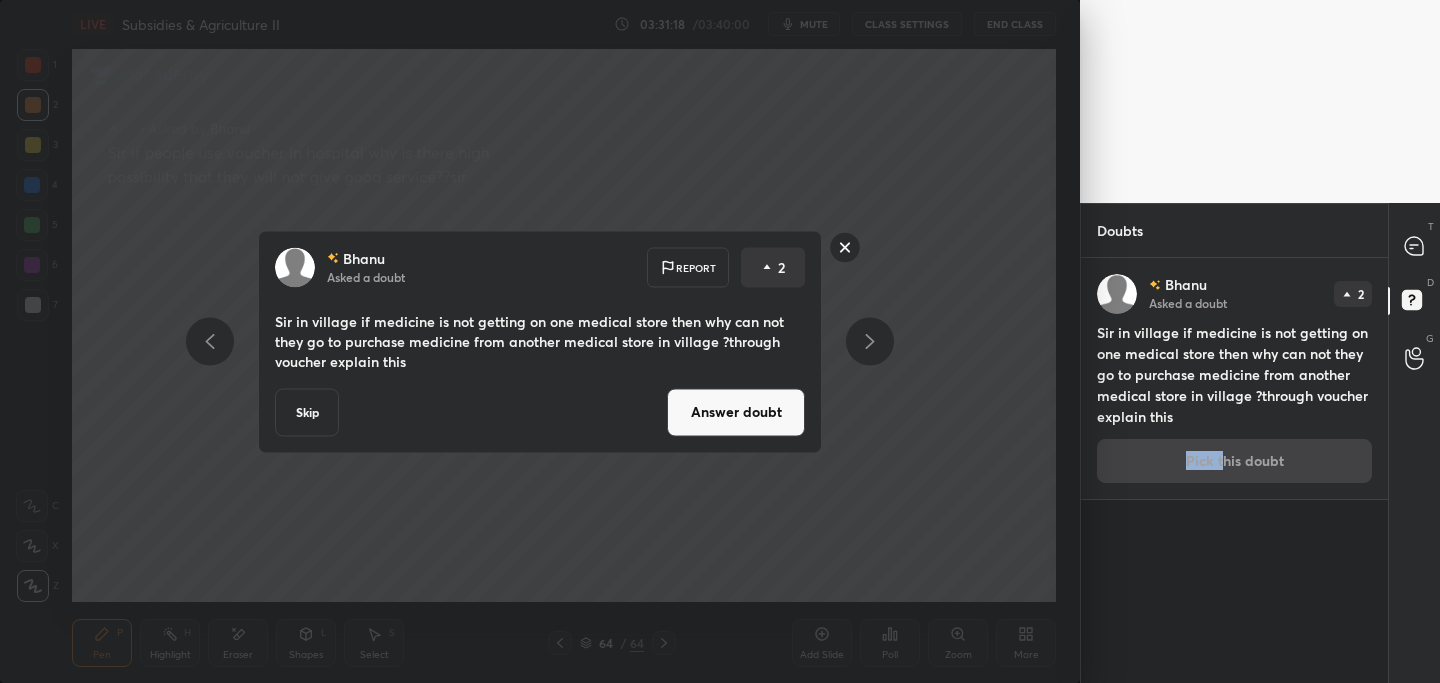 click on "Answer doubt" at bounding box center [736, 412] 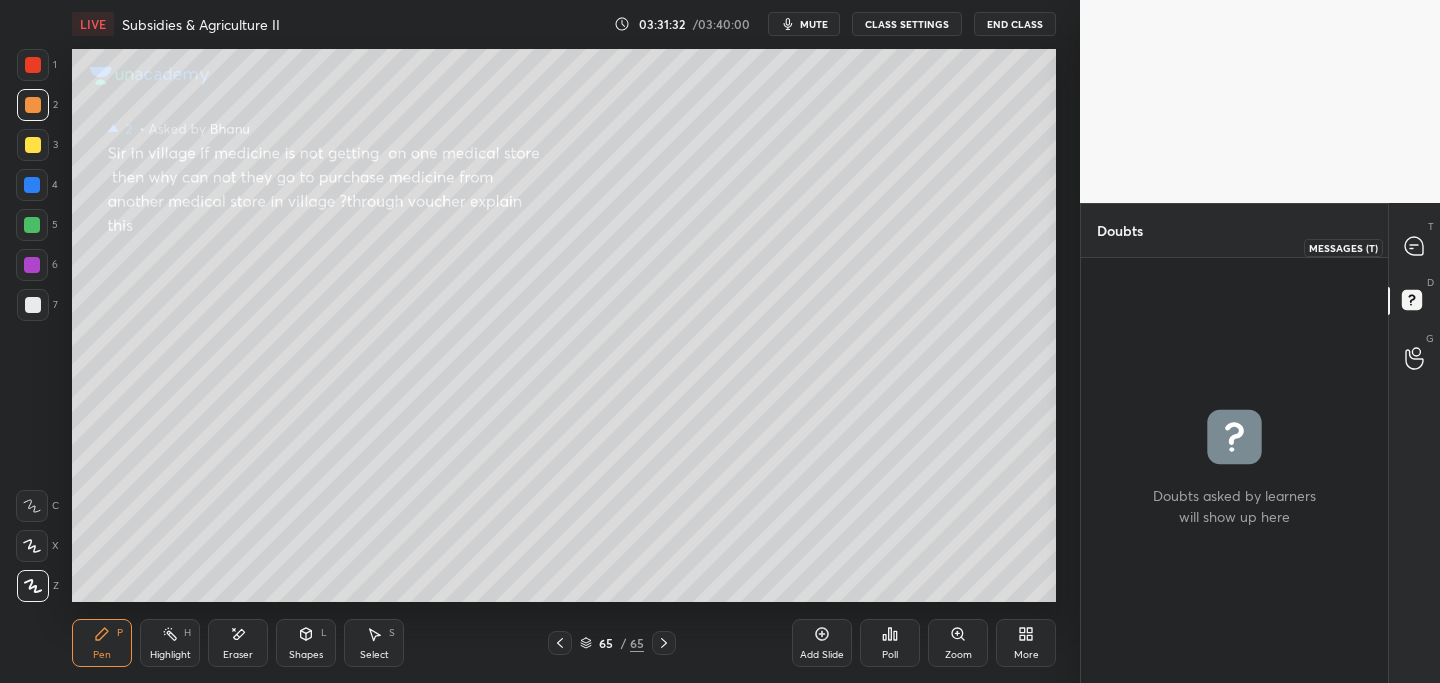 click 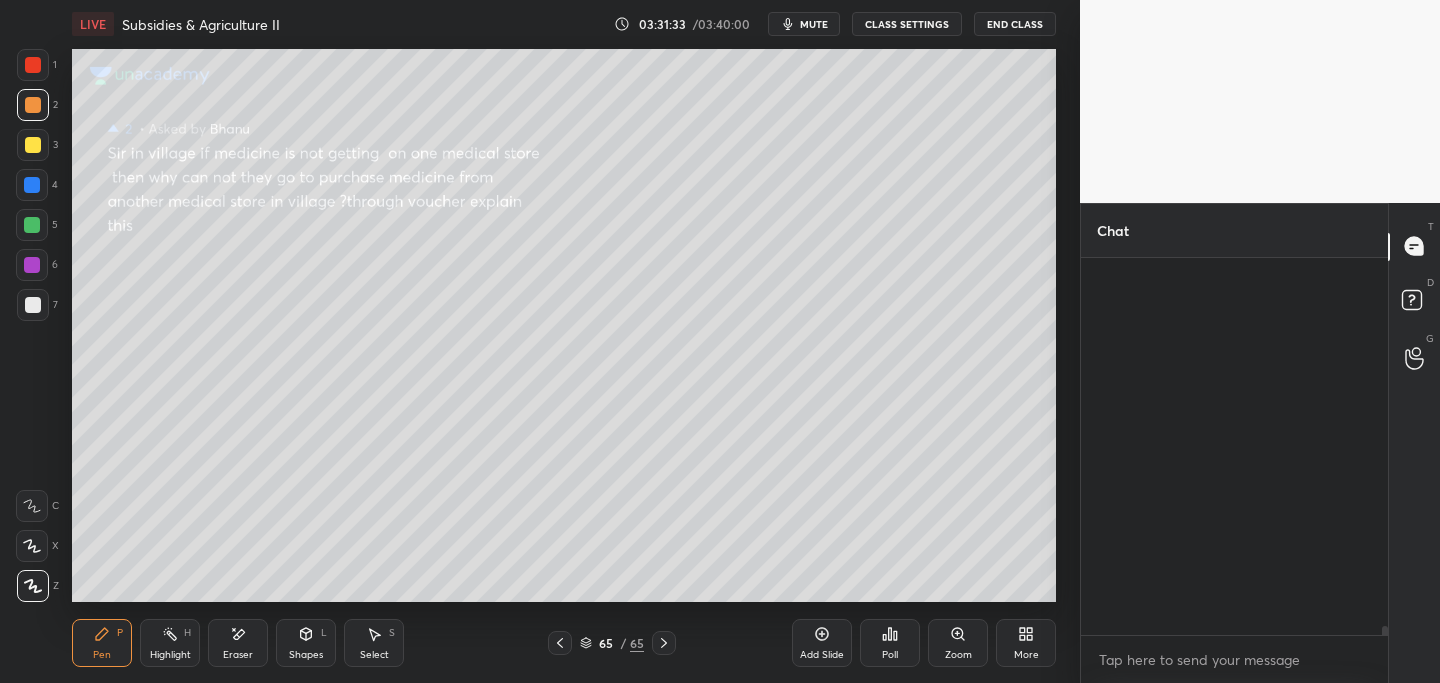 scroll, scrollTop: 15702, scrollLeft: 0, axis: vertical 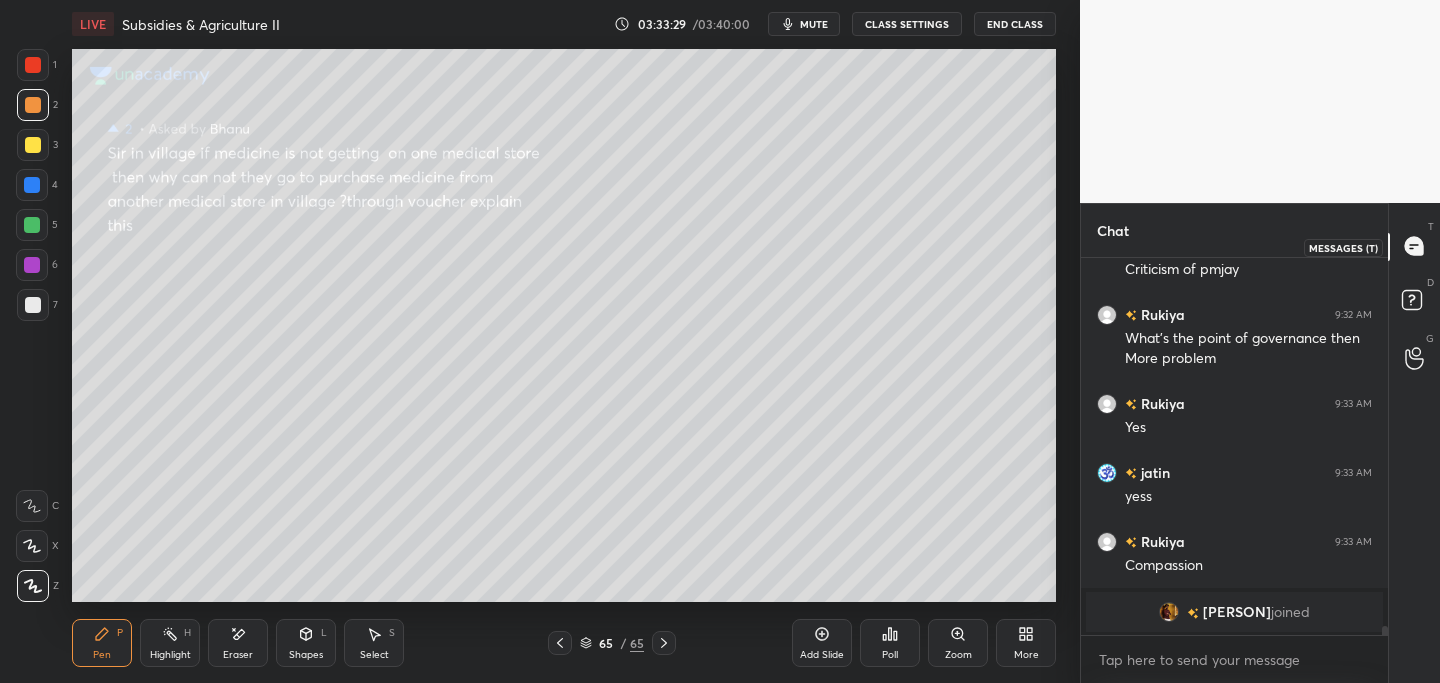 click 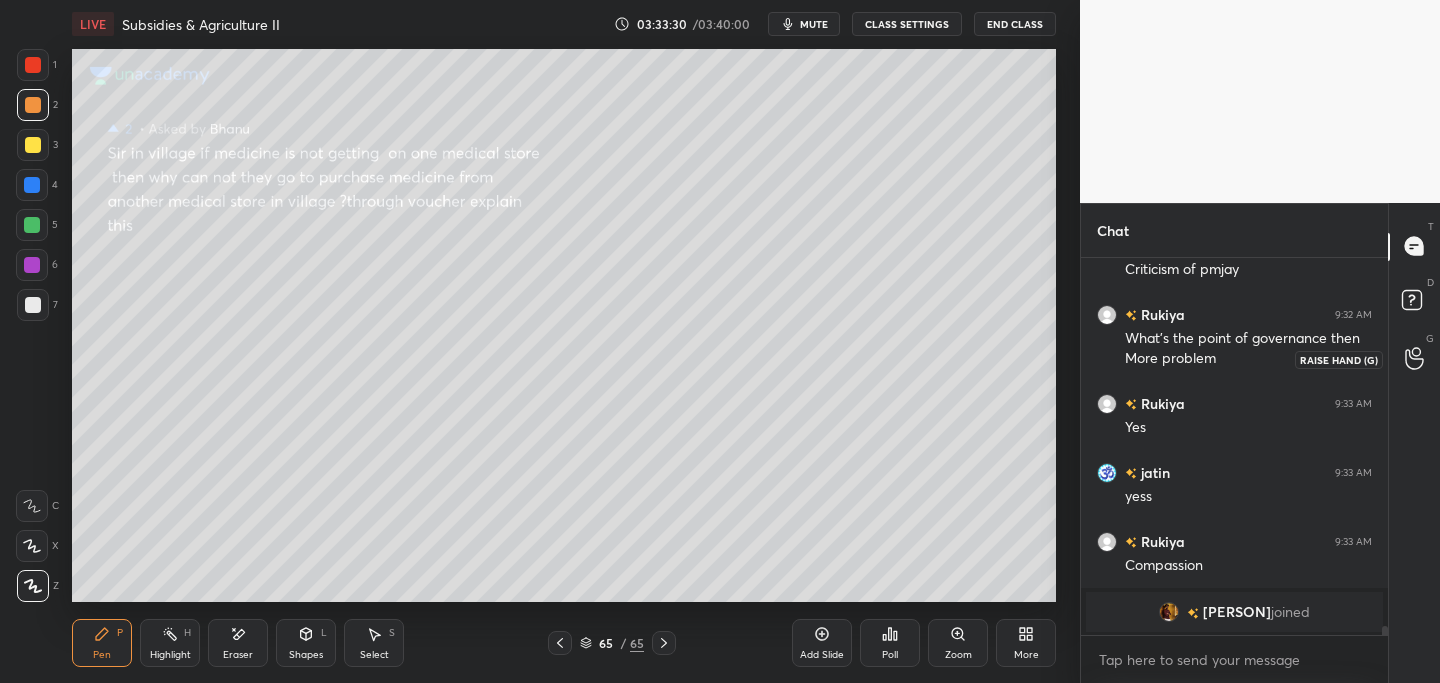 drag, startPoint x: 1428, startPoint y: 352, endPoint x: 1409, endPoint y: 363, distance: 21.954498 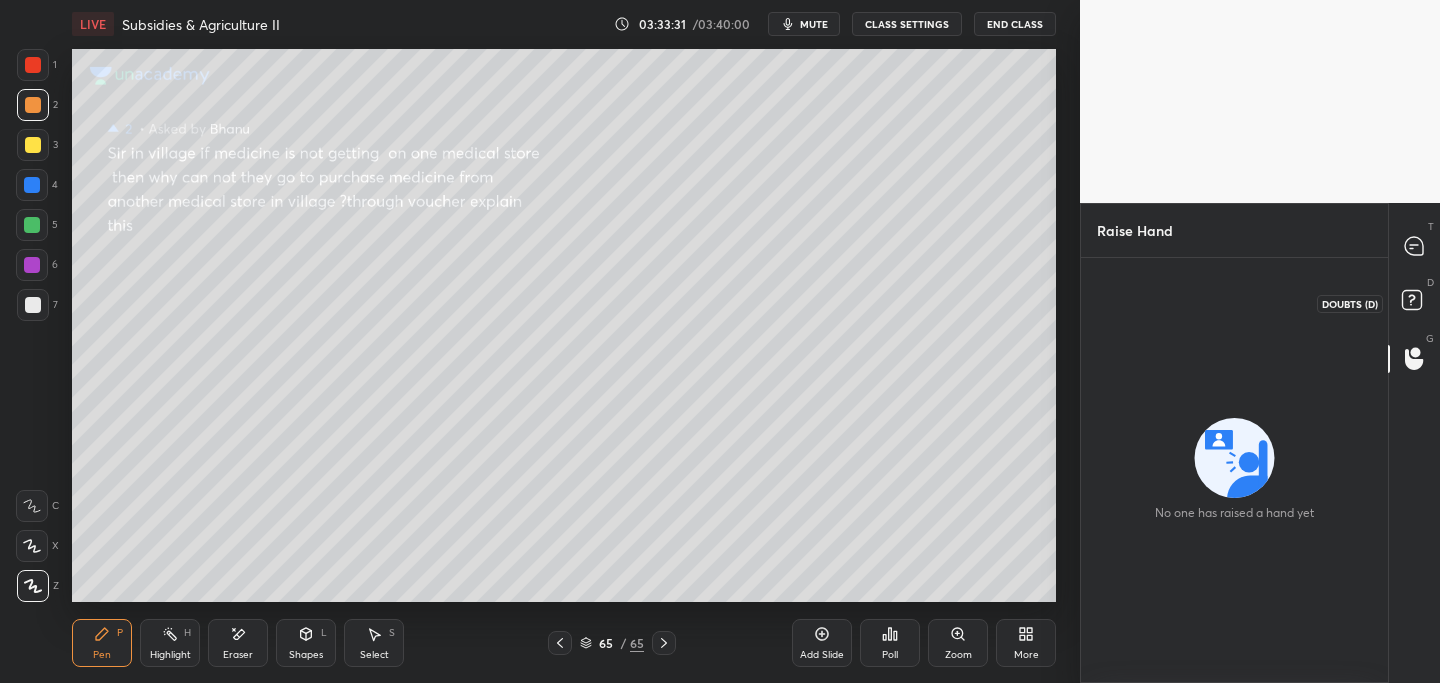 click 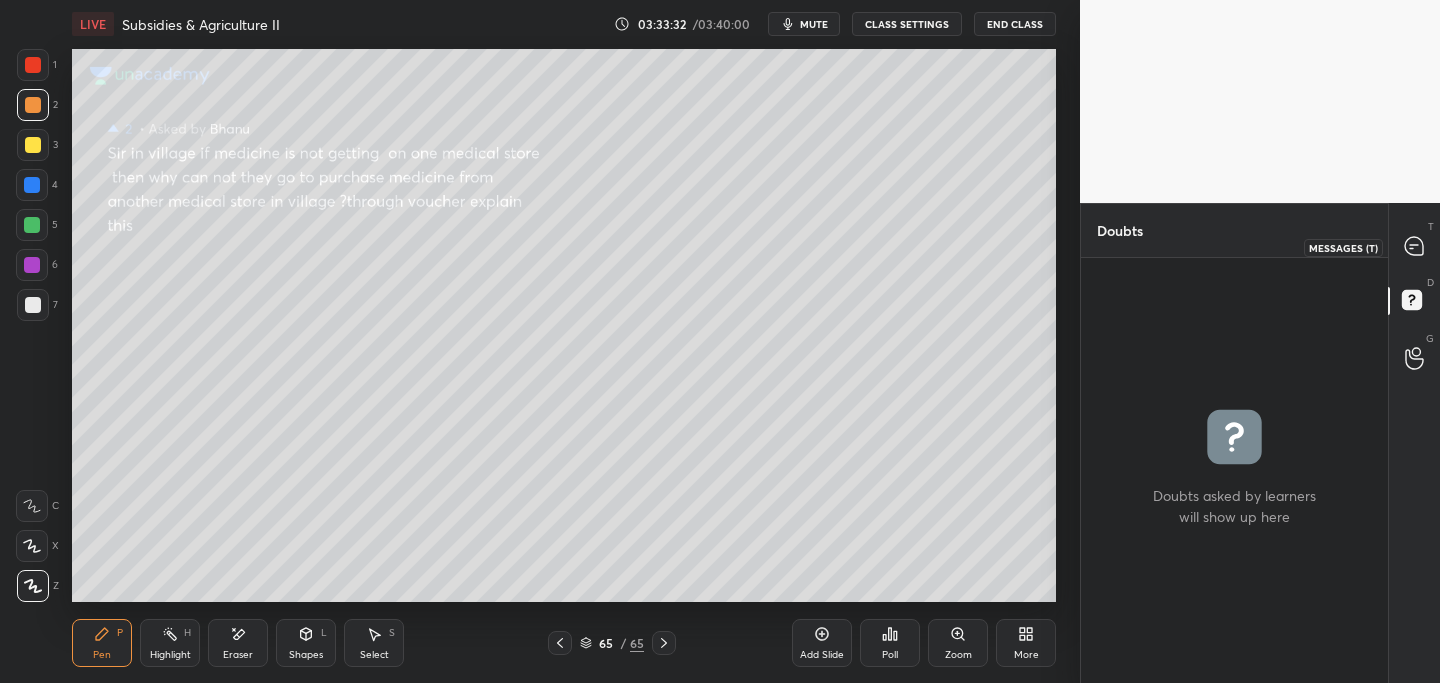 click 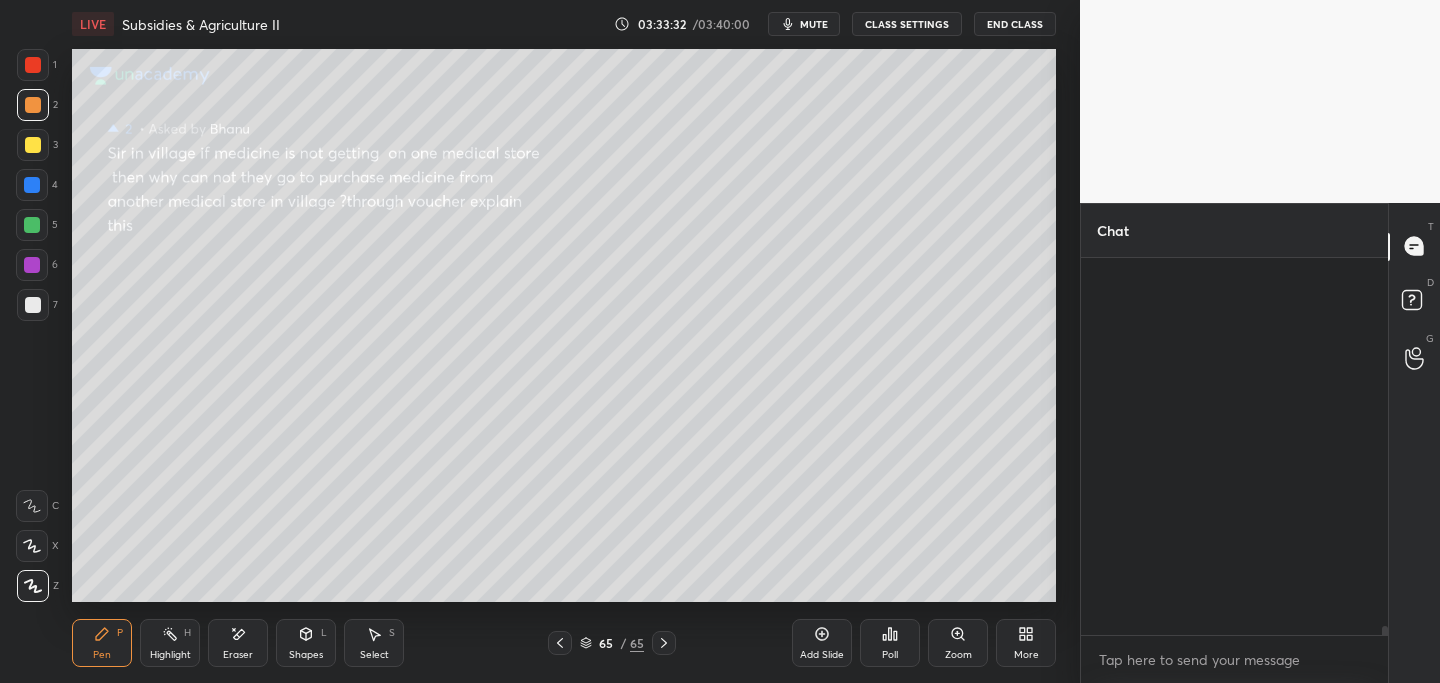 scroll, scrollTop: 15931, scrollLeft: 0, axis: vertical 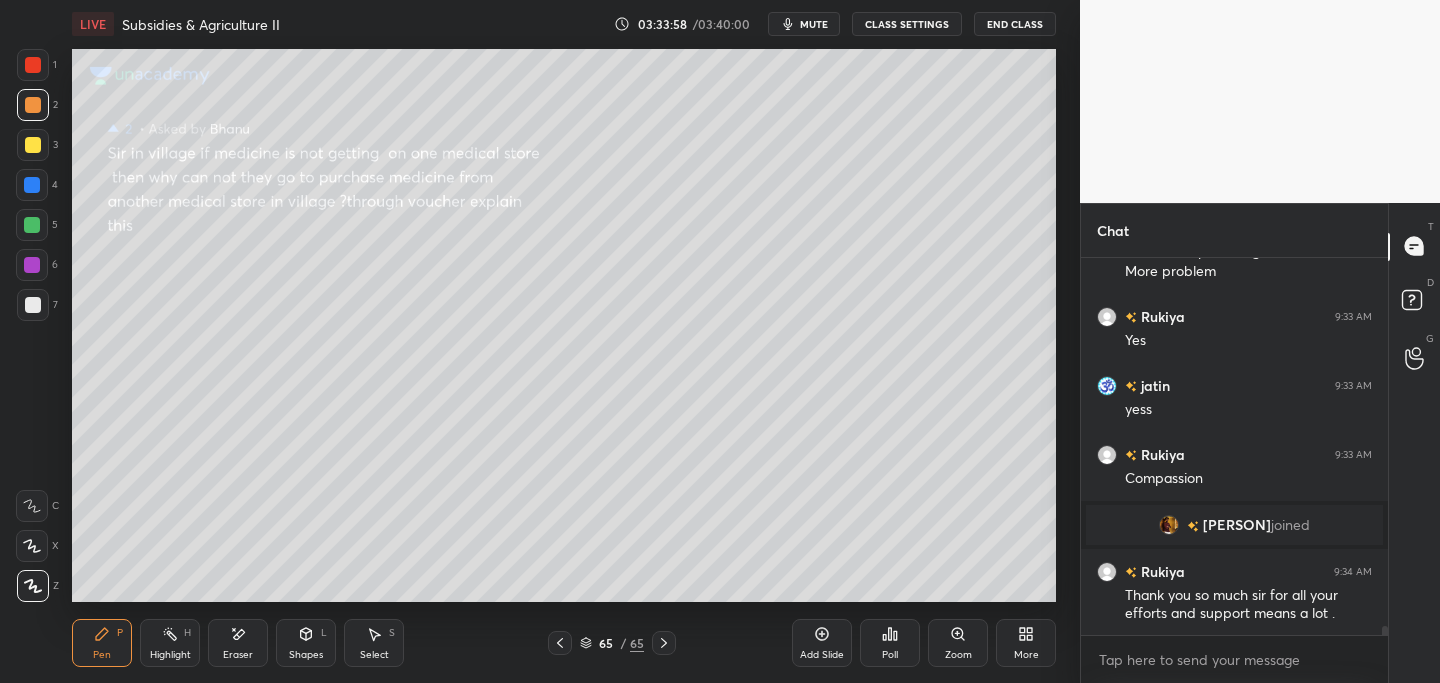click on "End Class" at bounding box center [1015, 24] 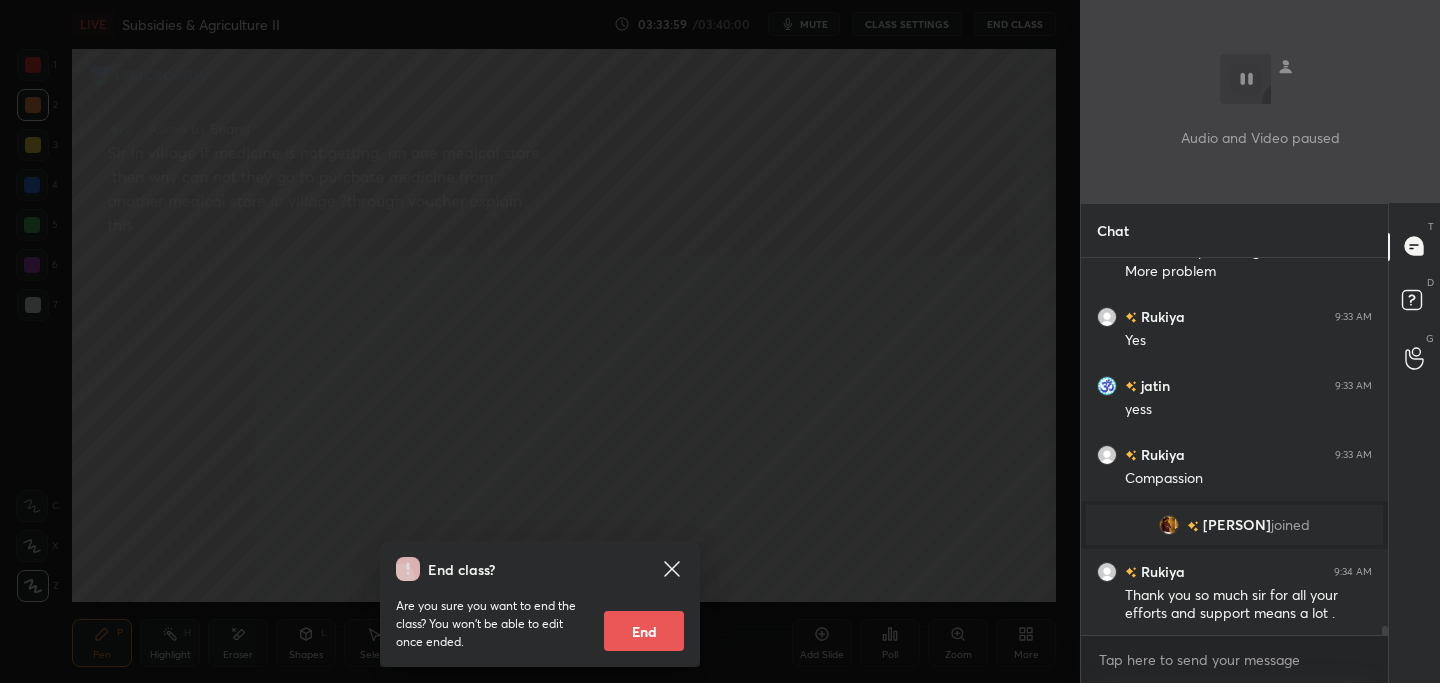 drag, startPoint x: 646, startPoint y: 635, endPoint x: 637, endPoint y: 644, distance: 12.727922 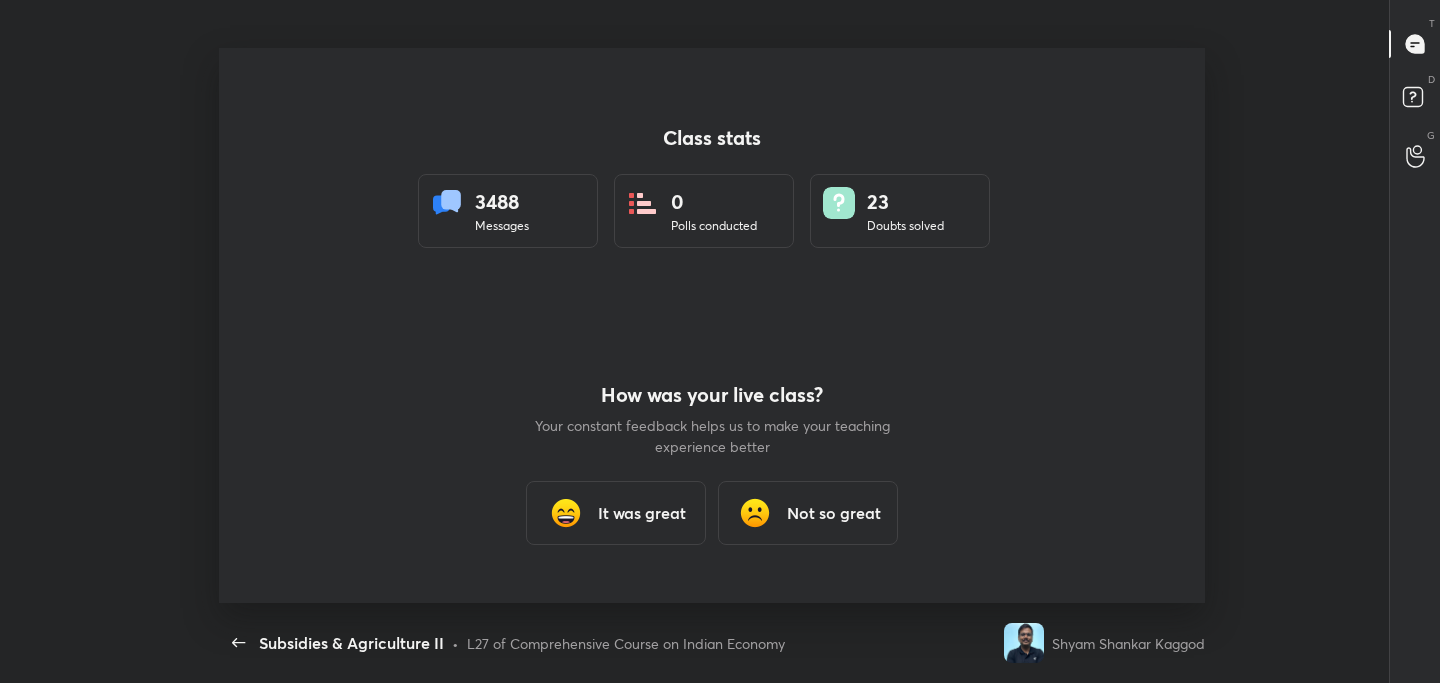 scroll, scrollTop: 99445, scrollLeft: 98853, axis: both 